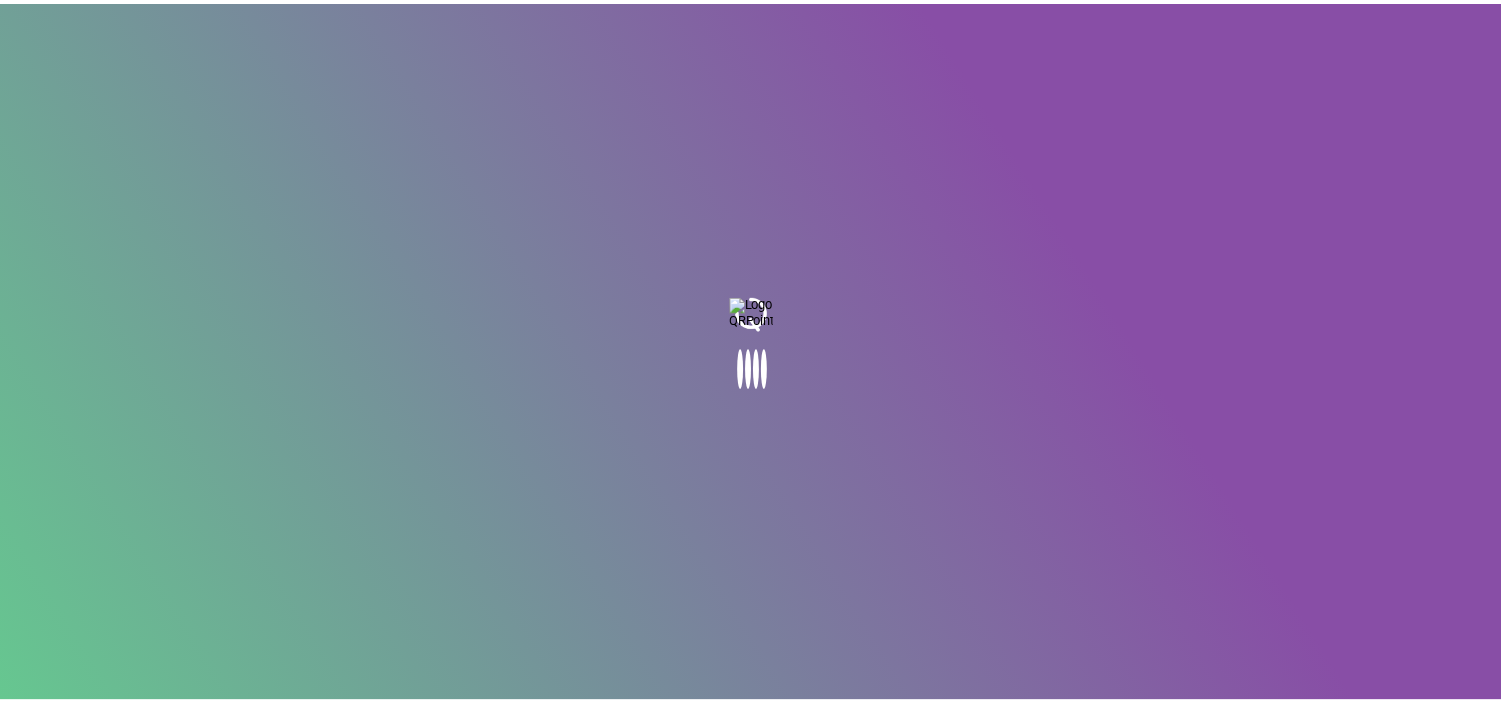 scroll, scrollTop: 0, scrollLeft: 0, axis: both 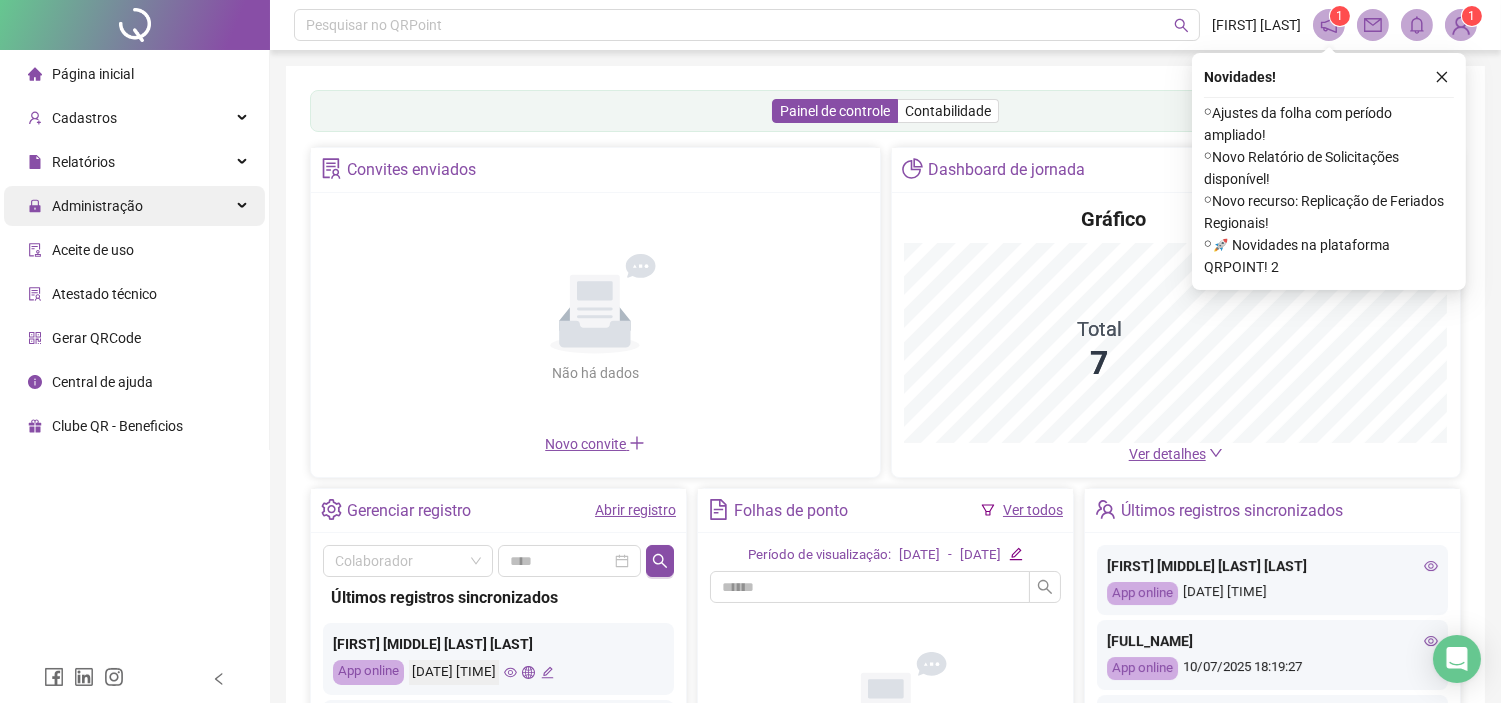 click on "Administração" at bounding box center (134, 206) 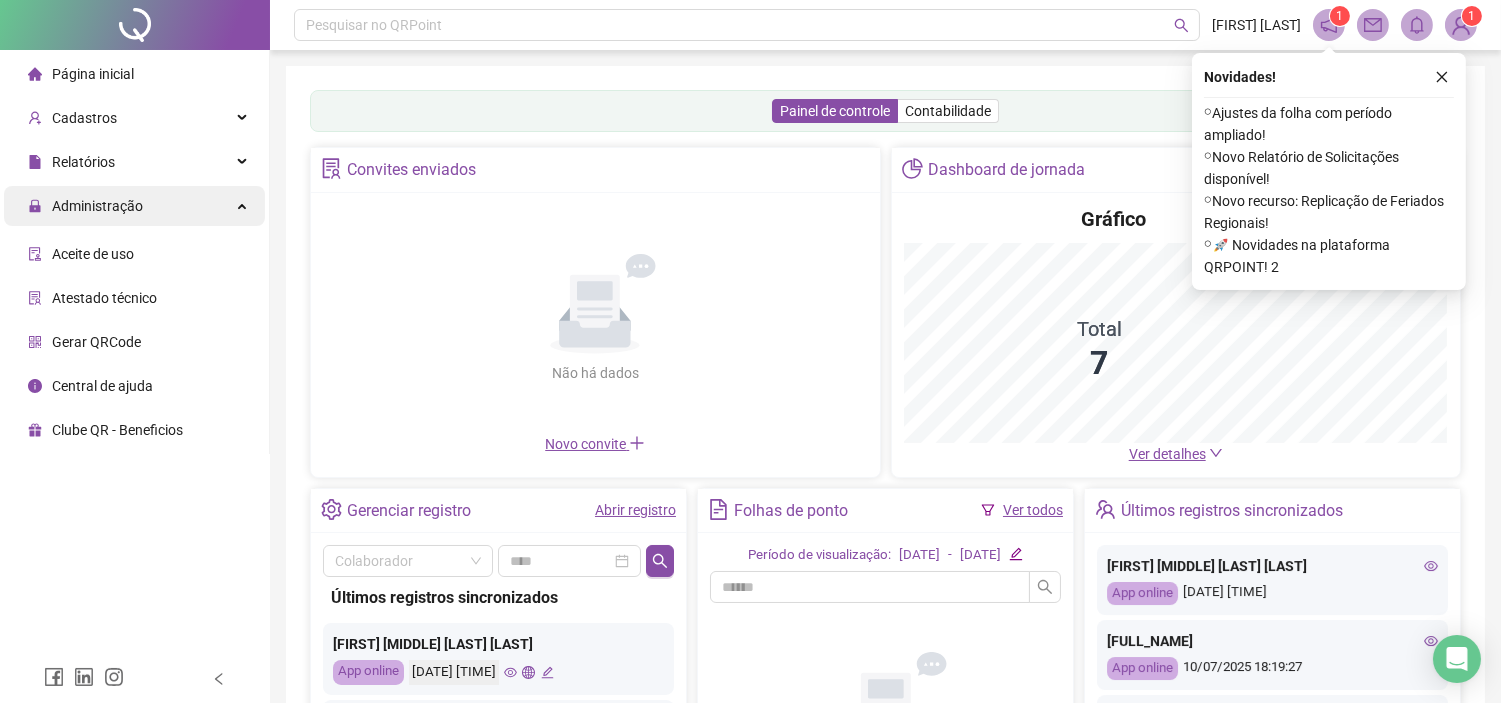 click on "Administração" at bounding box center [134, 206] 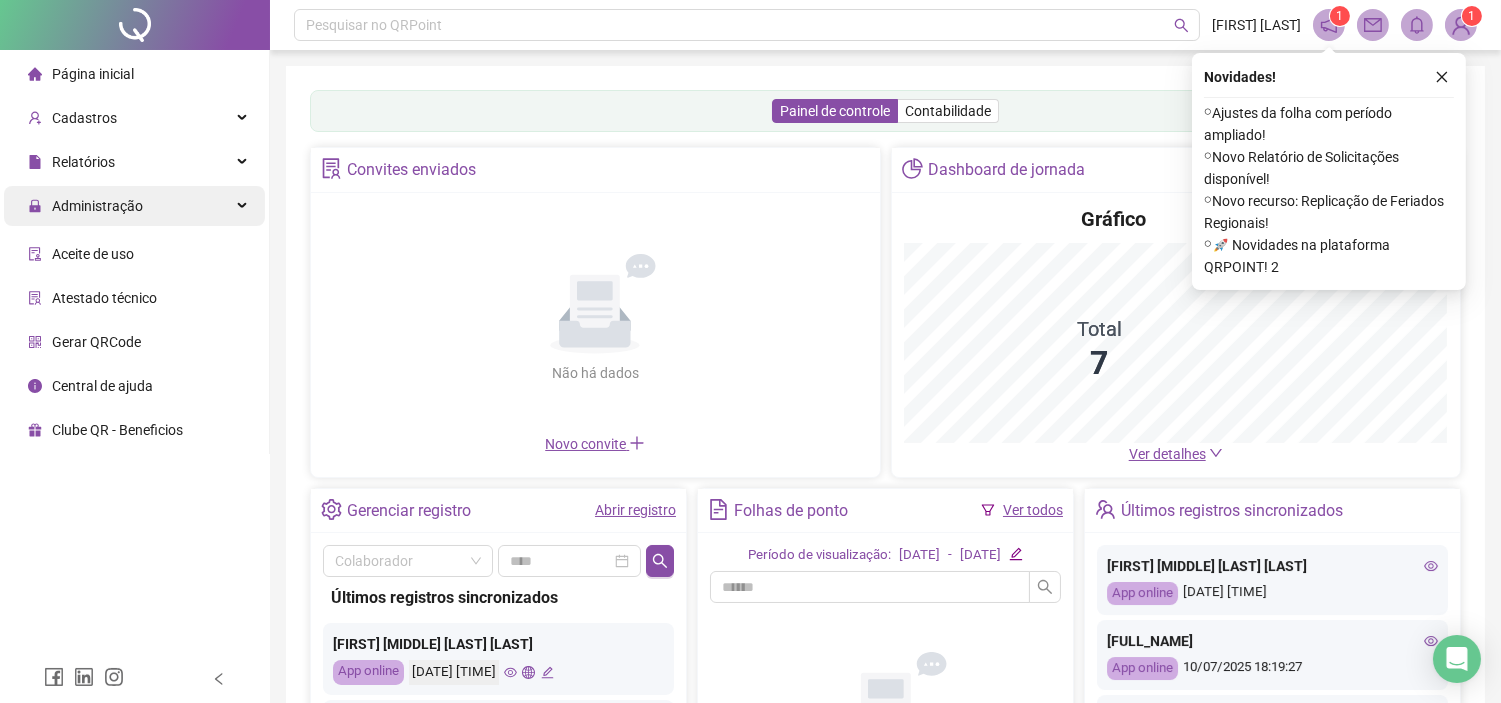 click on "Administração" at bounding box center [134, 206] 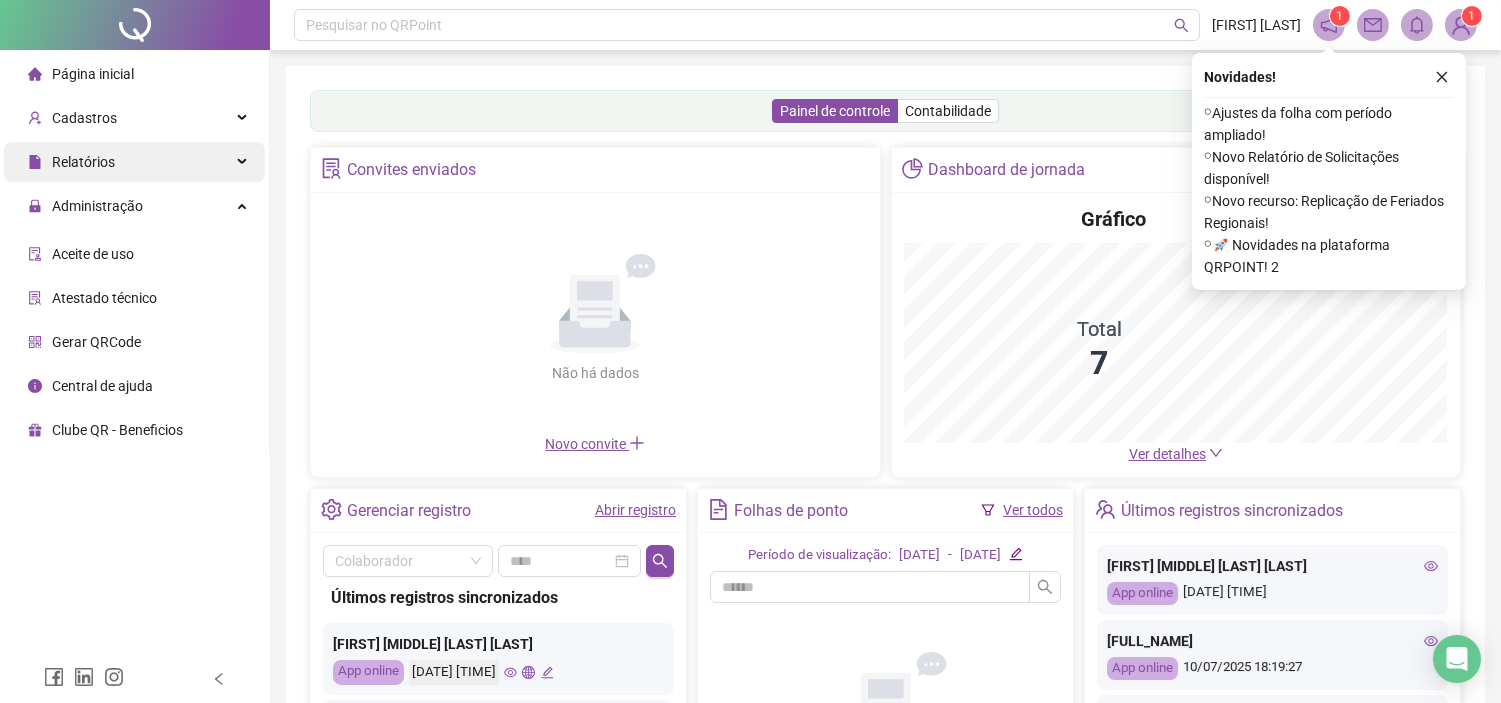 click on "Administração" at bounding box center (134, 206) 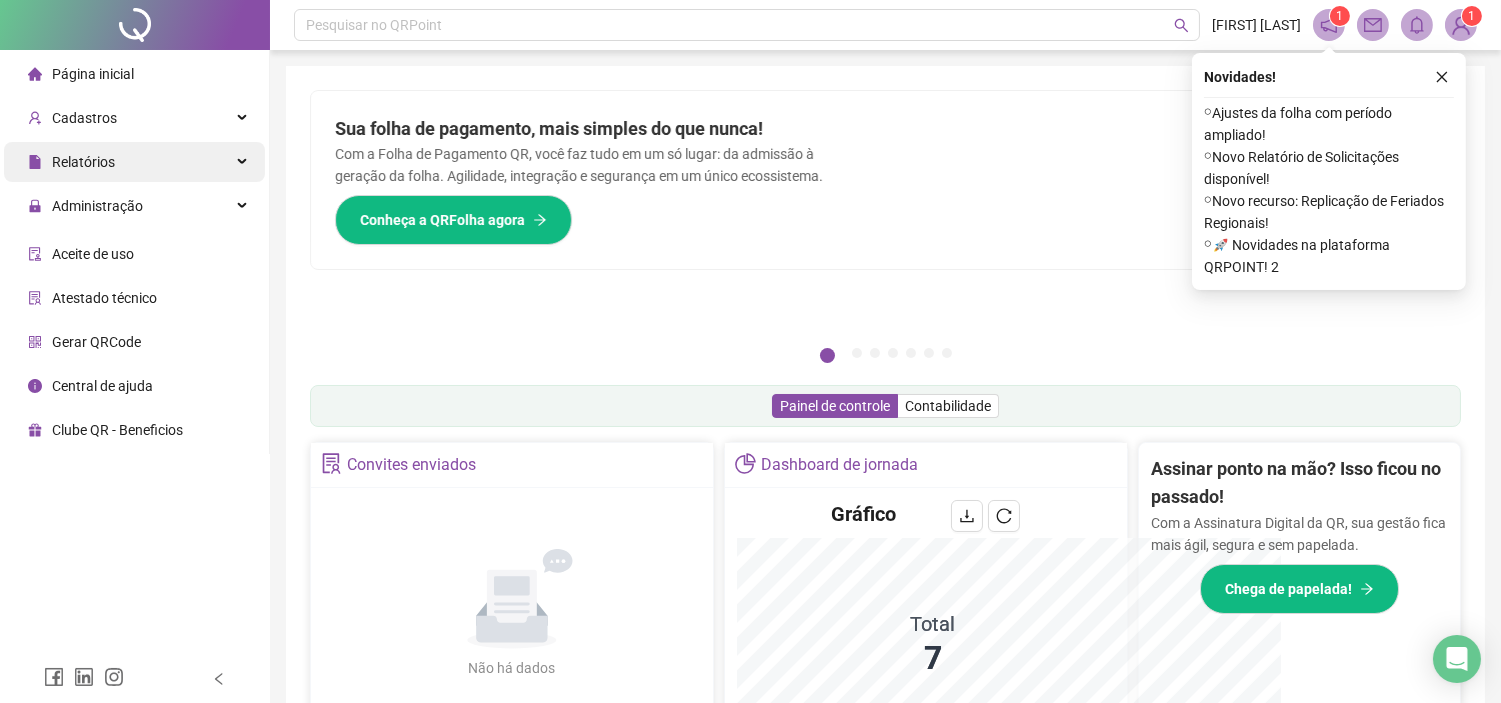 click on "Relatórios" at bounding box center (134, 162) 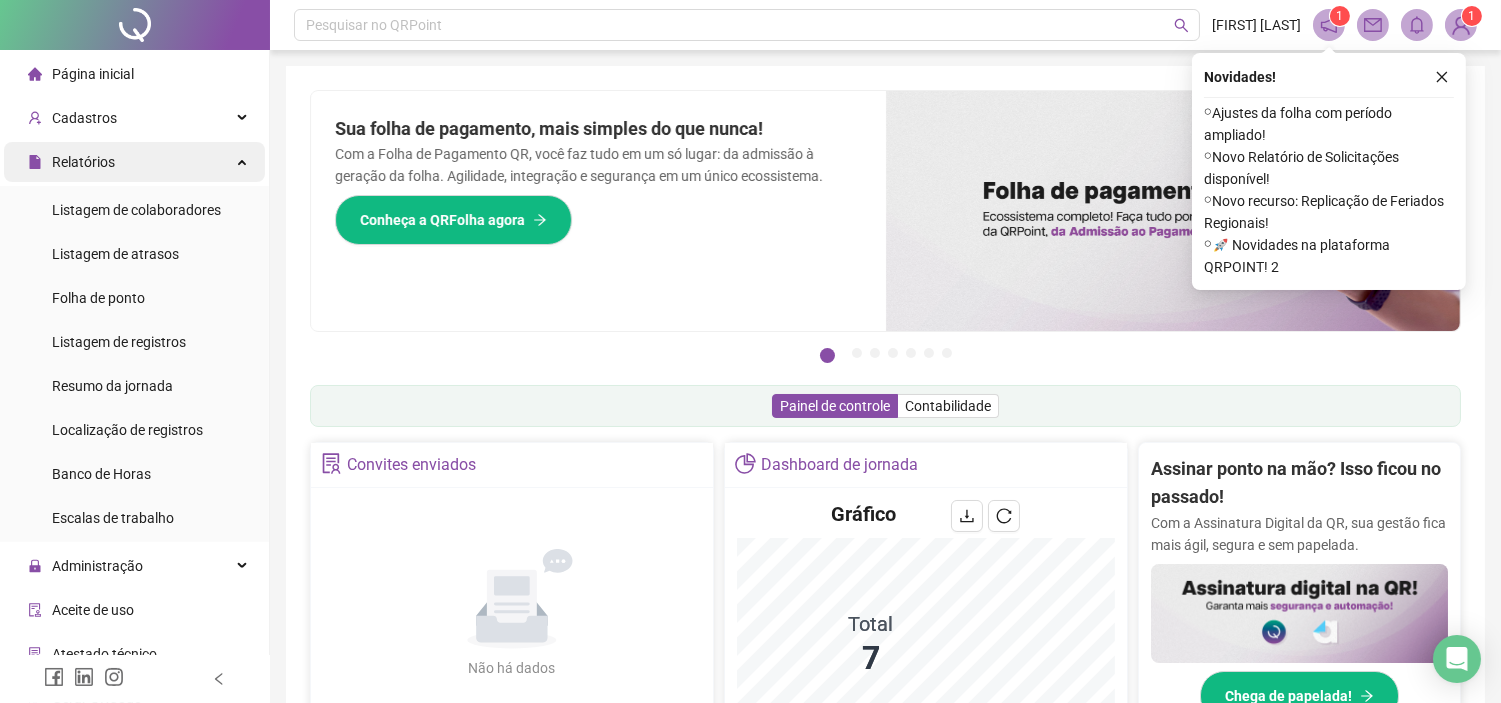 click on "Relatórios" at bounding box center [134, 162] 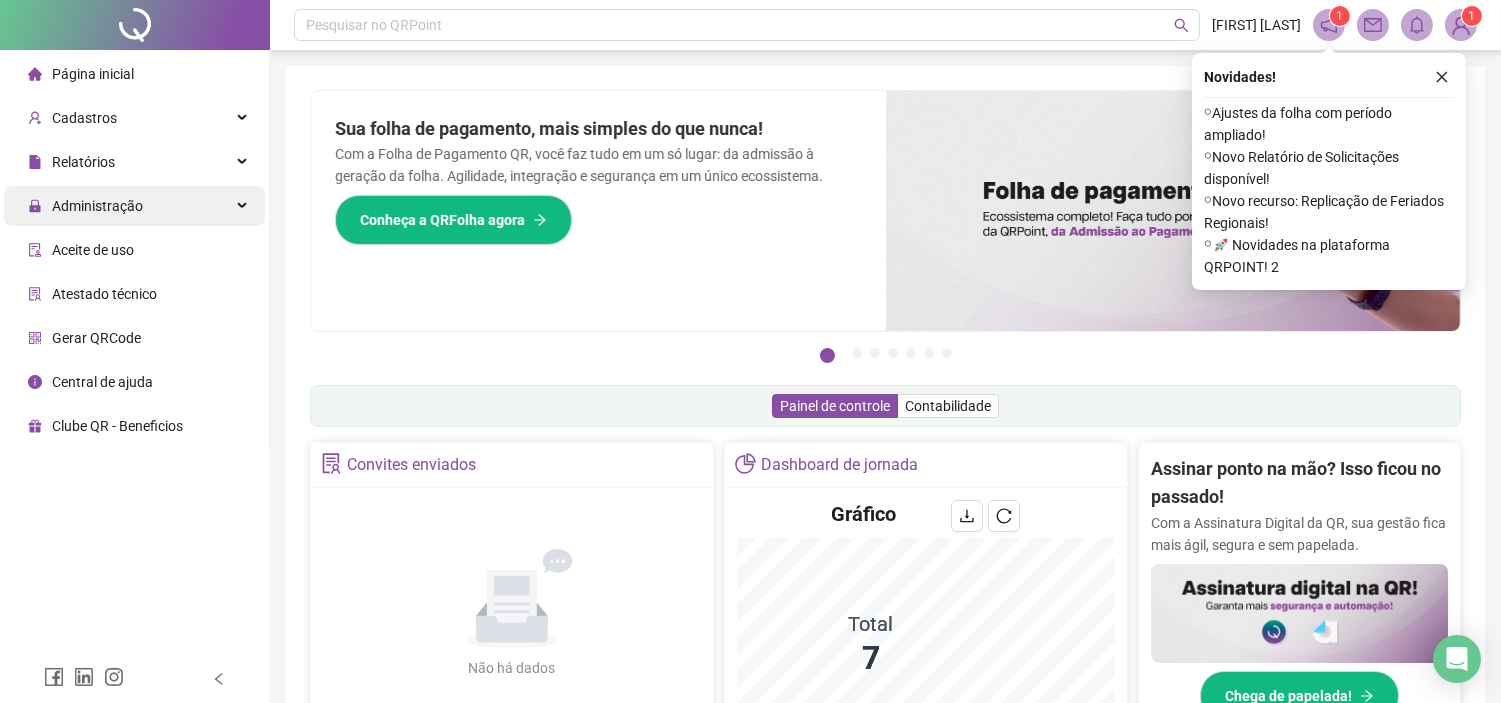click on "Administração" at bounding box center (134, 206) 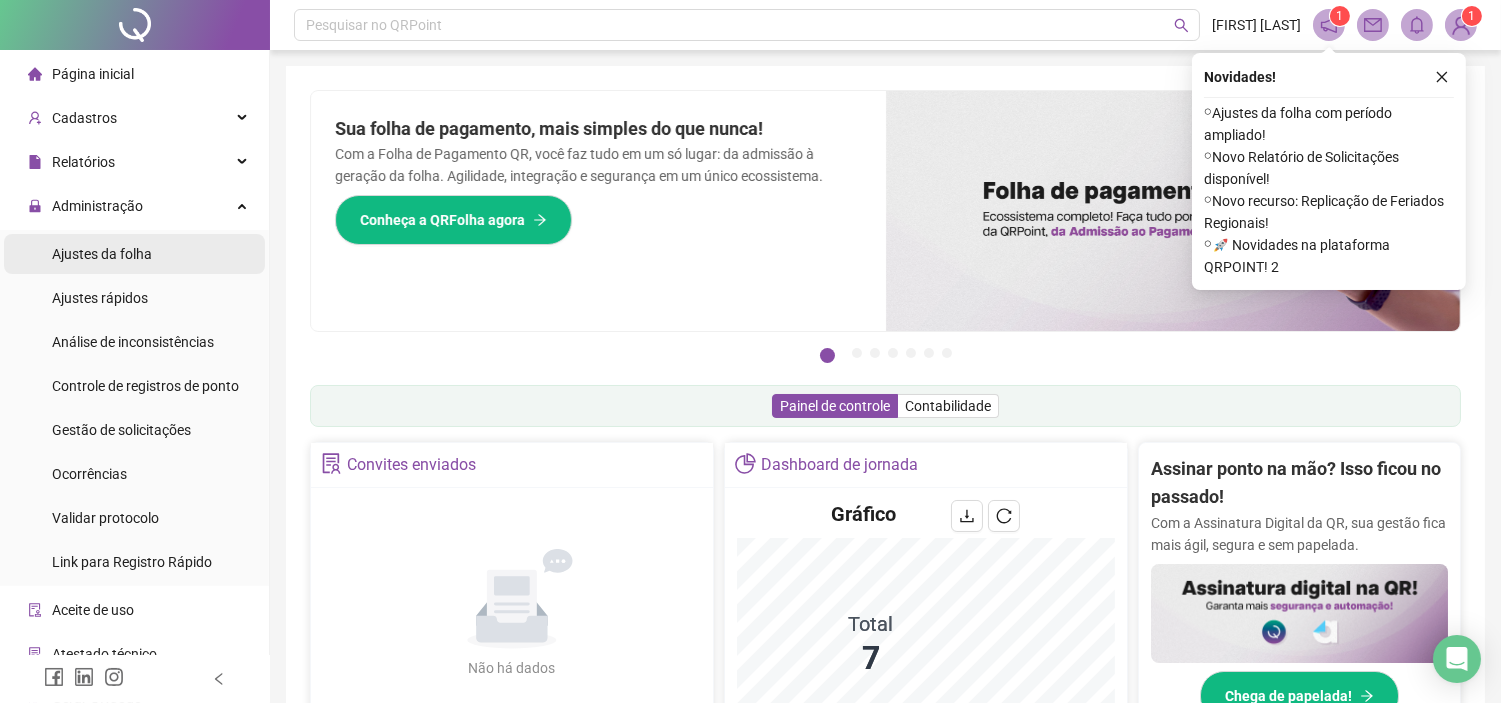 click on "Ajustes da folha" at bounding box center (102, 254) 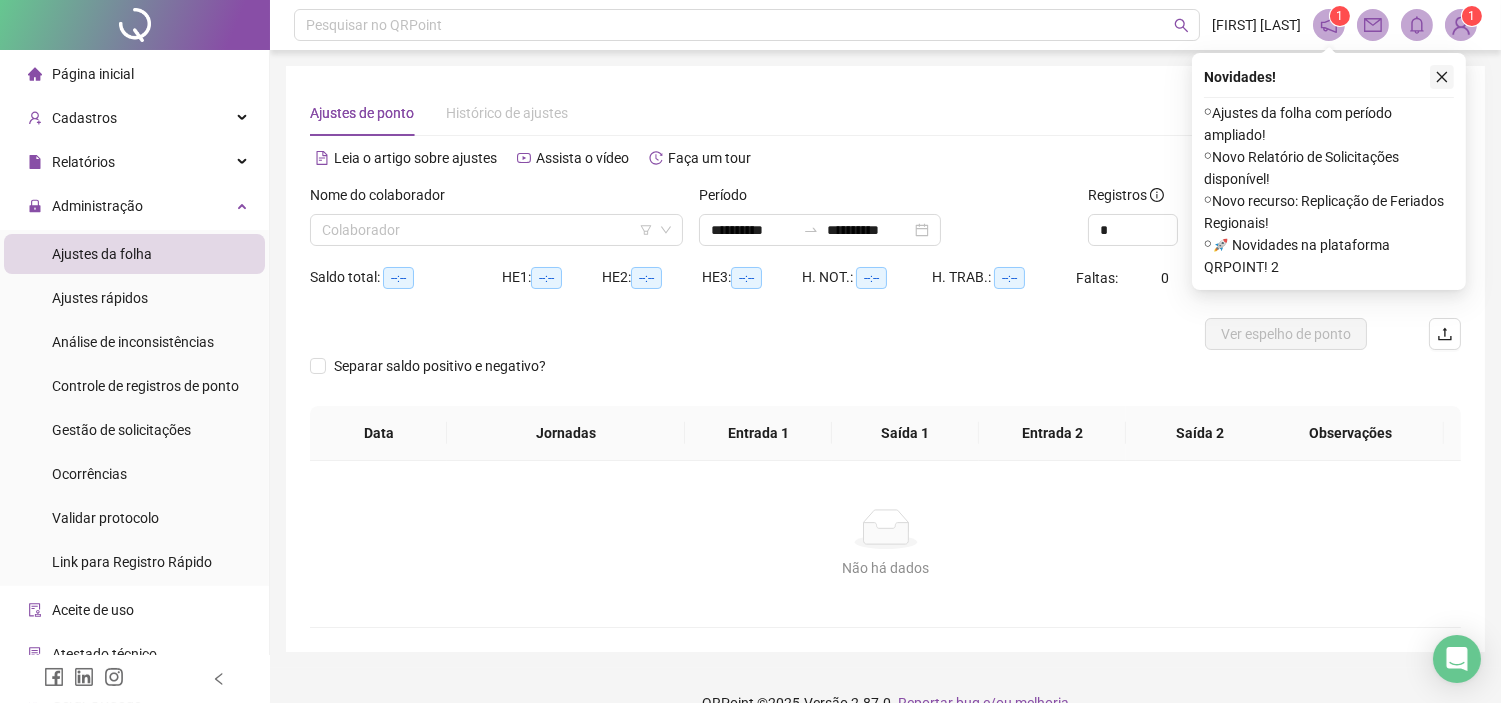 click 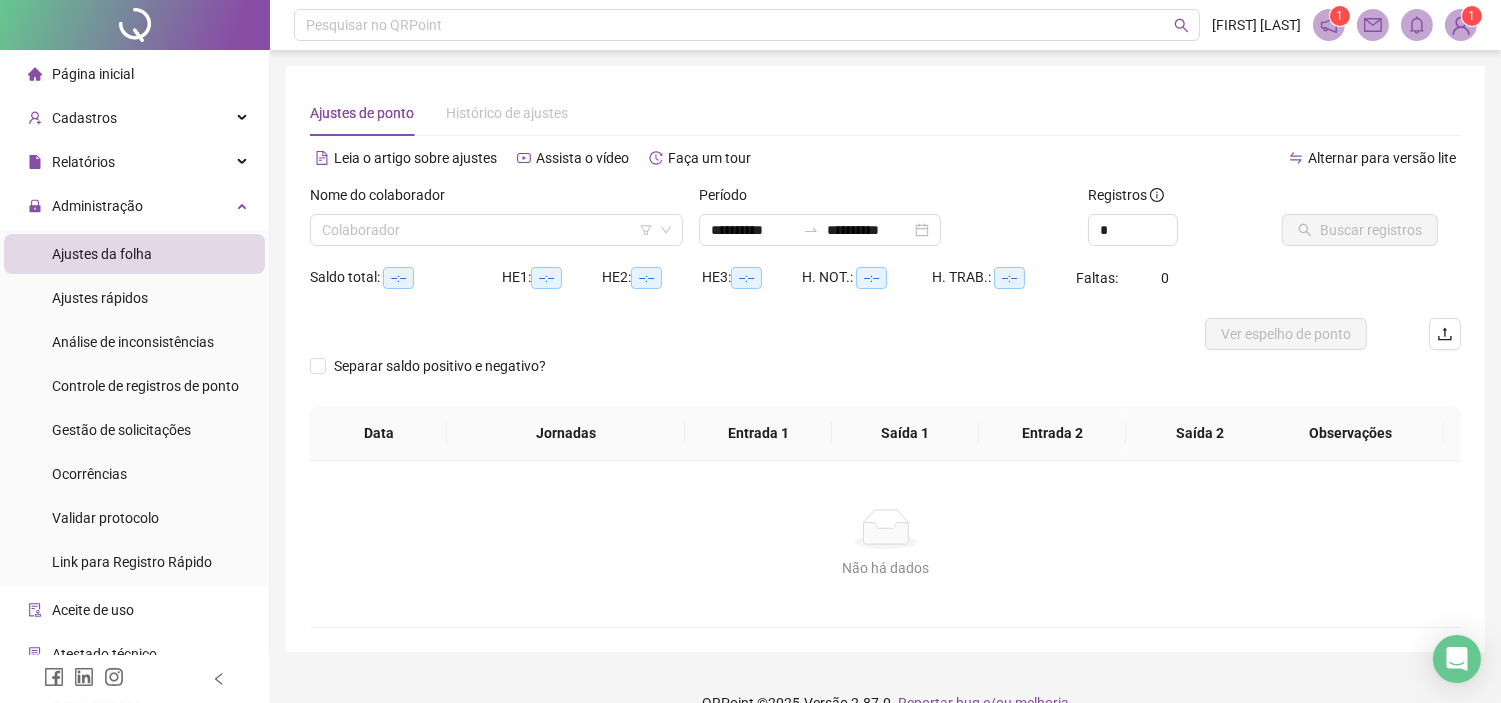 click on "Nome do colaborador" at bounding box center (496, 199) 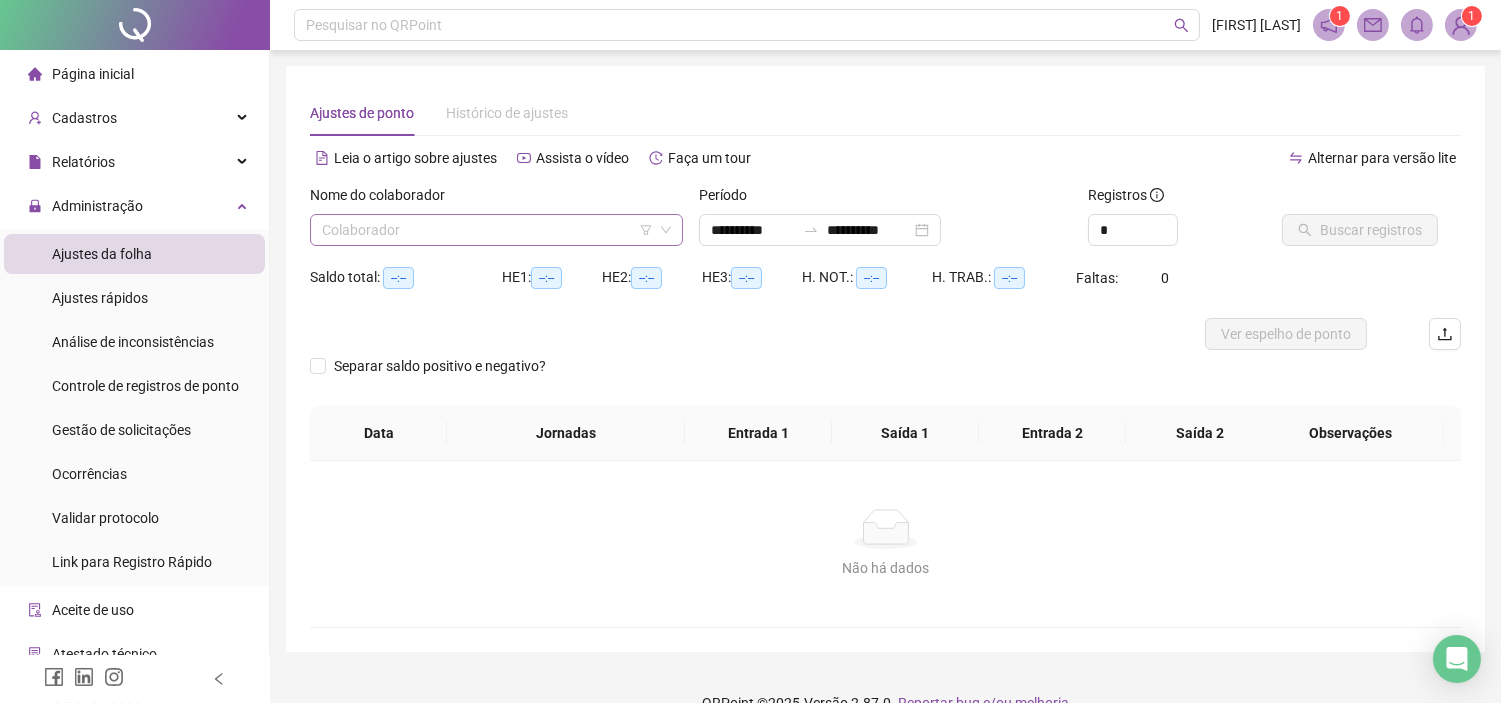 click at bounding box center [490, 230] 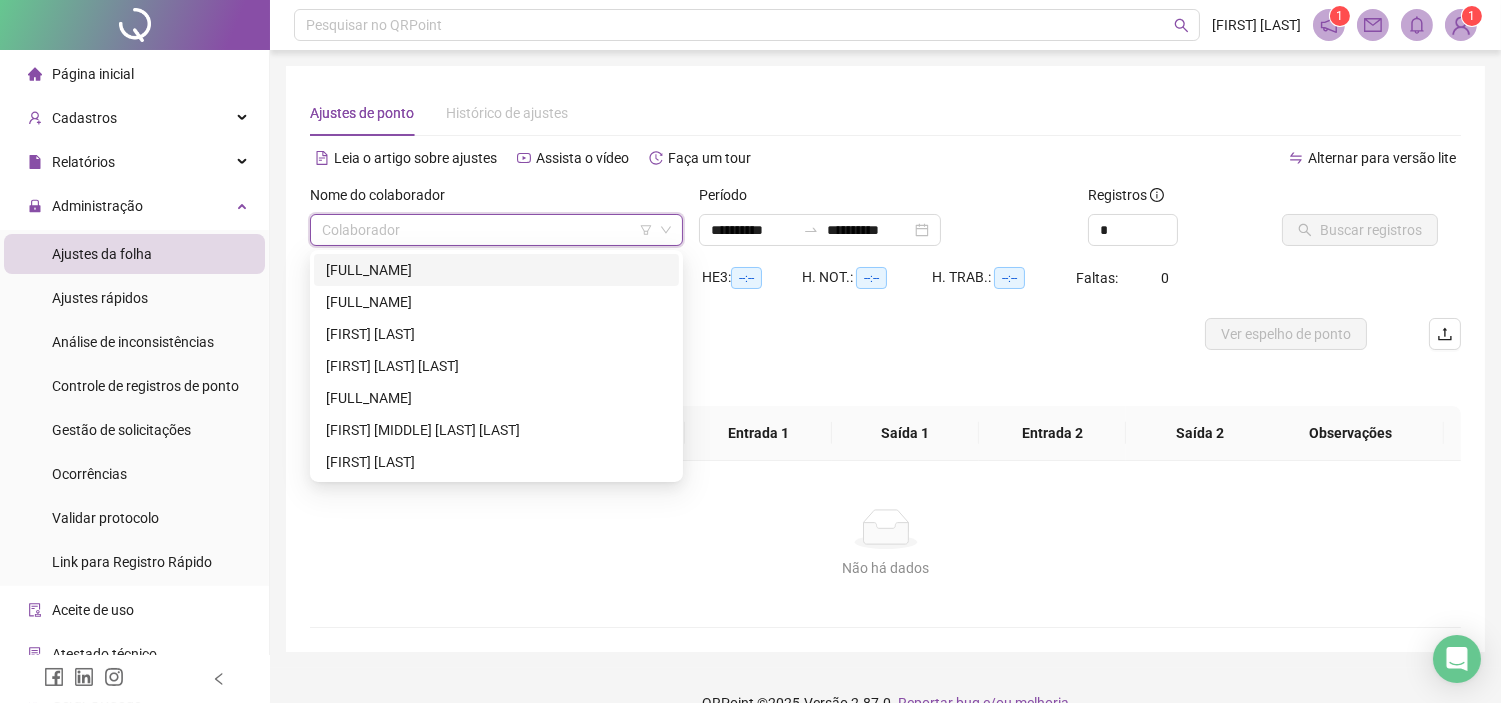 click on "[FULL_NAME]" at bounding box center (496, 270) 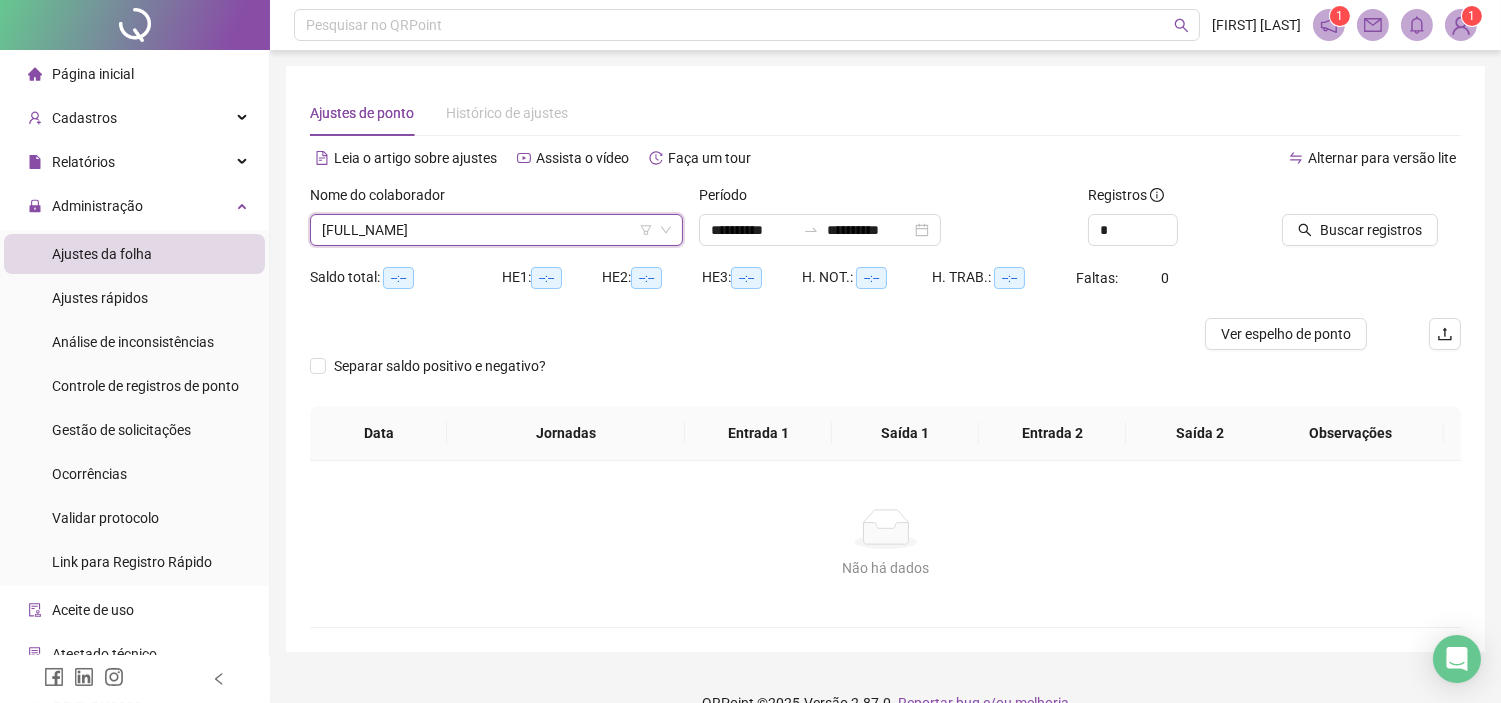 click on "**********" at bounding box center [885, 223] 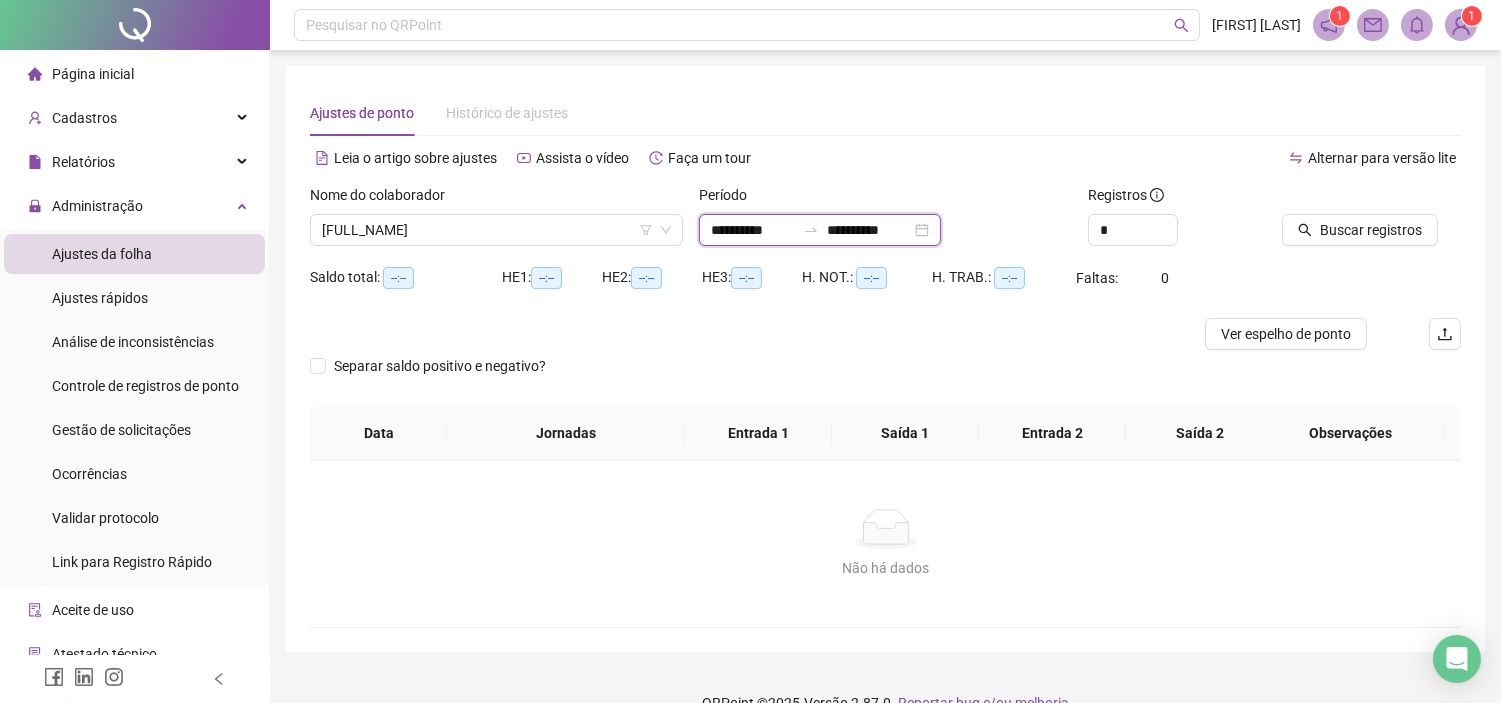 click on "**********" at bounding box center (753, 230) 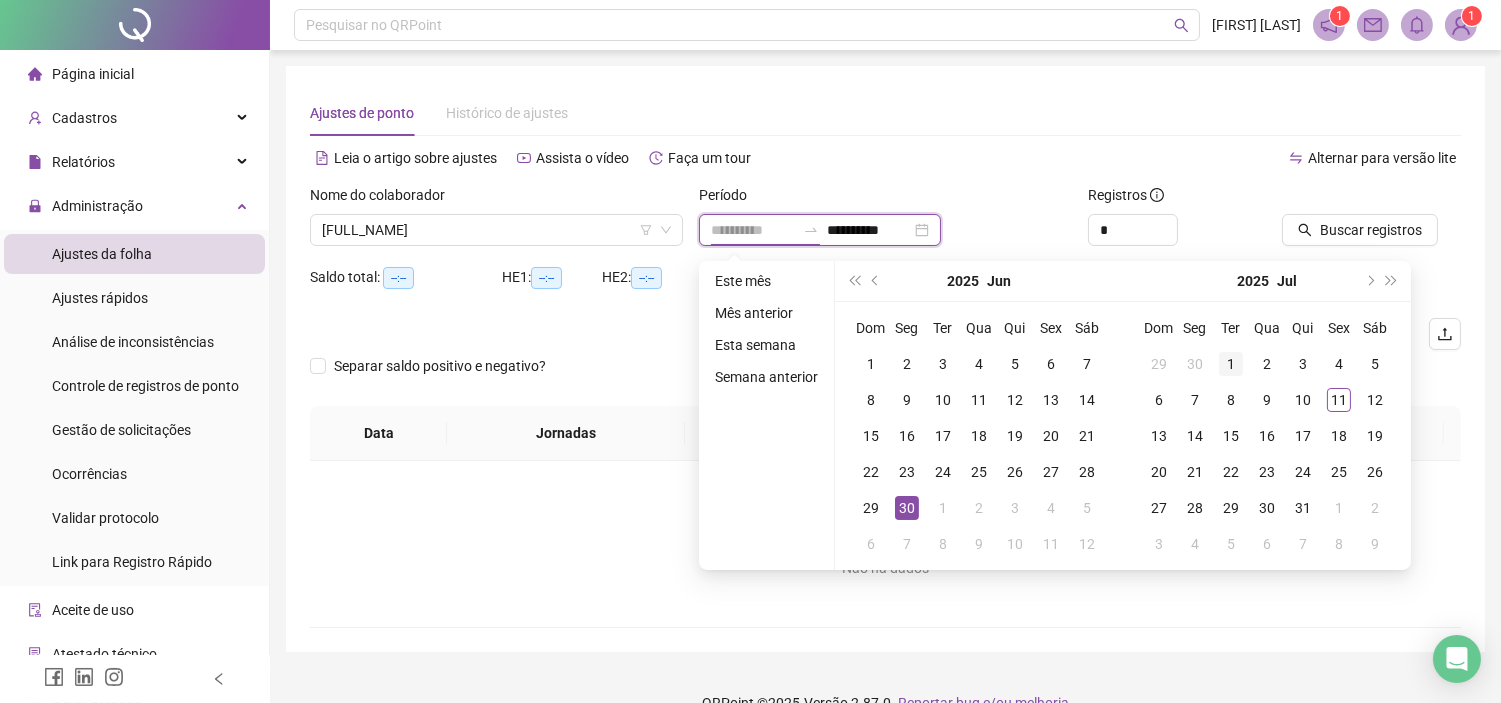 type on "**********" 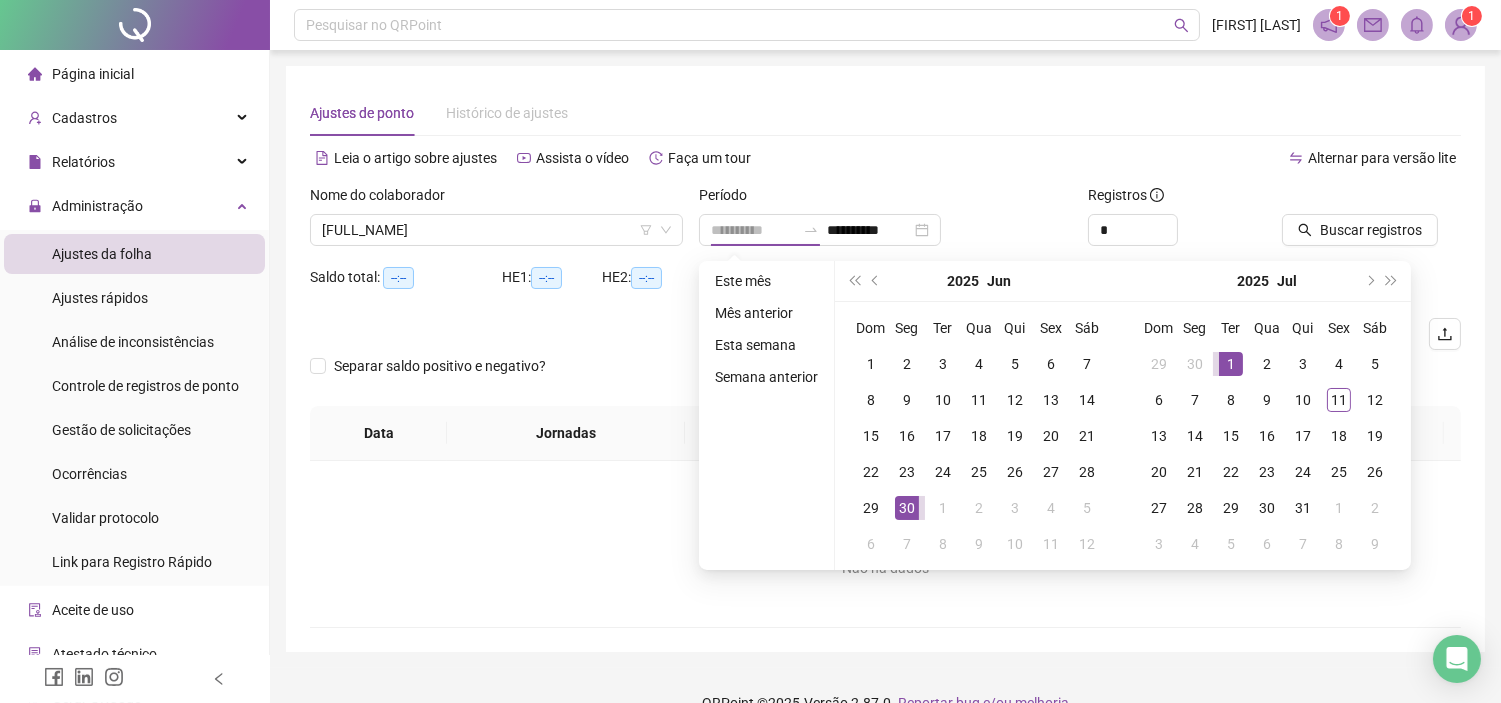 click on "1" at bounding box center [1231, 364] 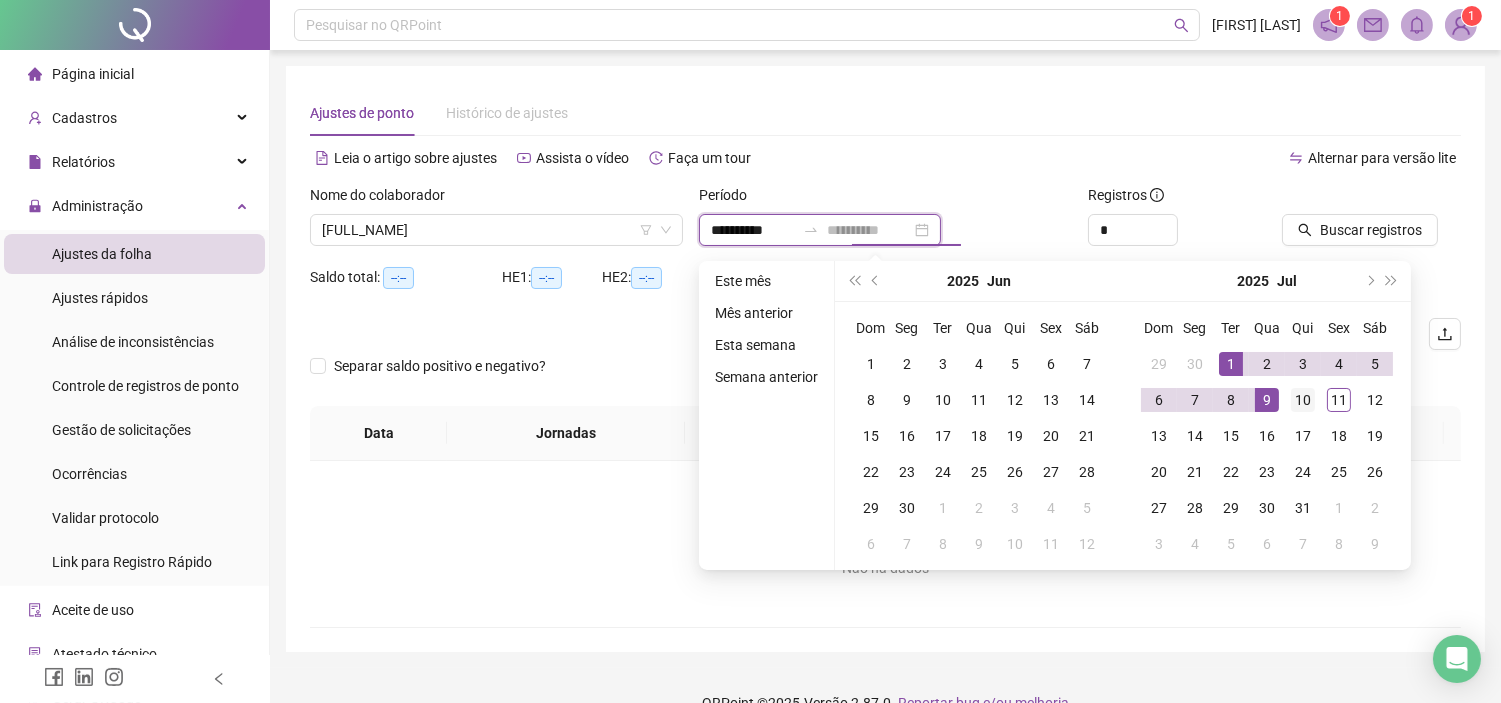 type on "**********" 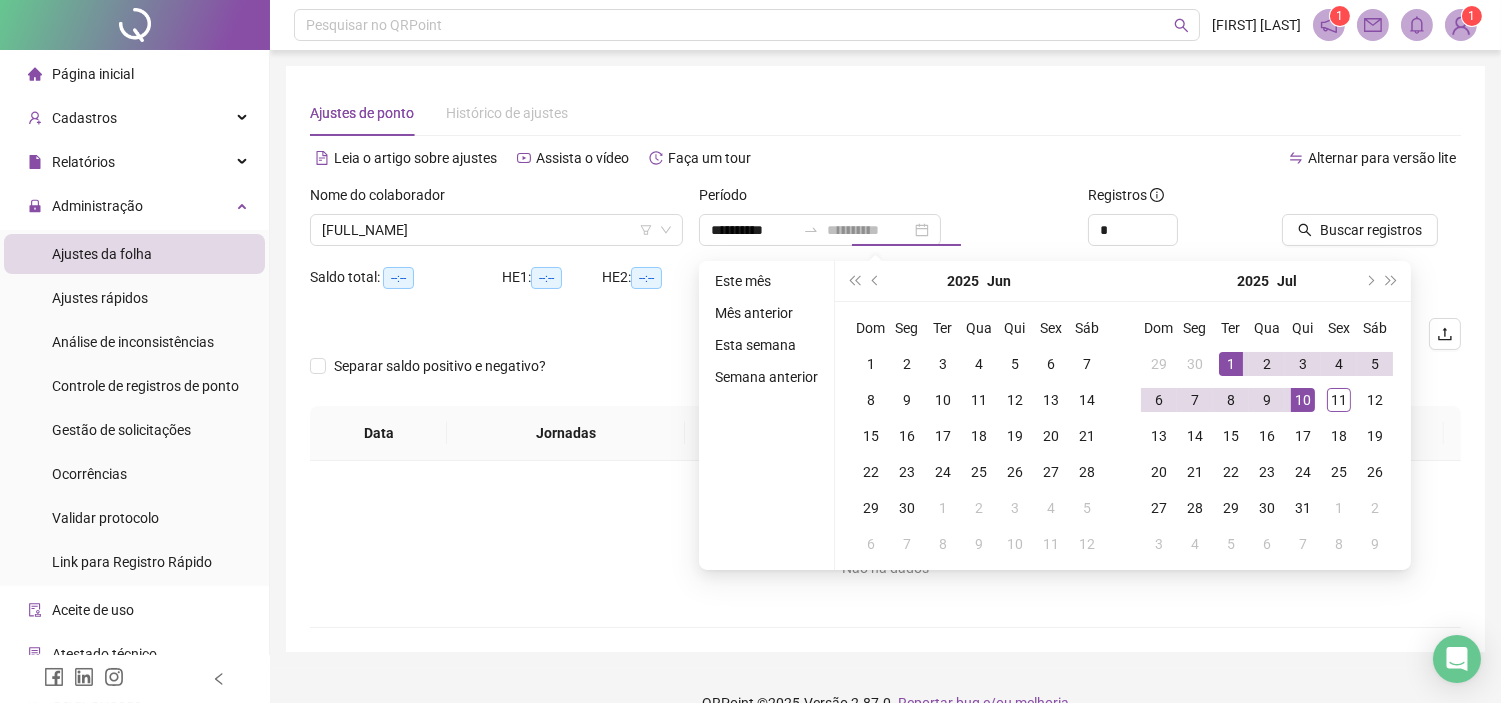 click on "10" at bounding box center [1303, 400] 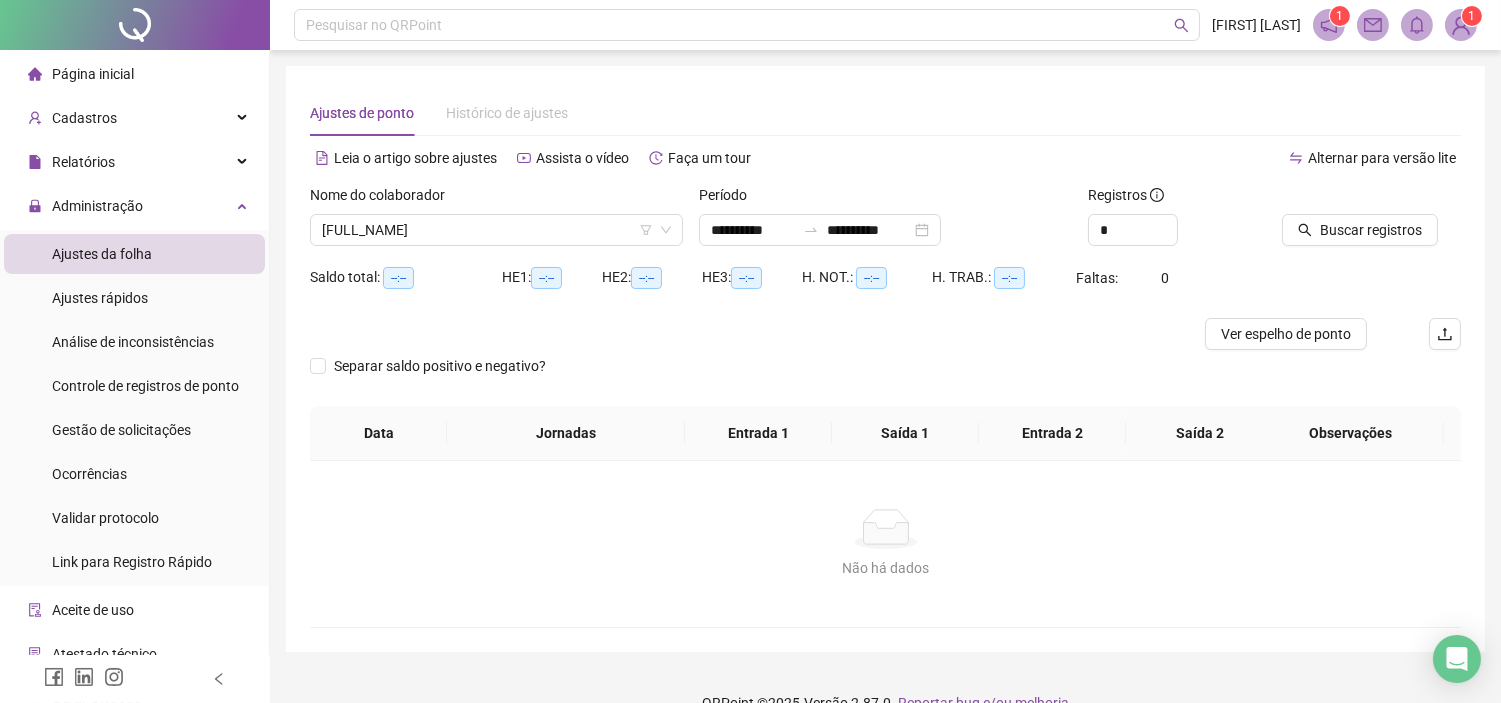 click on "Alternar para versão lite" at bounding box center (1174, 158) 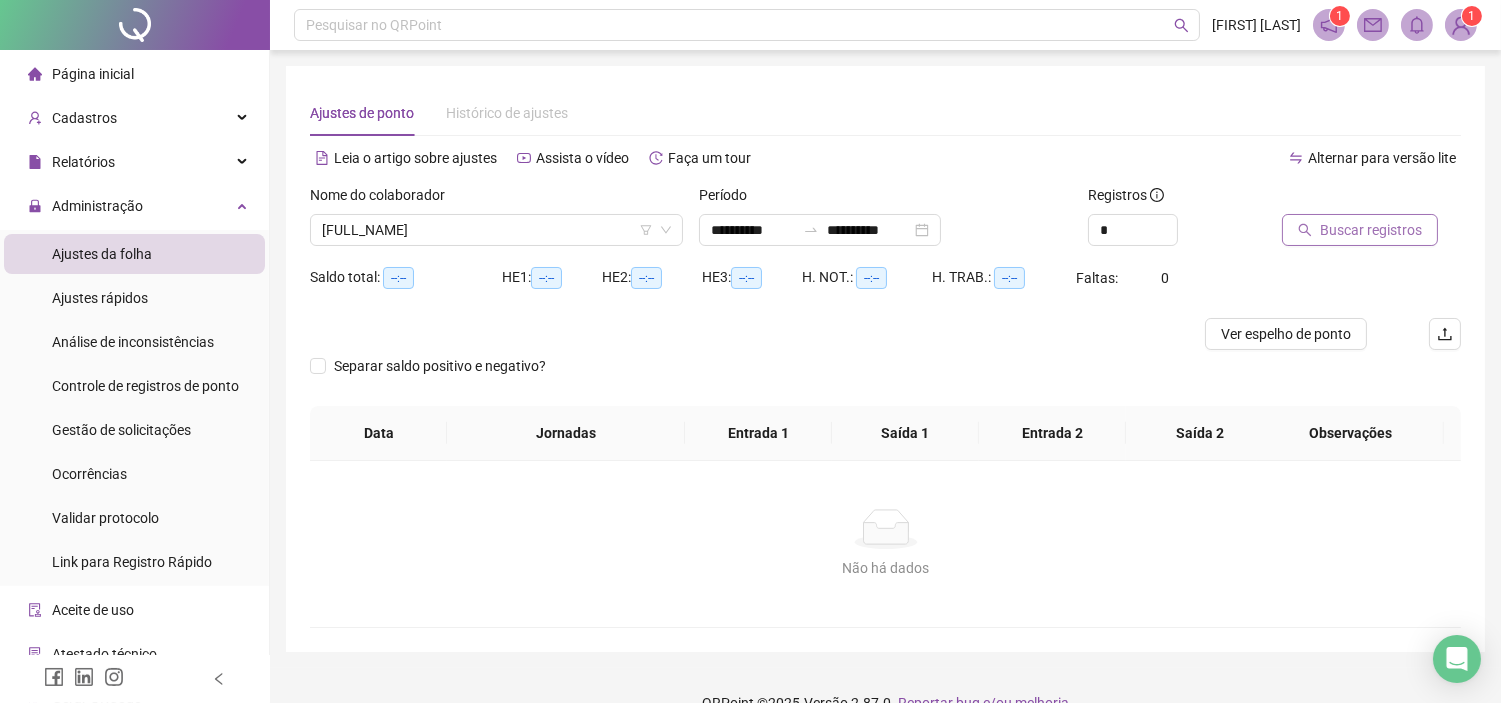 click on "Buscar registros" at bounding box center (1371, 230) 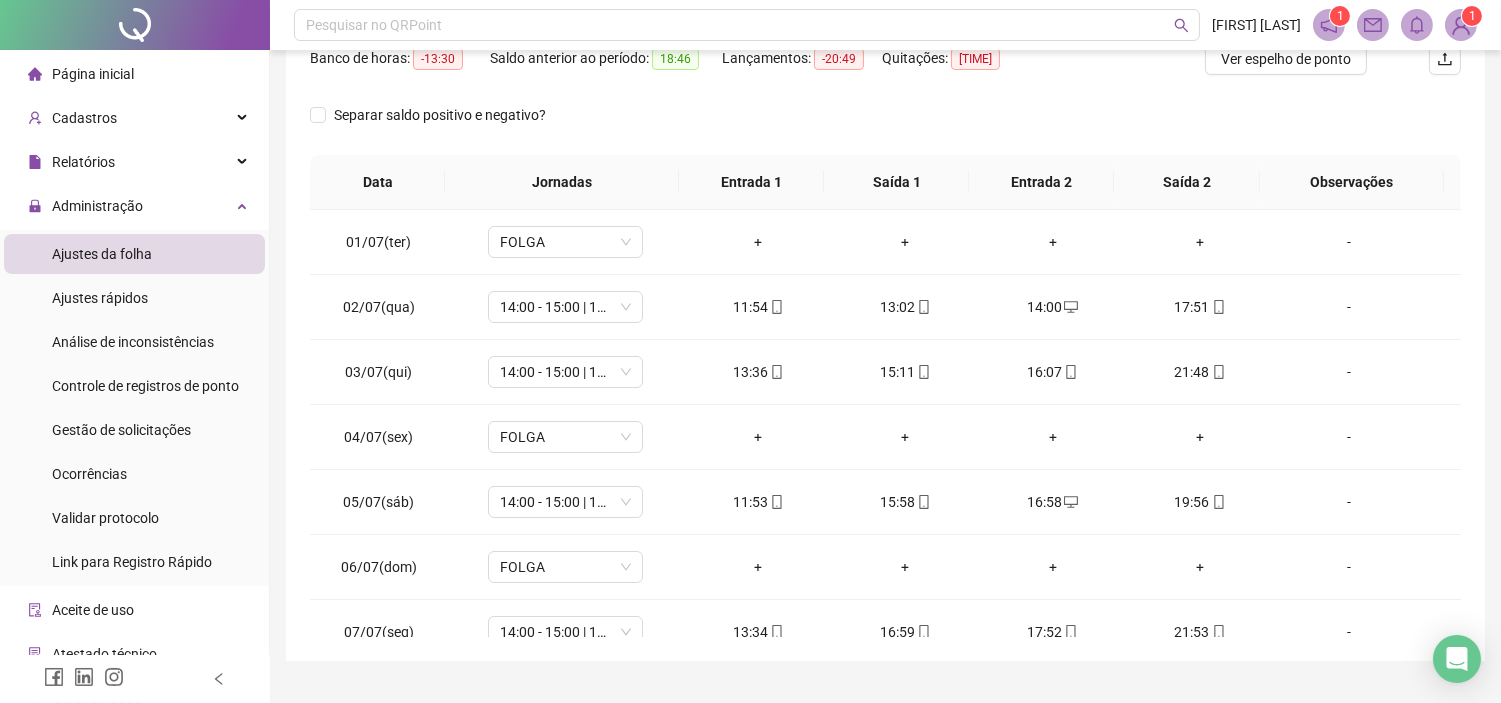 scroll, scrollTop: 318, scrollLeft: 0, axis: vertical 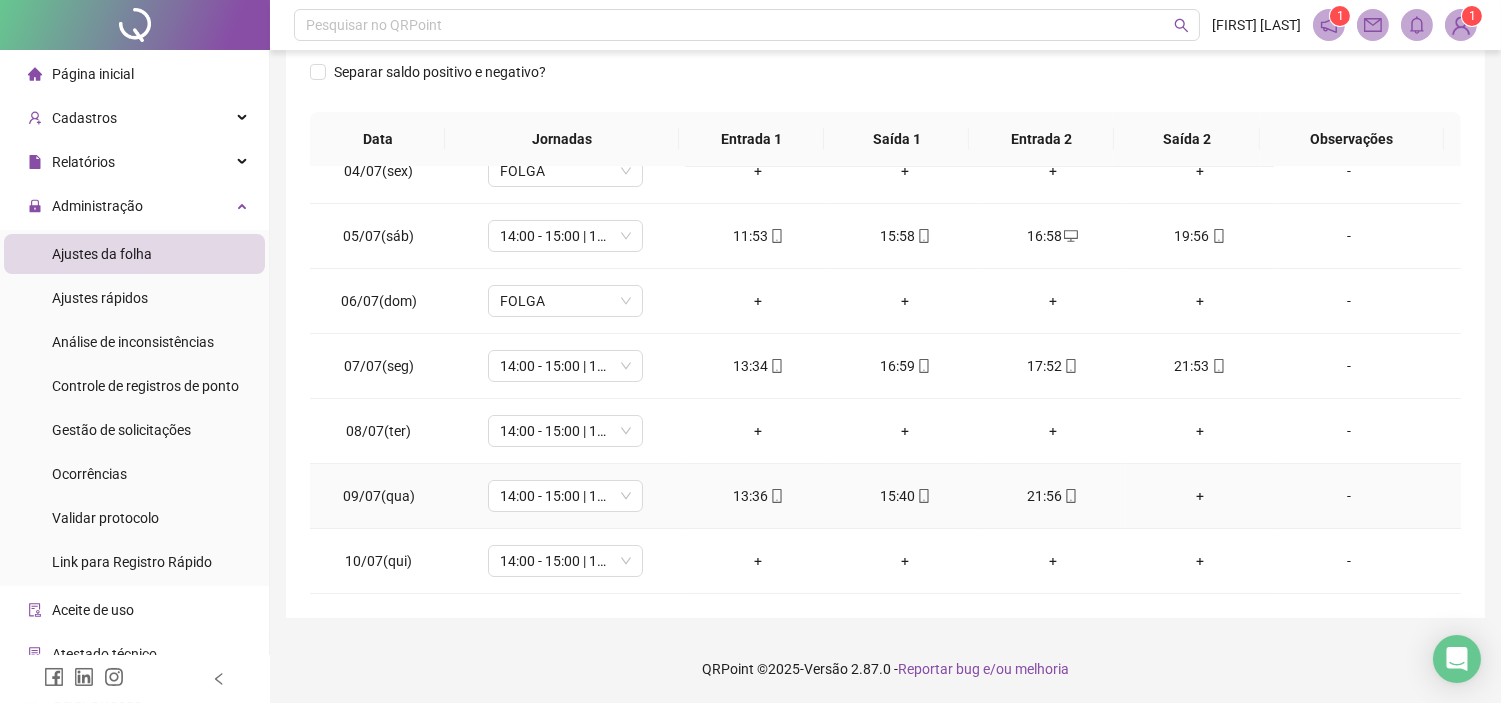 click on "+" at bounding box center (1199, 496) 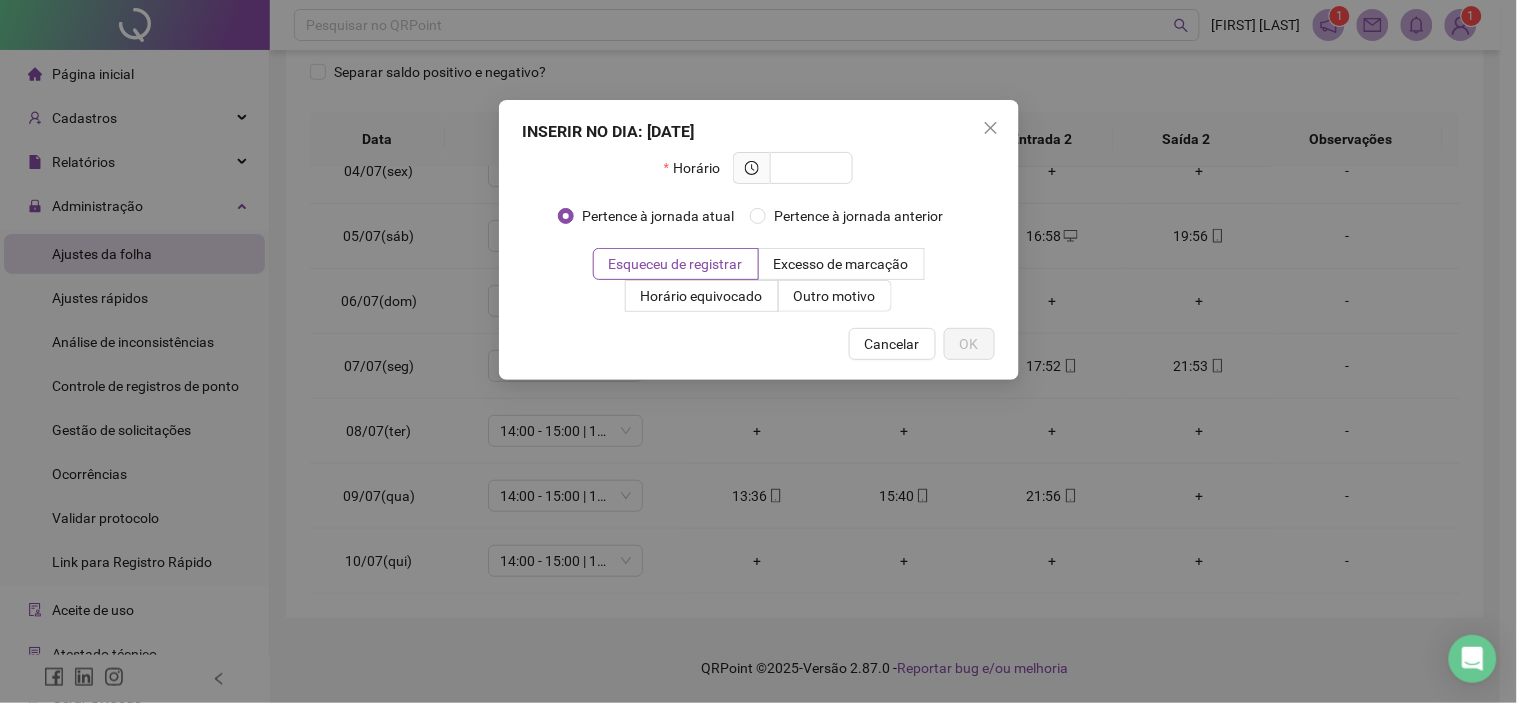 click on "INSERIR NO DIA :    [DATE] Horário Pertence à jornada atual Pertence à jornada anterior Esqueceu de registrar Excesso de marcação Horário equivocado Outro motivo Motivo Cancelar OK" at bounding box center (758, 351) 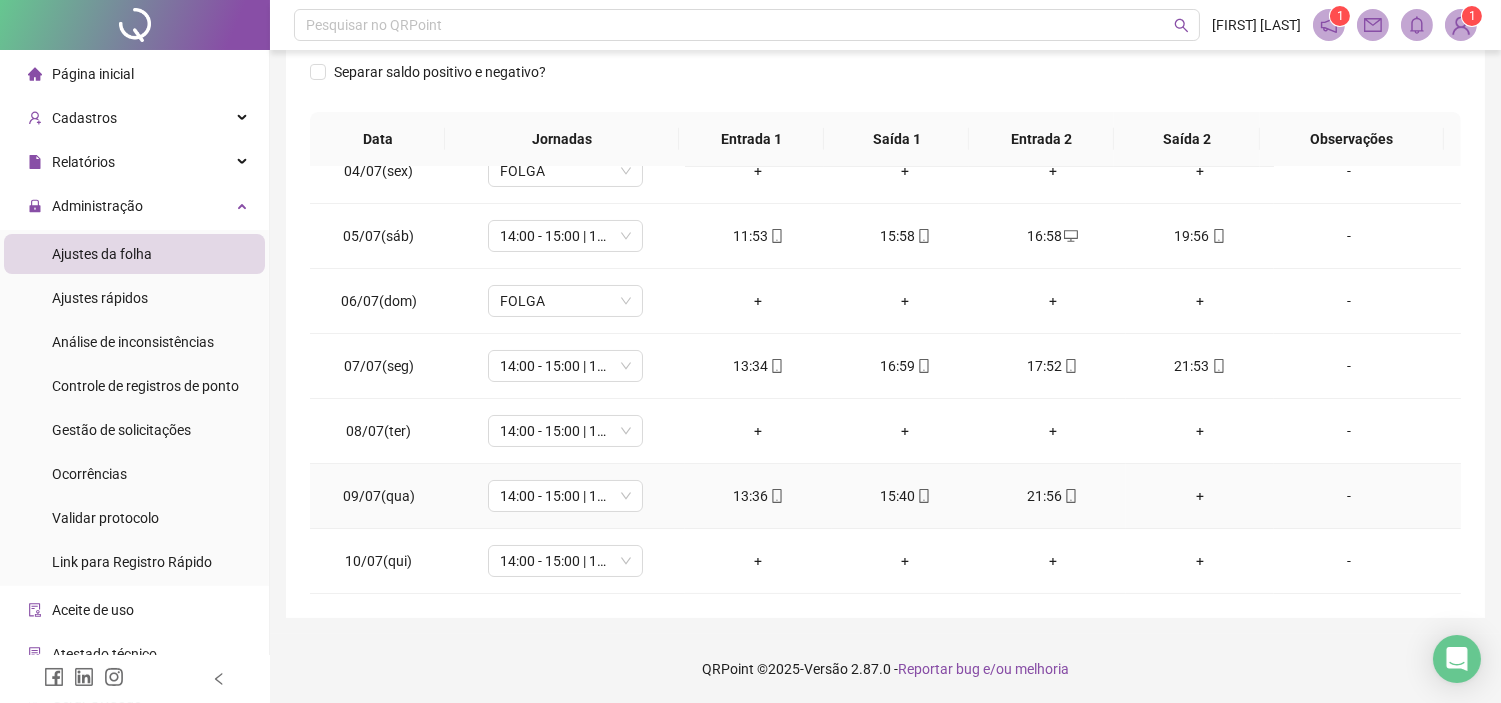 click on "+" at bounding box center (1199, 496) 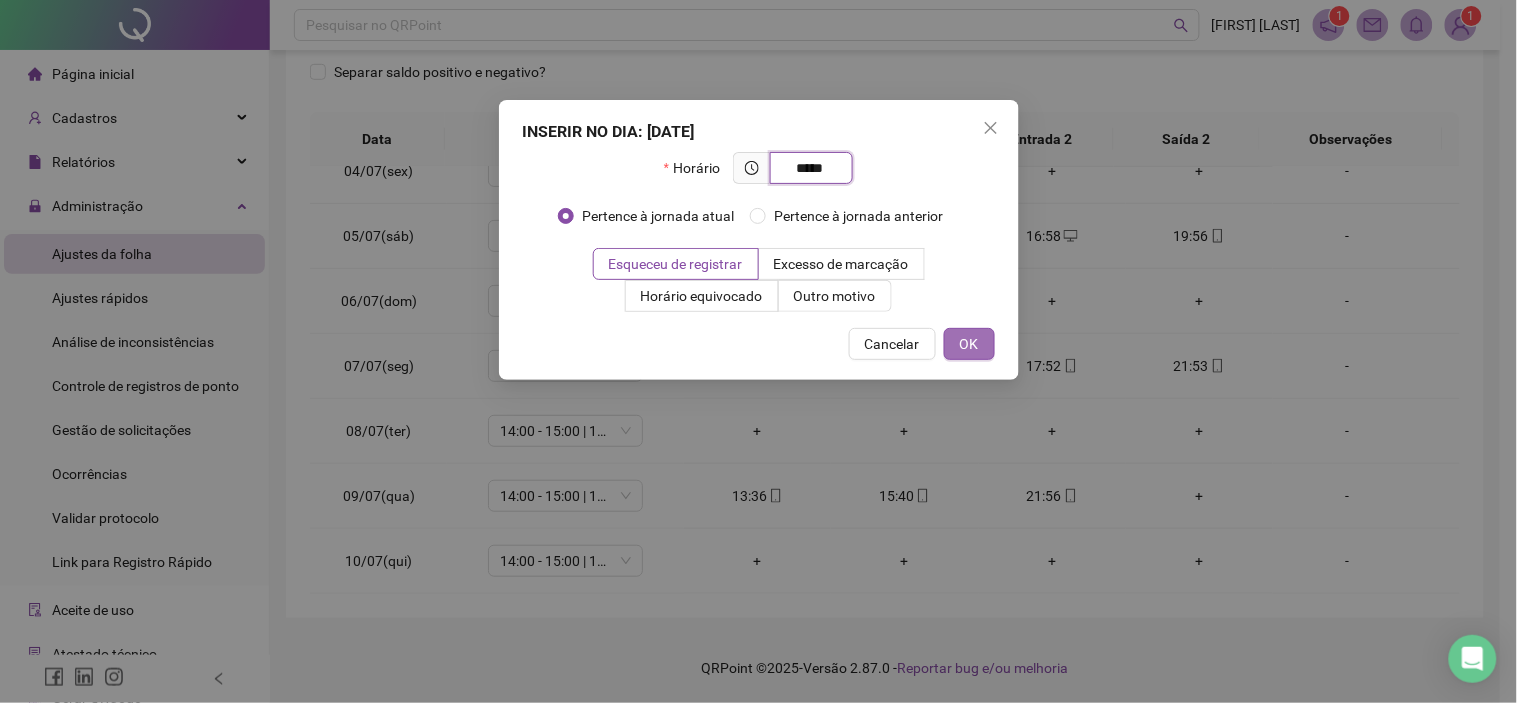 type on "*****" 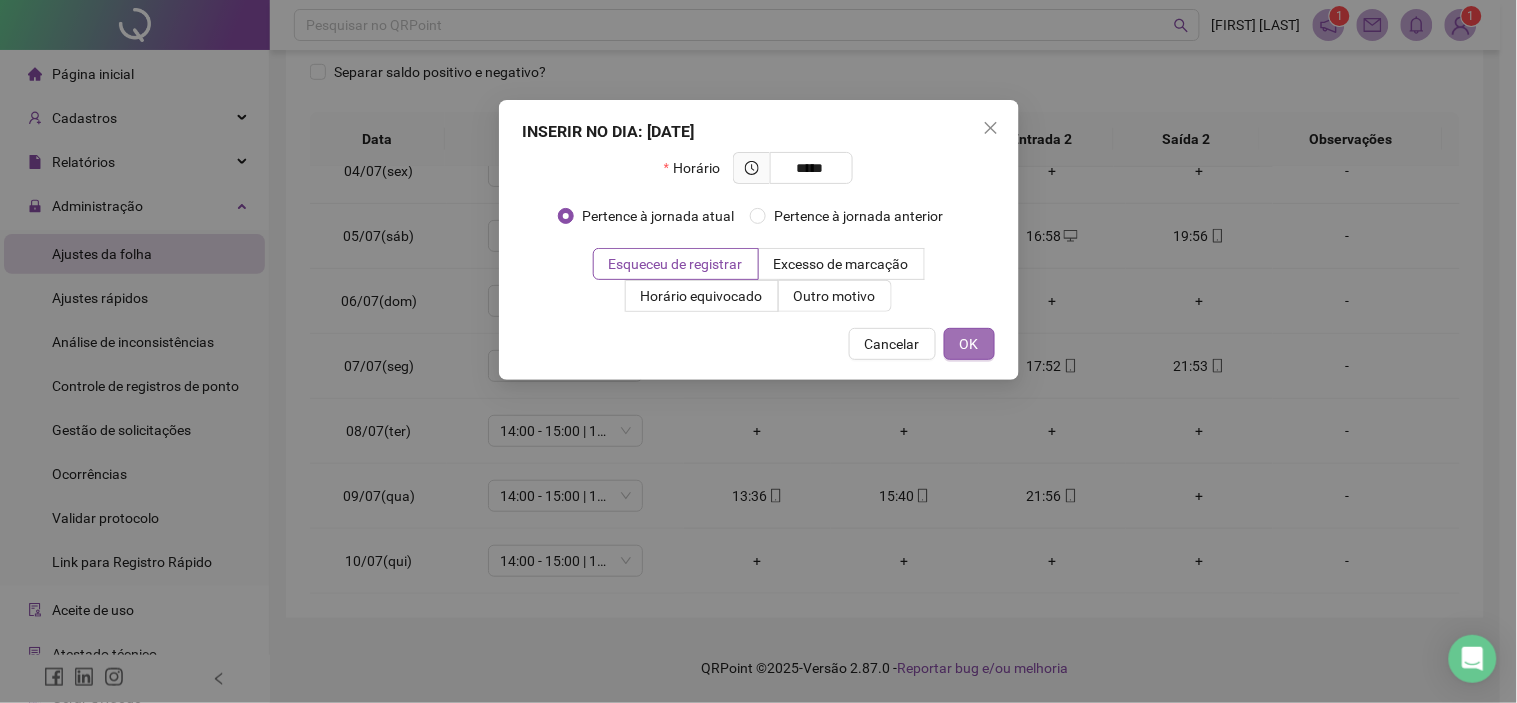 click on "OK" at bounding box center [969, 344] 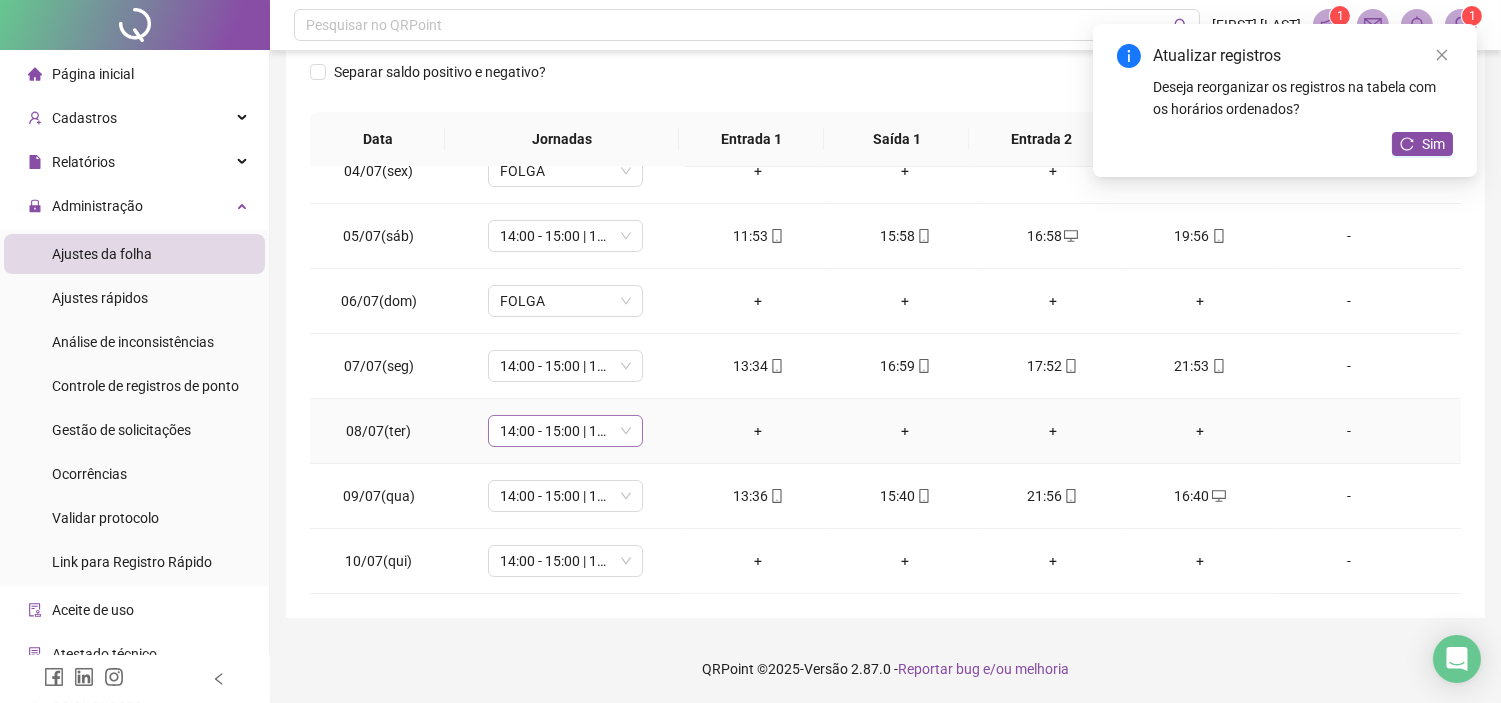 click on "14:00 - 15:00 | 15:15 - 20:00" at bounding box center (565, 431) 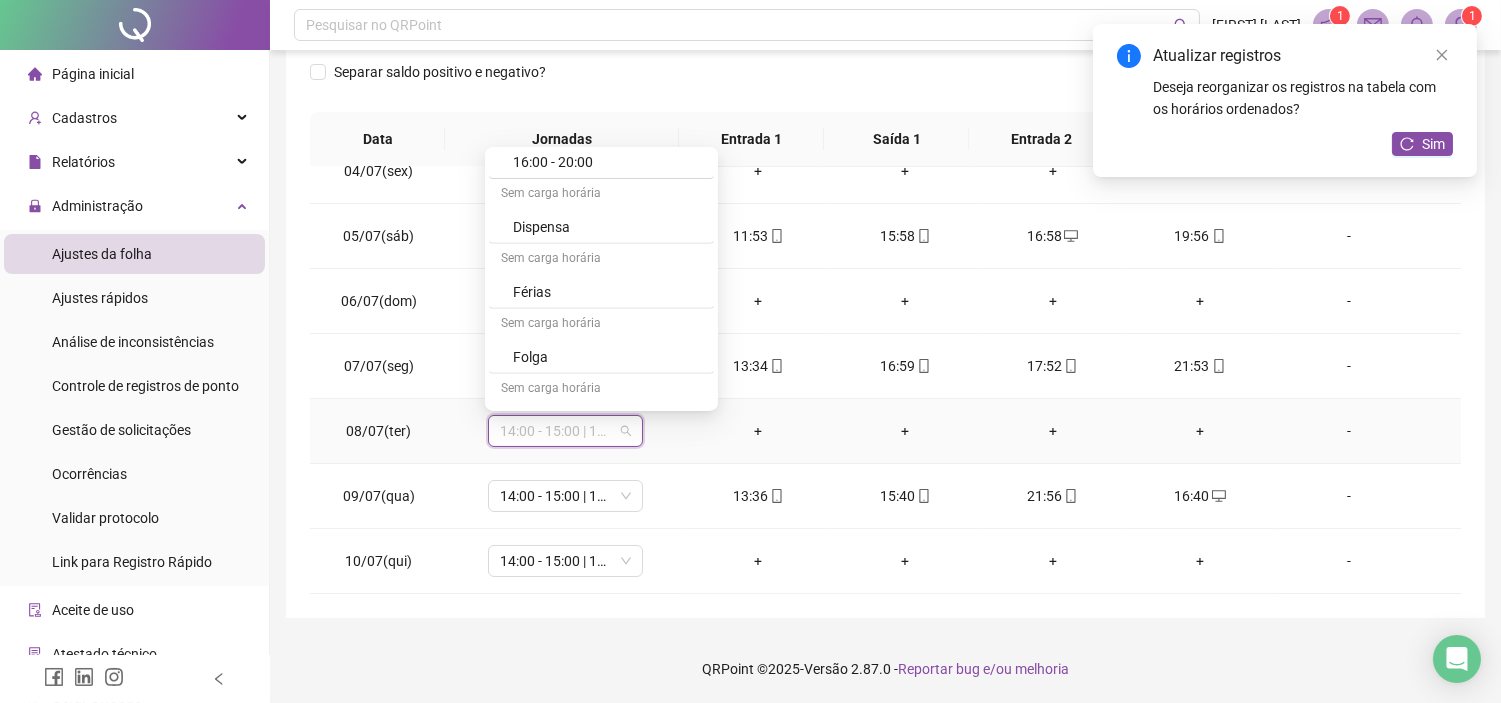 scroll, scrollTop: 3323, scrollLeft: 0, axis: vertical 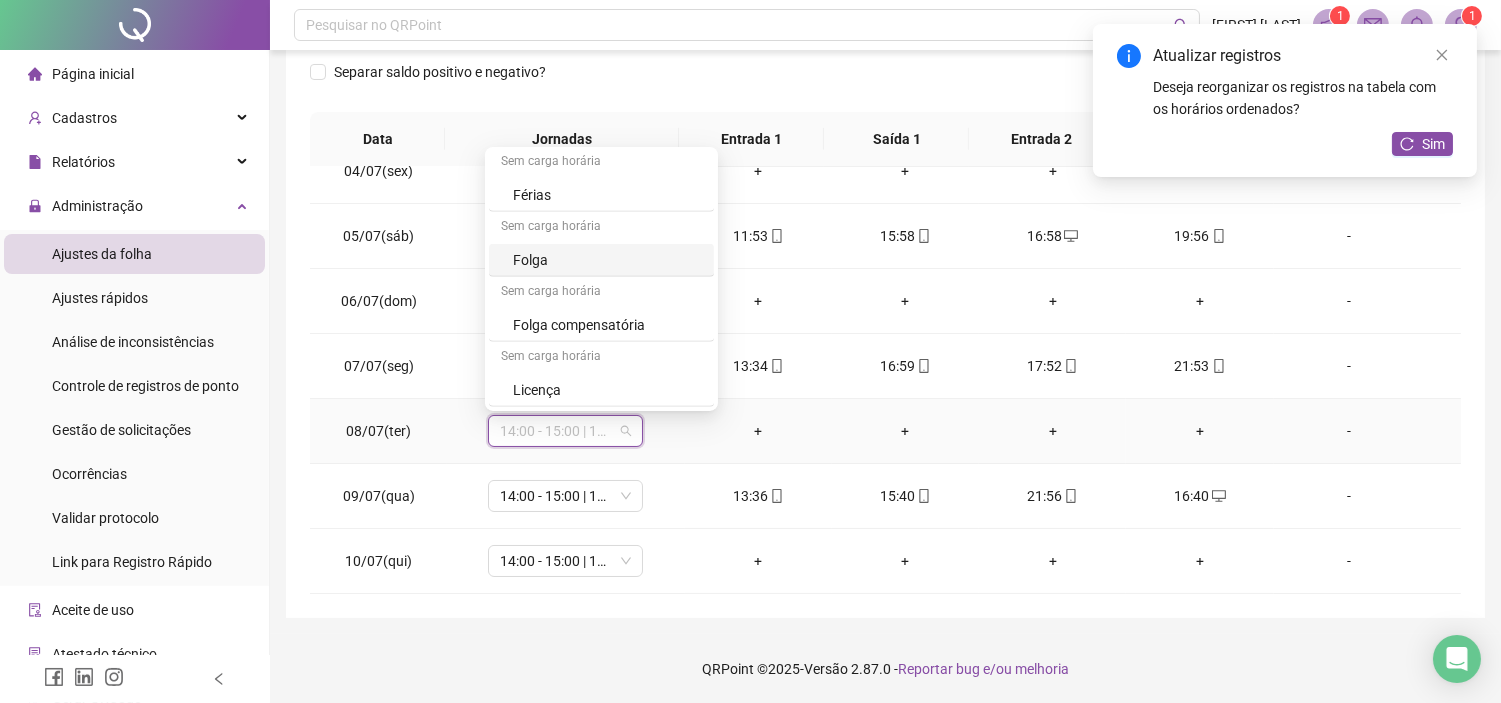 click on "Folga" at bounding box center [607, 260] 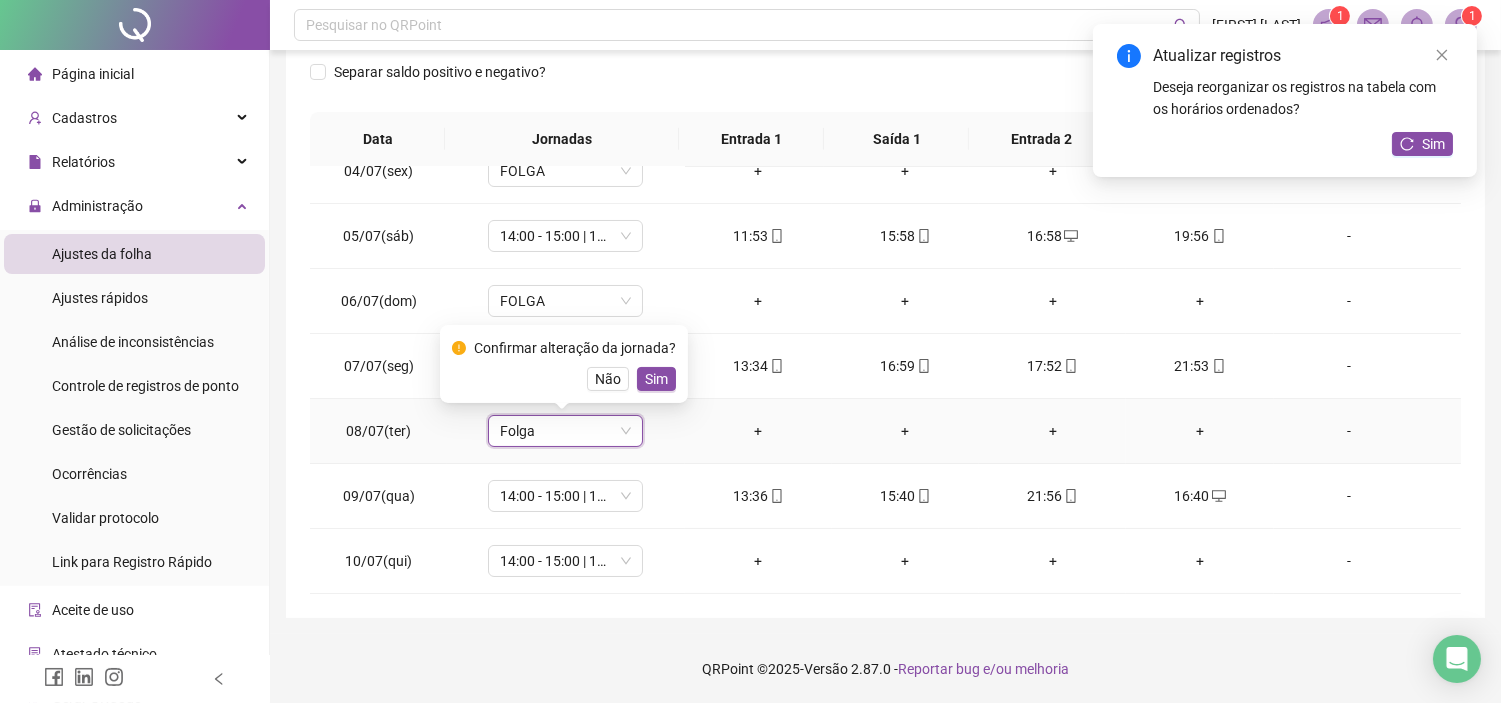 click on "Confirmar alteração da jornada? Não Sim" at bounding box center (564, 364) 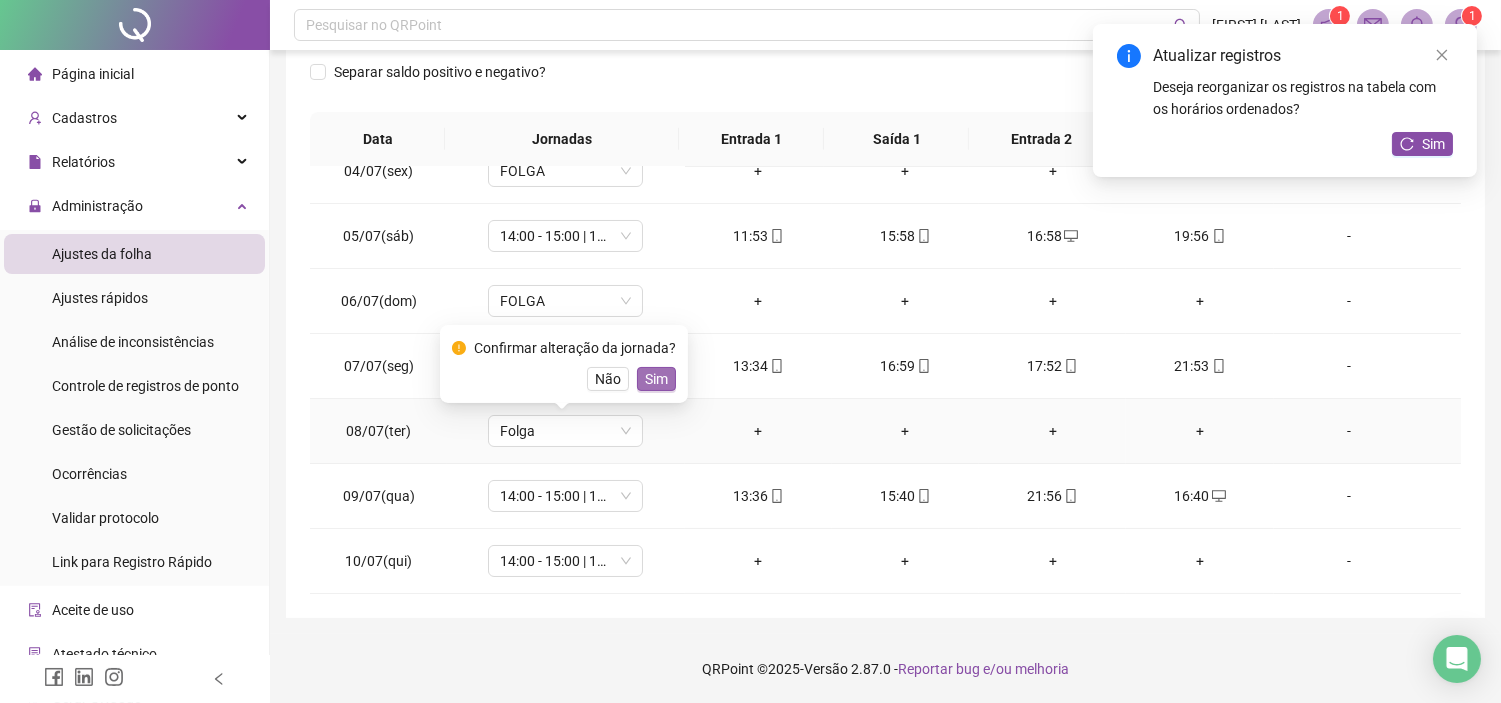 click on "Sim" at bounding box center (656, 379) 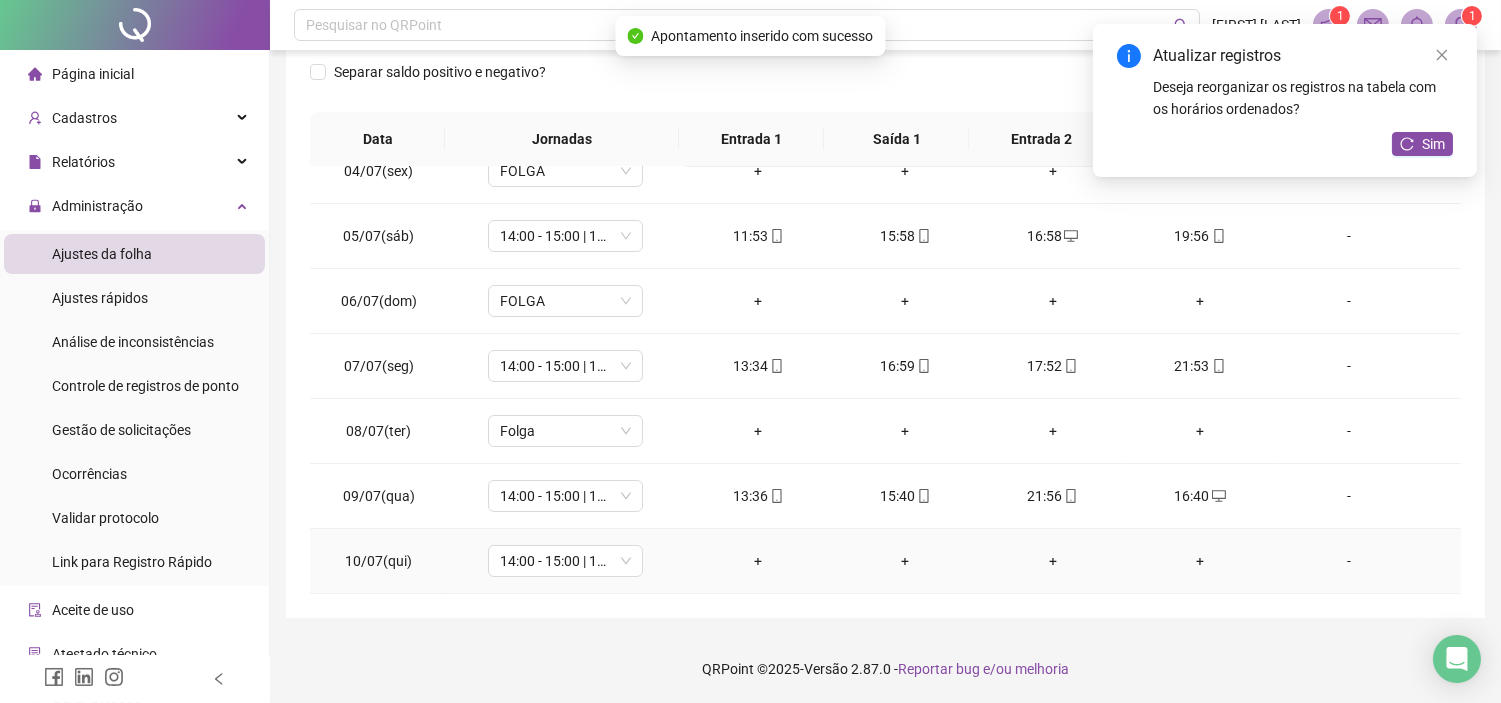 click on "+" at bounding box center (758, 561) 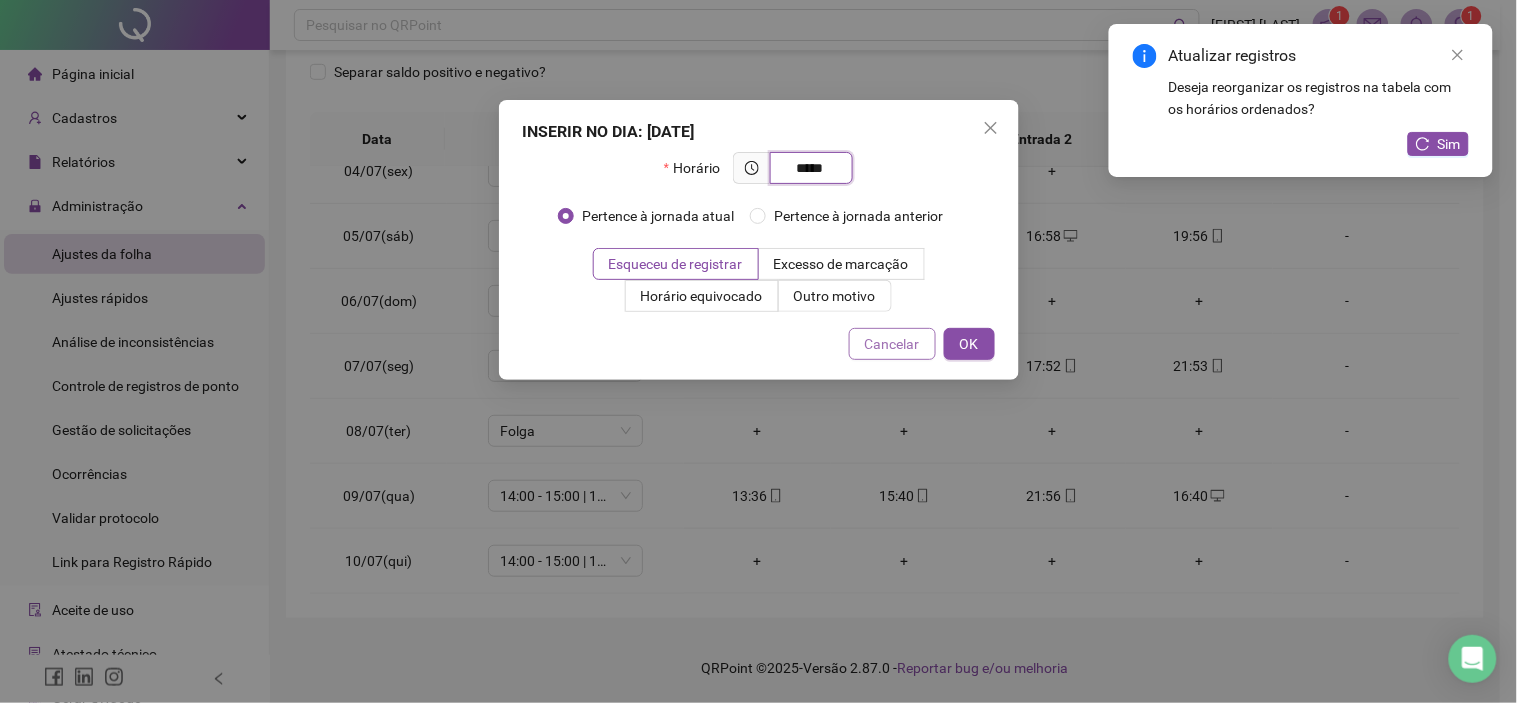 type on "*****" 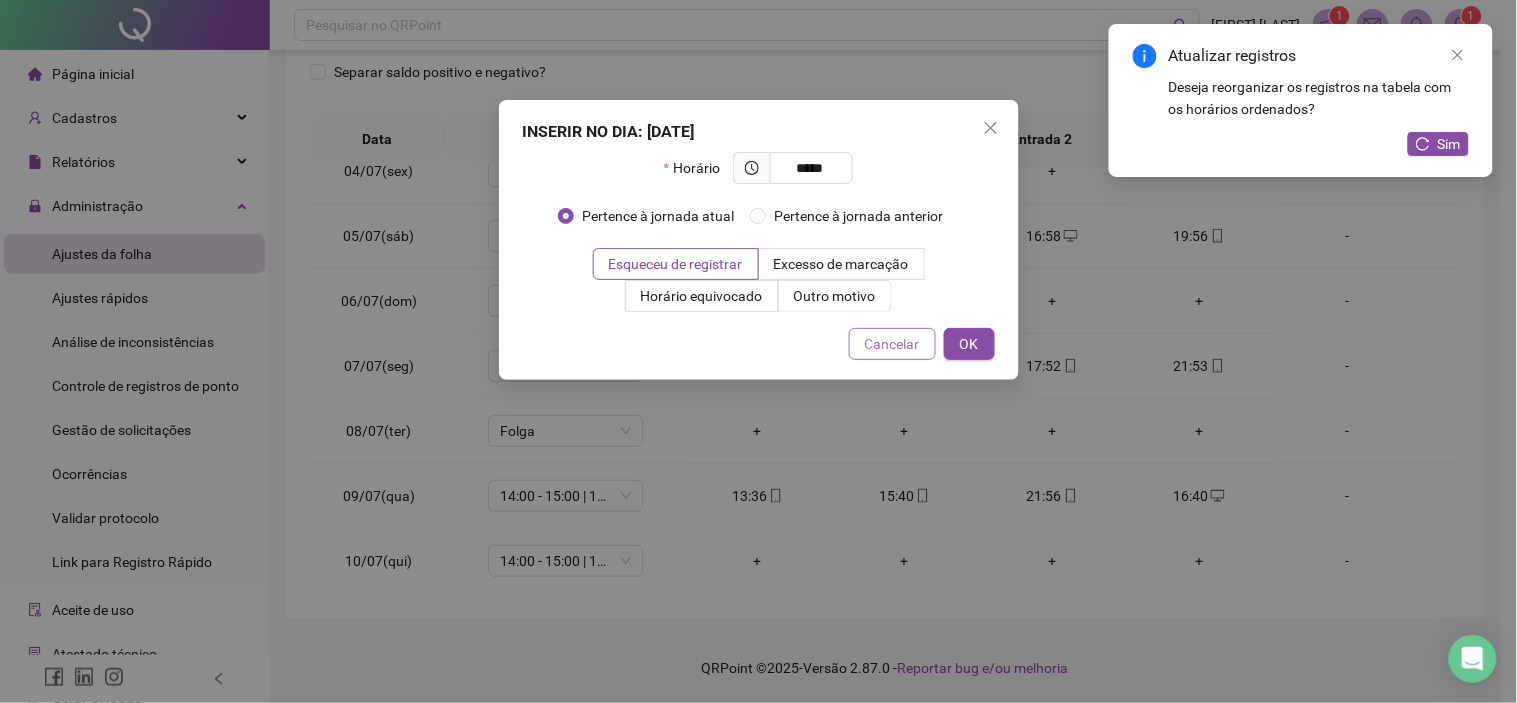 click on "Cancelar" at bounding box center [892, 344] 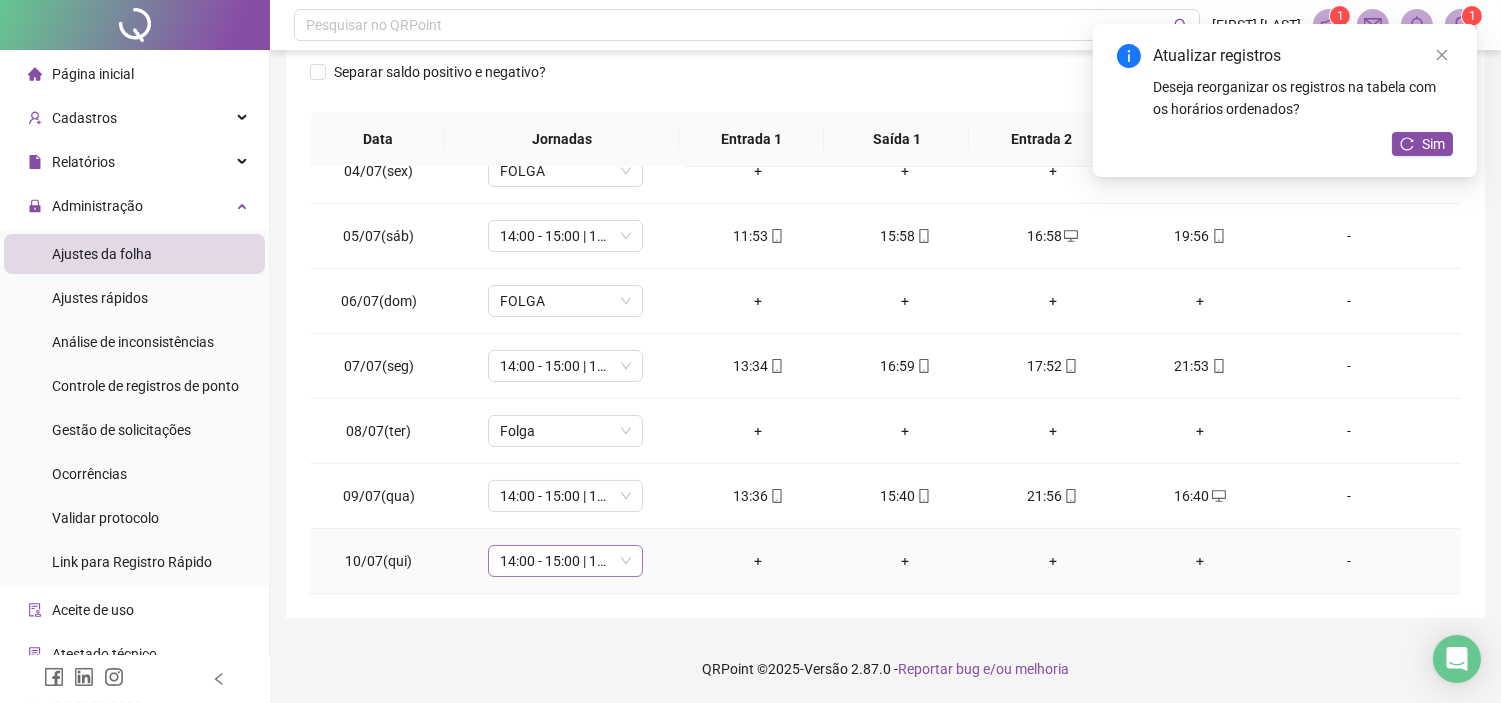 click on "14:00 - 15:00 | 15:15 - 20:00" at bounding box center [565, 561] 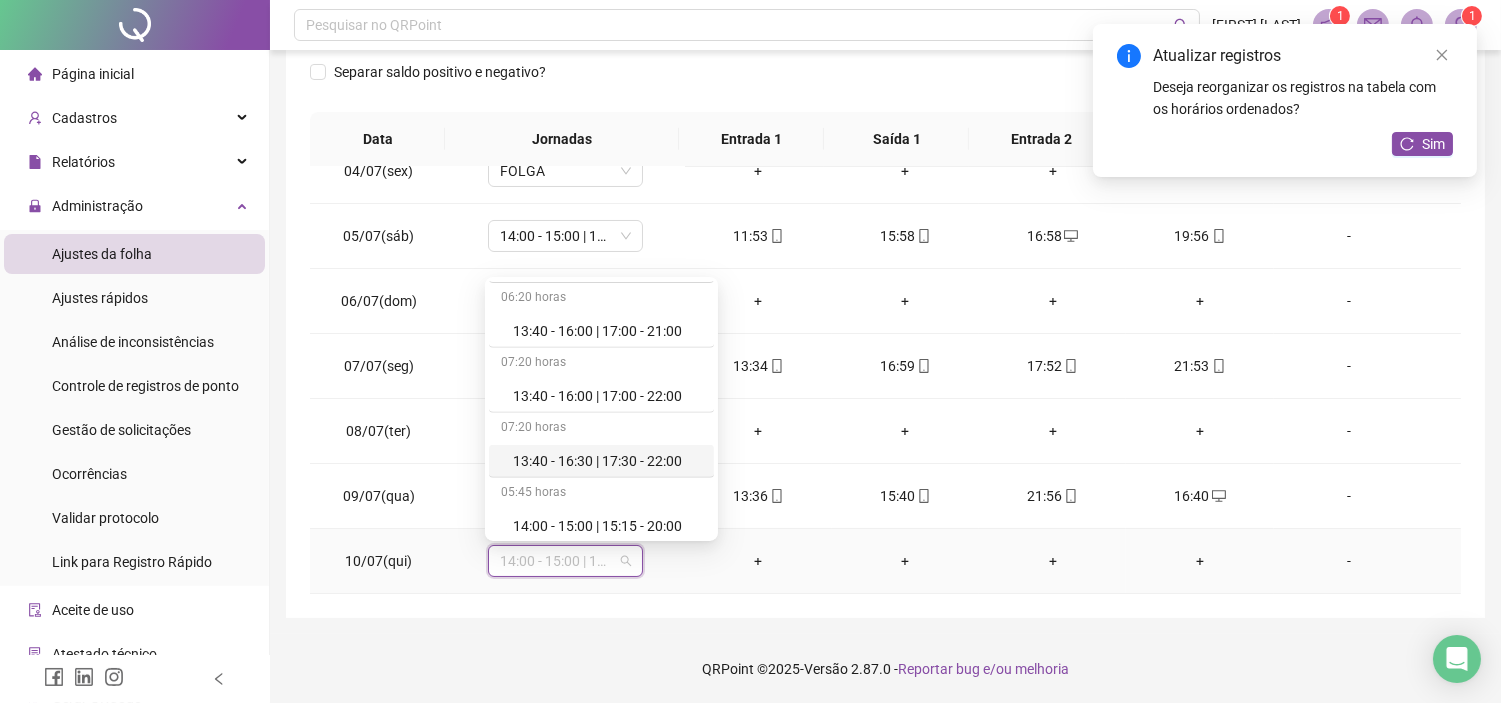 scroll, scrollTop: 2777, scrollLeft: 0, axis: vertical 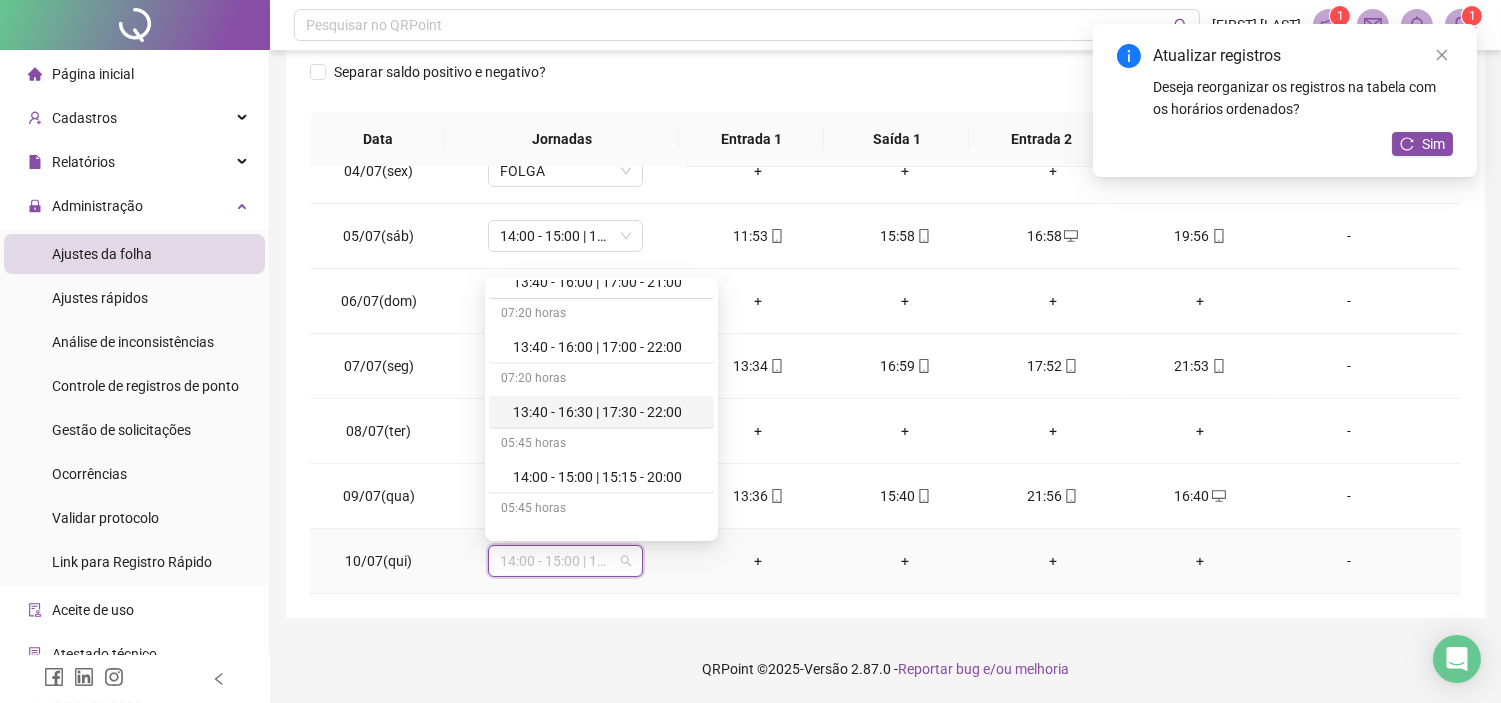 click on "13:40 - 16:30 | 17:30 - 22:00" at bounding box center [607, 412] 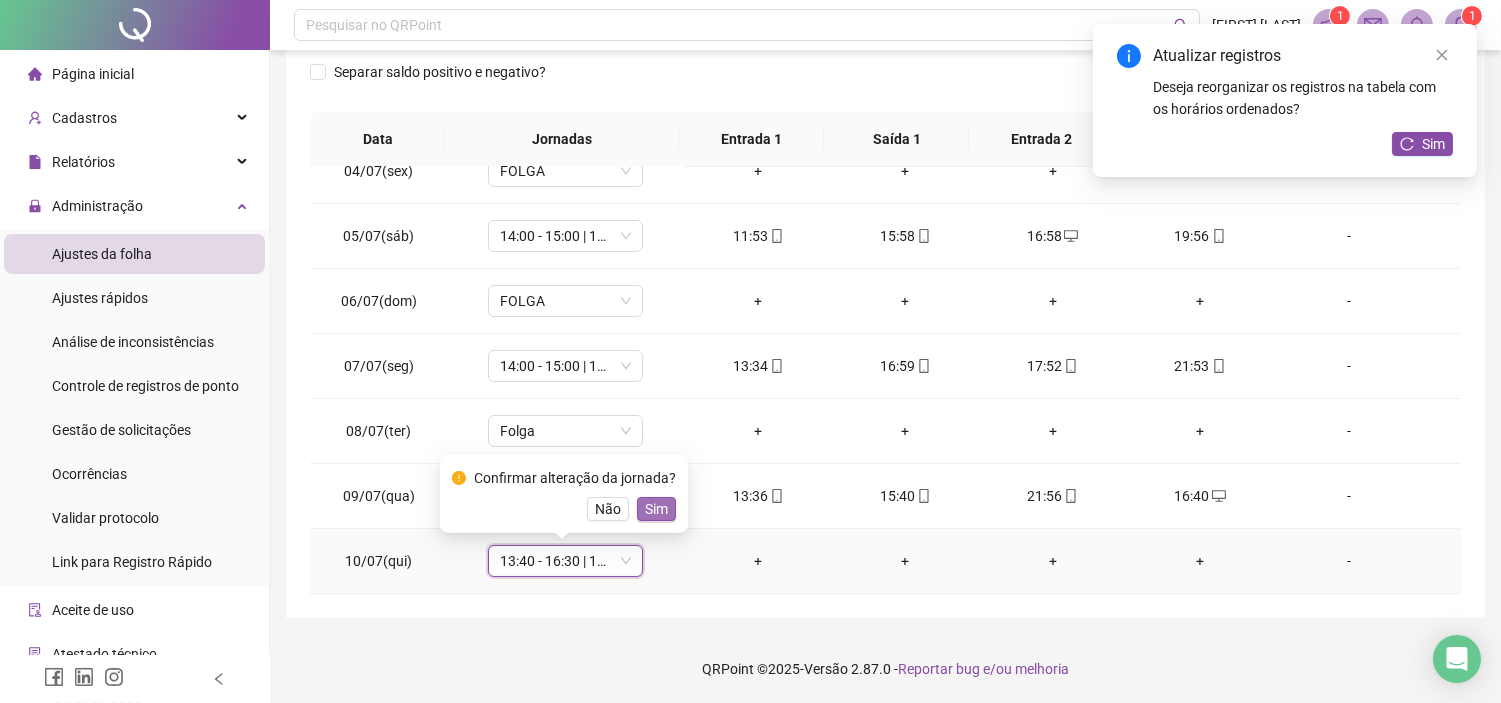 click on "Sim" at bounding box center (656, 509) 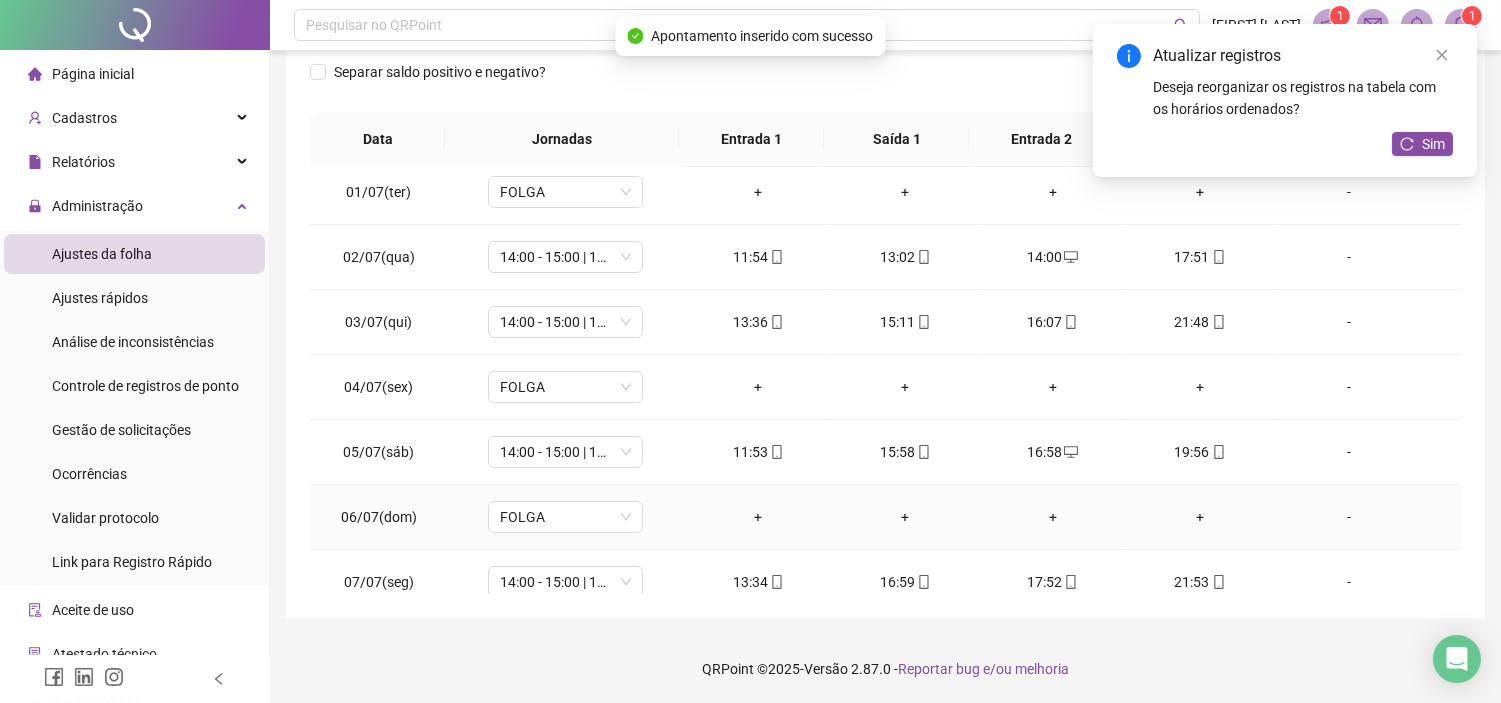 scroll, scrollTop: 0, scrollLeft: 0, axis: both 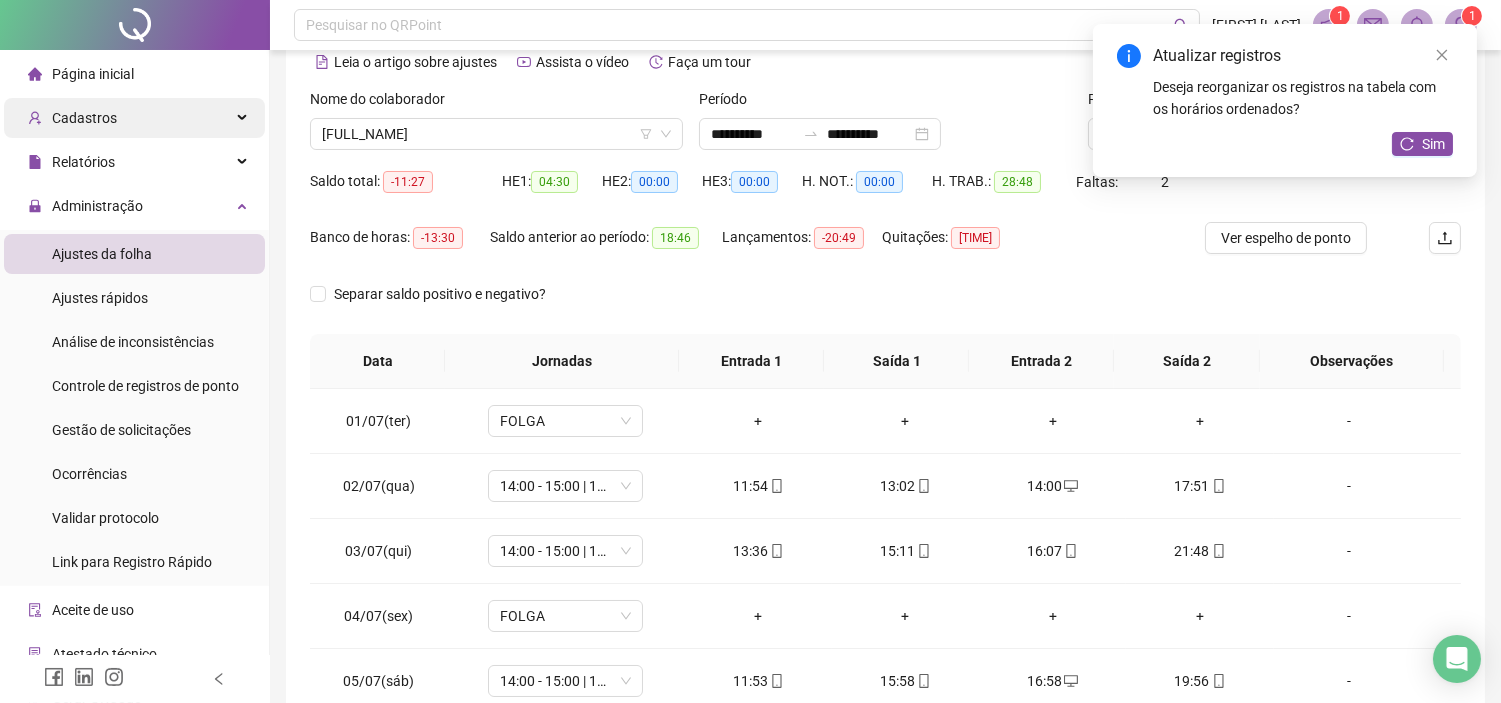 click on "Cadastros" at bounding box center (134, 118) 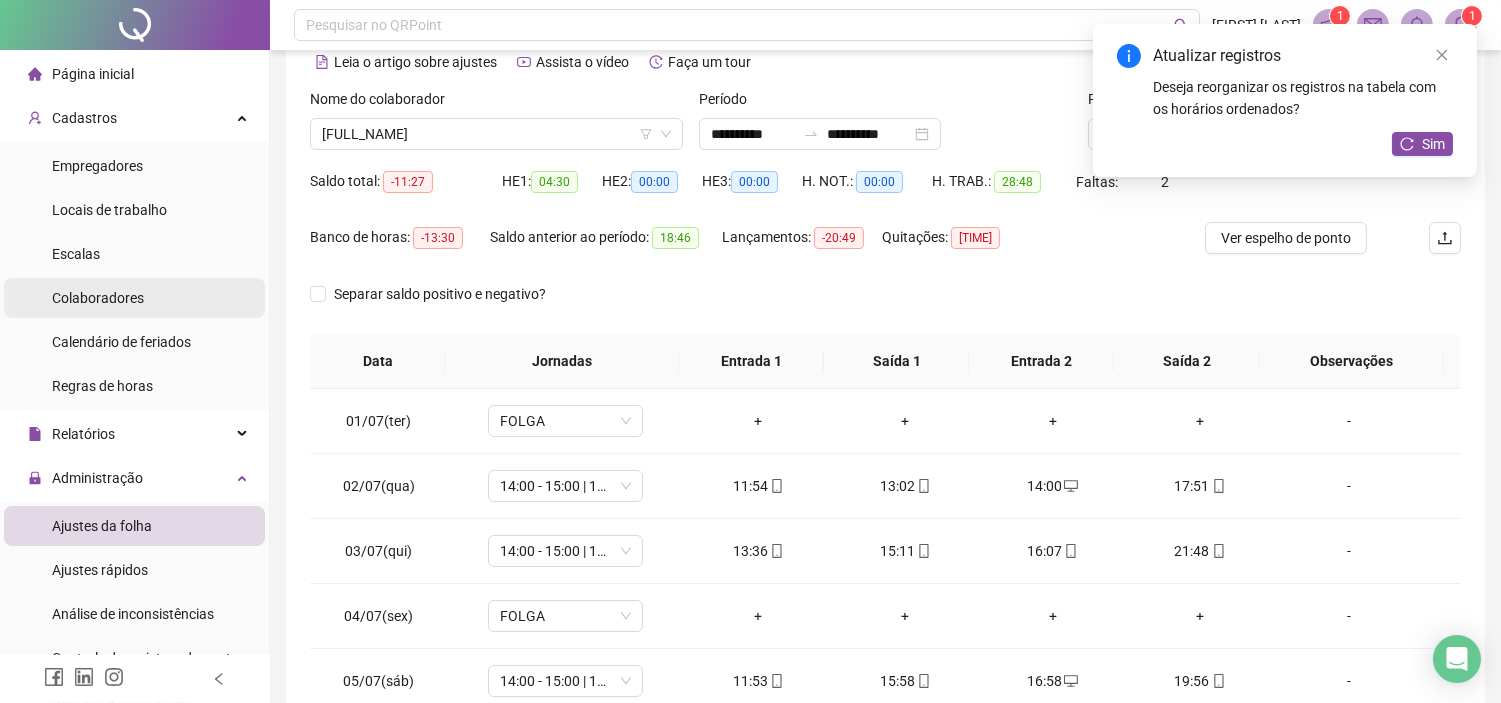 click on "Colaboradores" at bounding box center (98, 298) 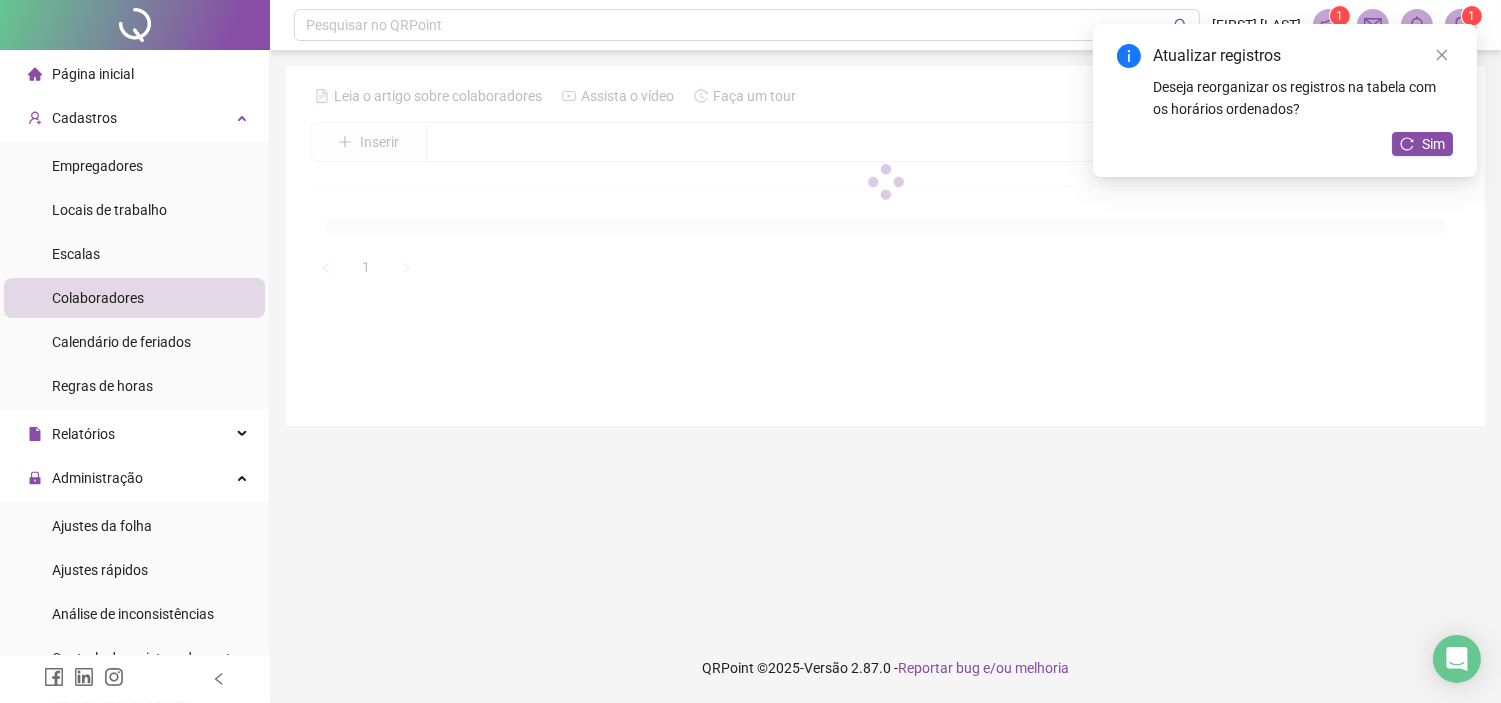 scroll, scrollTop: 0, scrollLeft: 0, axis: both 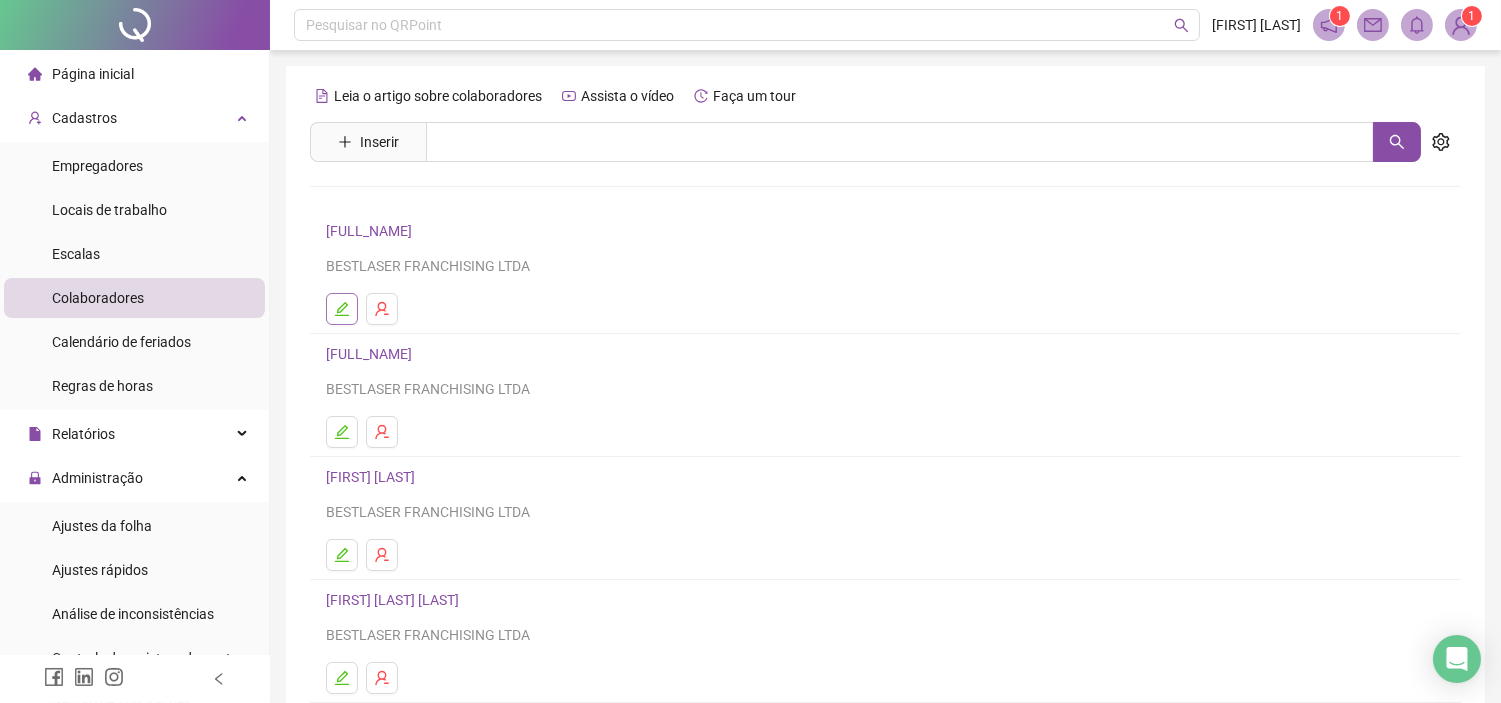 click 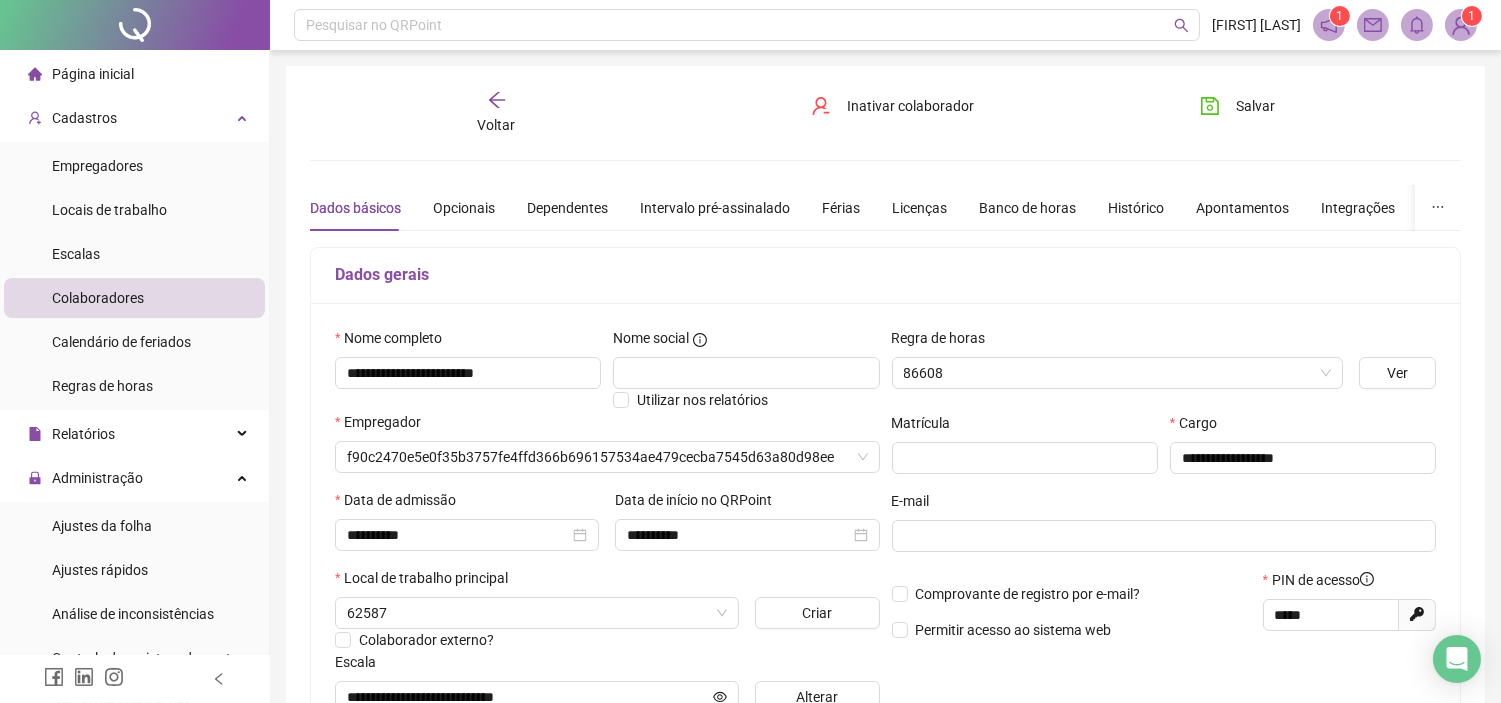 type on "**********" 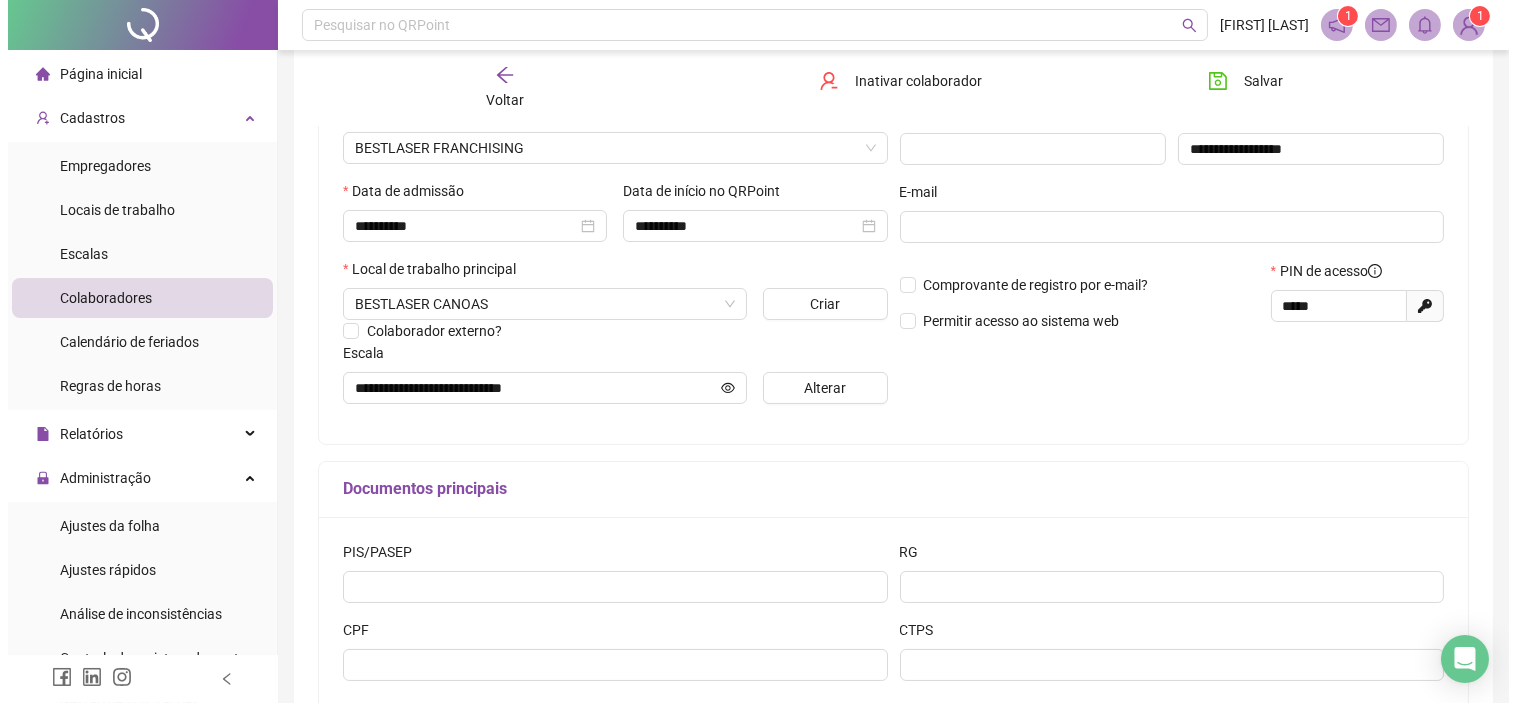 scroll, scrollTop: 333, scrollLeft: 0, axis: vertical 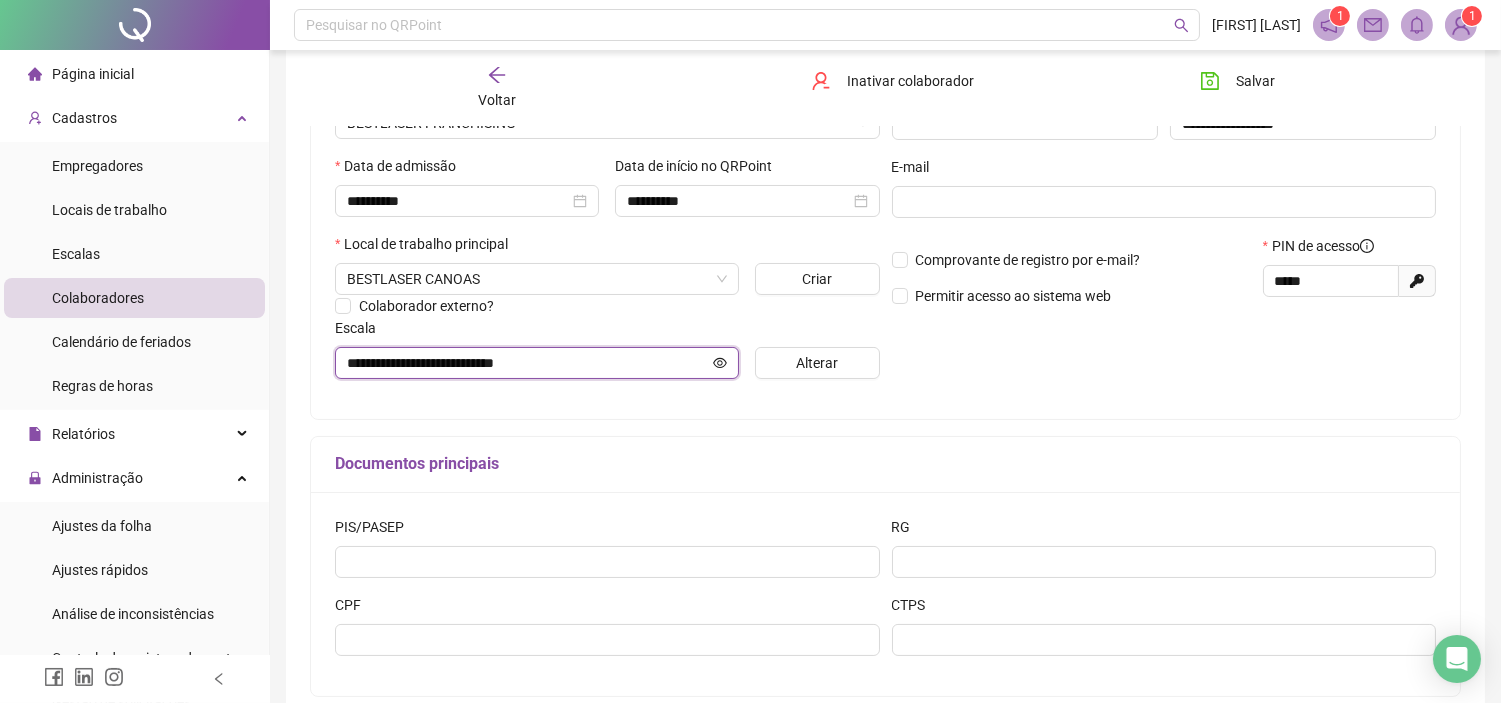 click on "**********" at bounding box center (528, 363) 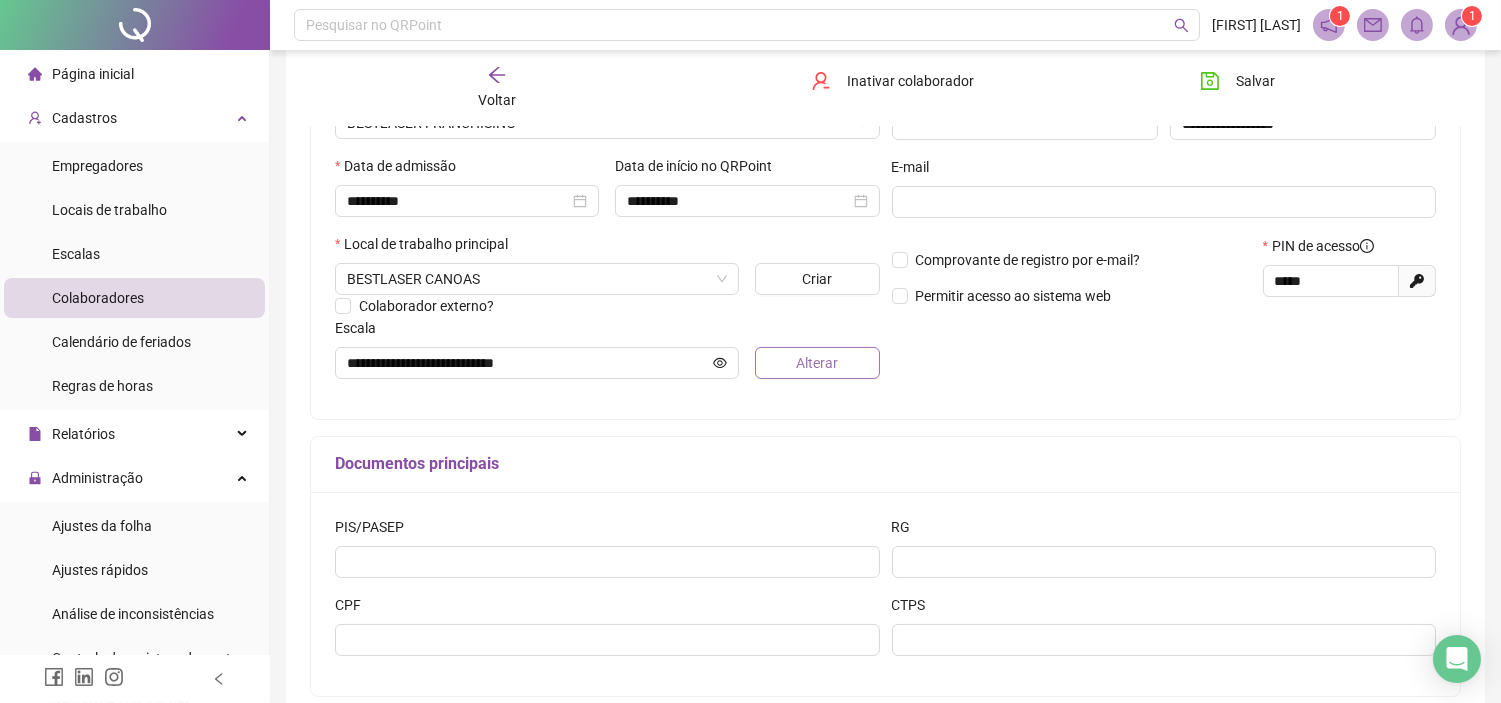 click on "Alterar" at bounding box center (817, 363) 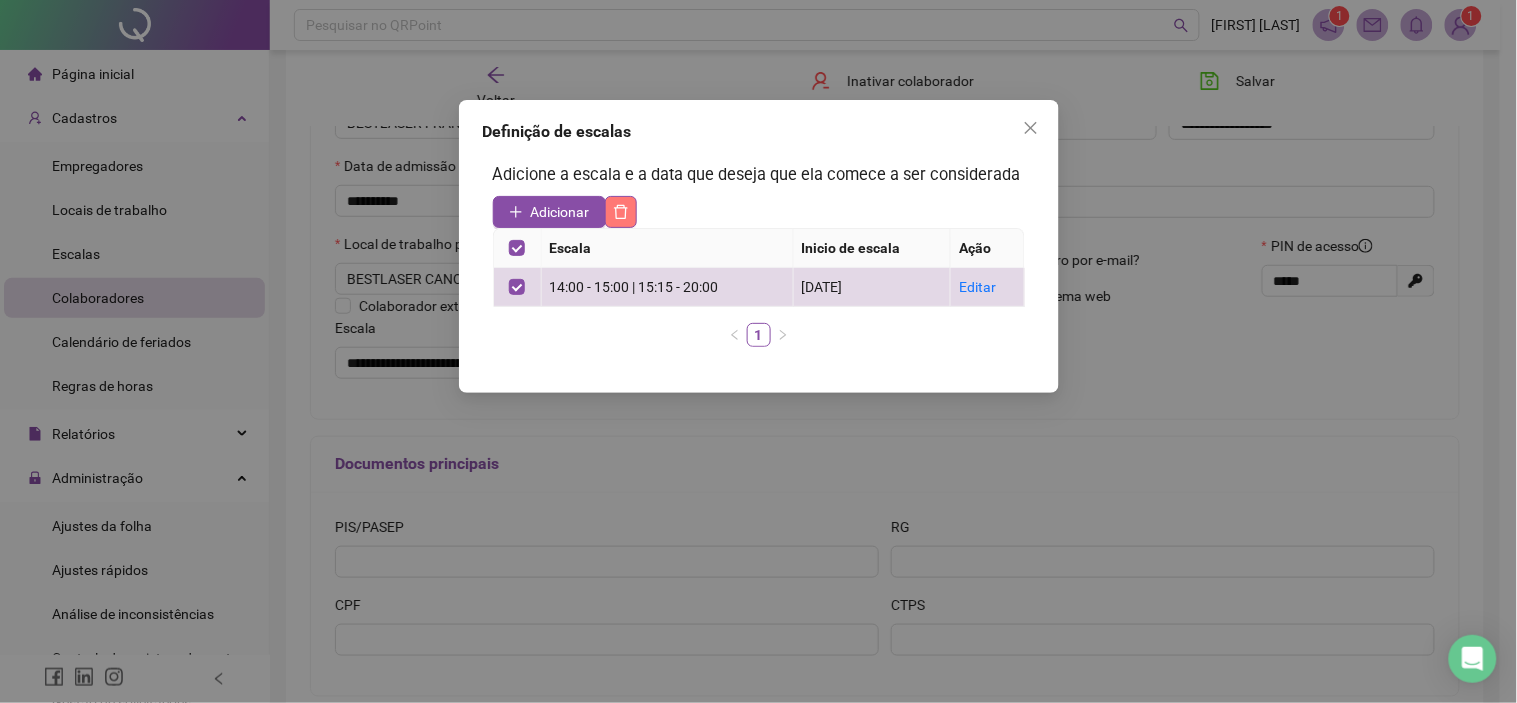 click at bounding box center [621, 212] 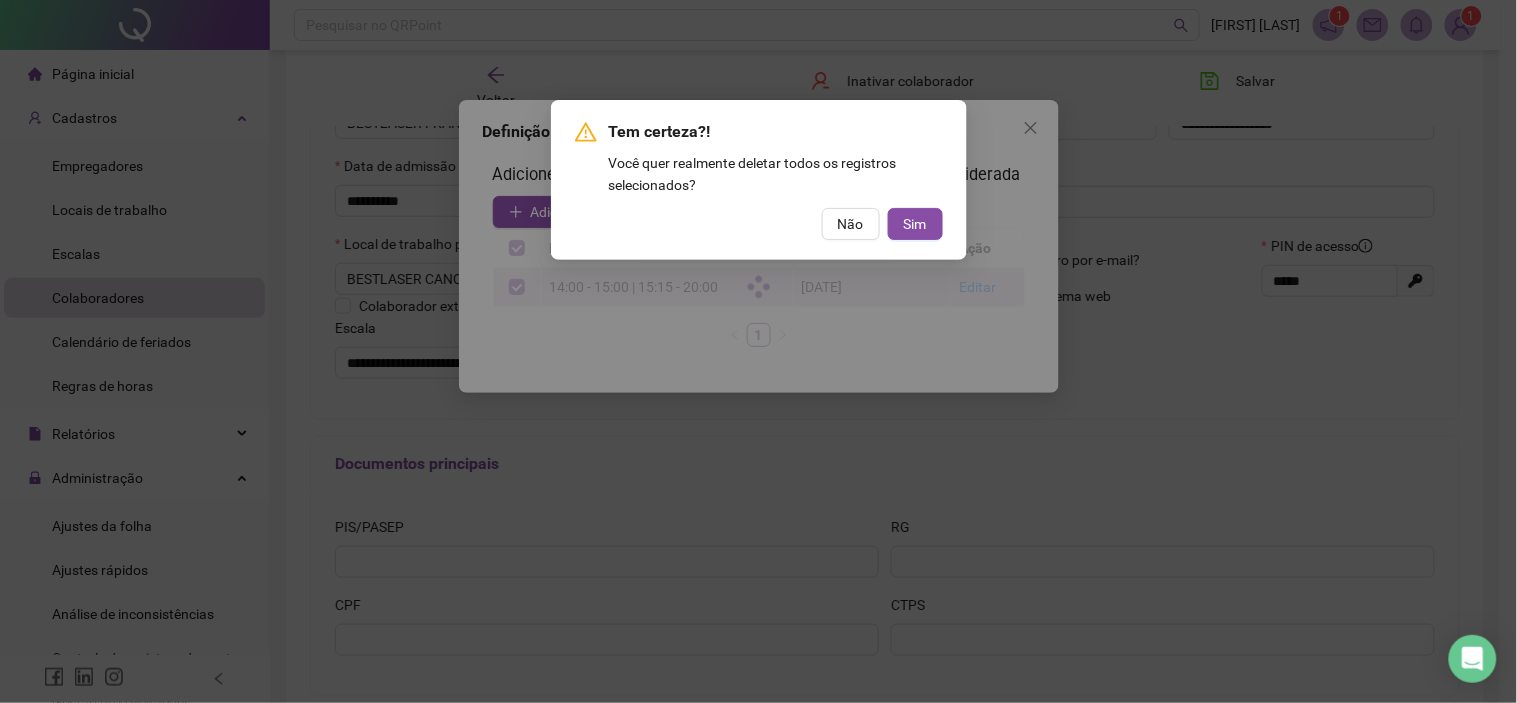 click on "Não Sim" at bounding box center (759, 224) 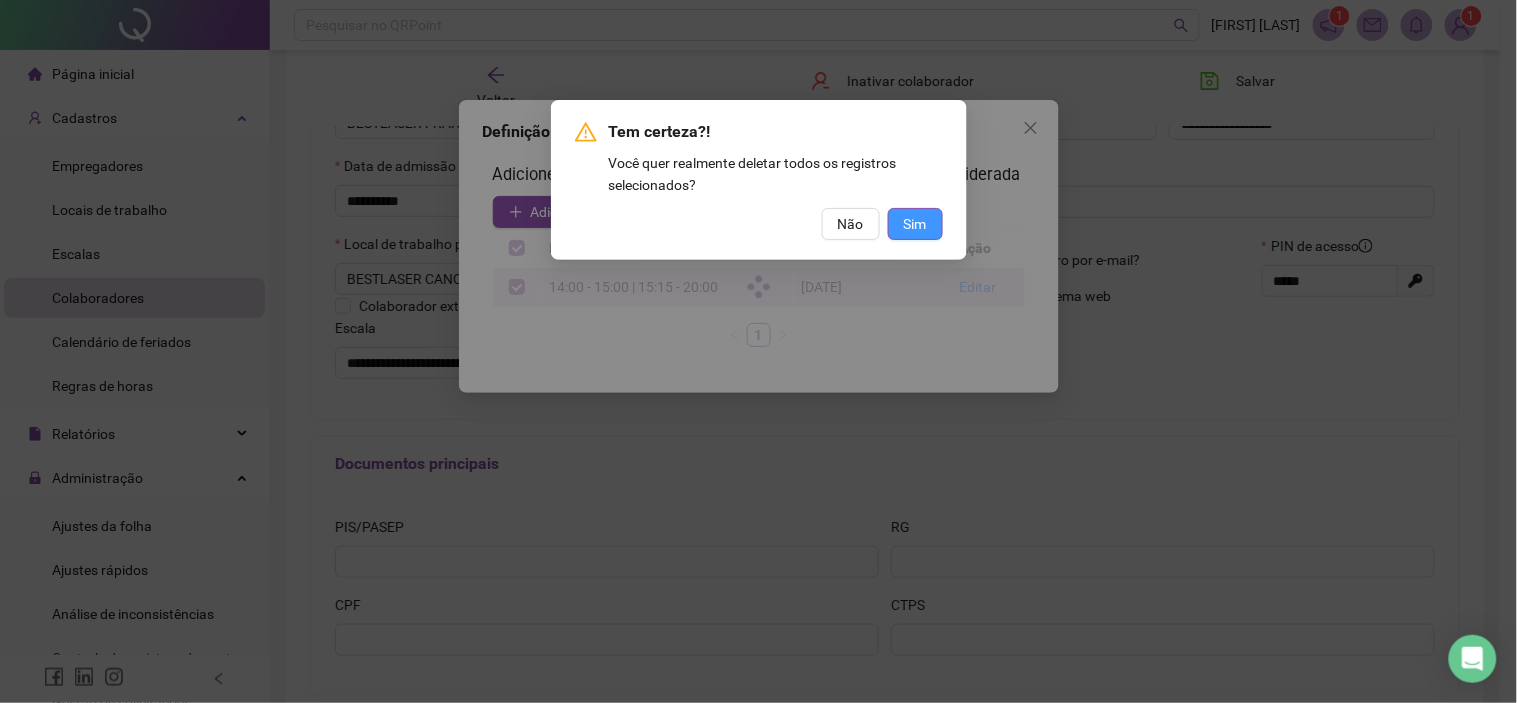 click on "Sim" at bounding box center [915, 224] 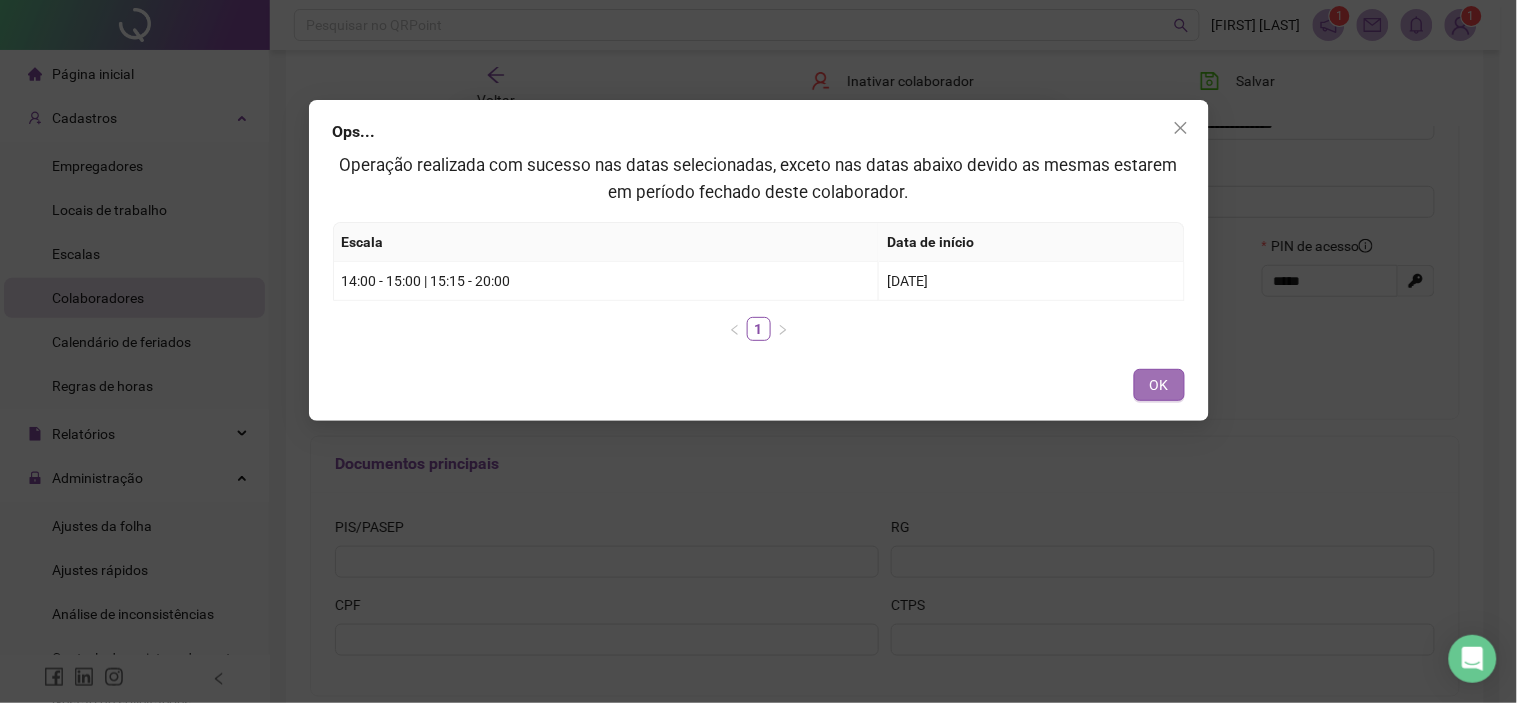 click on "OK" at bounding box center [1159, 385] 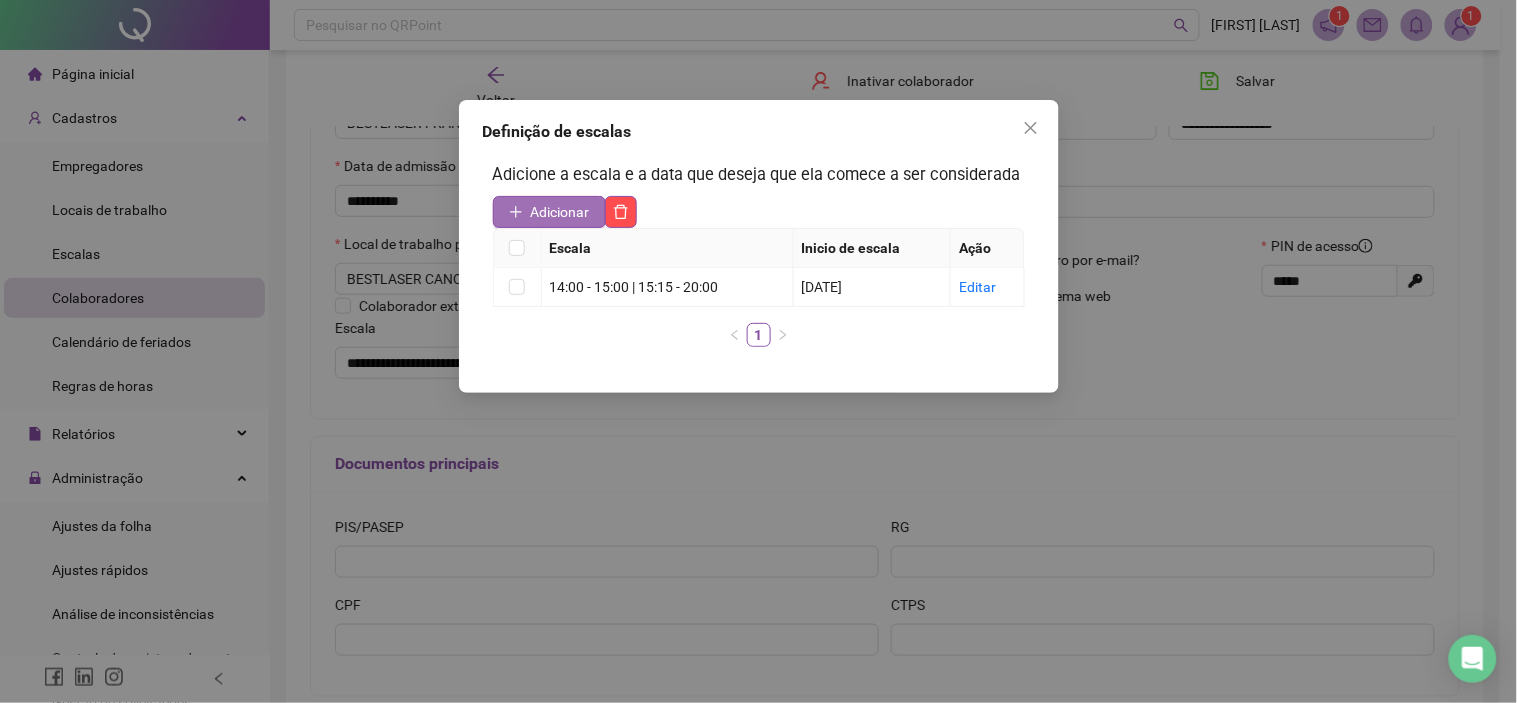 click on "Adicionar" at bounding box center [560, 212] 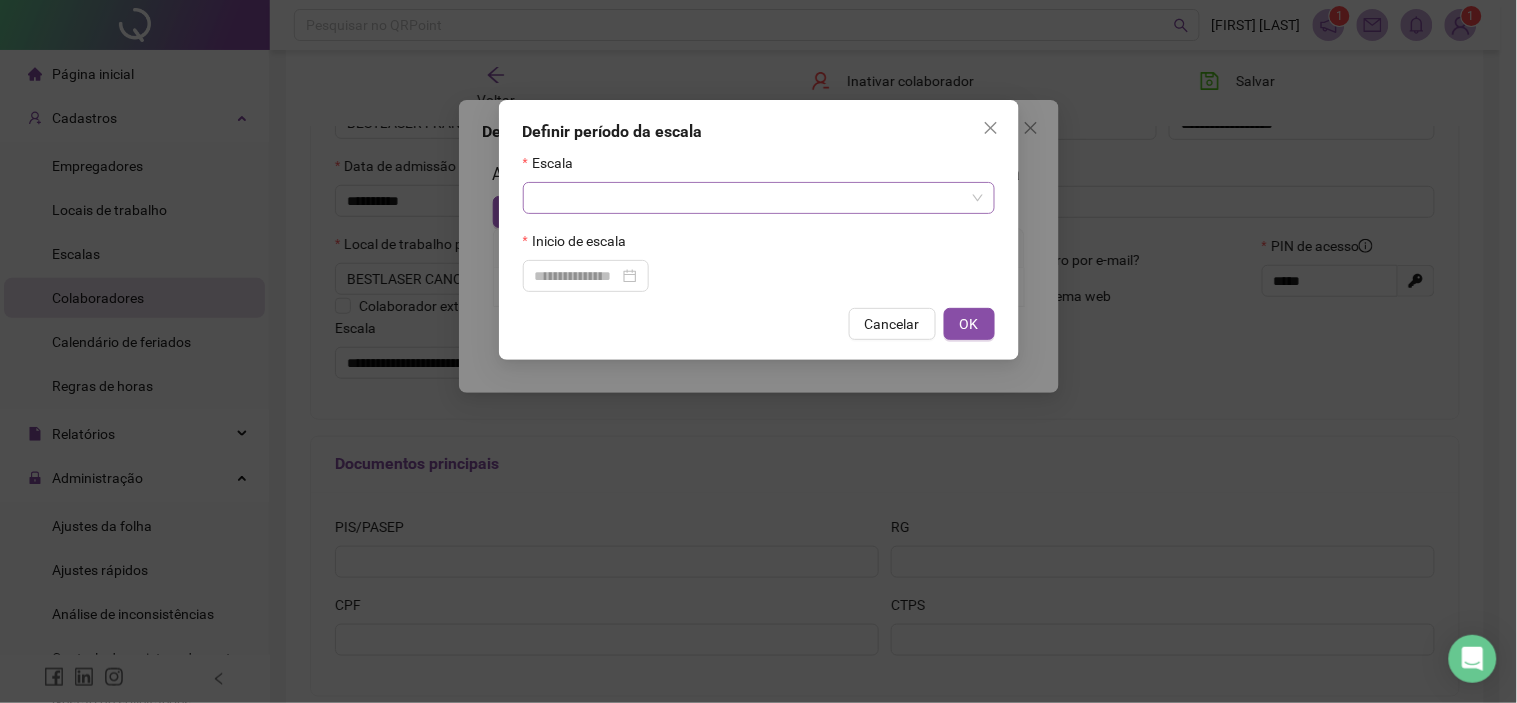 click at bounding box center [753, 198] 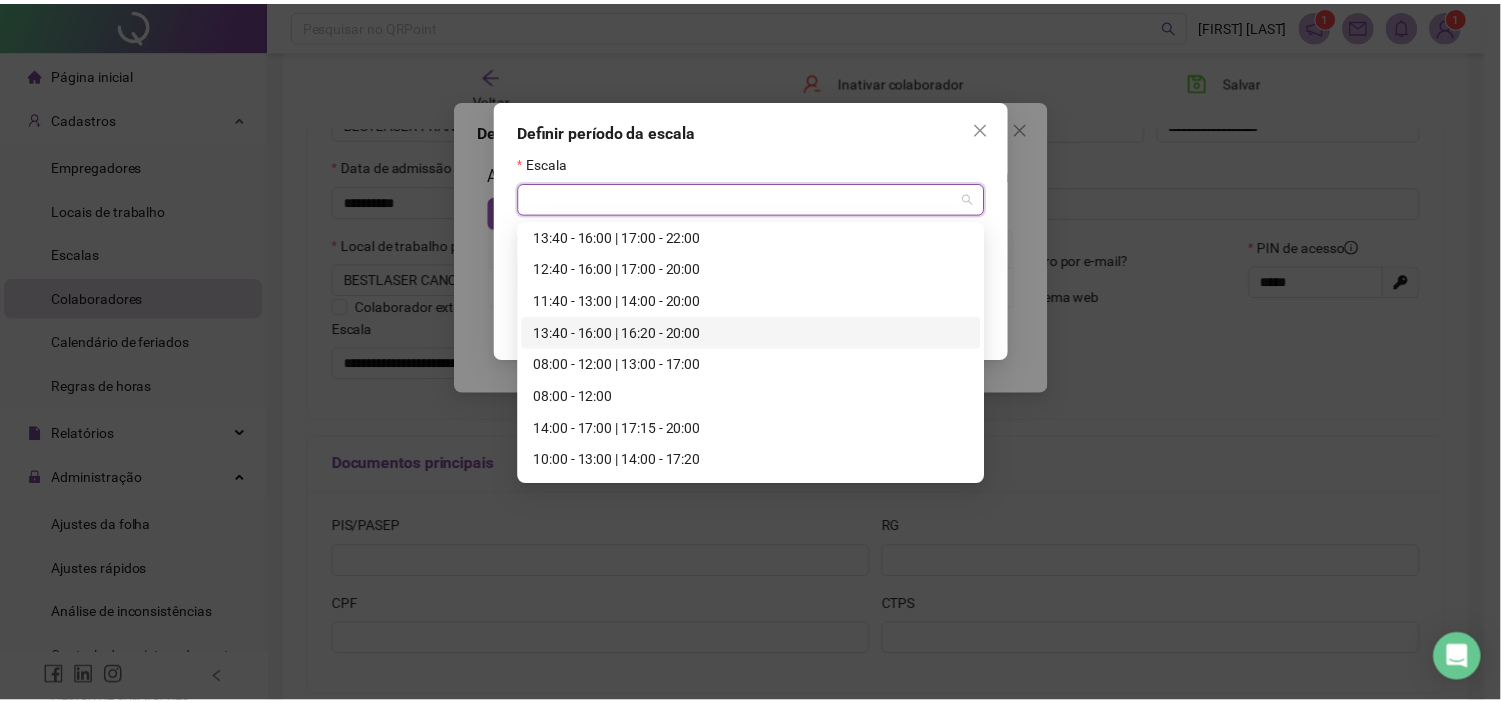 scroll, scrollTop: 437, scrollLeft: 0, axis: vertical 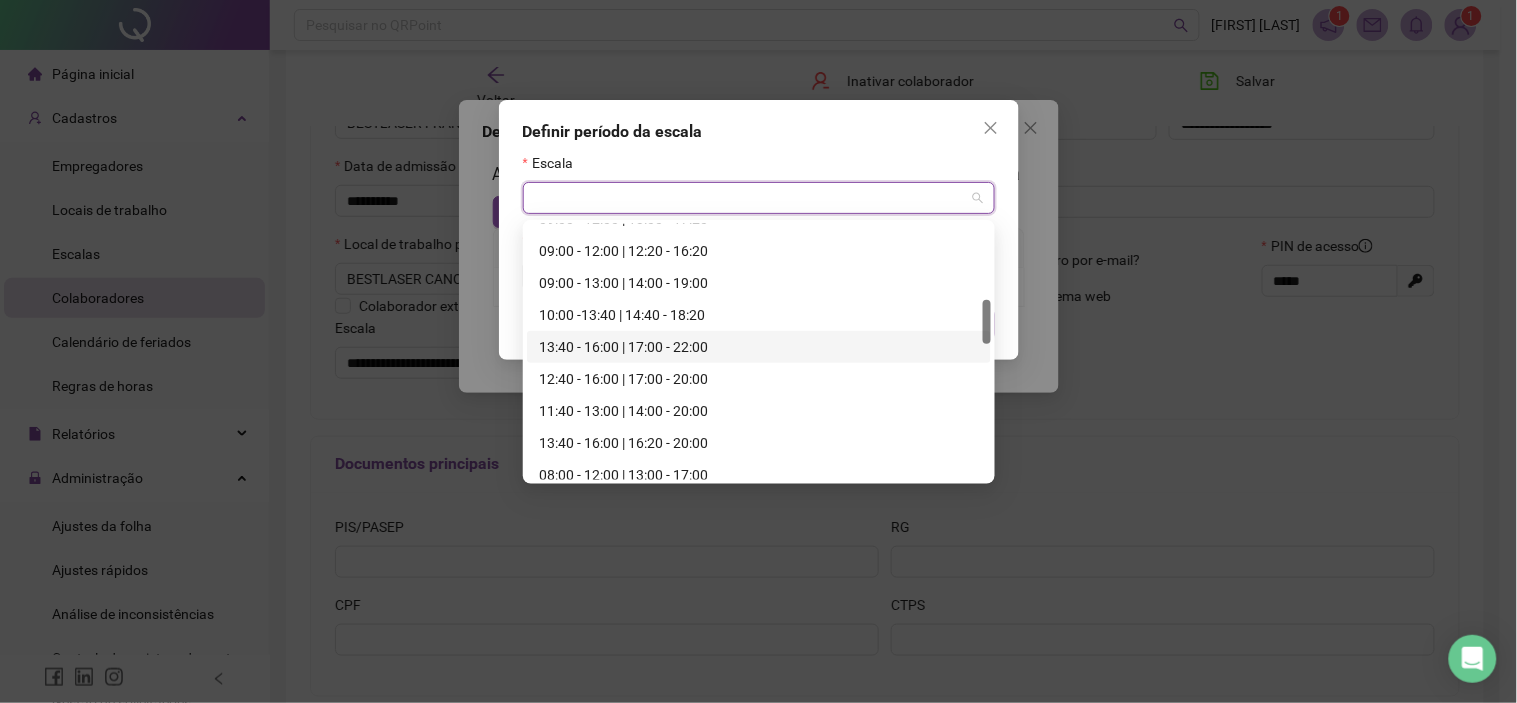 click on "13:40 - 16:00 | 17:00 - 22:00" at bounding box center (759, 347) 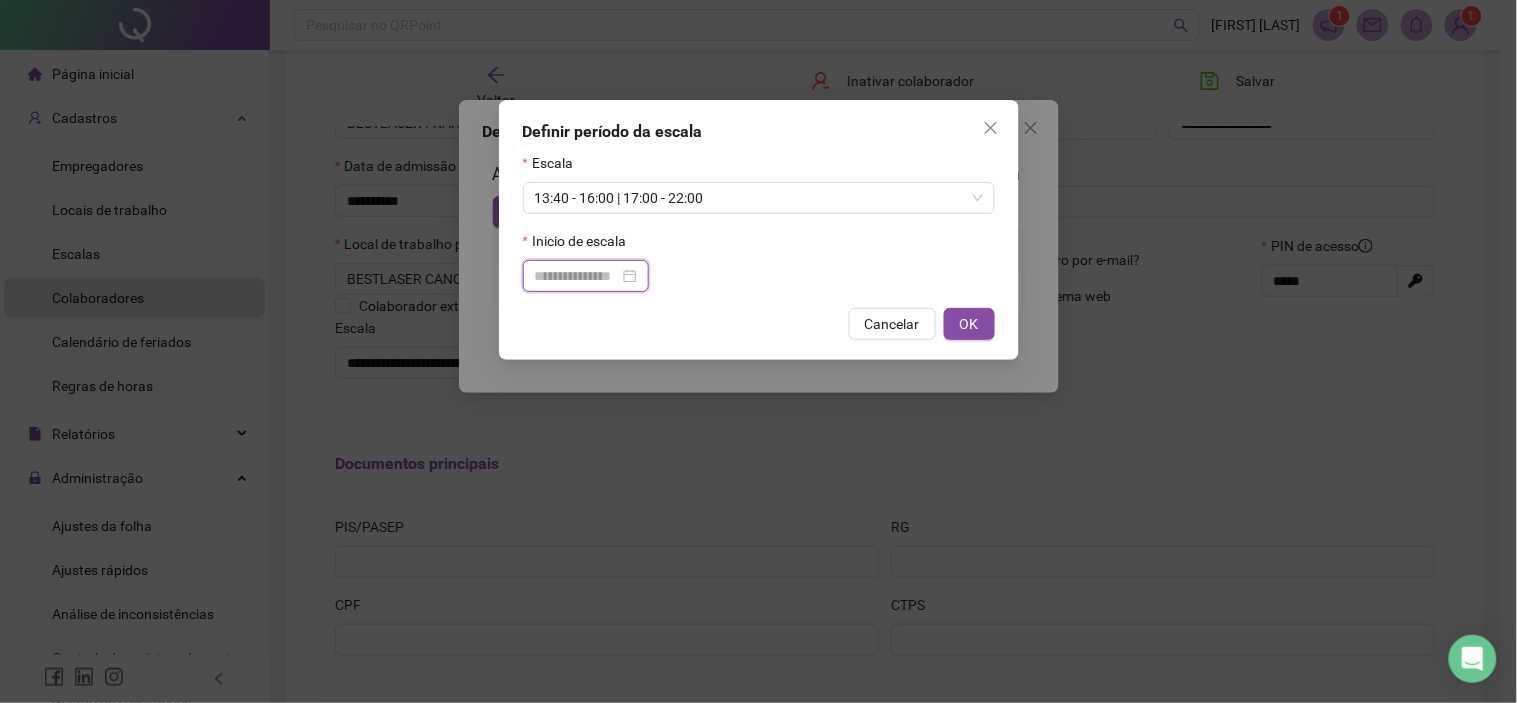 click at bounding box center [577, 276] 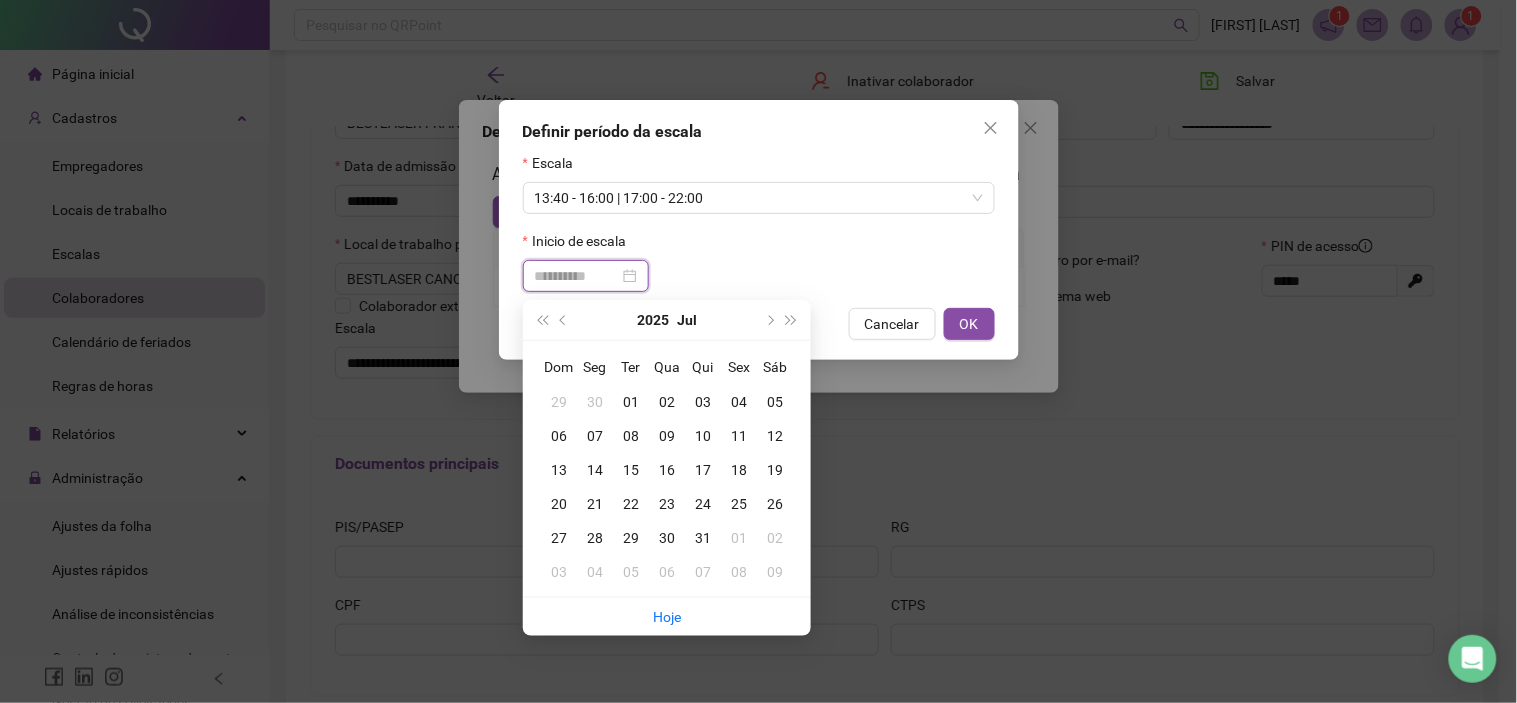 type on "**********" 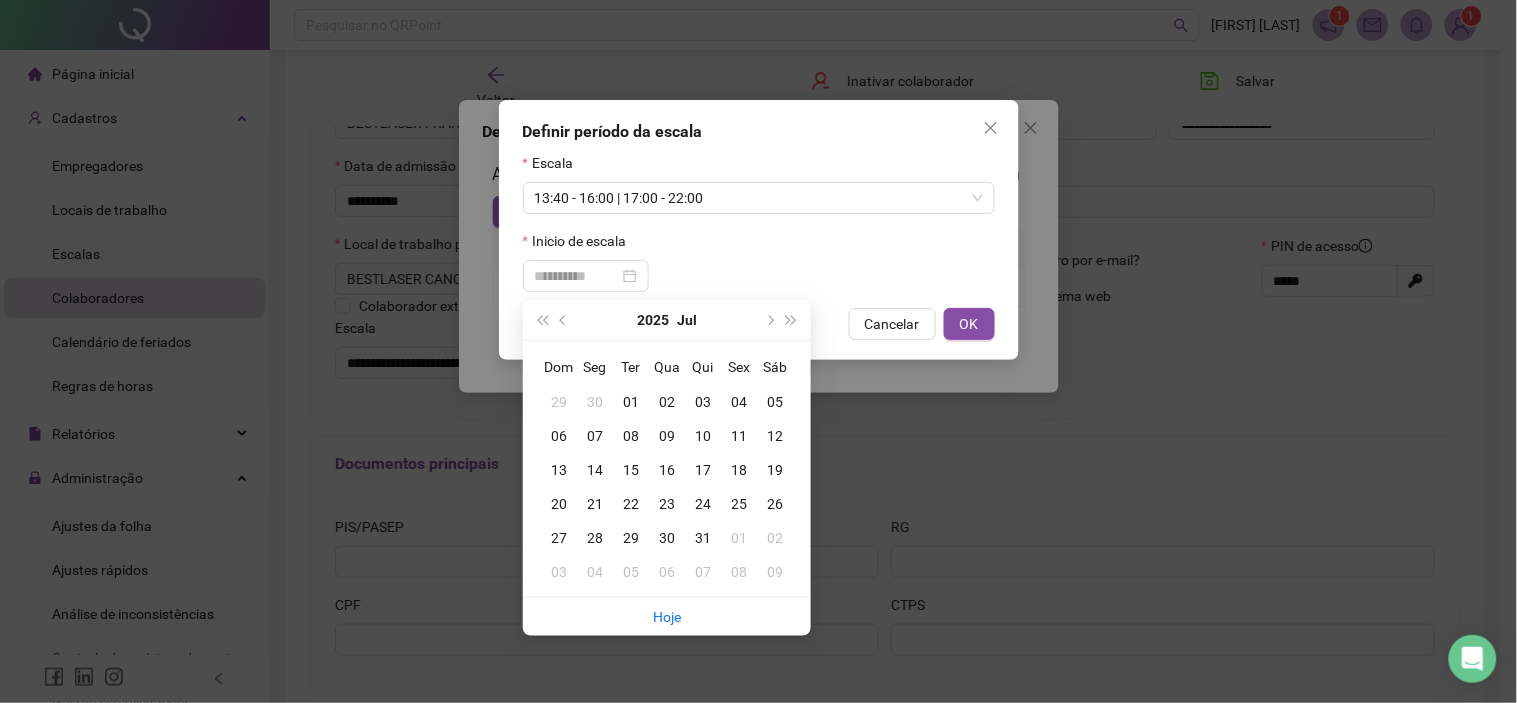 click on "01" at bounding box center (631, 402) 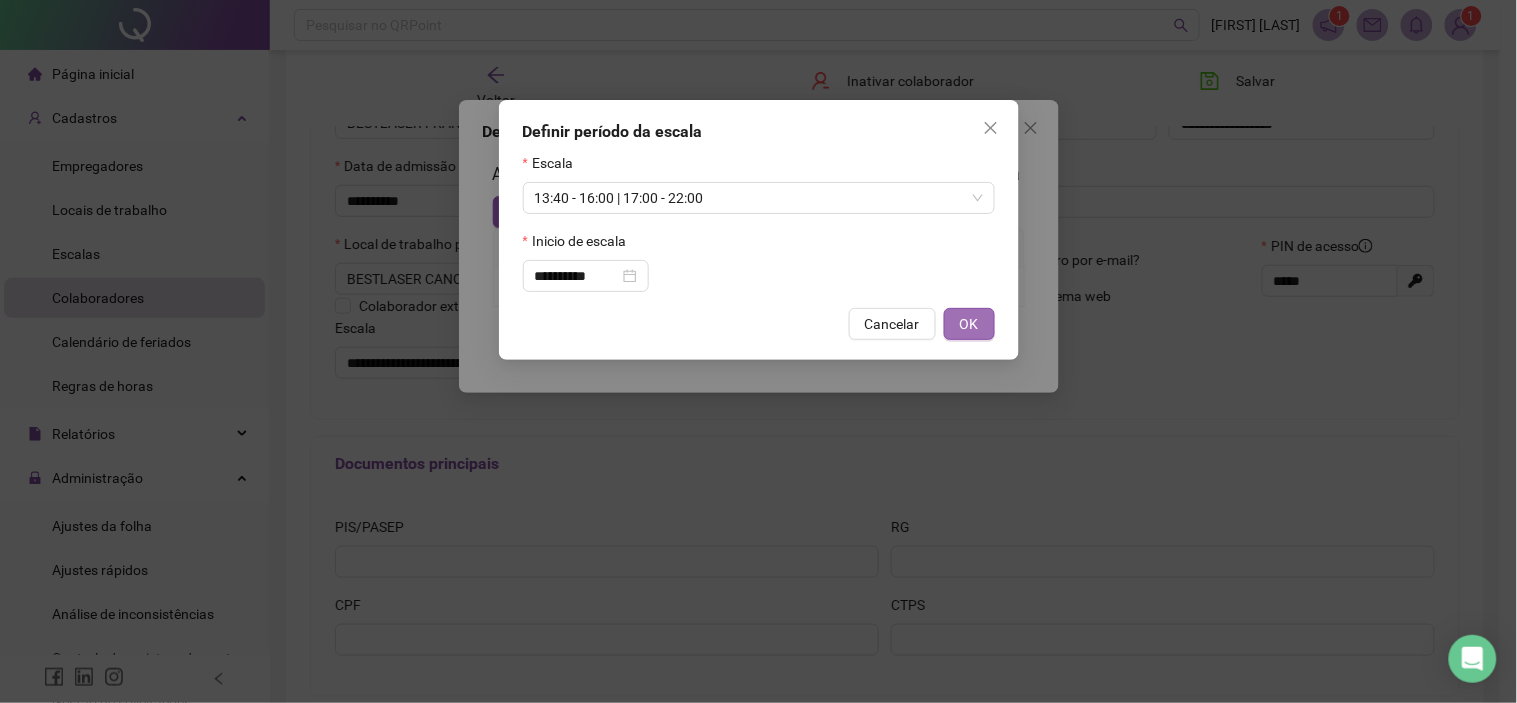 click on "OK" at bounding box center (969, 324) 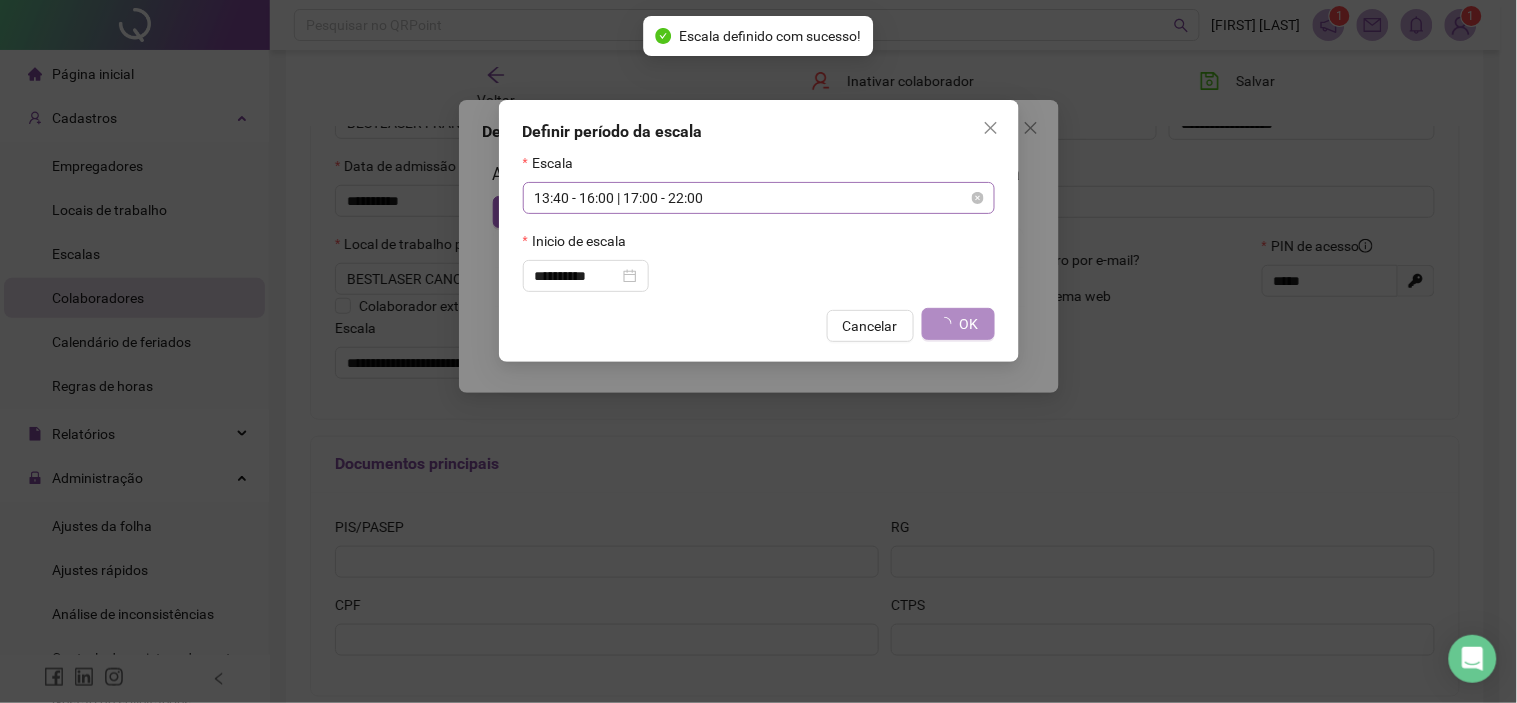 type on "**********" 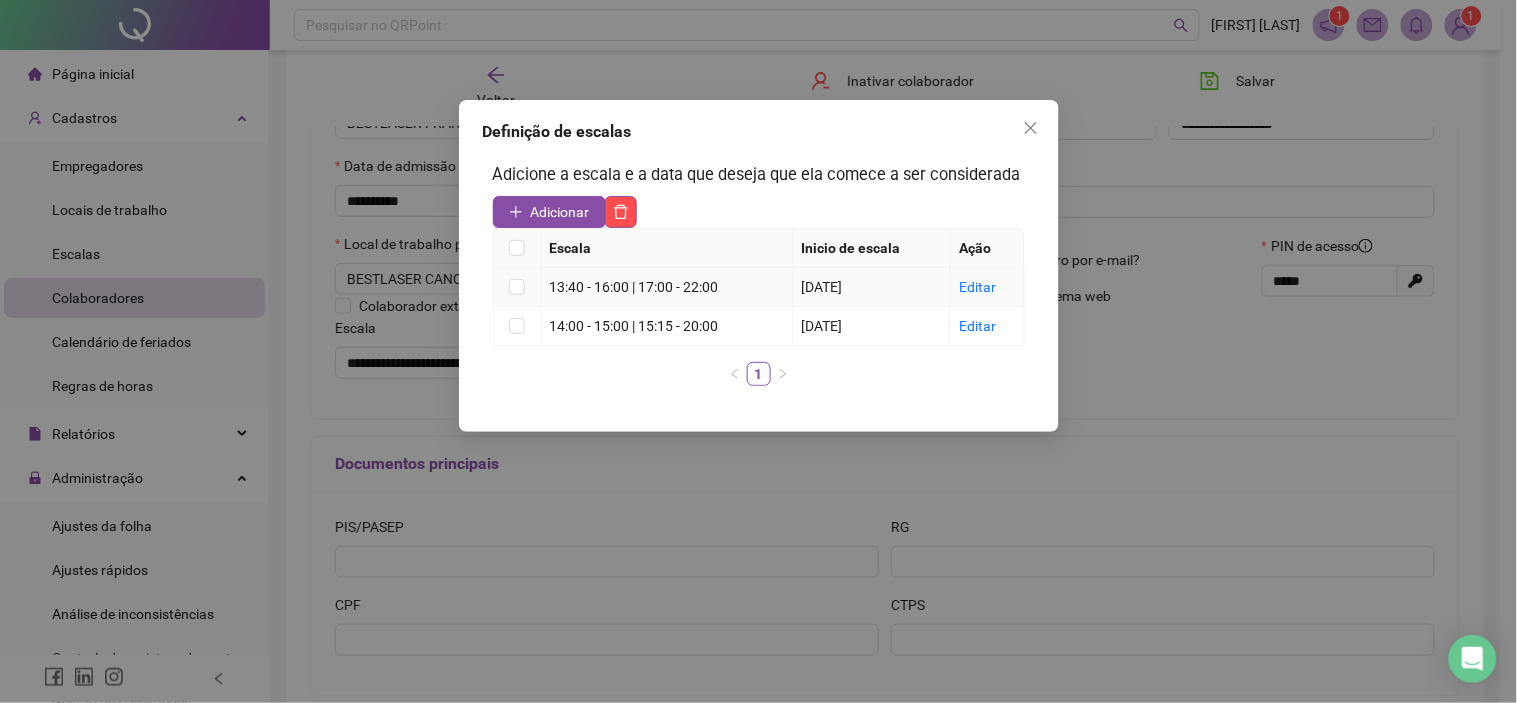click at bounding box center (518, 287) 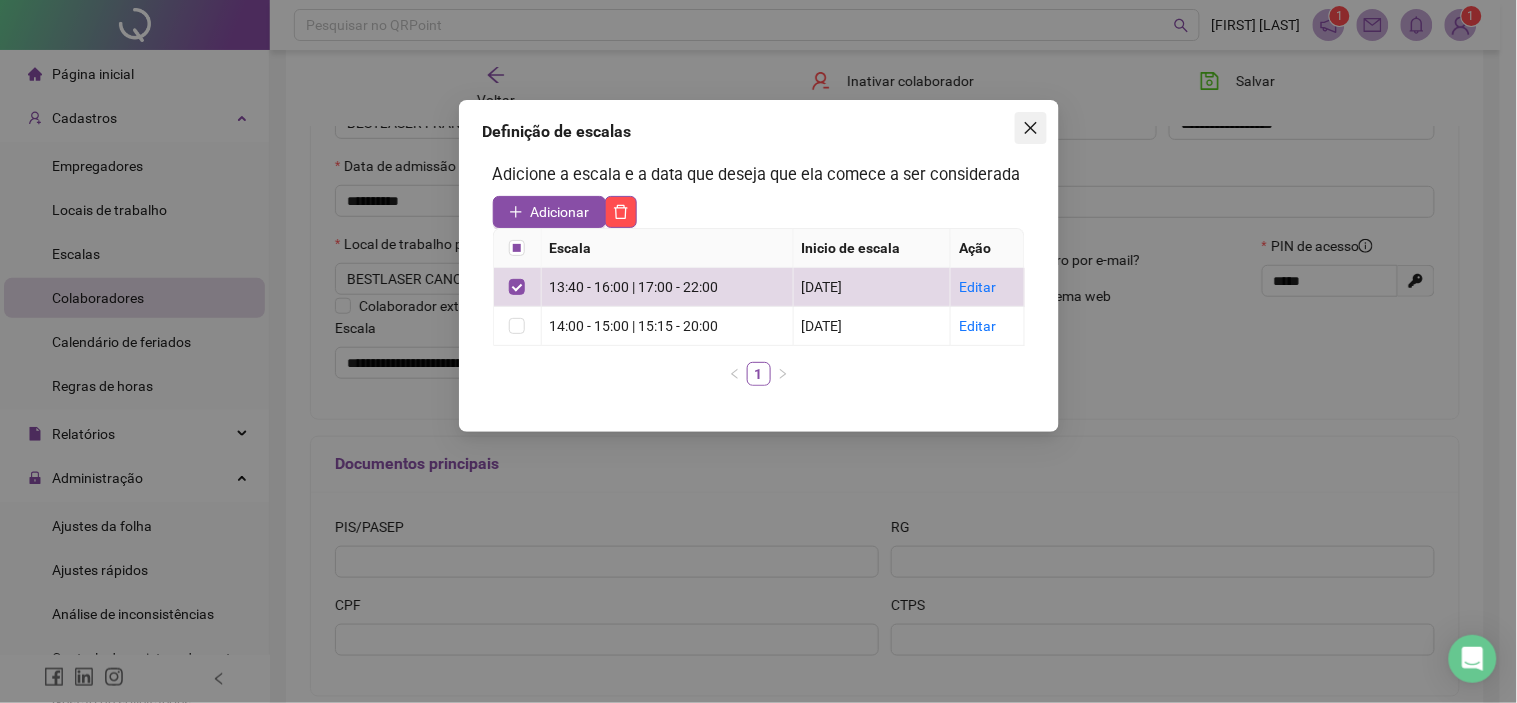 click at bounding box center (1031, 128) 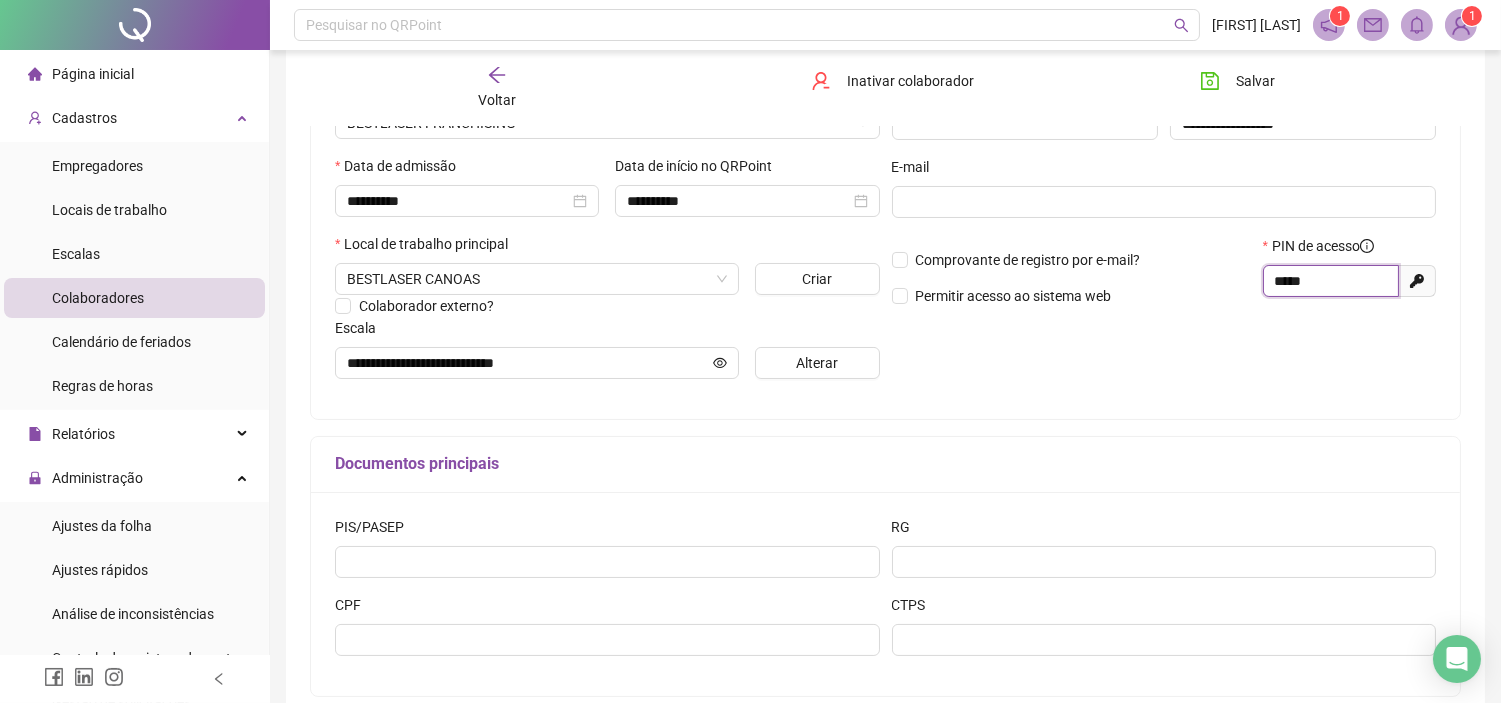 drag, startPoint x: 1320, startPoint y: 282, endPoint x: 1256, endPoint y: 283, distance: 64.00781 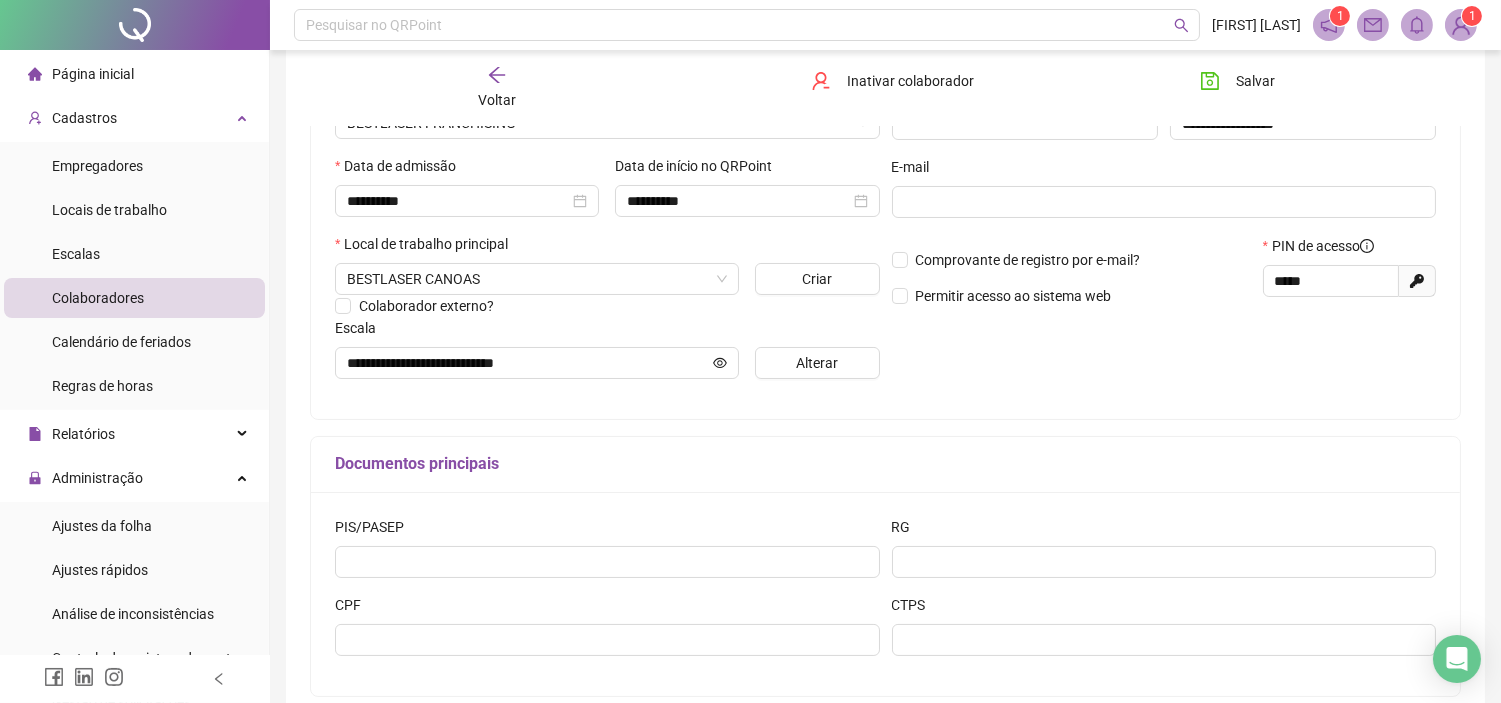 click on "**********" at bounding box center (885, 305) 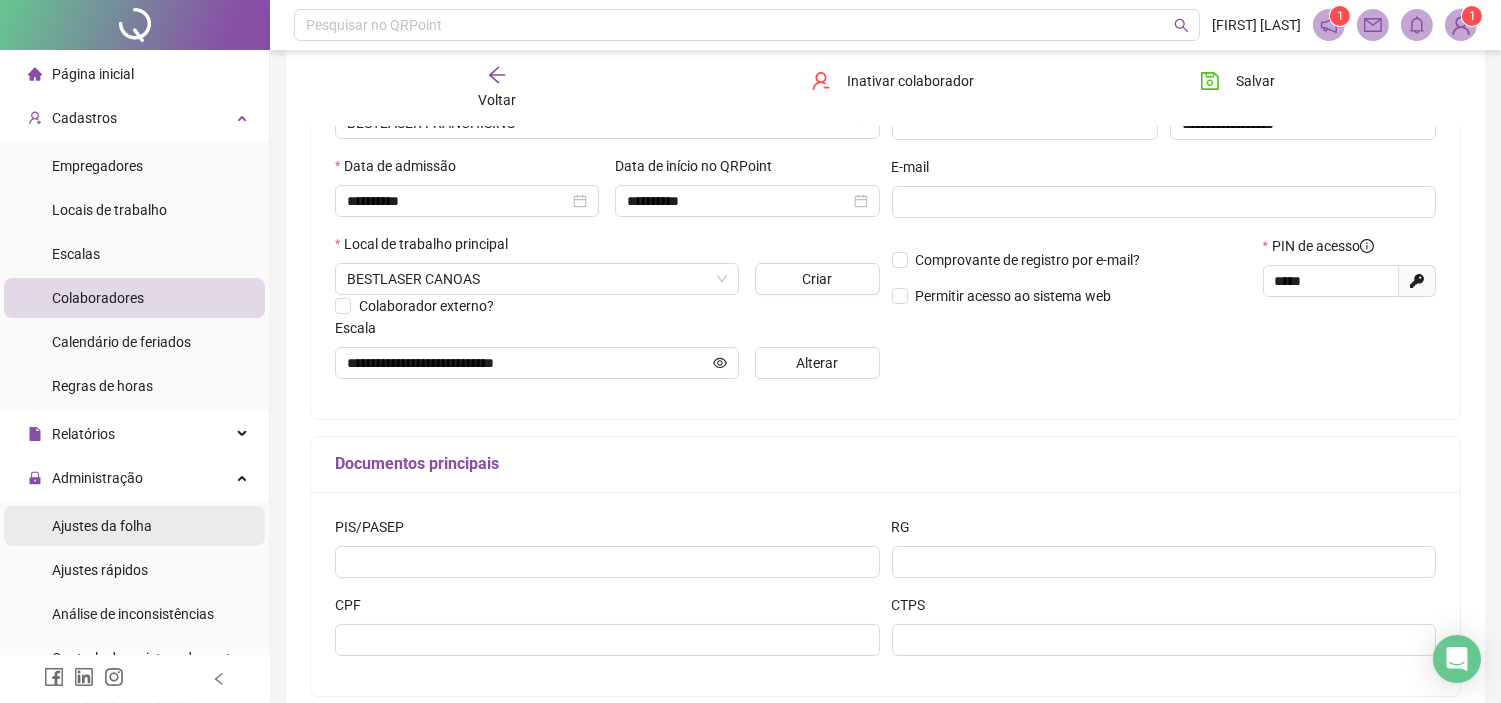click on "Ajustes da folha" at bounding box center [134, 526] 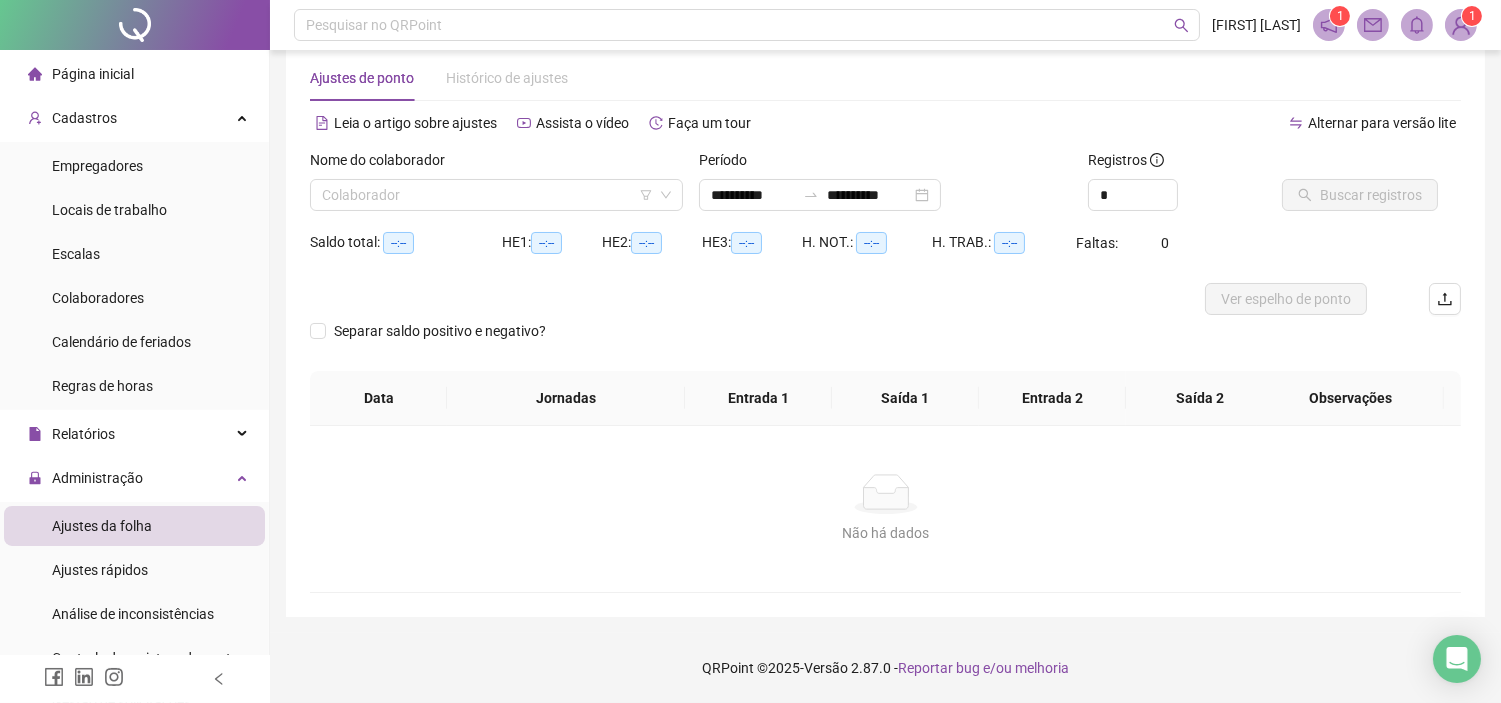scroll, scrollTop: 34, scrollLeft: 0, axis: vertical 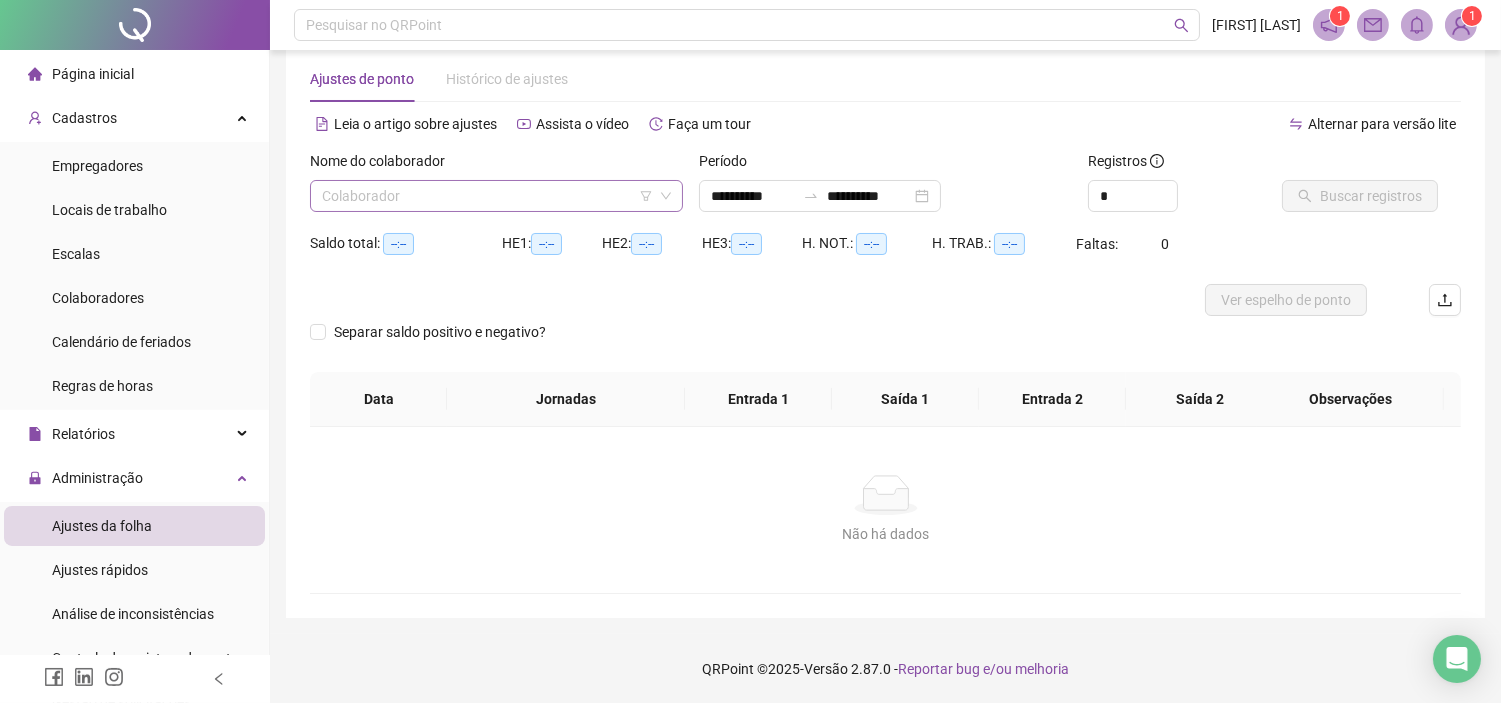 click at bounding box center [490, 196] 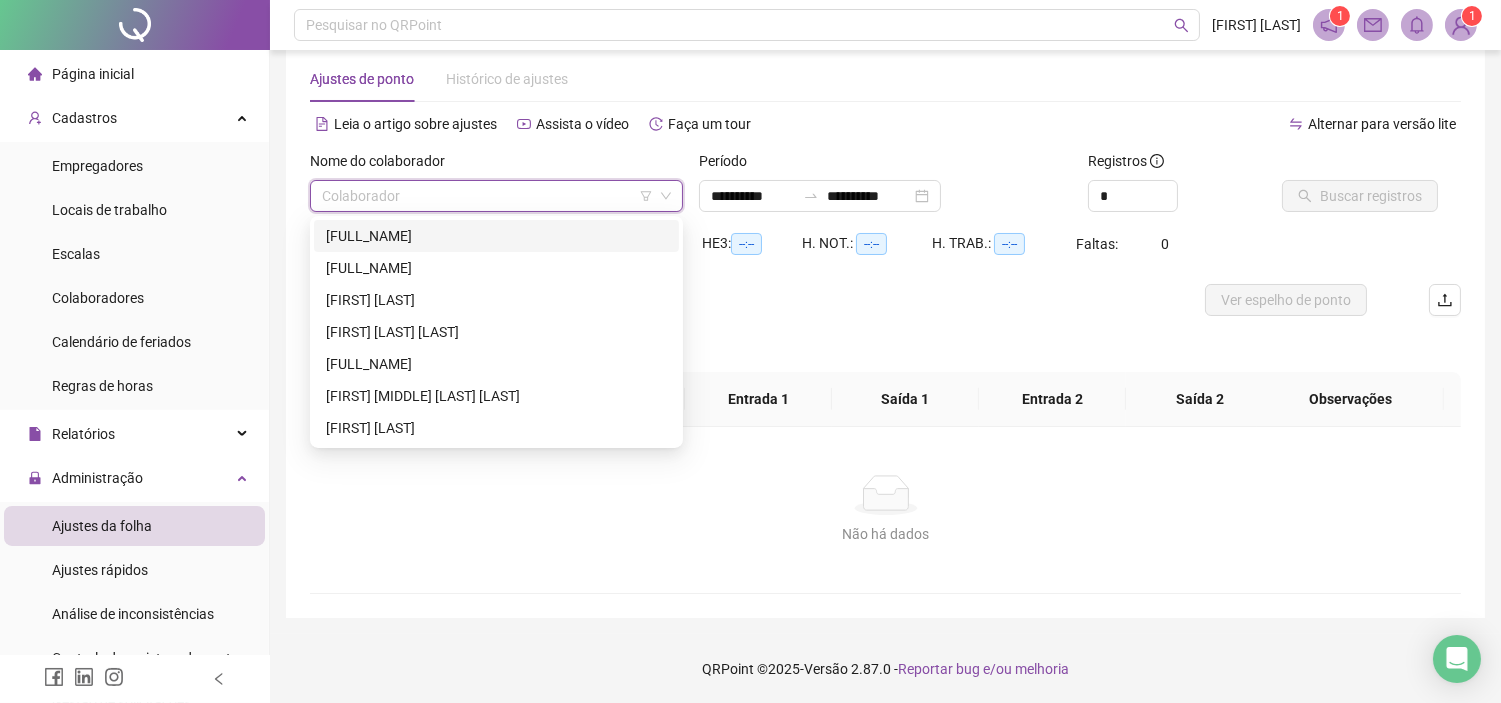 click on "[FULL_NAME]" at bounding box center [496, 236] 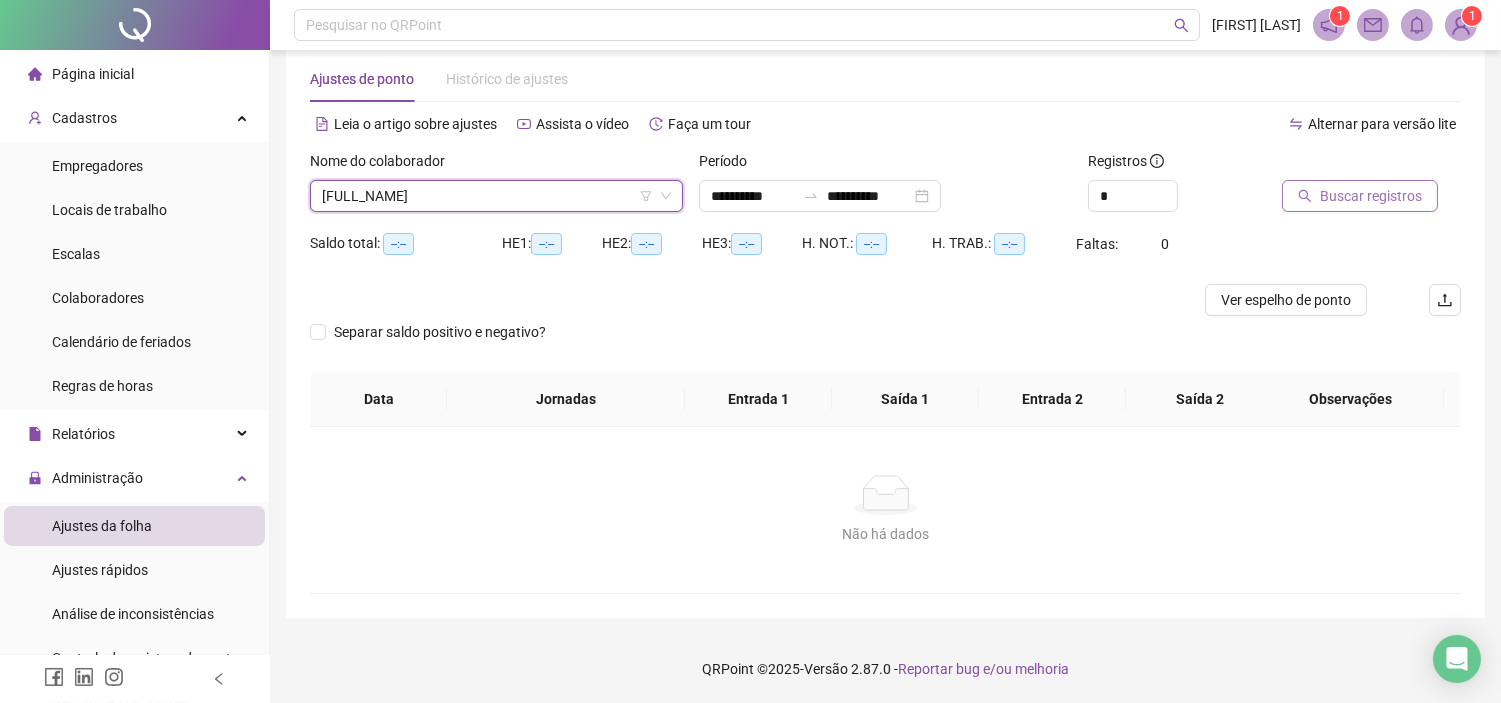 click on "Buscar registros" at bounding box center [1371, 196] 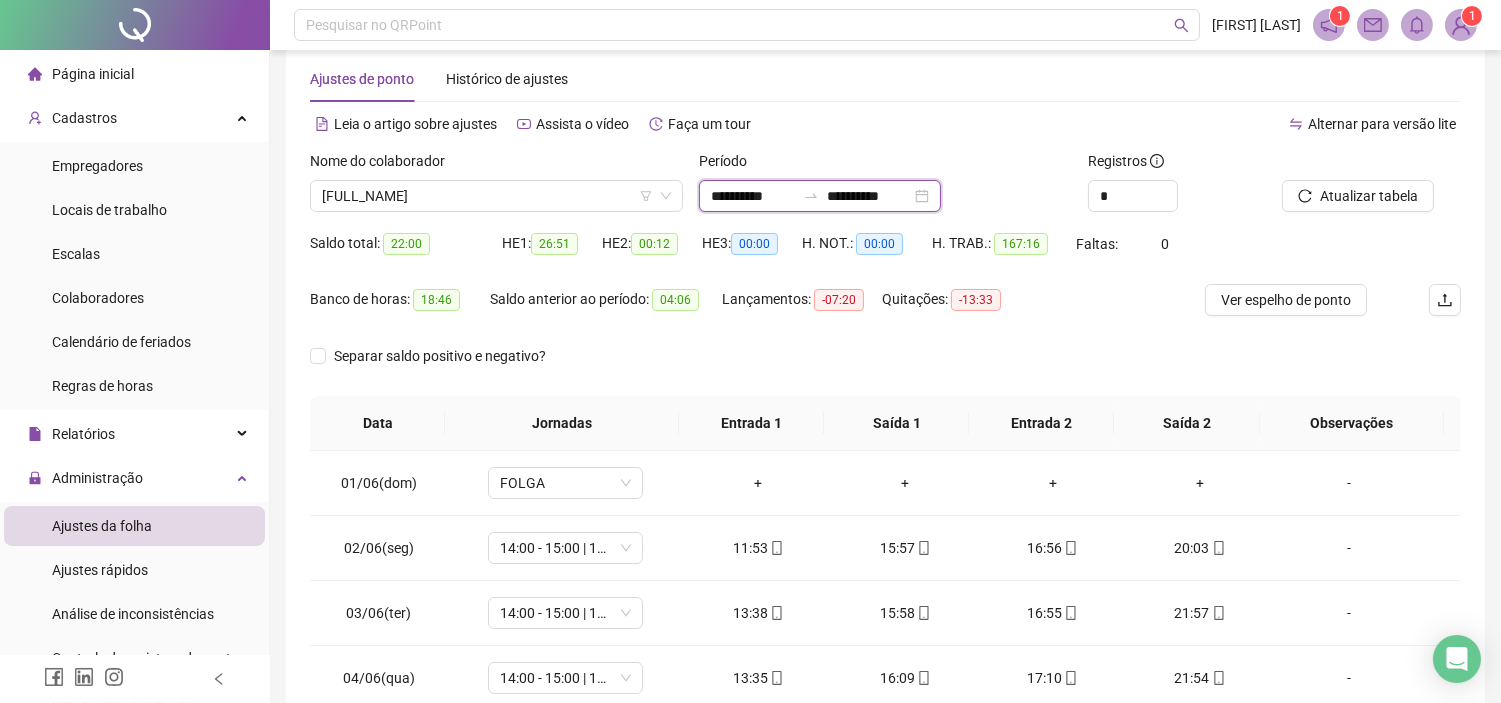 click on "**********" at bounding box center [753, 196] 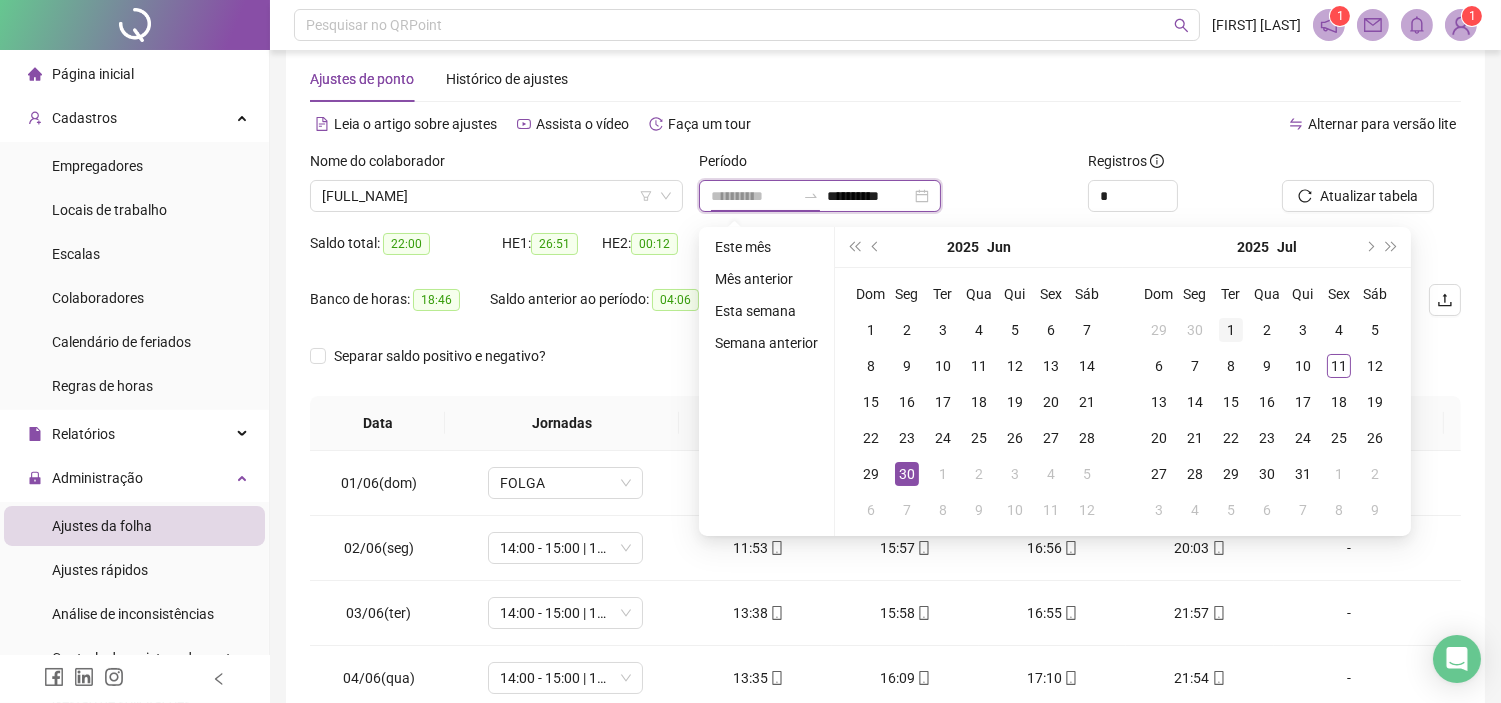 type on "**********" 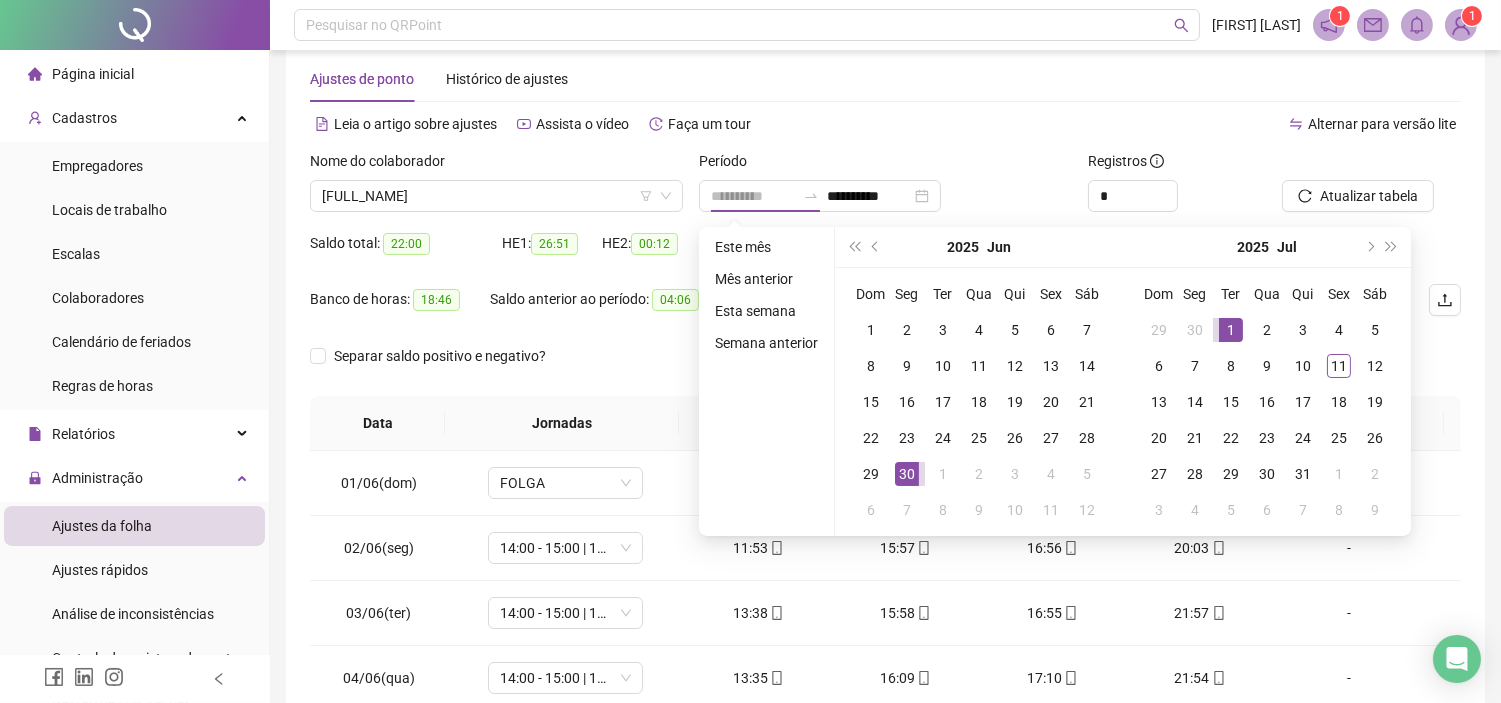 click on "1" at bounding box center (1231, 330) 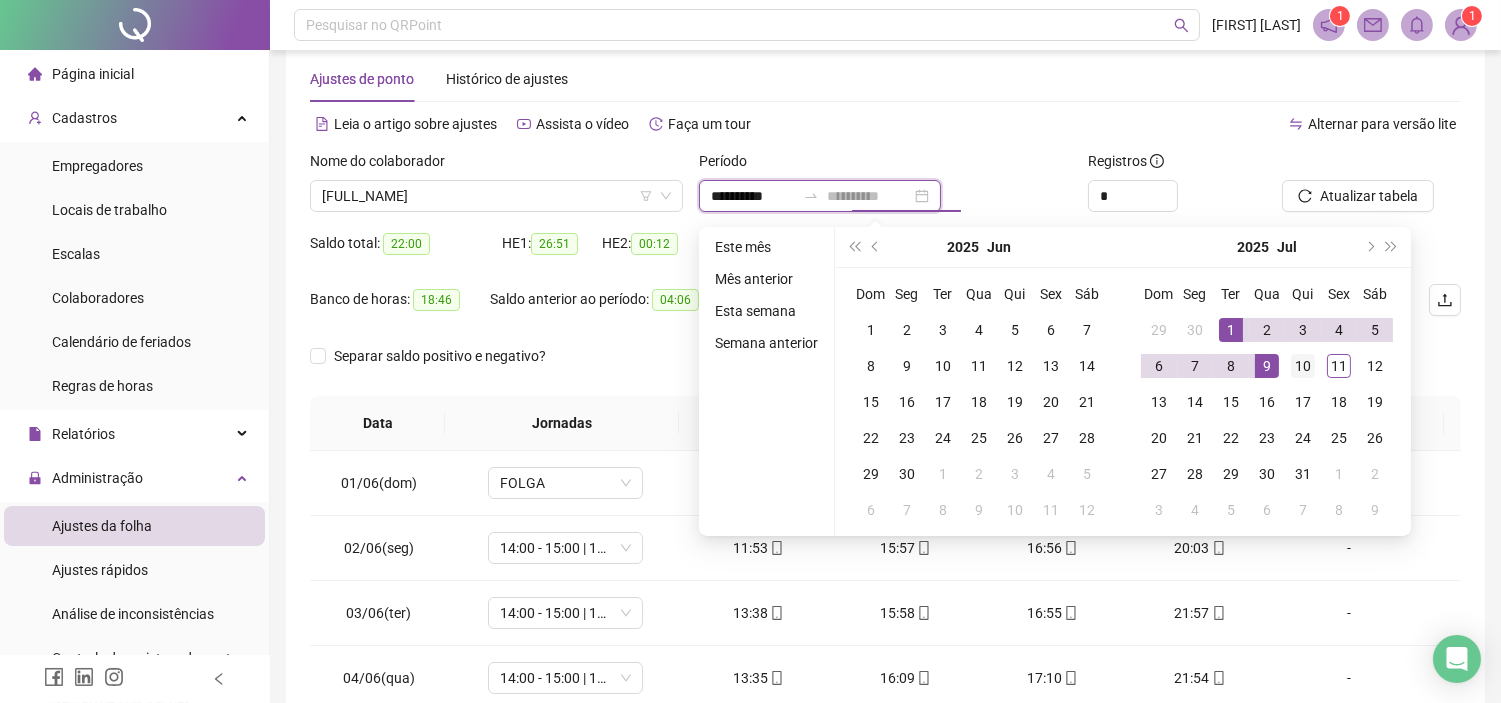 type on "**********" 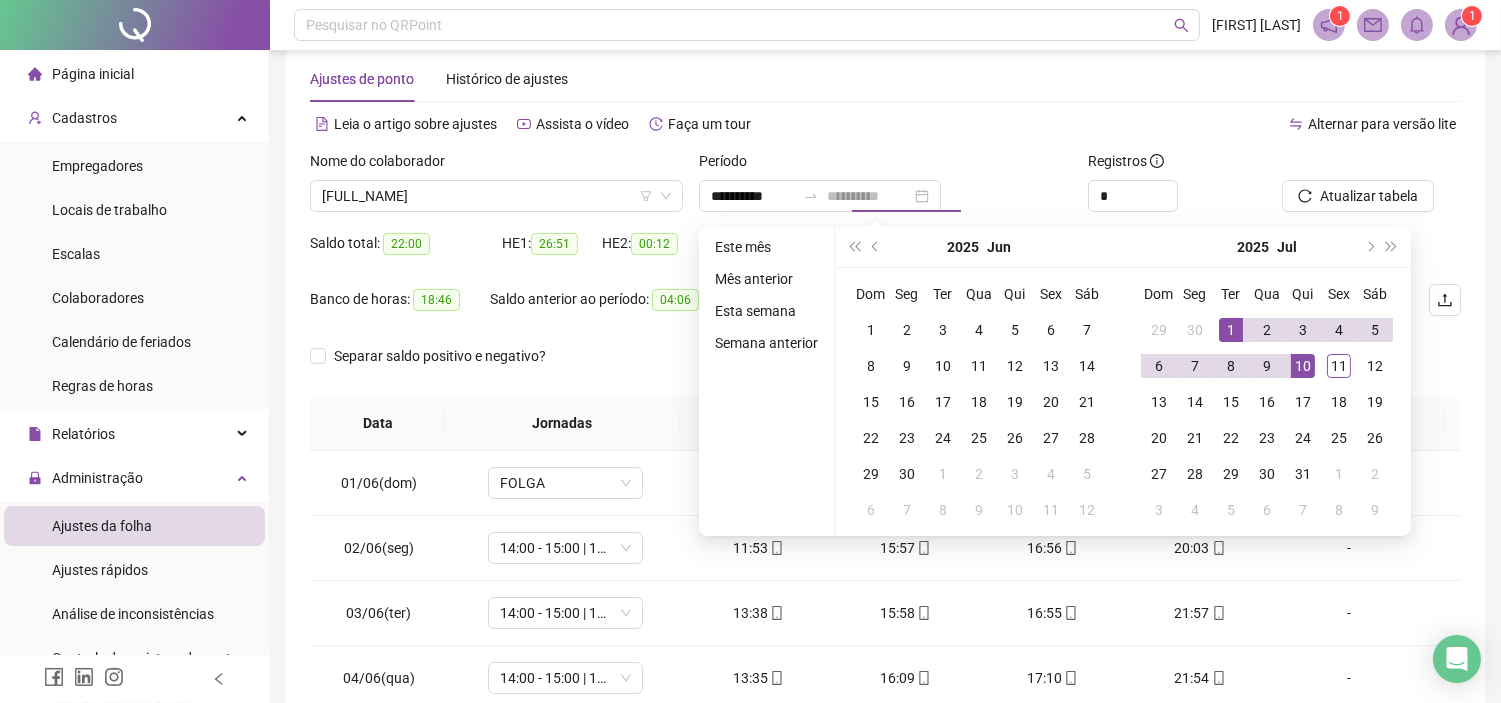 click on "10" at bounding box center (1303, 366) 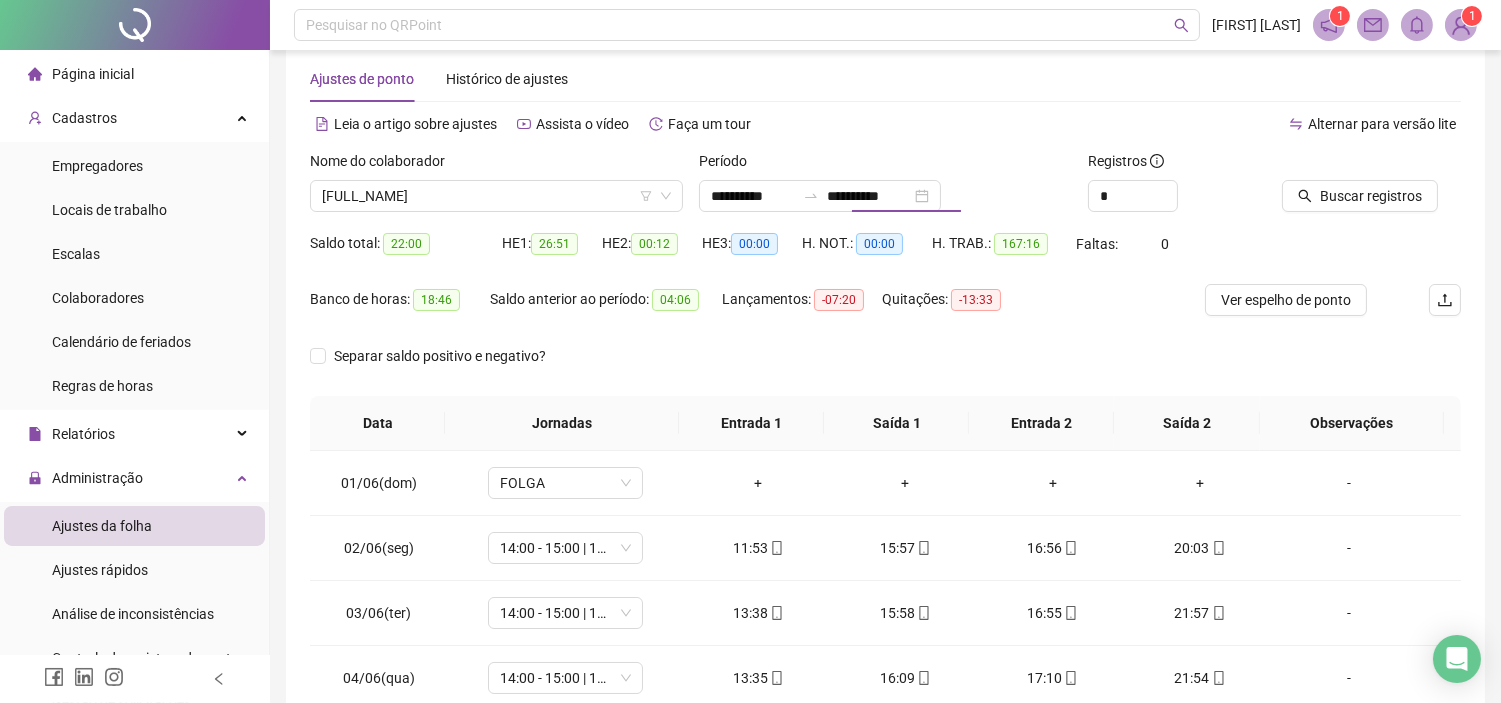 click on "Alternar para versão lite" at bounding box center (1174, 124) 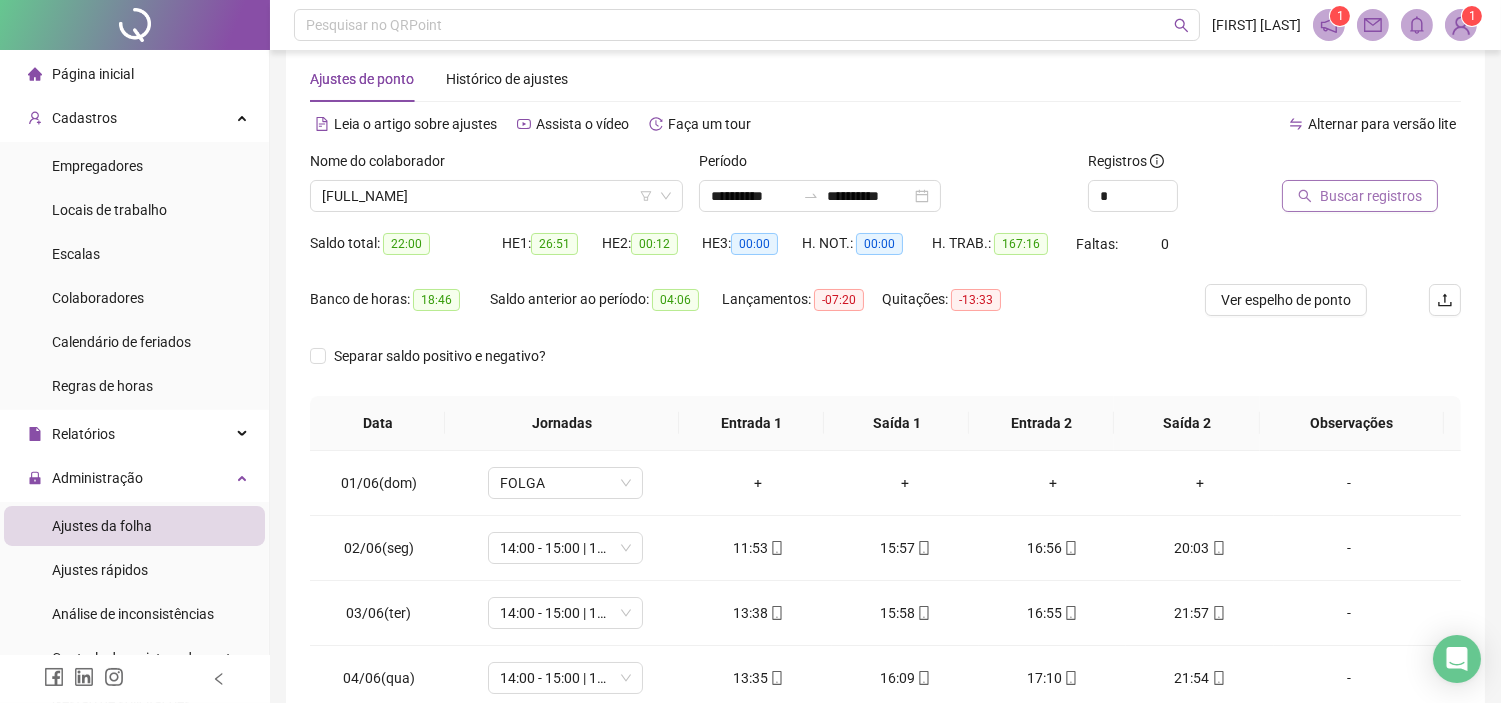 click on "Buscar registros" at bounding box center [1360, 196] 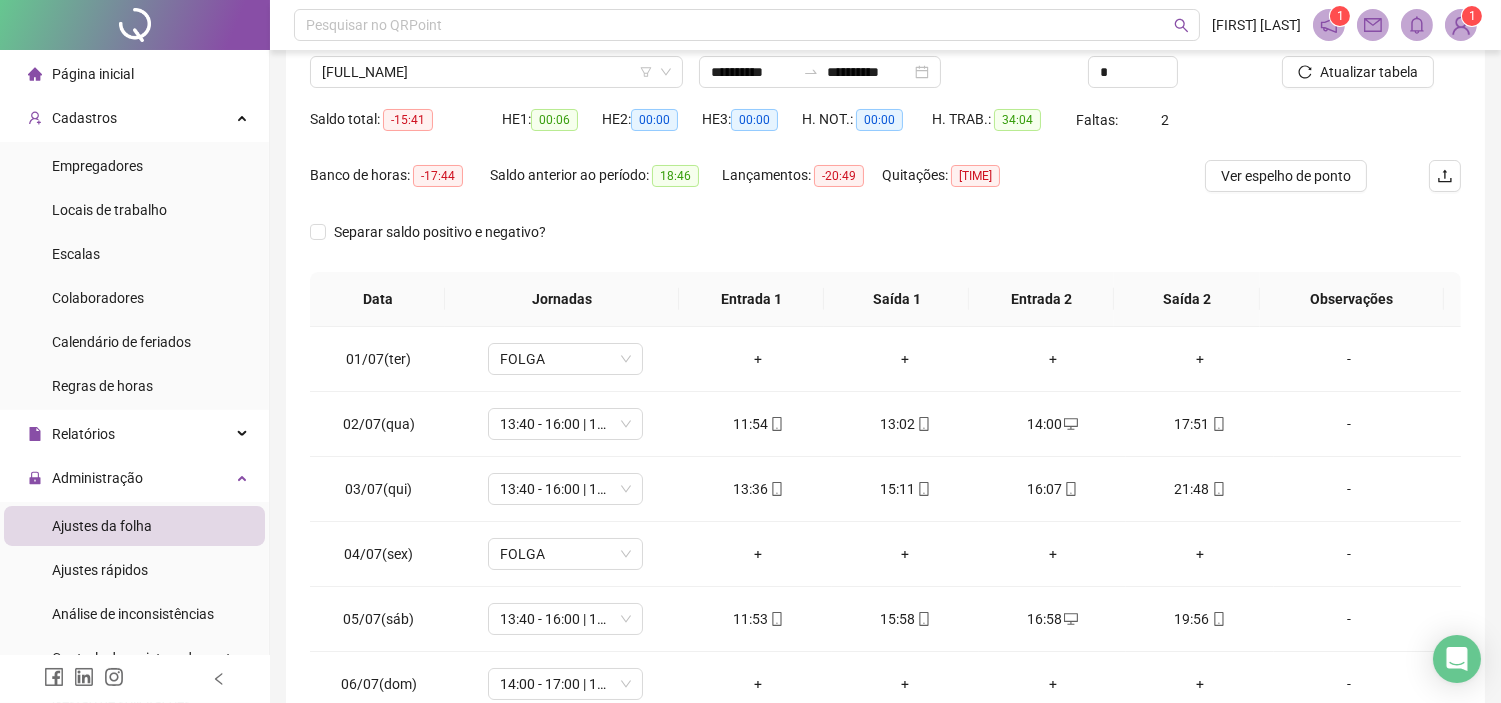 scroll, scrollTop: 256, scrollLeft: 0, axis: vertical 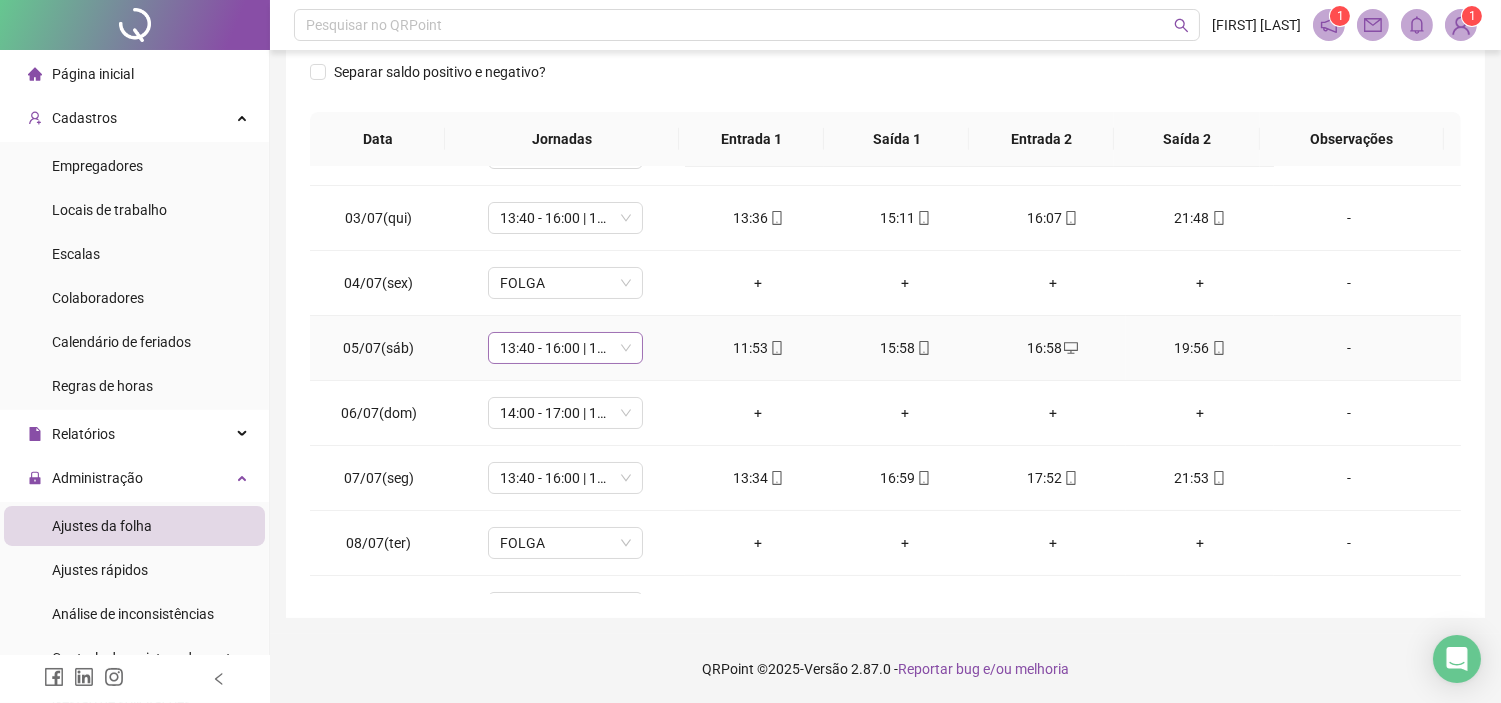click on "13:40 - 16:00 | 17:00 - 22:00" at bounding box center [565, 348] 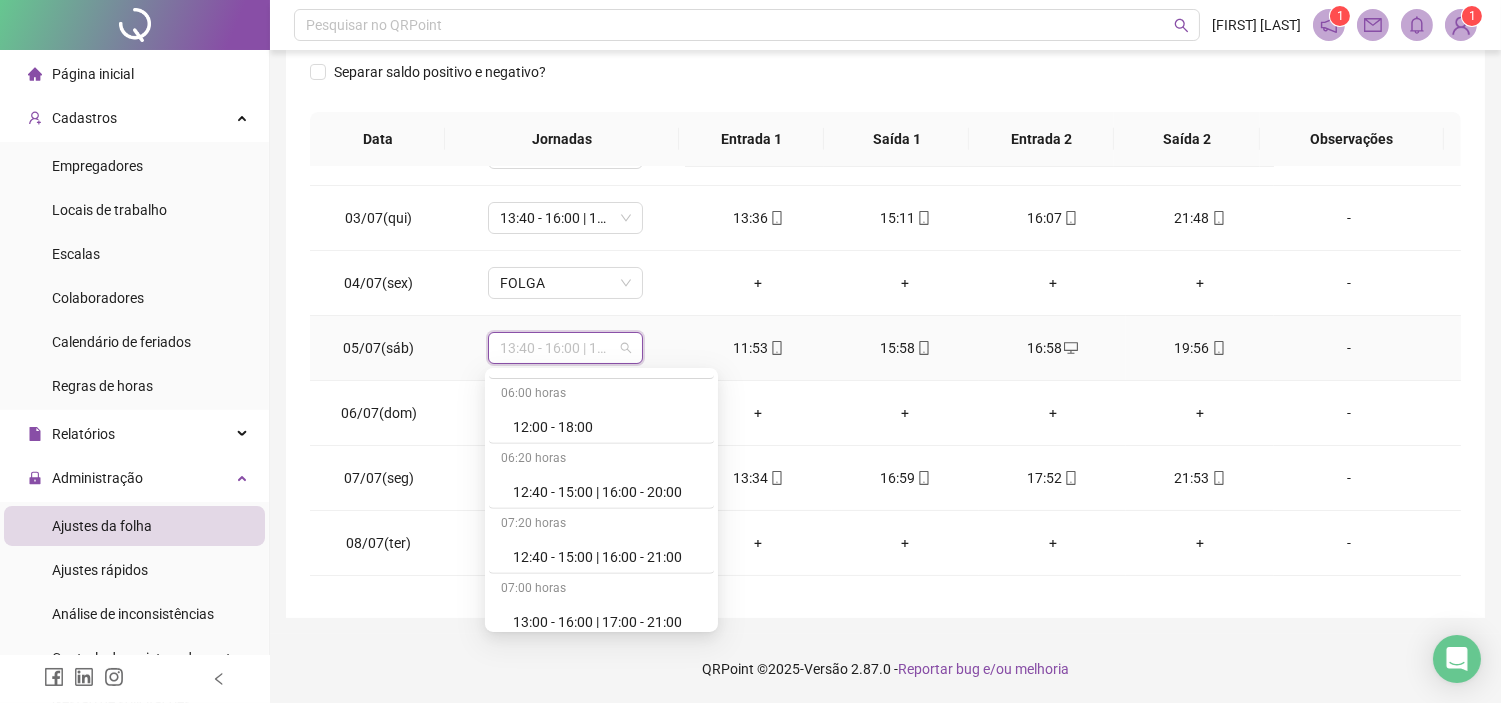 scroll, scrollTop: 2222, scrollLeft: 0, axis: vertical 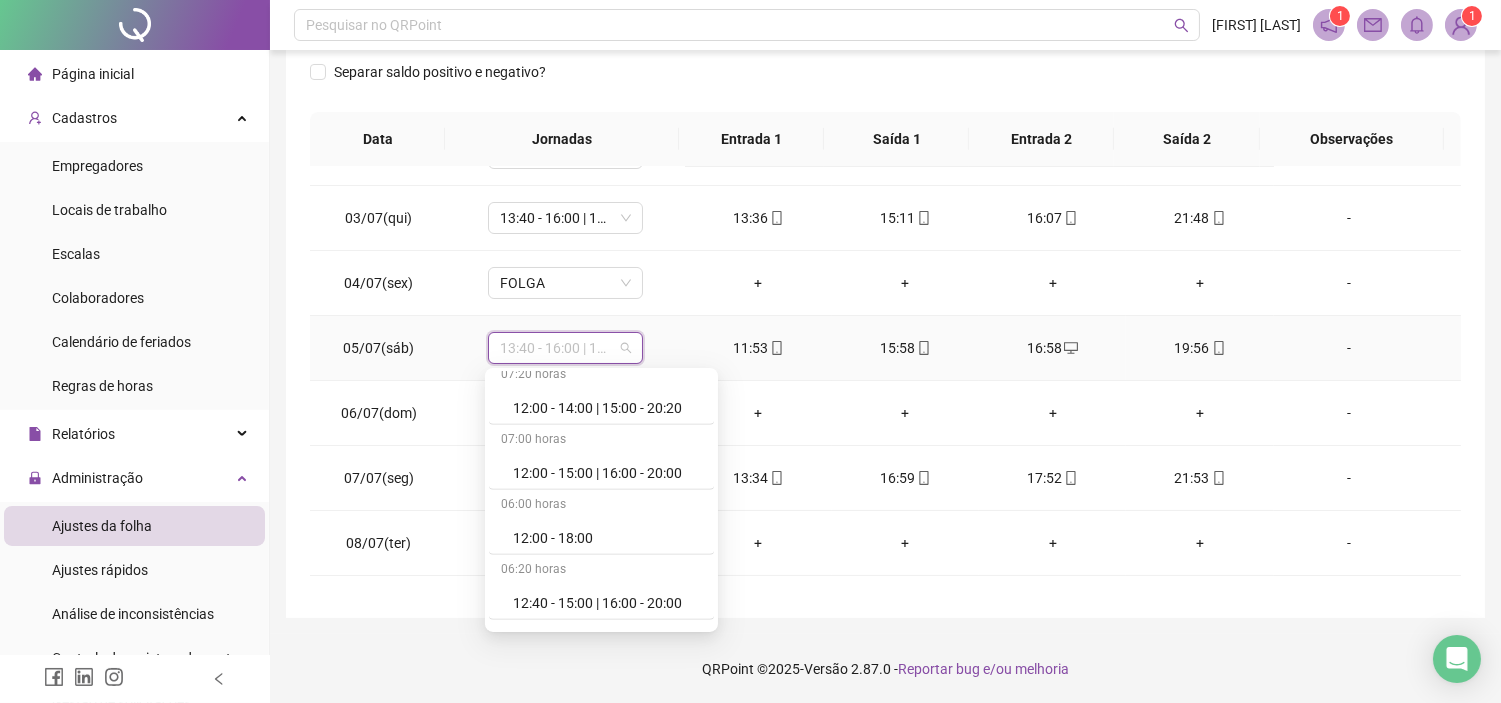 click on "12:00 - 15:00 | 16:00 - 20:00" at bounding box center [607, 473] 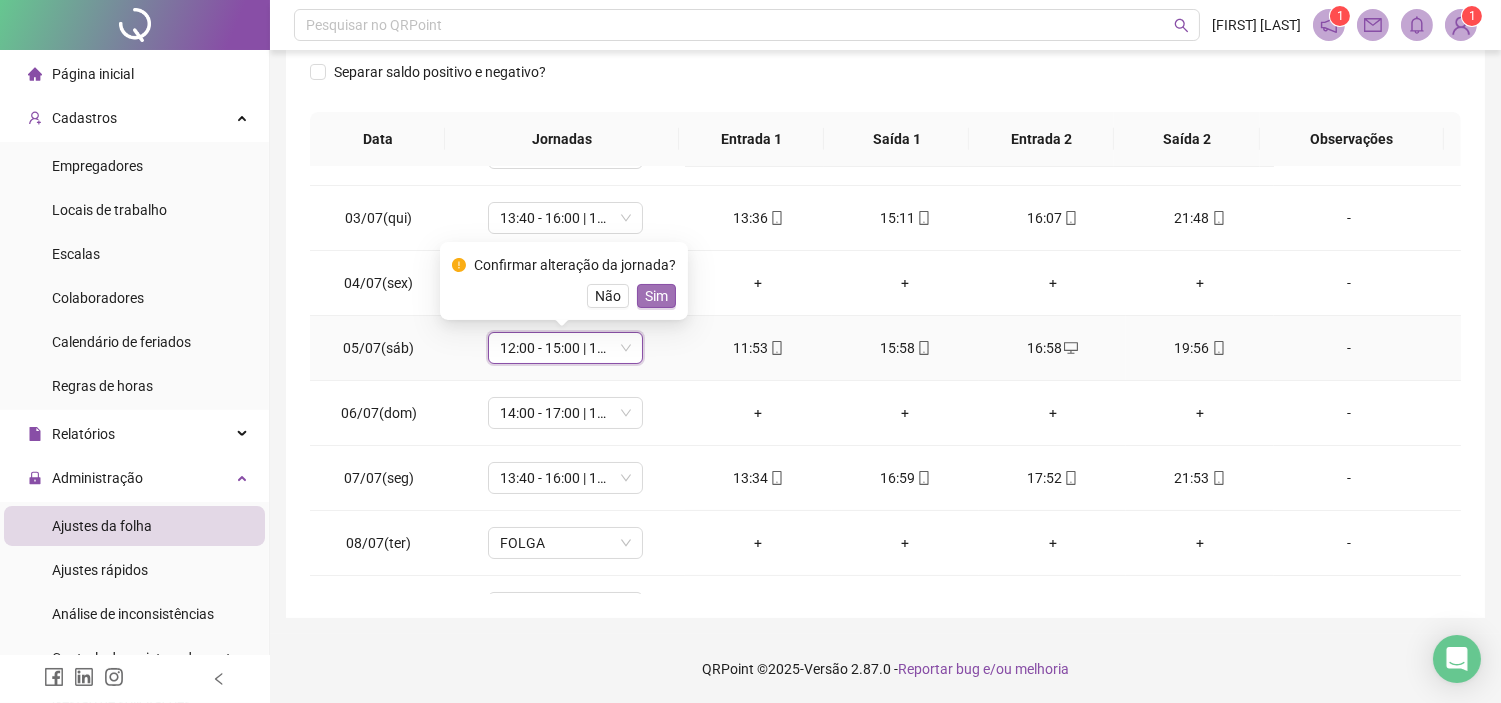 click on "Sim" at bounding box center (656, 296) 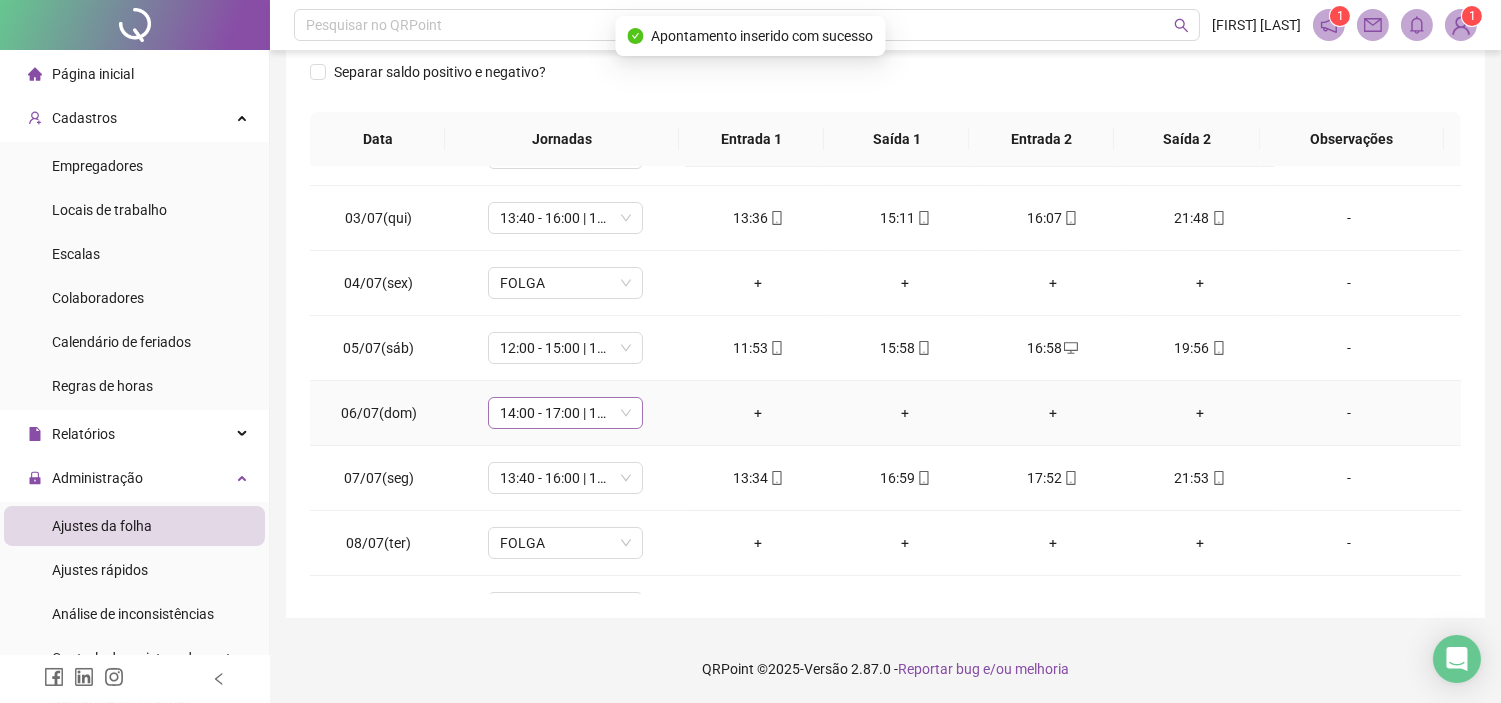 click on "14:00 - 17:00 | 17:15 - 20:00" at bounding box center (565, 413) 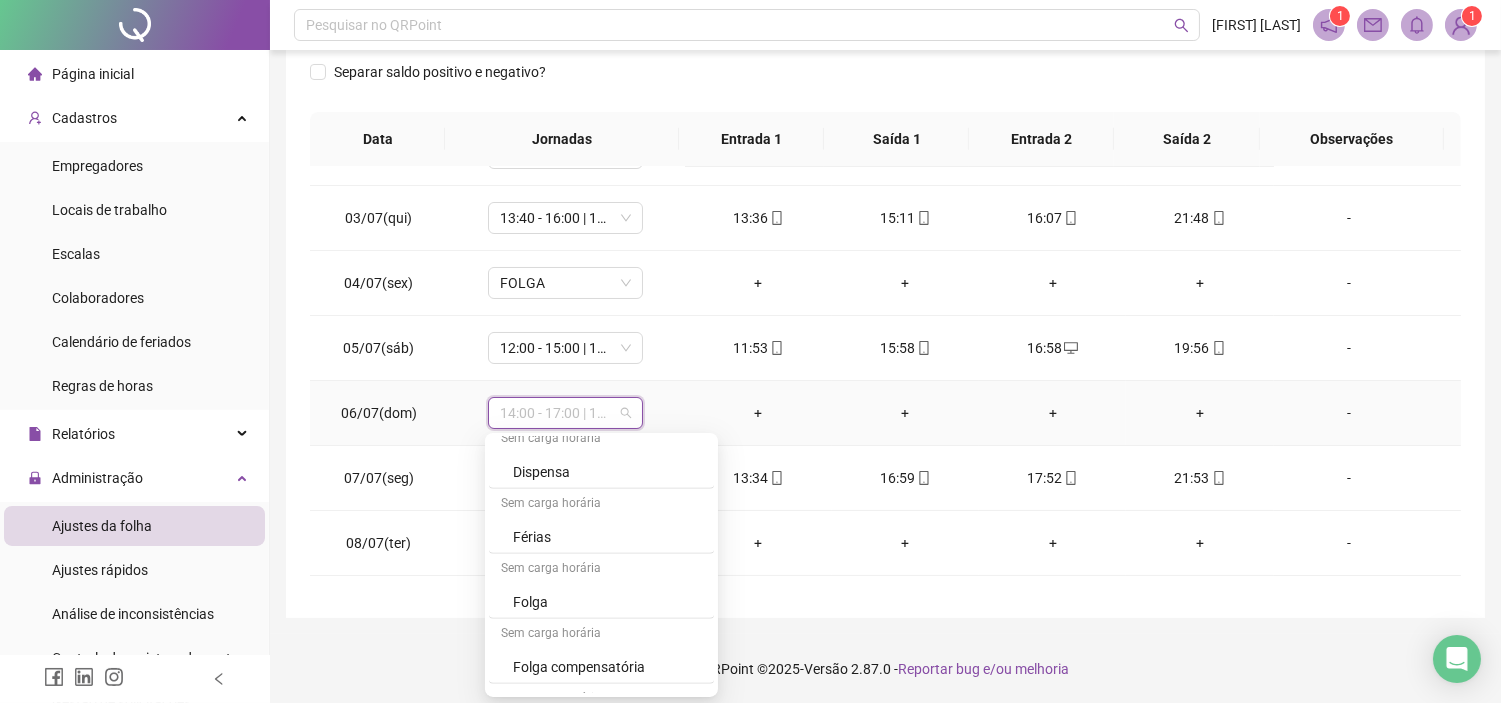 scroll, scrollTop: 3323, scrollLeft: 0, axis: vertical 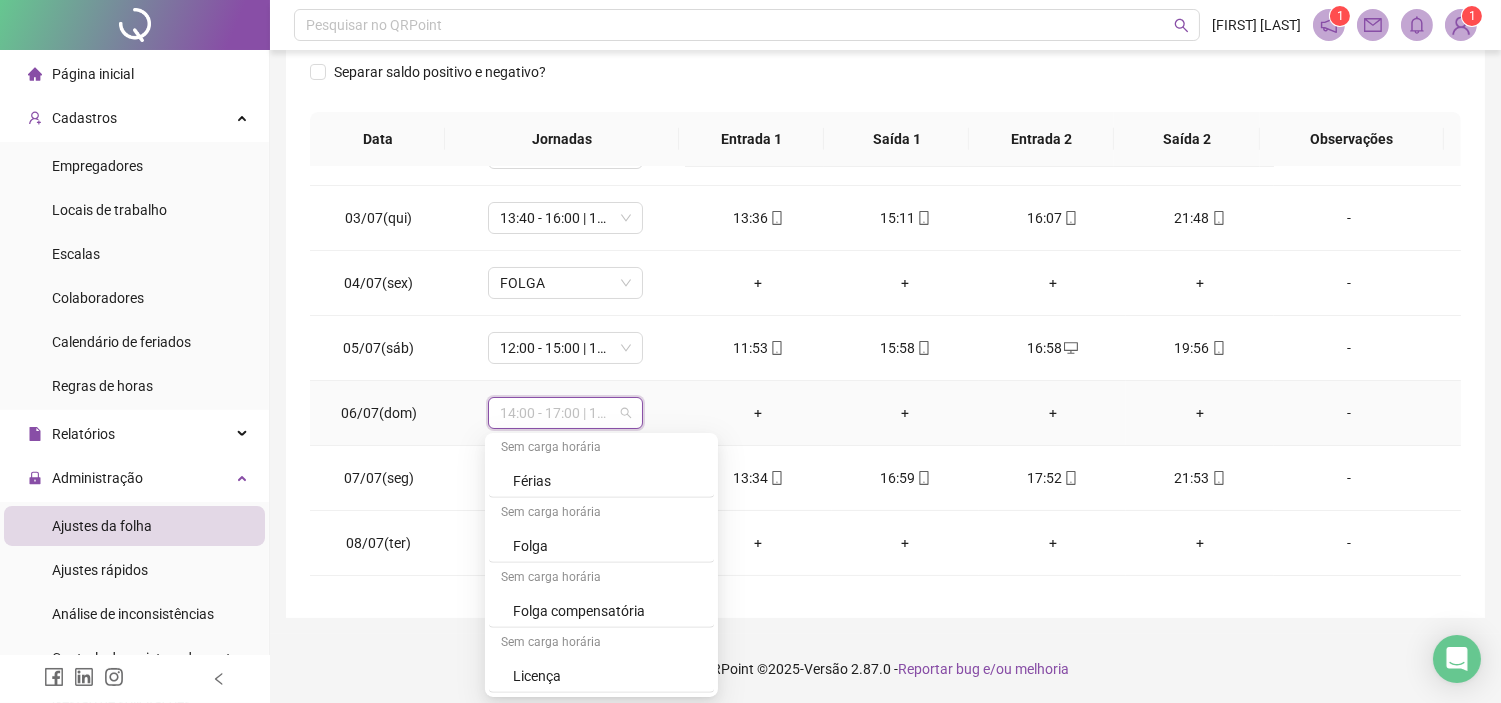 drag, startPoint x: 555, startPoint y: 545, endPoint x: 701, endPoint y: 470, distance: 164.13713 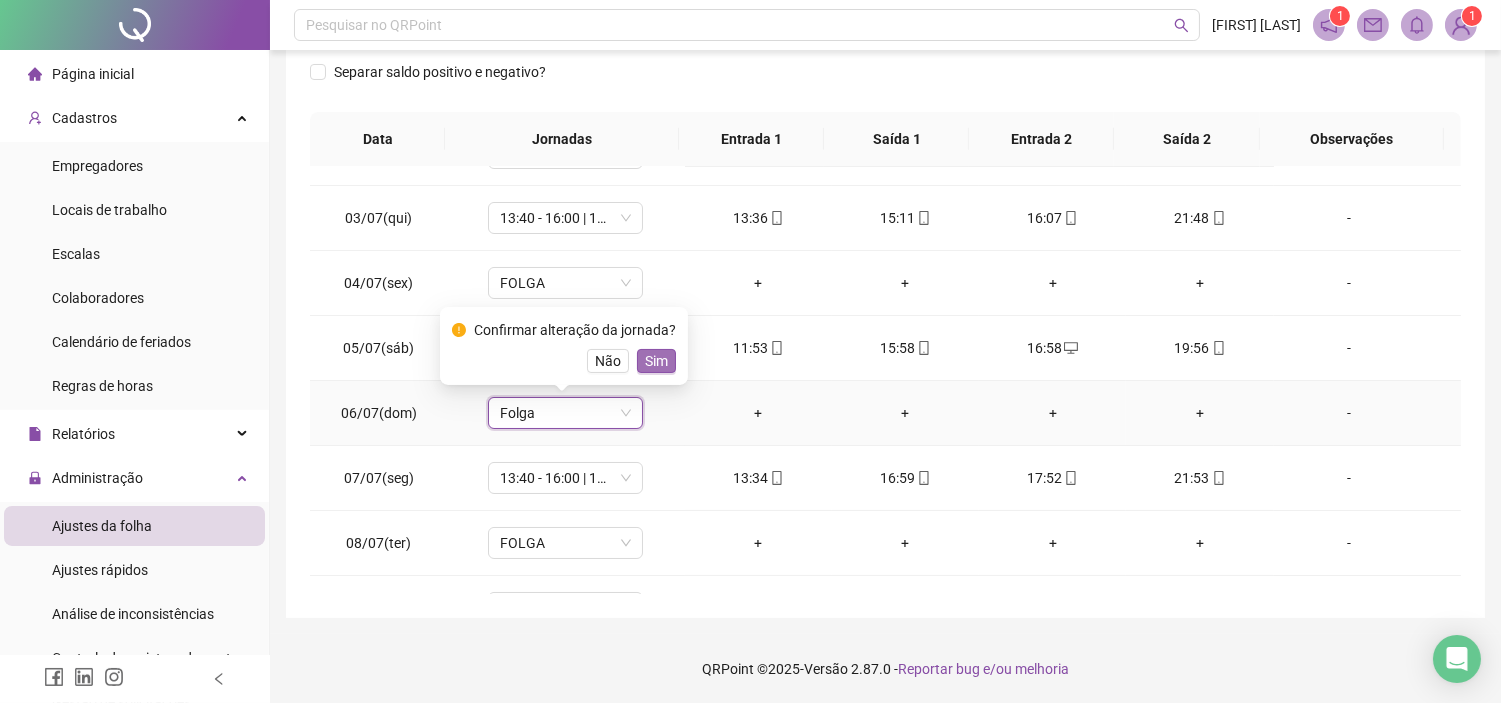 click on "Sim" at bounding box center (656, 361) 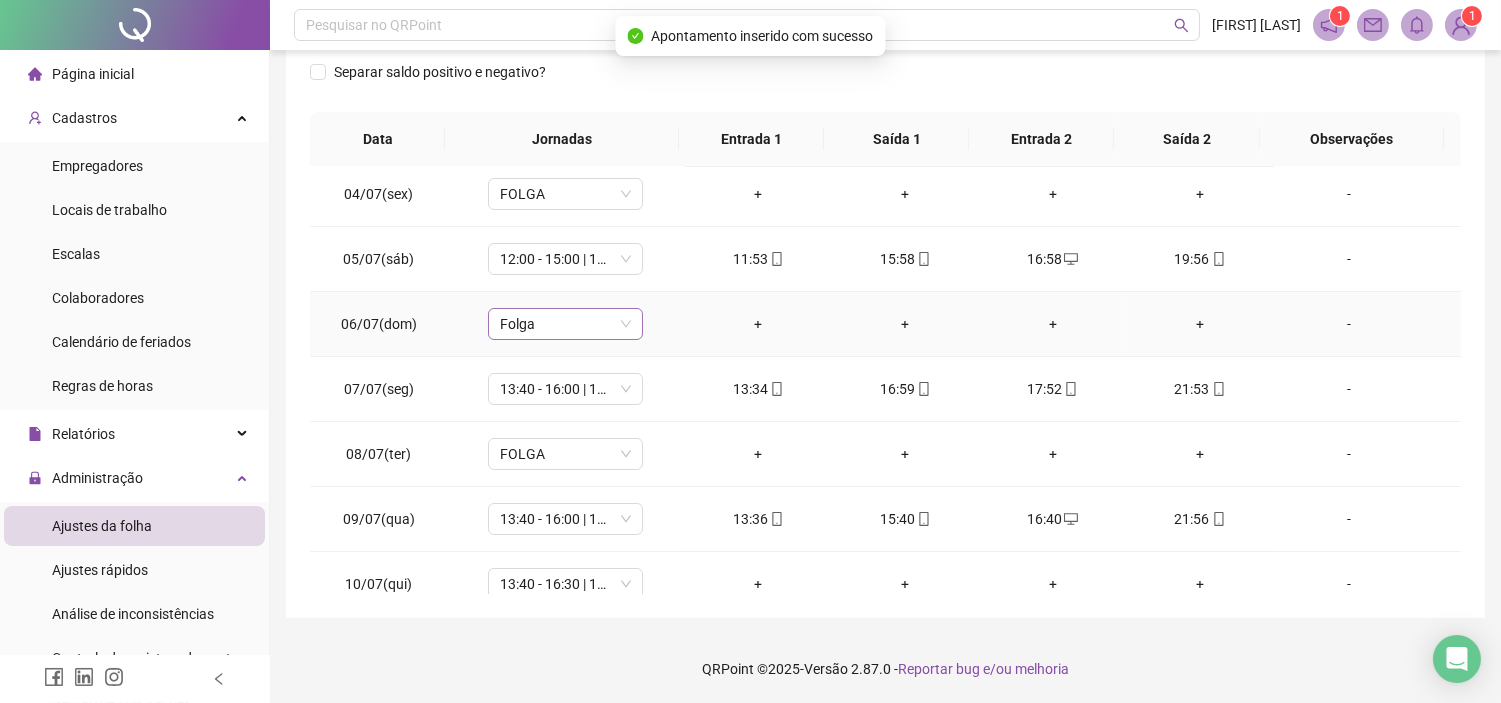 scroll, scrollTop: 223, scrollLeft: 0, axis: vertical 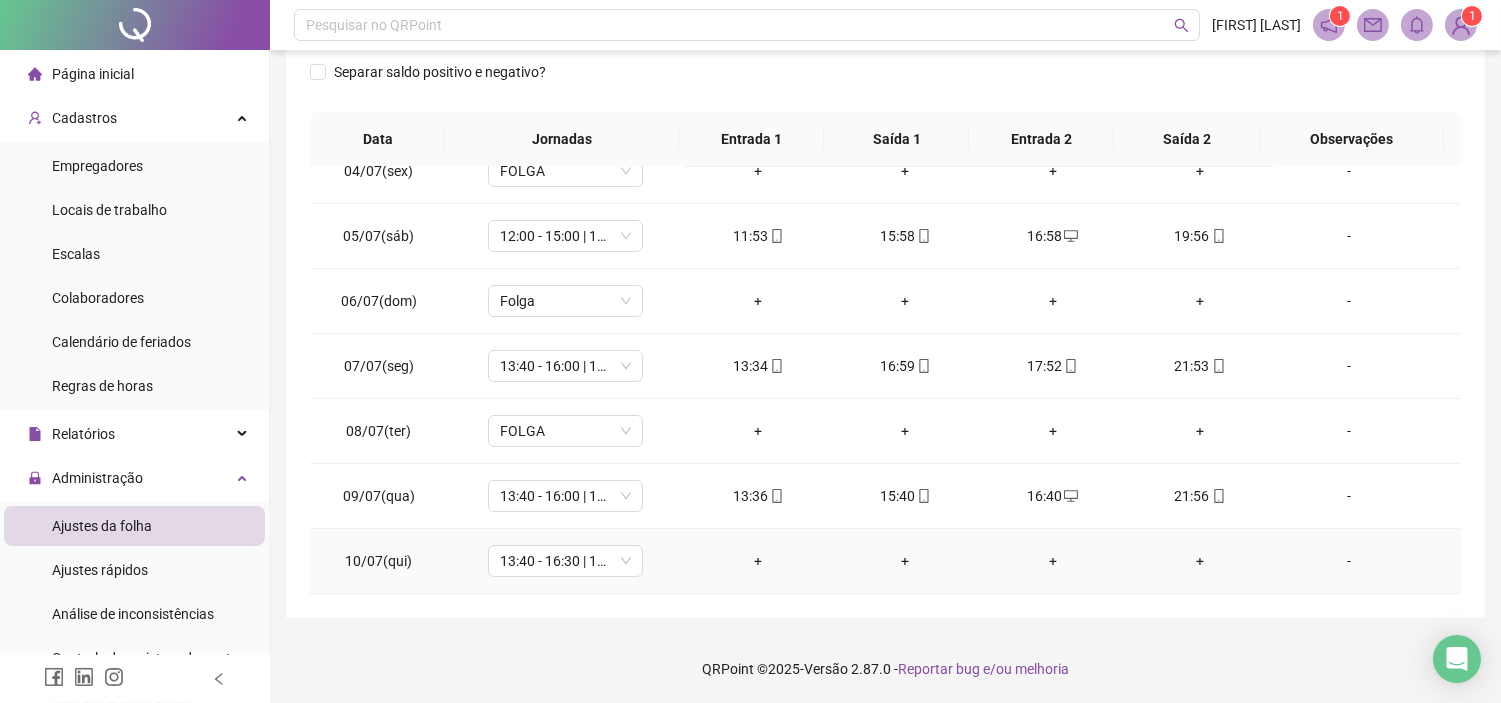 click on "+" at bounding box center (758, 561) 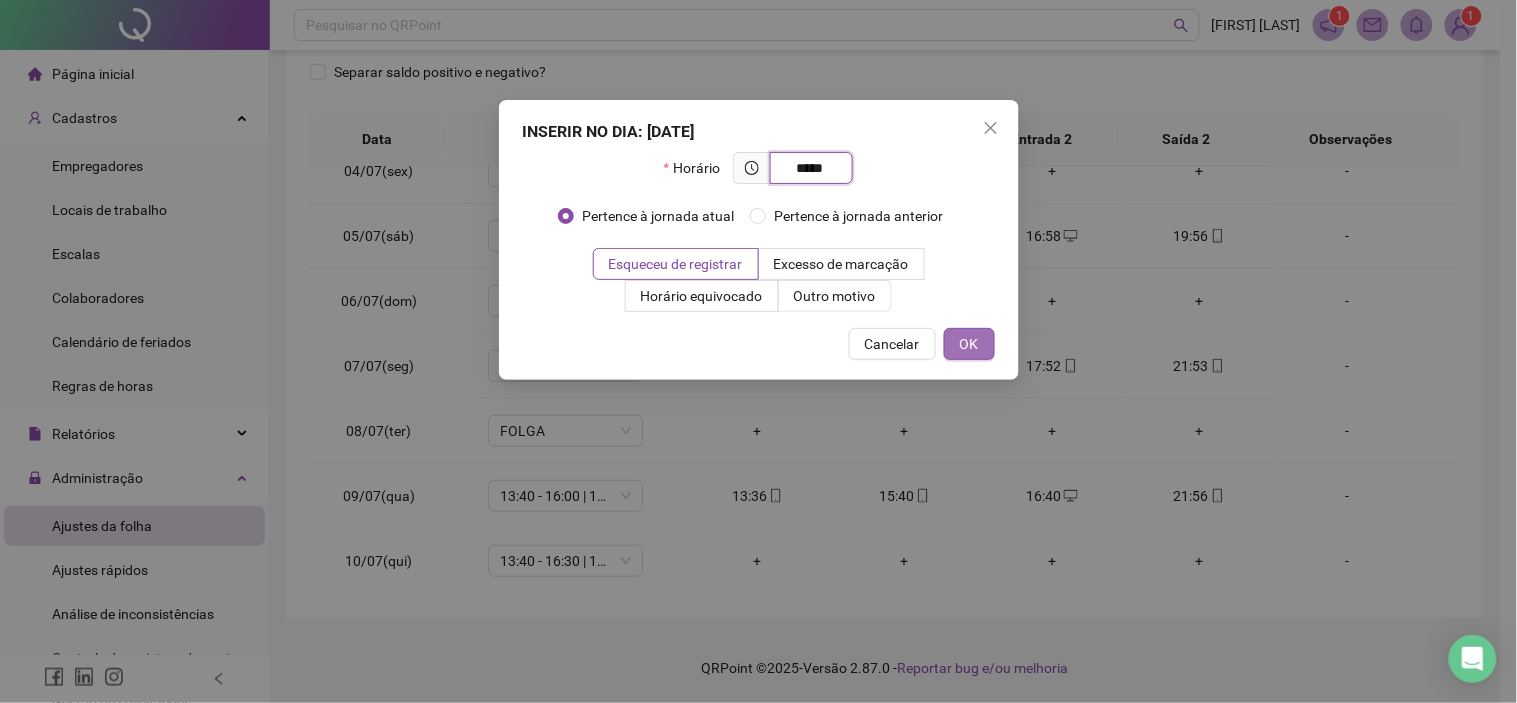type on "*****" 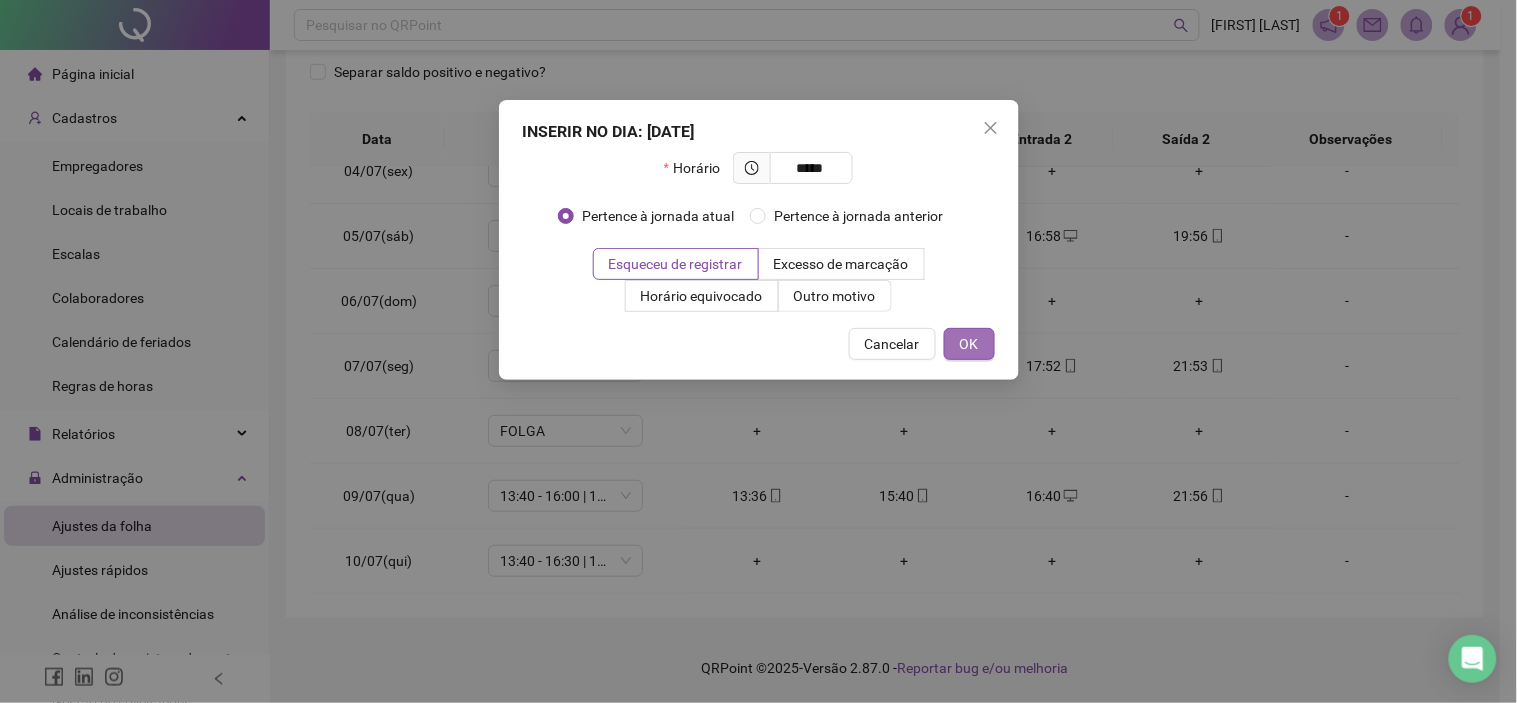 click on "OK" at bounding box center (969, 344) 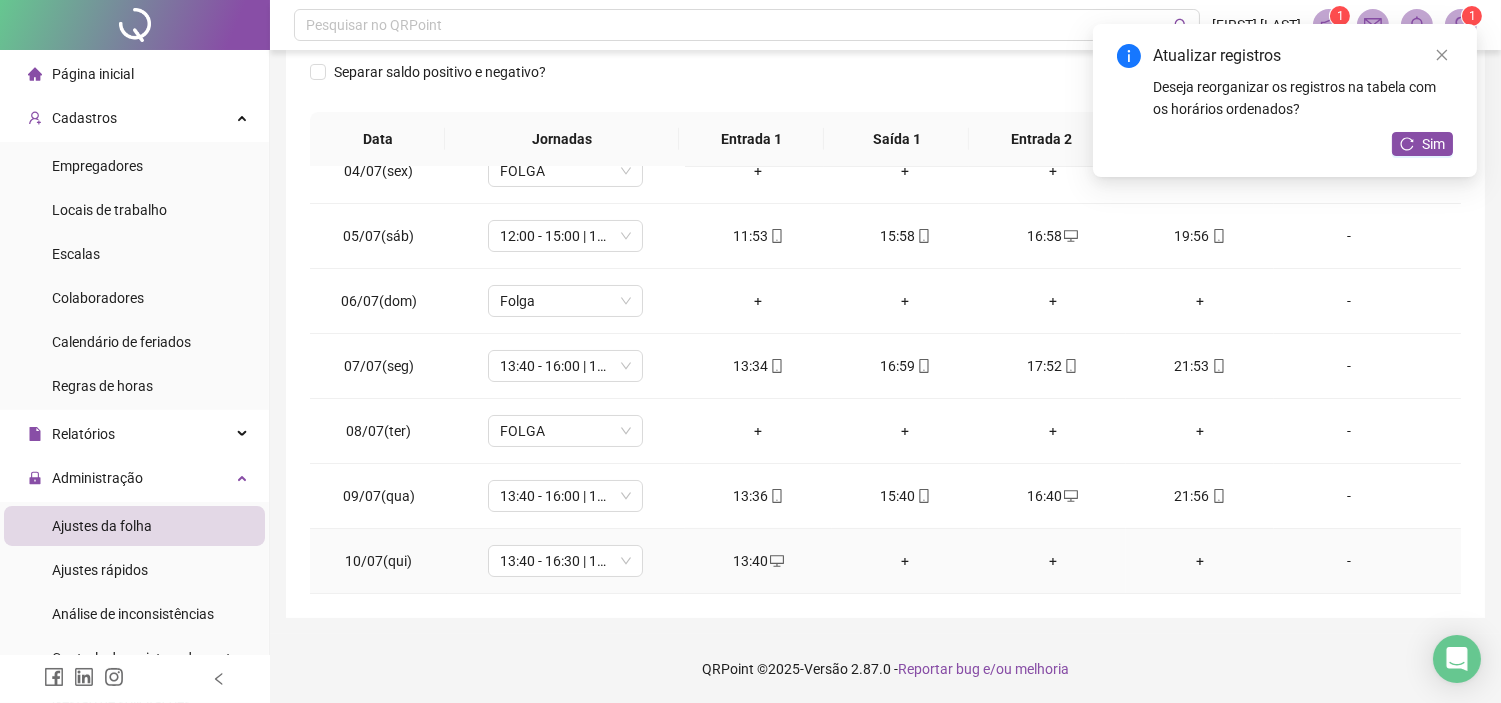 click on "+" at bounding box center [905, 561] 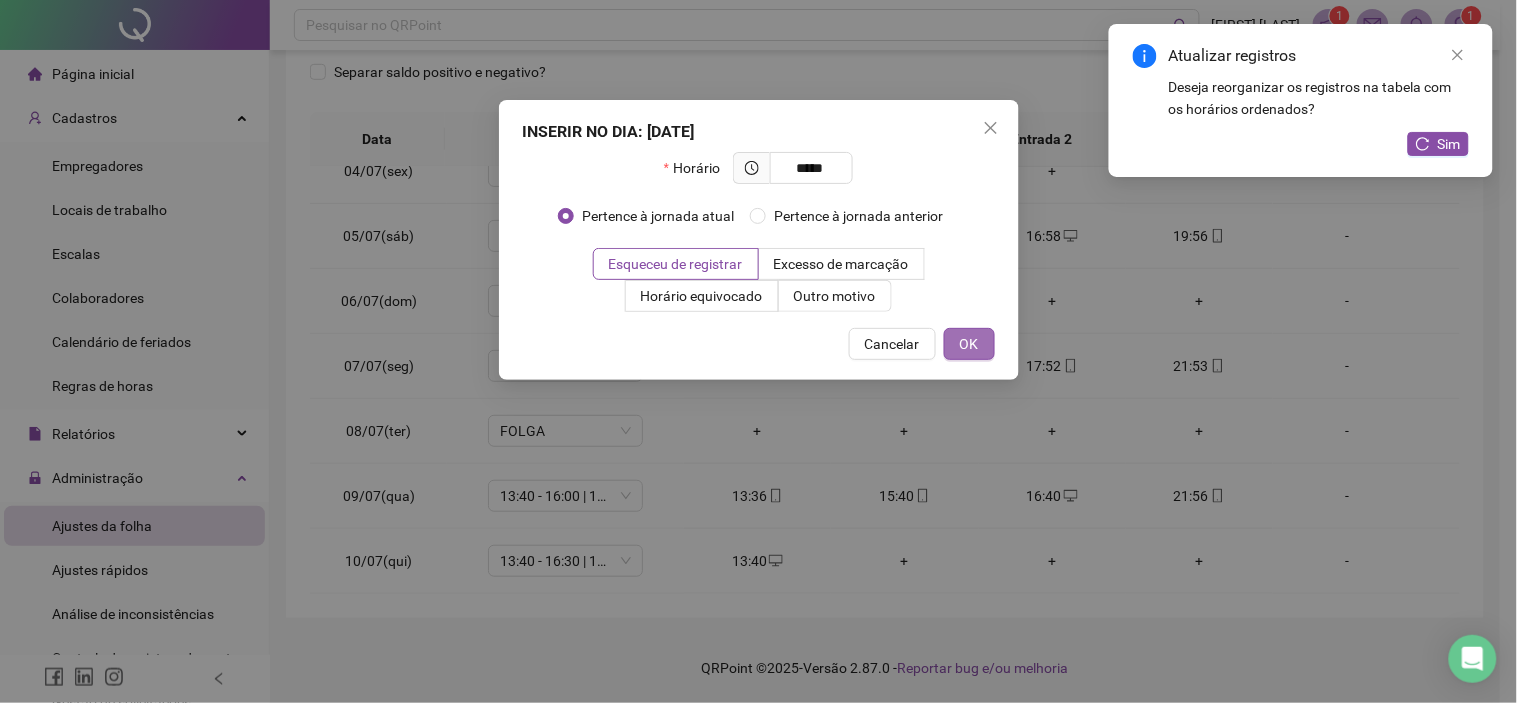 type on "*****" 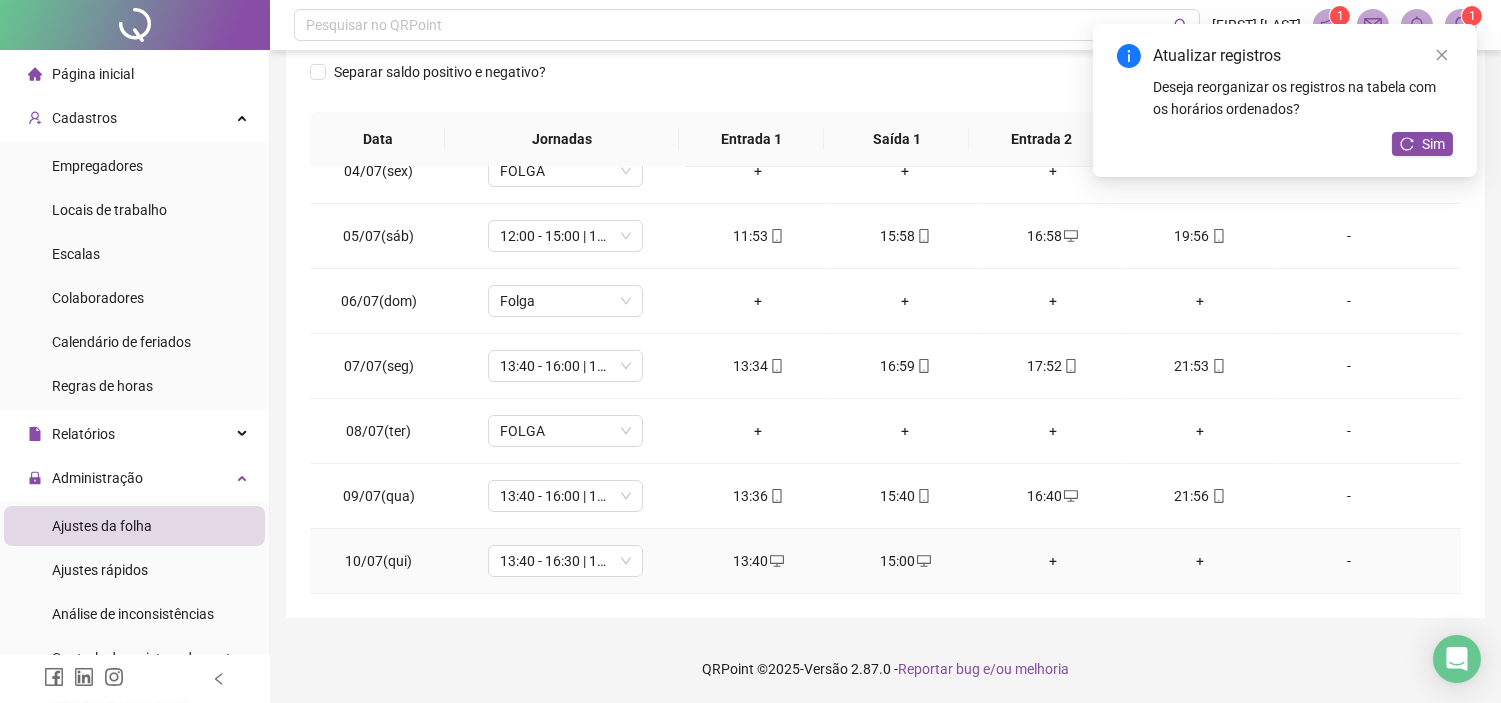 drag, startPoint x: 1041, startPoint y: 564, endPoint x: 1034, endPoint y: 542, distance: 23.086792 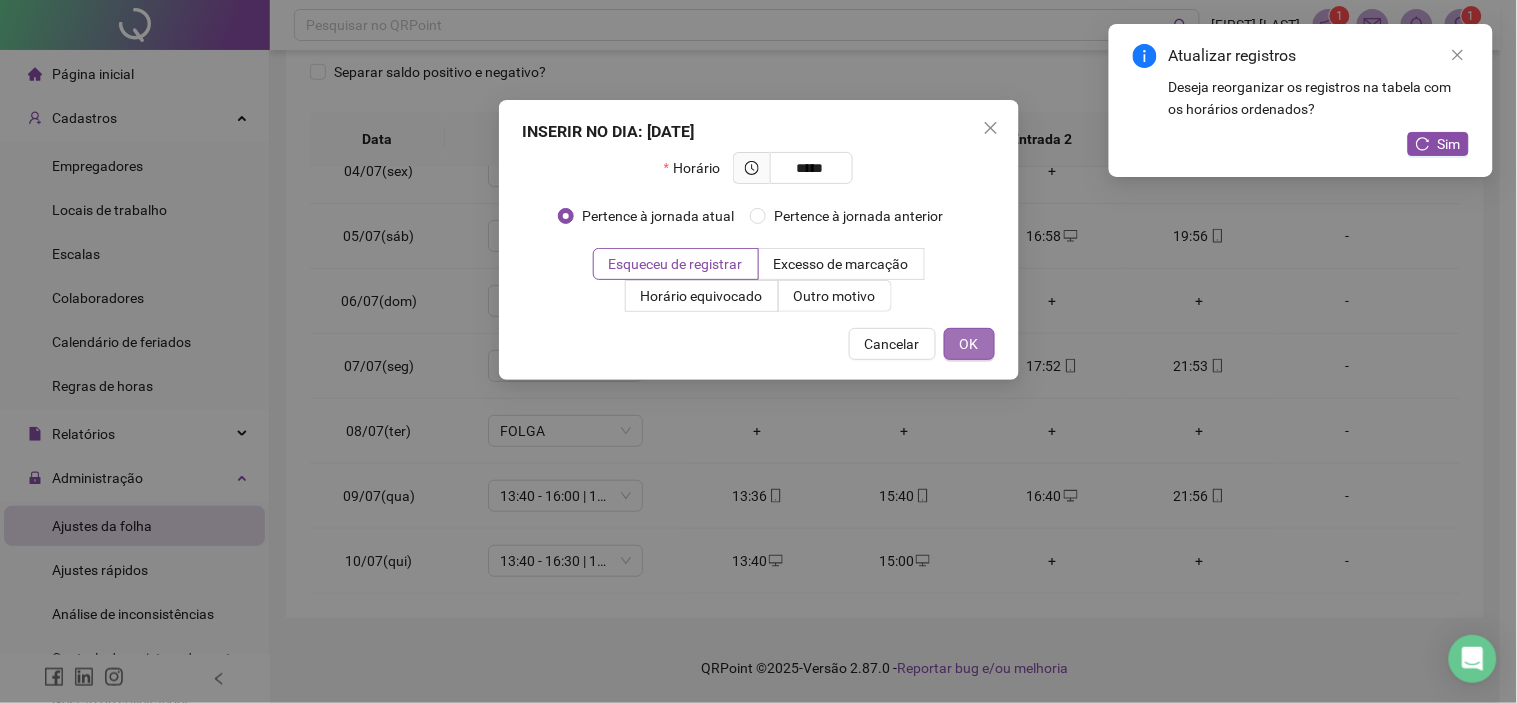 type on "*****" 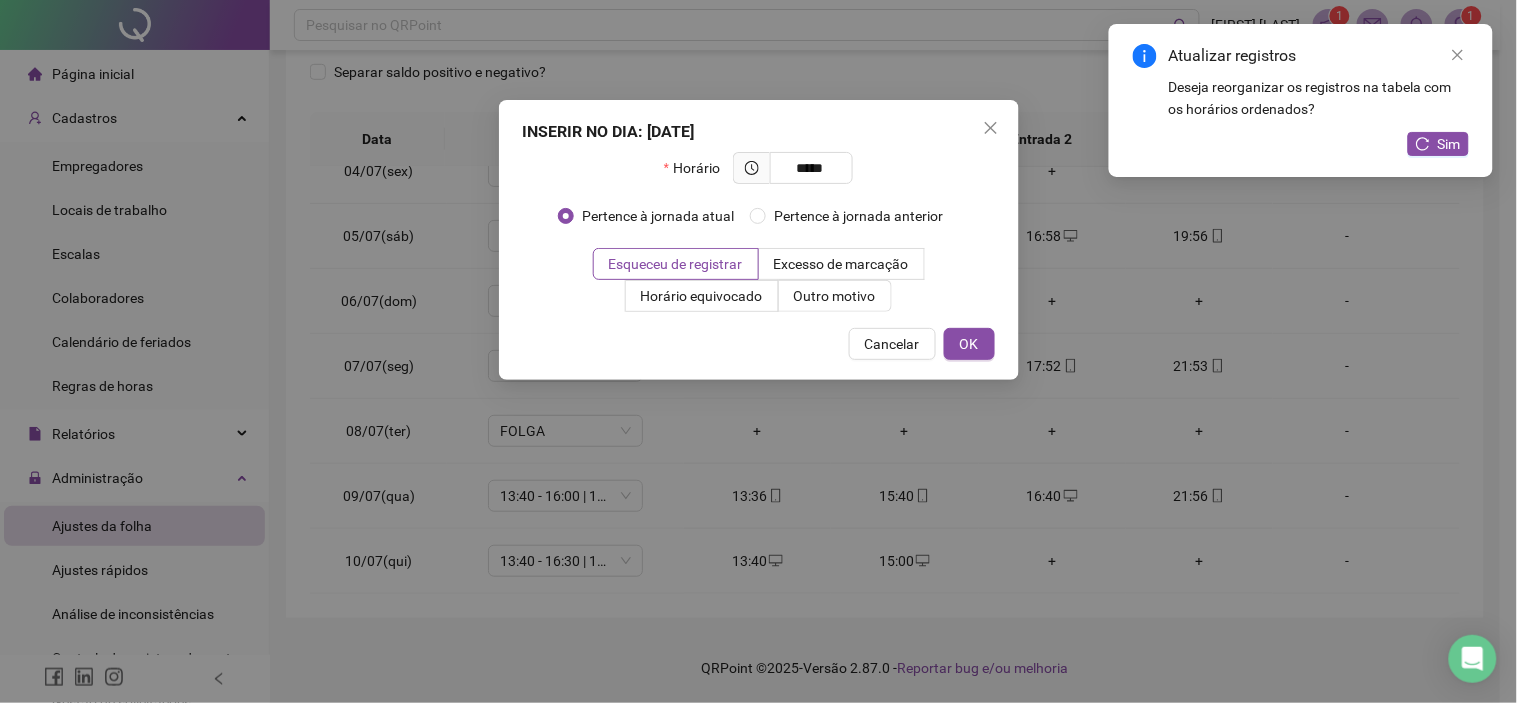 drag, startPoint x: 951, startPoint y: 350, endPoint x: 1082, endPoint y: 407, distance: 142.86357 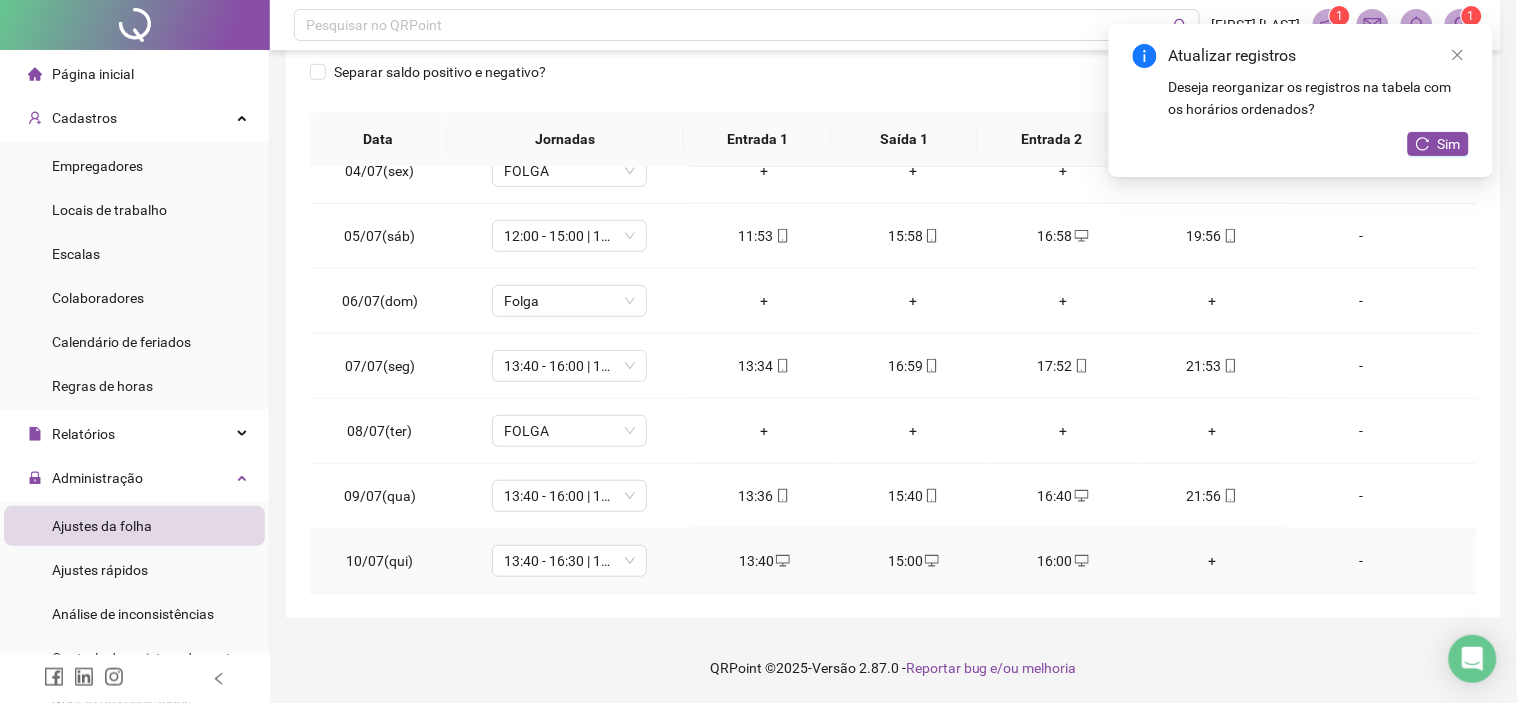 click on "+" at bounding box center (1212, 561) 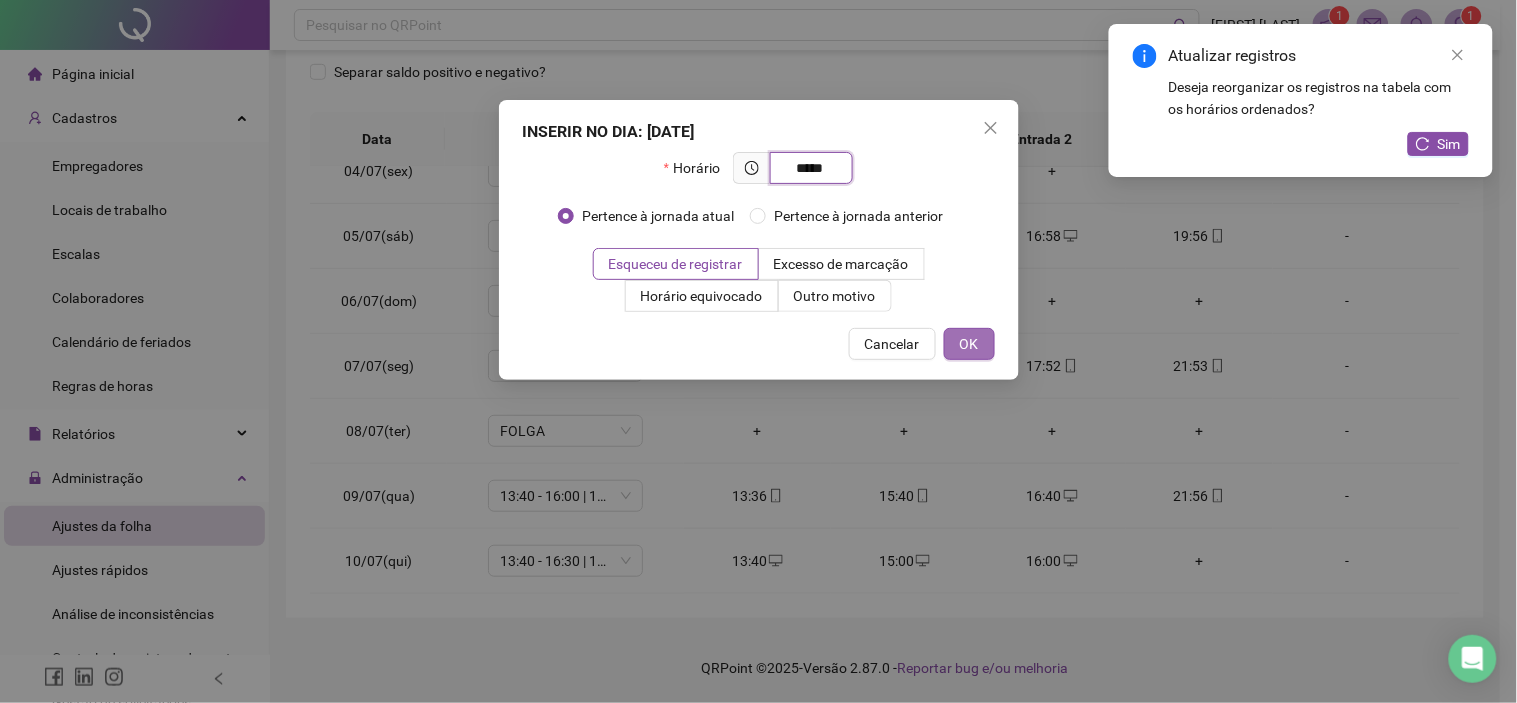 type on "*****" 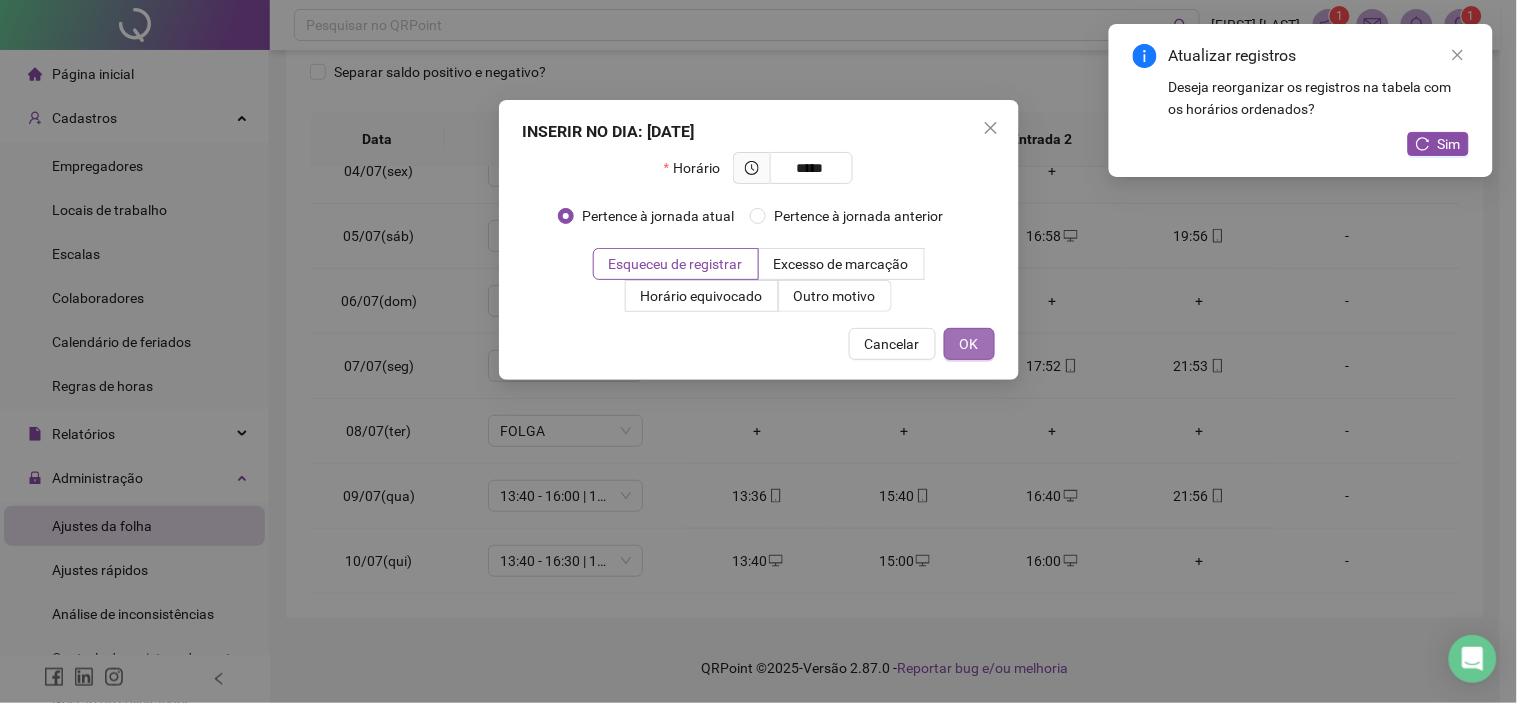 click on "OK" at bounding box center [969, 344] 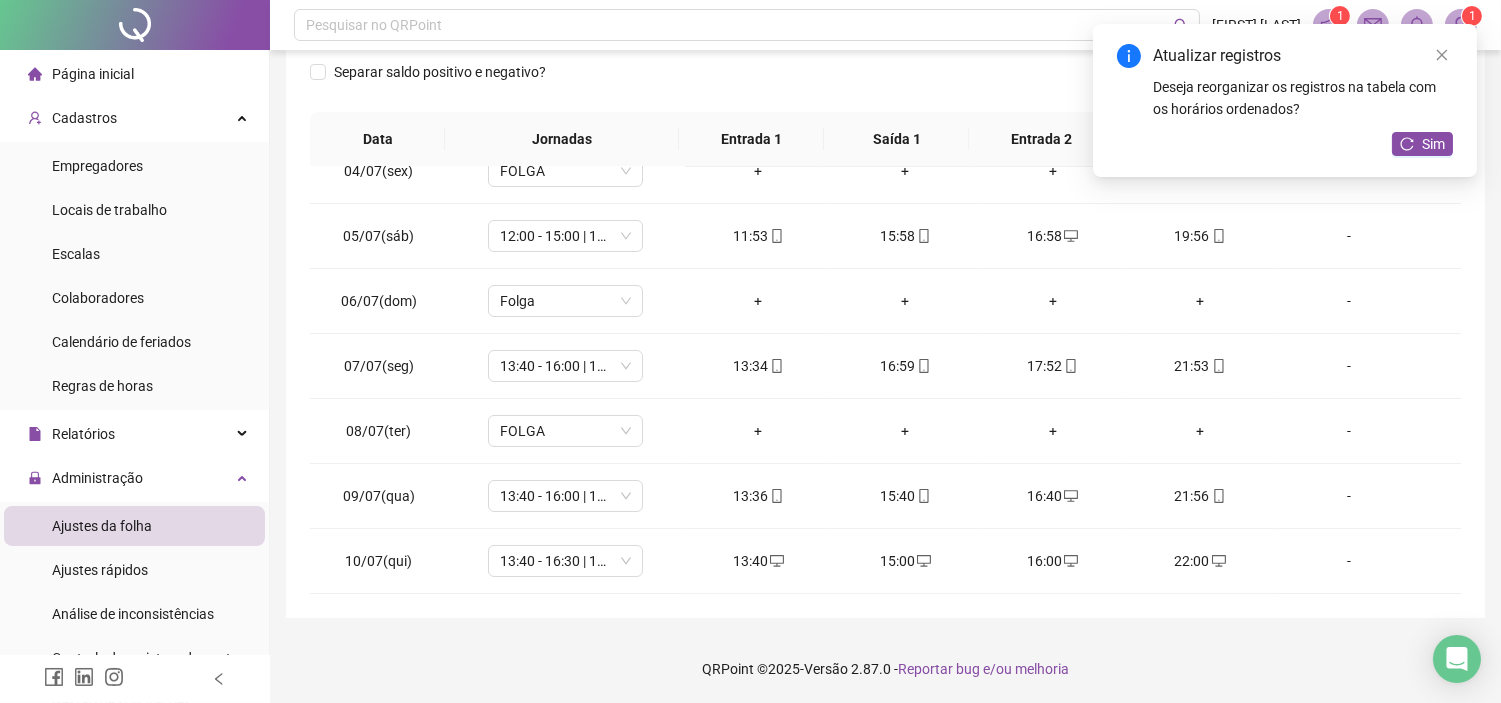 drag, startPoint x: 1451, startPoint y: 61, endPoint x: 1384, endPoint y: 180, distance: 136.565 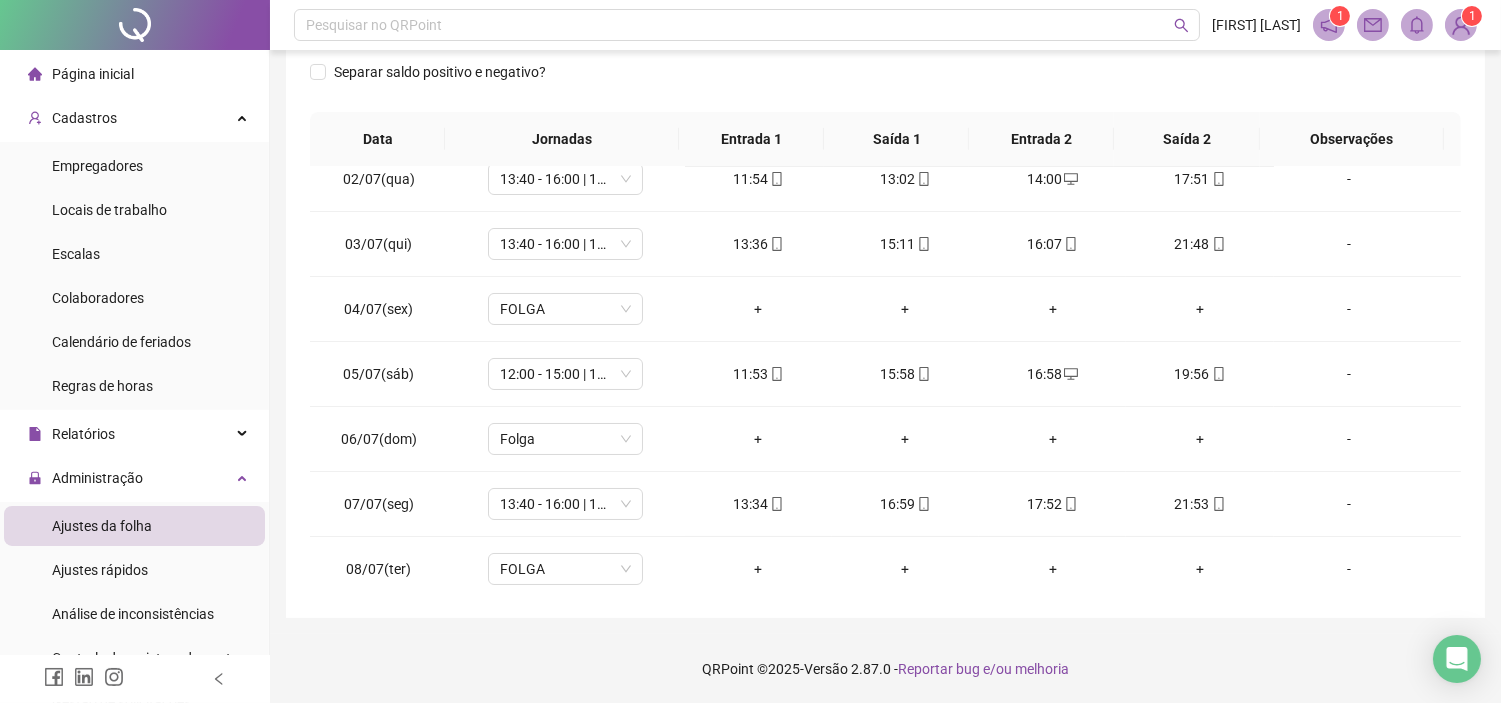 scroll, scrollTop: 0, scrollLeft: 0, axis: both 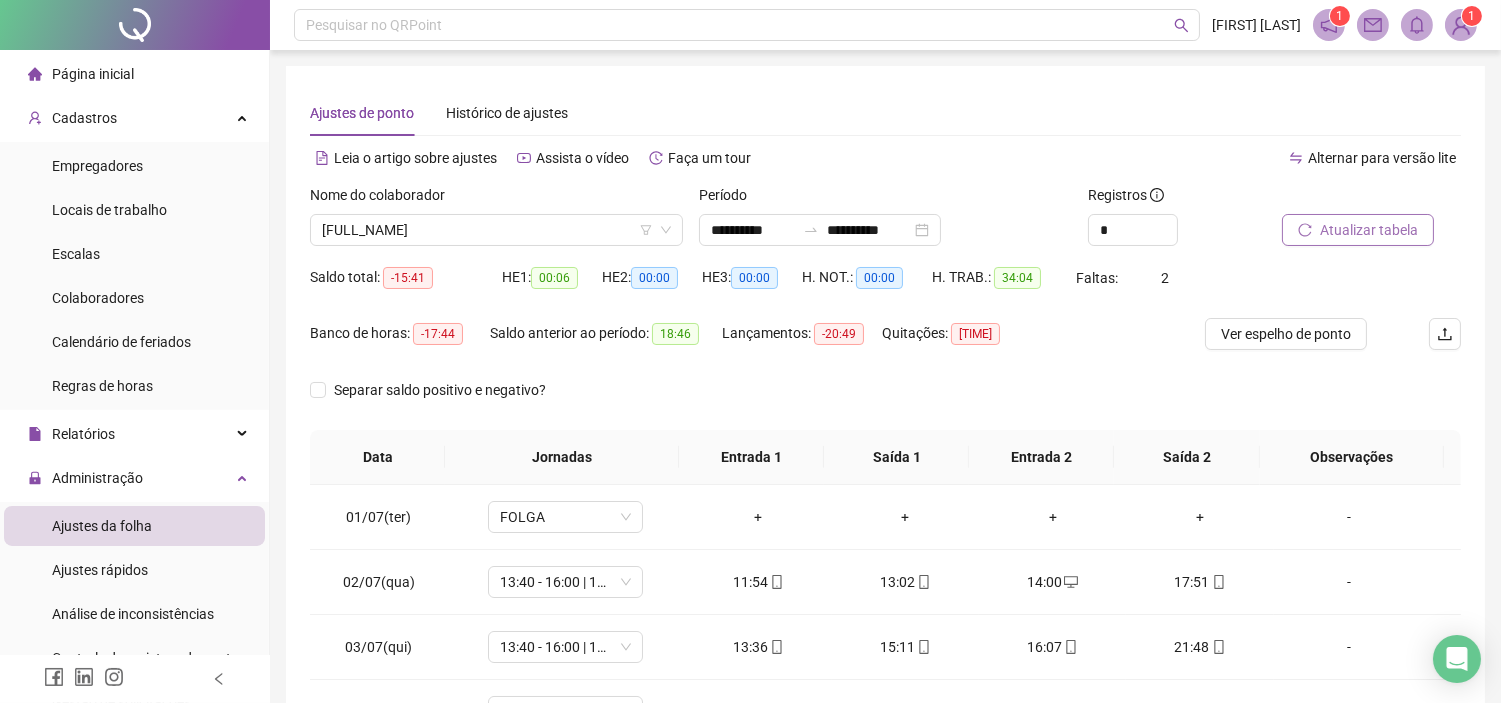 click on "Atualizar tabela" at bounding box center [1369, 230] 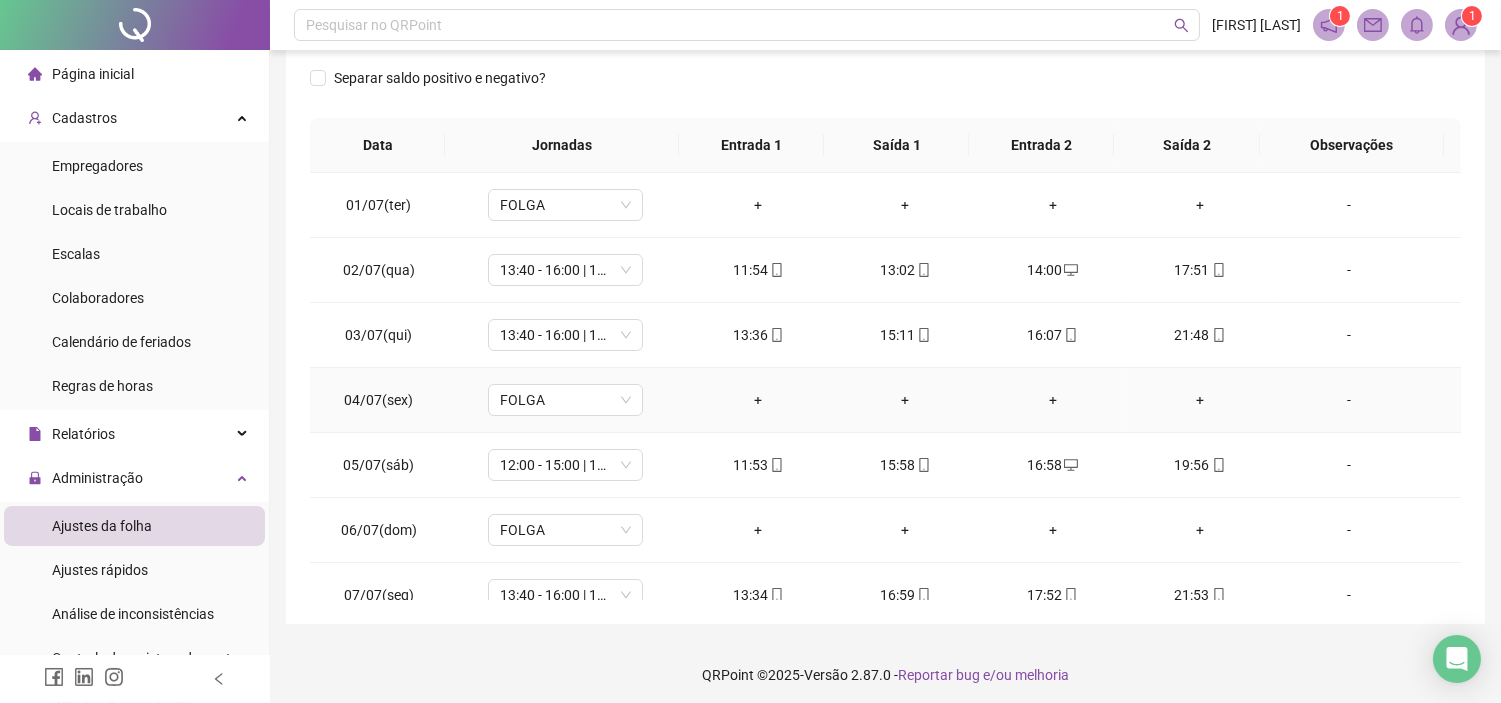 scroll, scrollTop: 318, scrollLeft: 0, axis: vertical 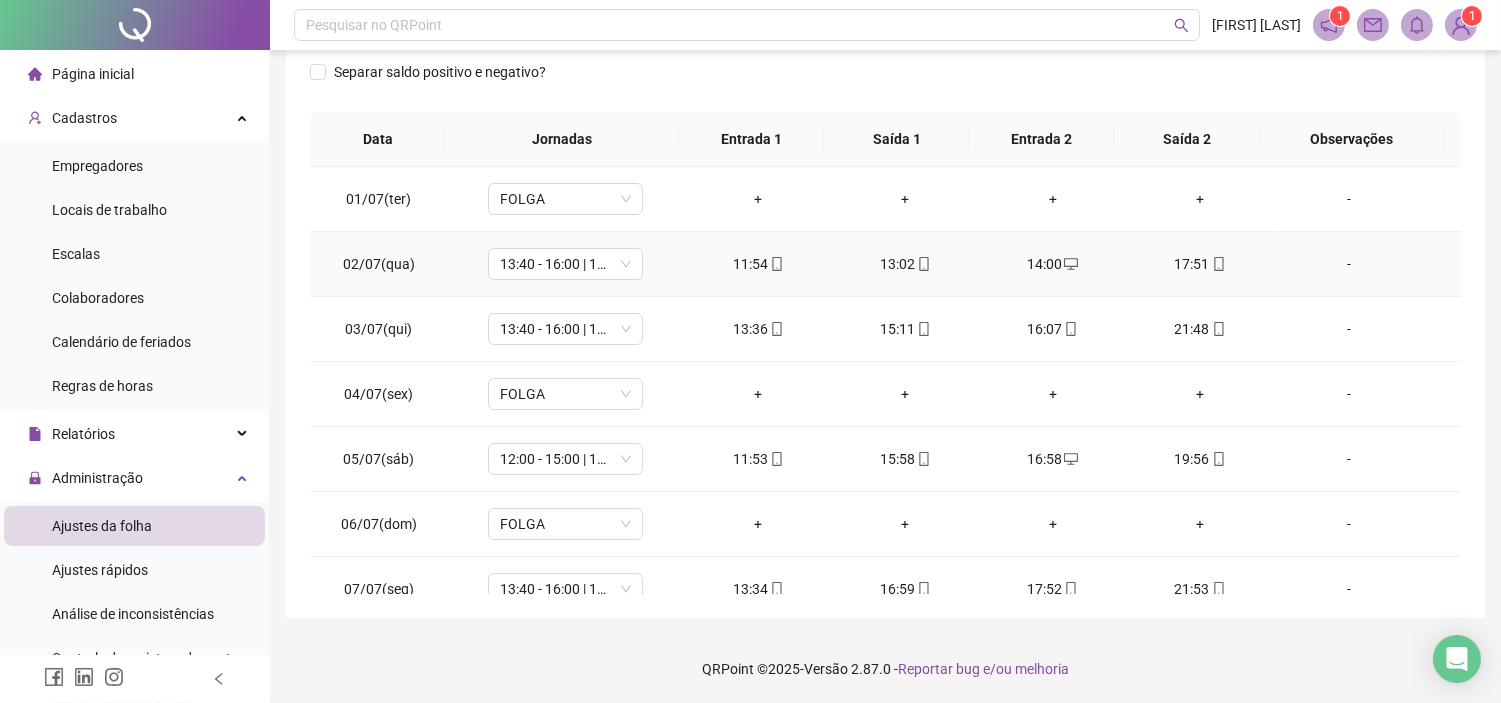 click on "17:51" at bounding box center (1199, 264) 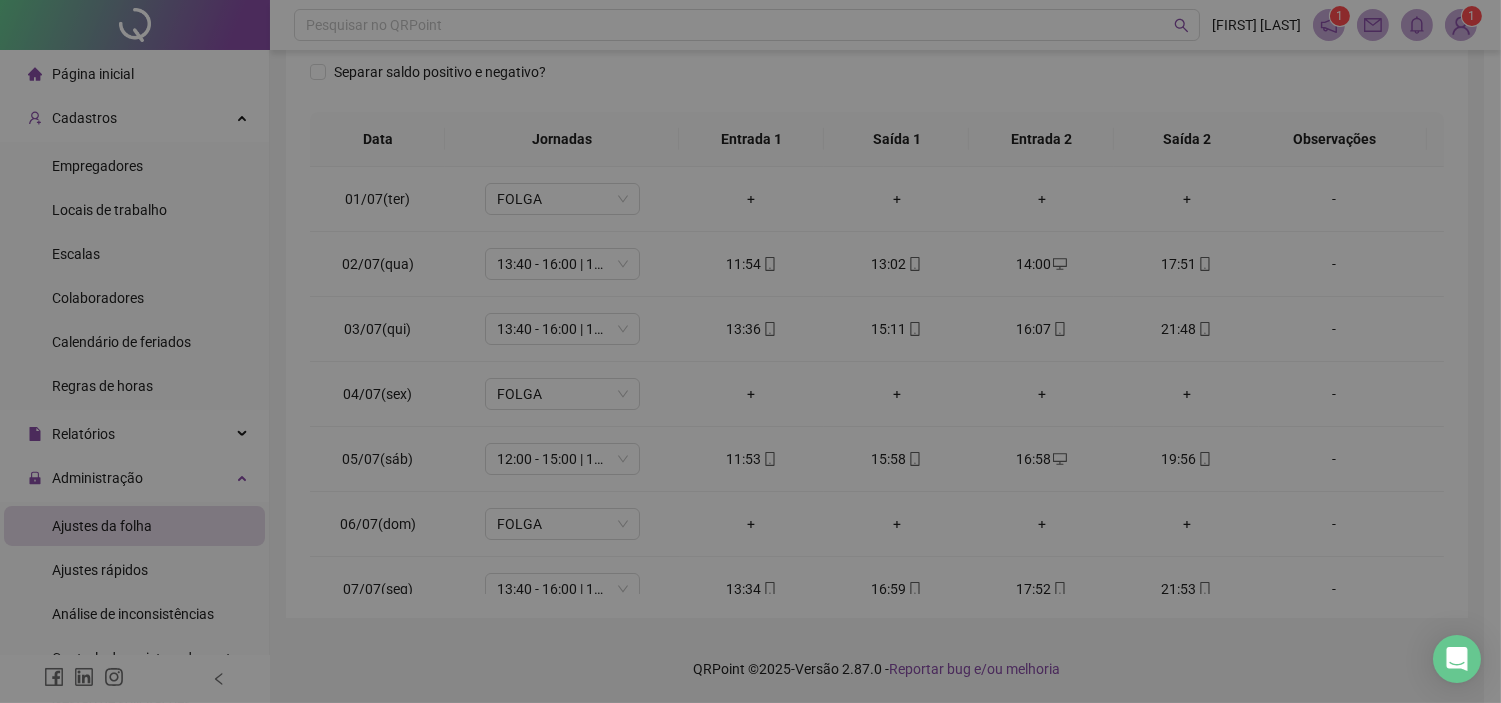 type on "**********" 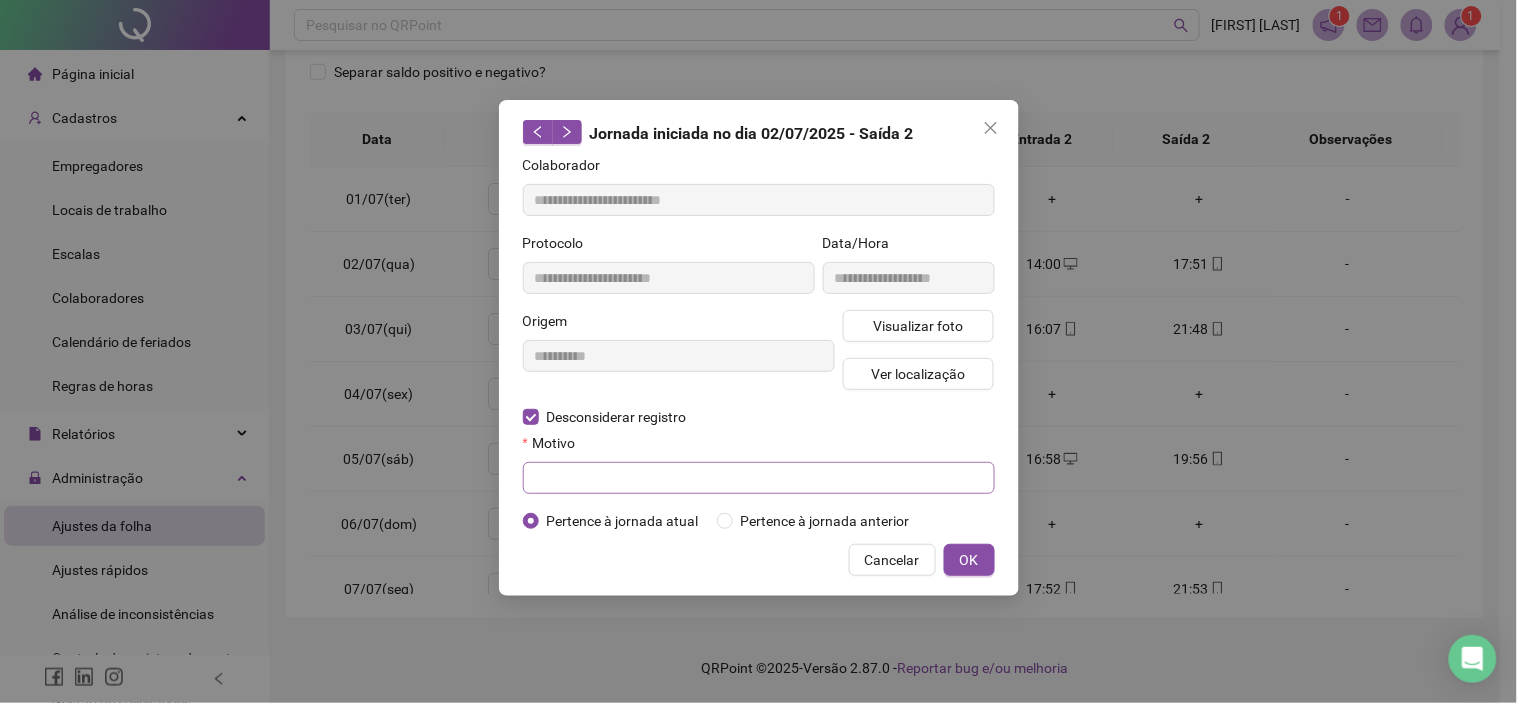 click on "**********" at bounding box center [759, 343] 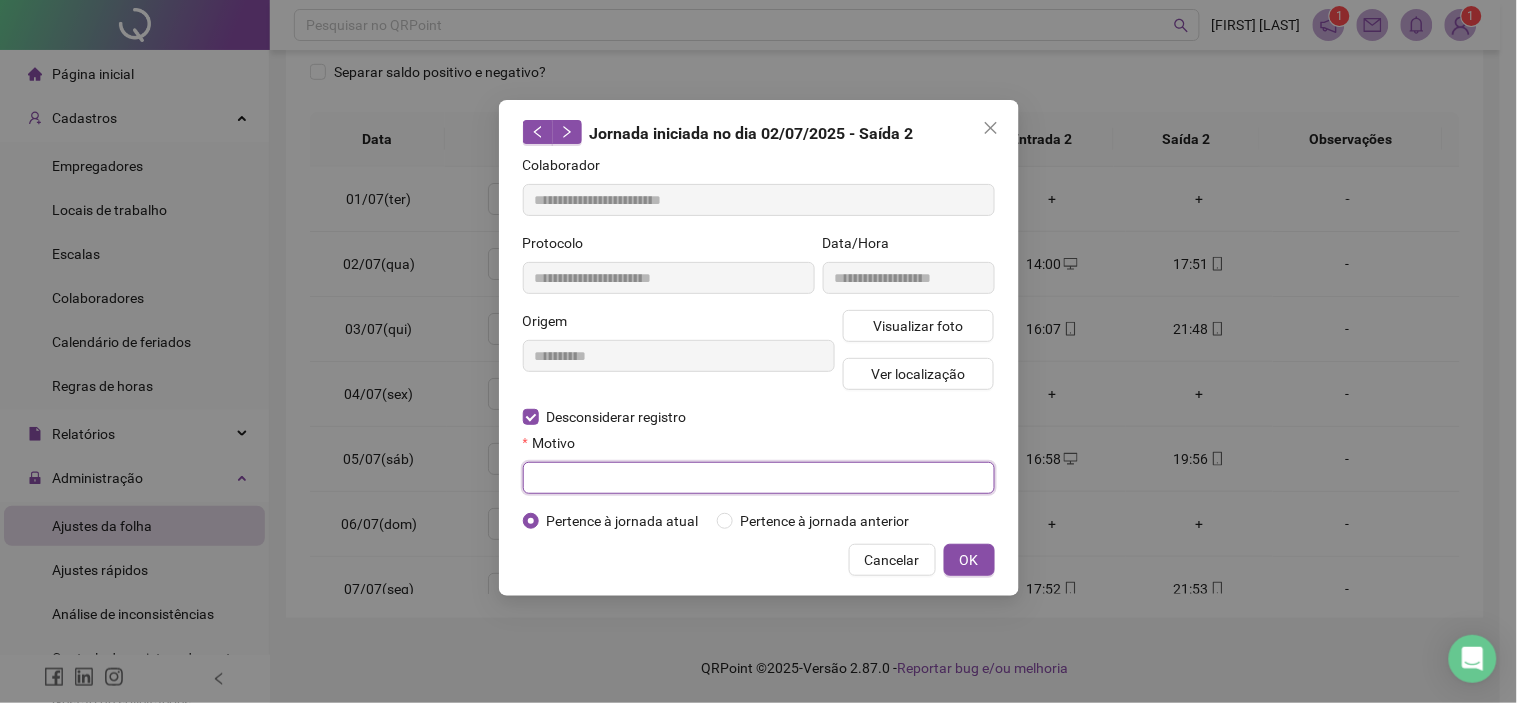 click at bounding box center (759, 478) 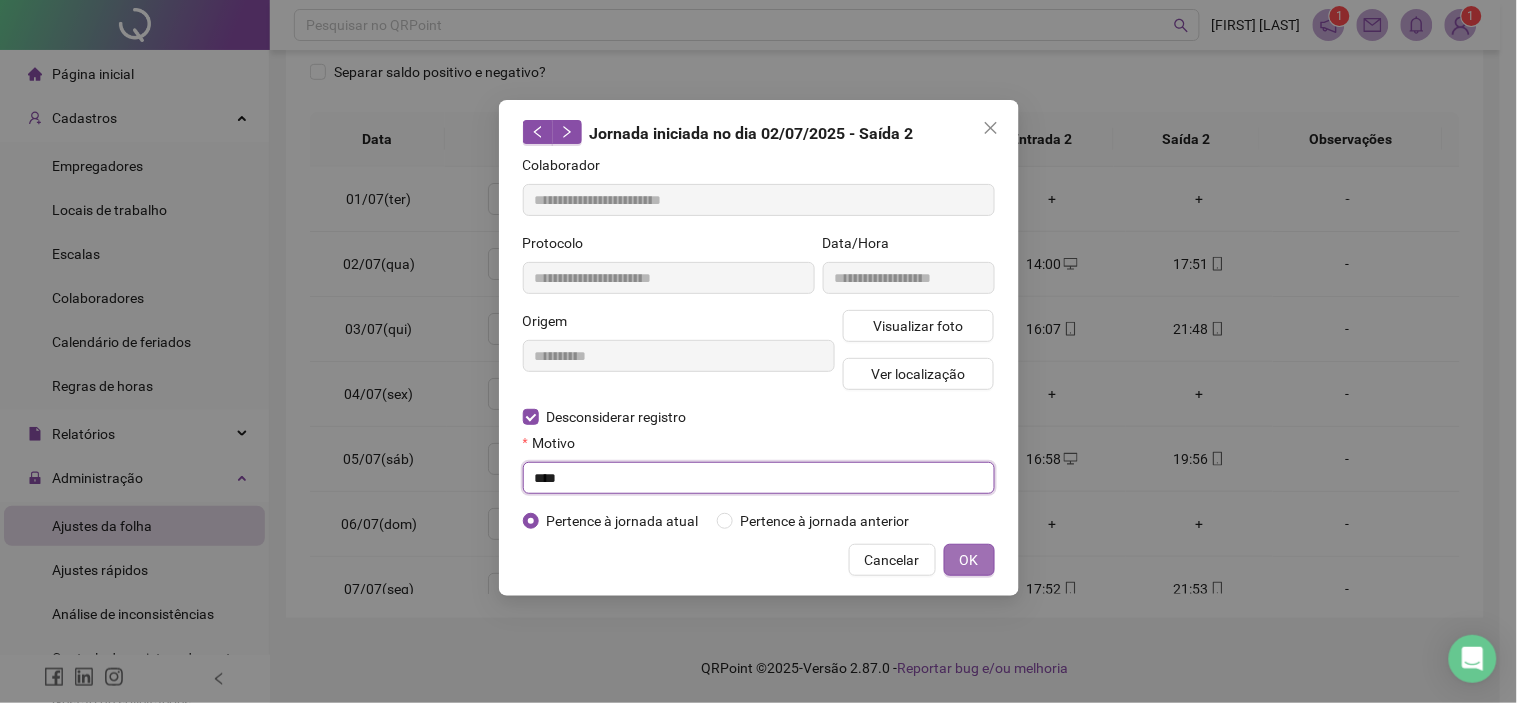 type on "****" 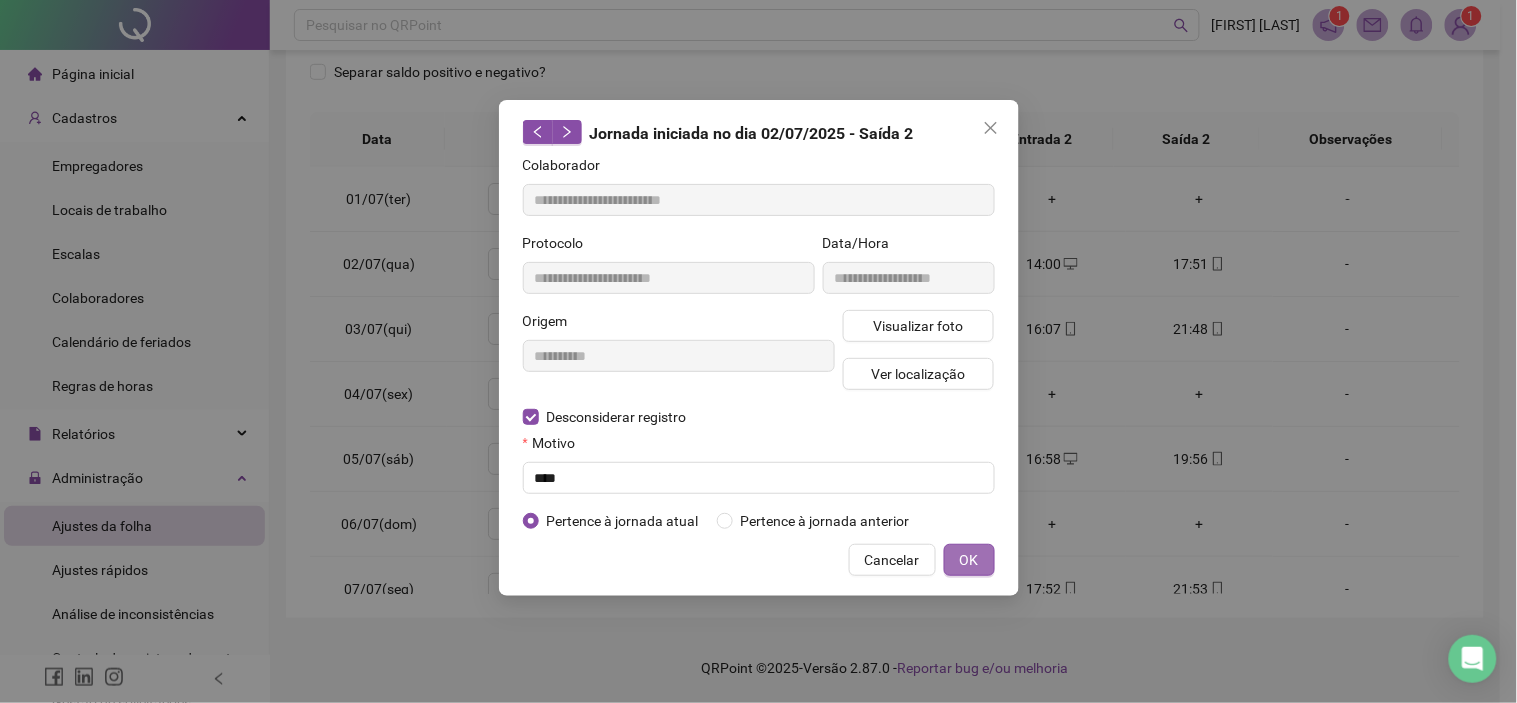 click on "OK" at bounding box center [969, 560] 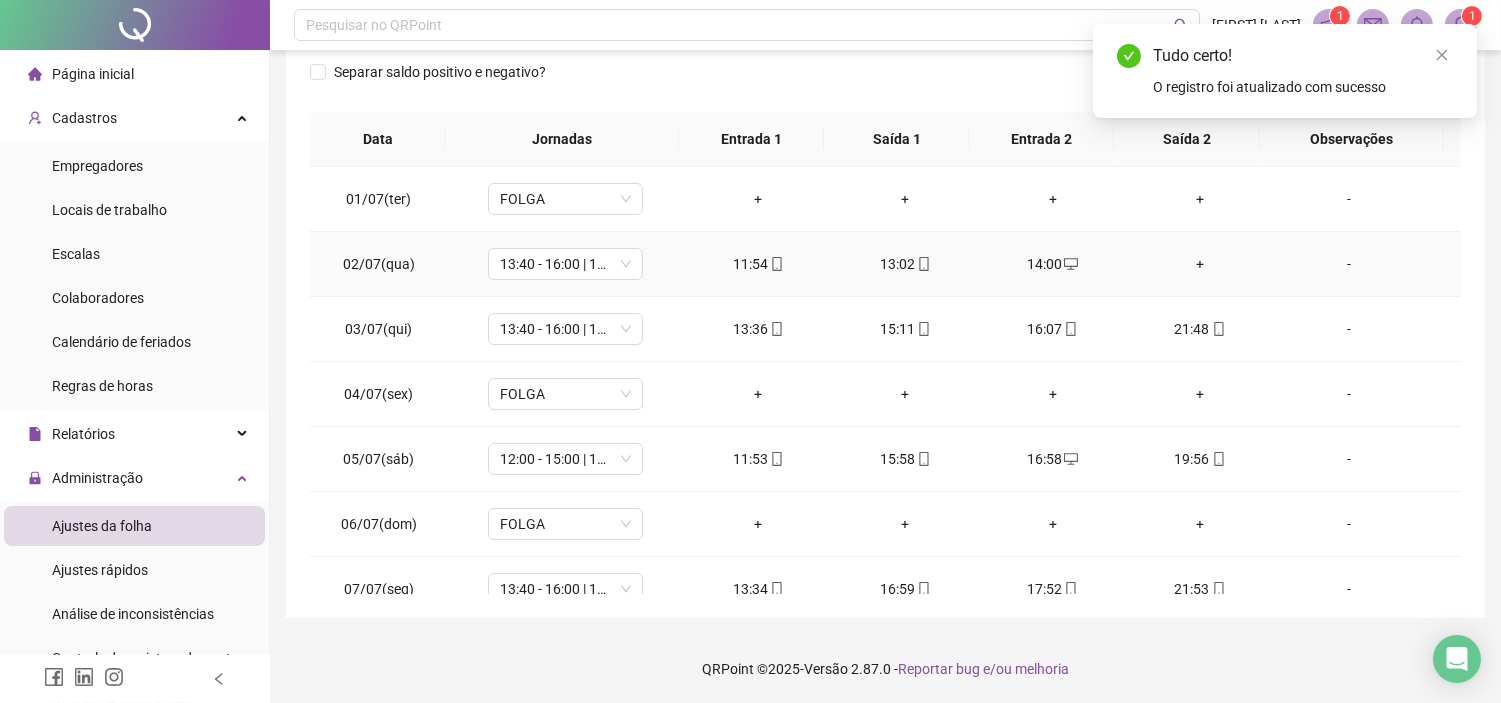 click on "+" at bounding box center [1199, 264] 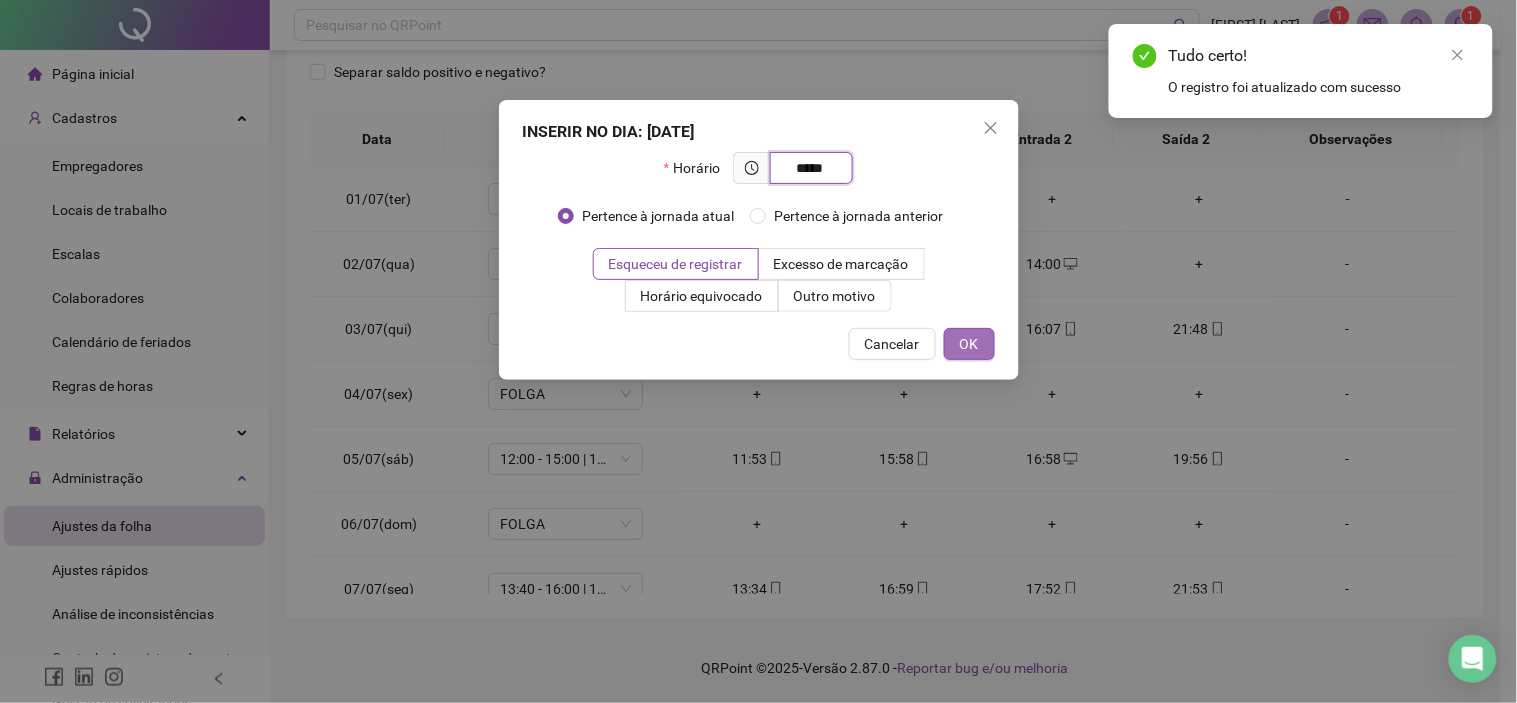 type on "*****" 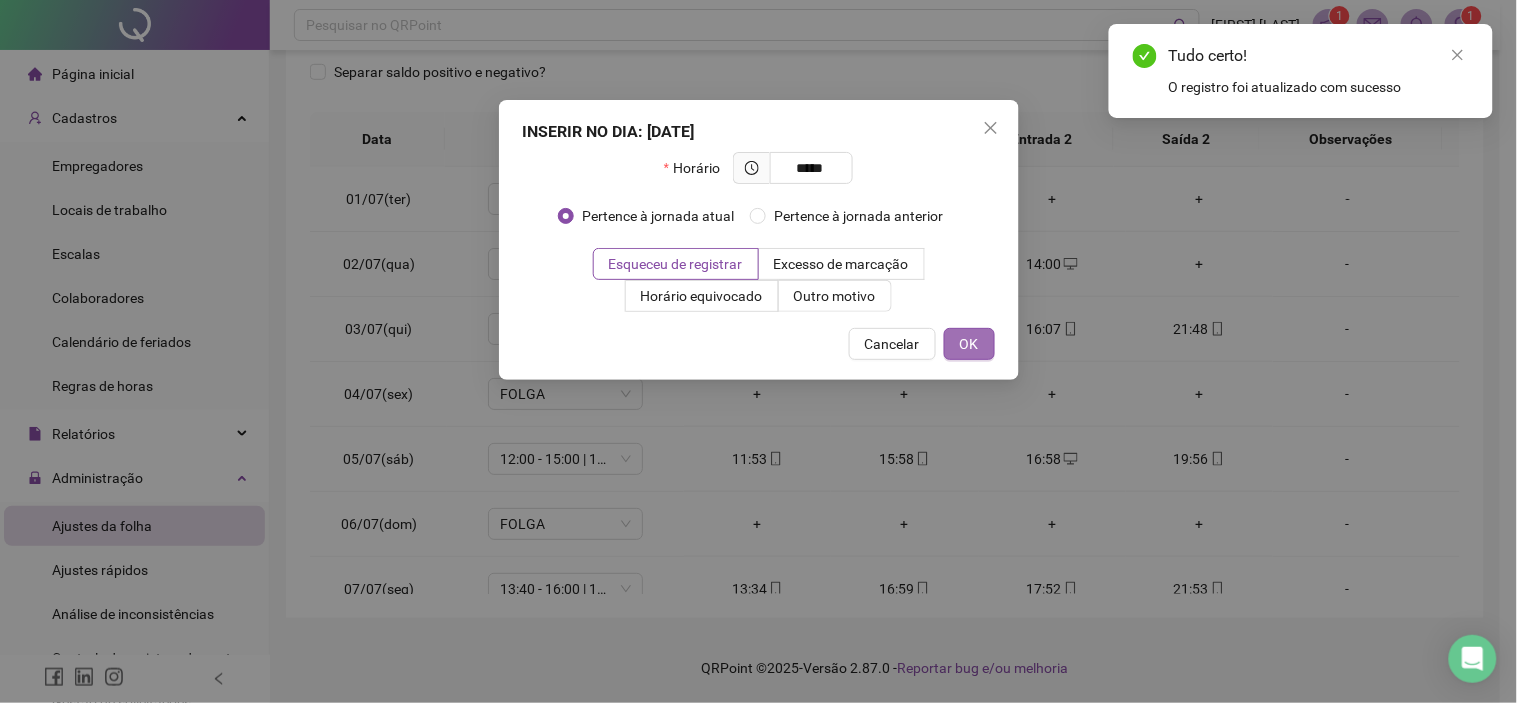 click on "OK" at bounding box center (969, 344) 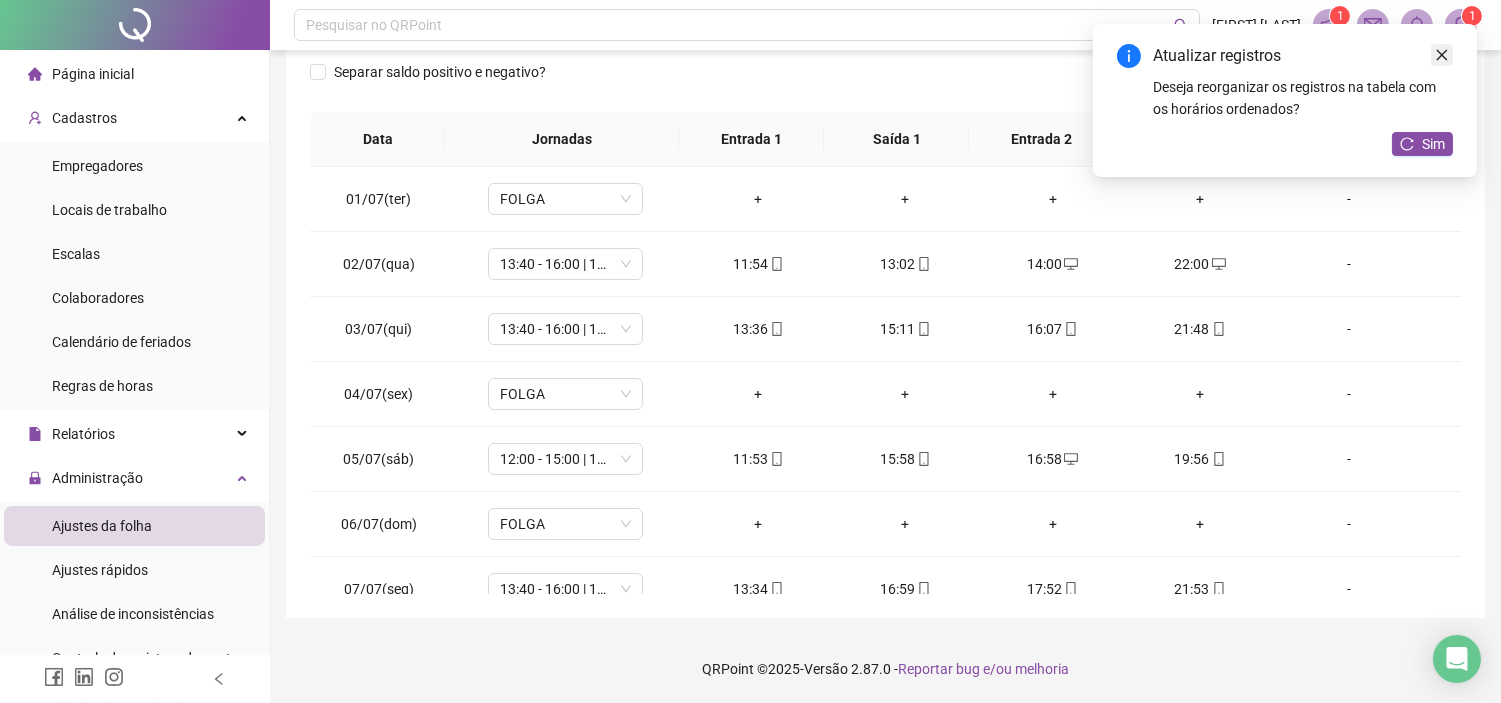 click 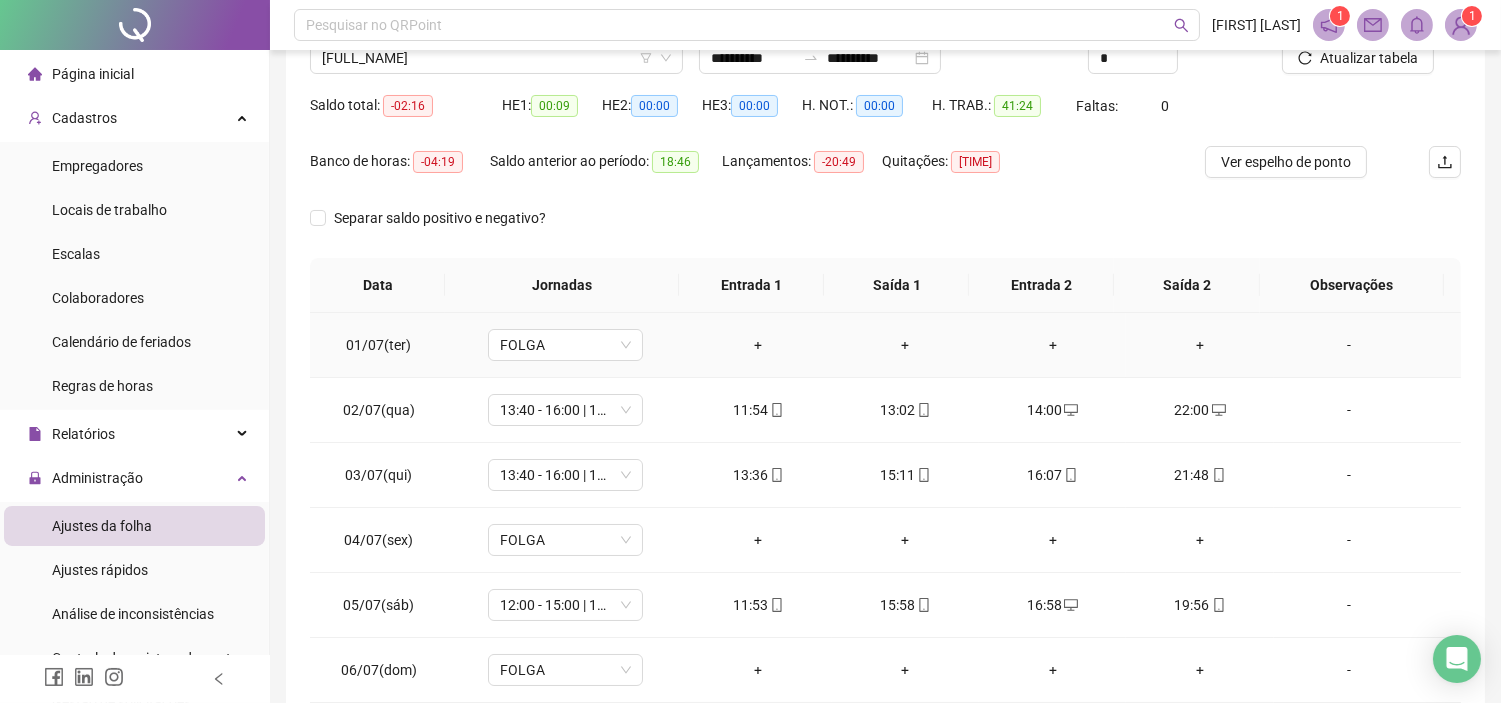 scroll, scrollTop: 0, scrollLeft: 0, axis: both 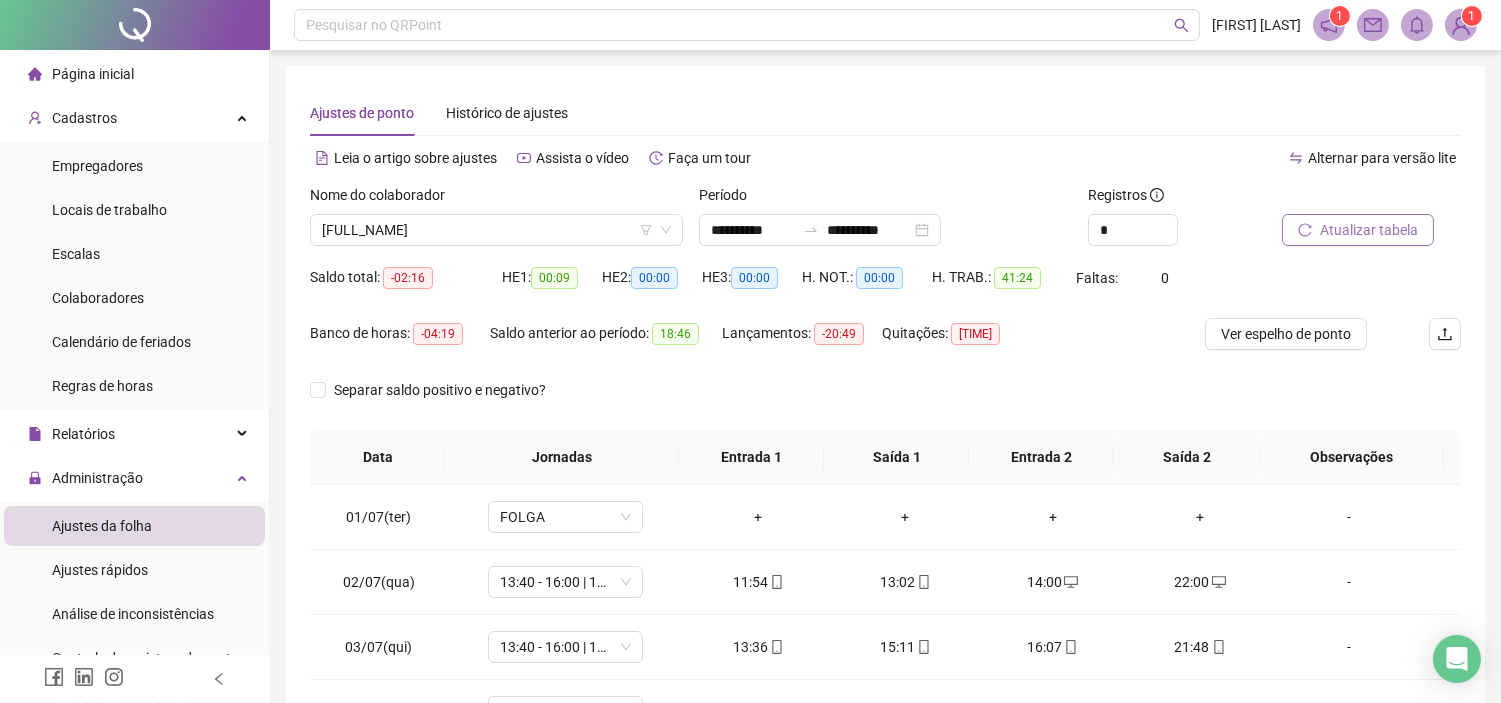 click on "Atualizar tabela" at bounding box center (1369, 230) 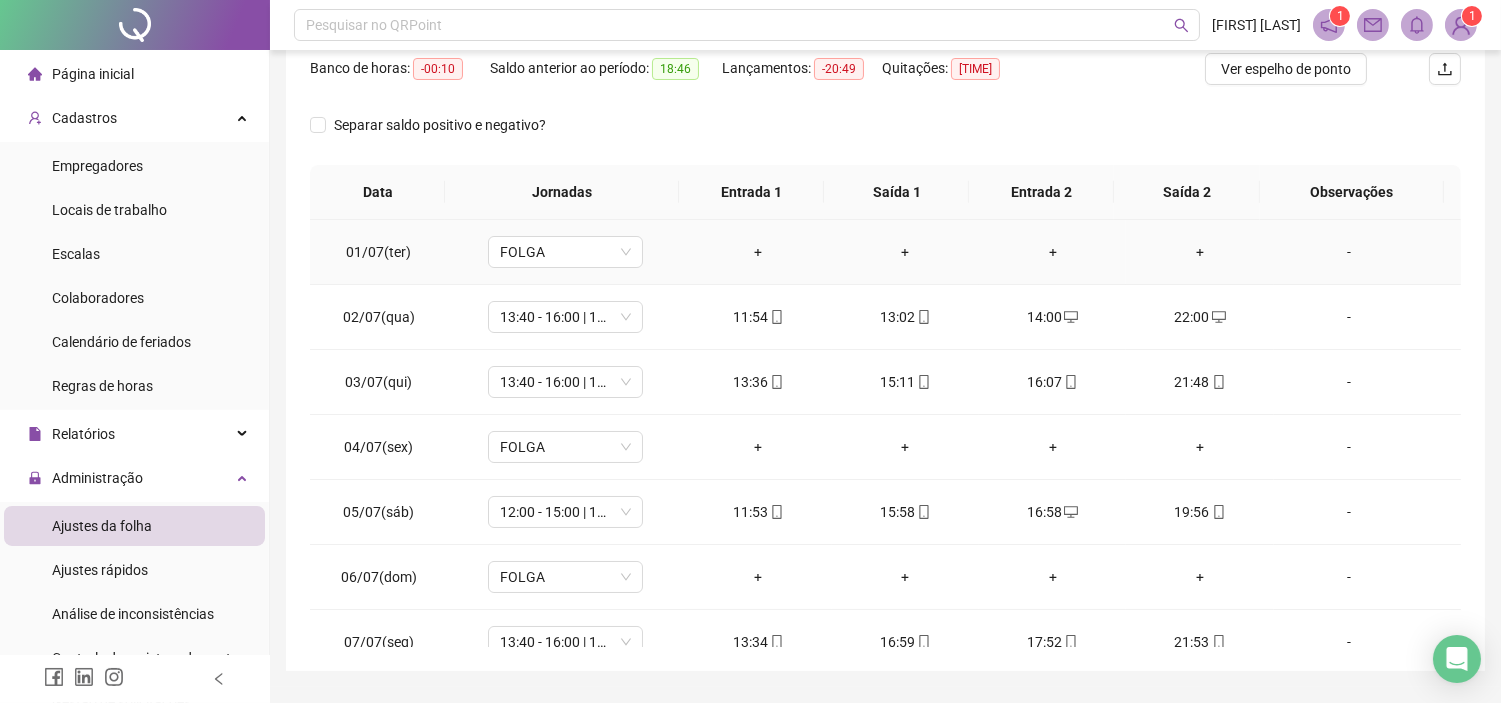 scroll, scrollTop: 318, scrollLeft: 0, axis: vertical 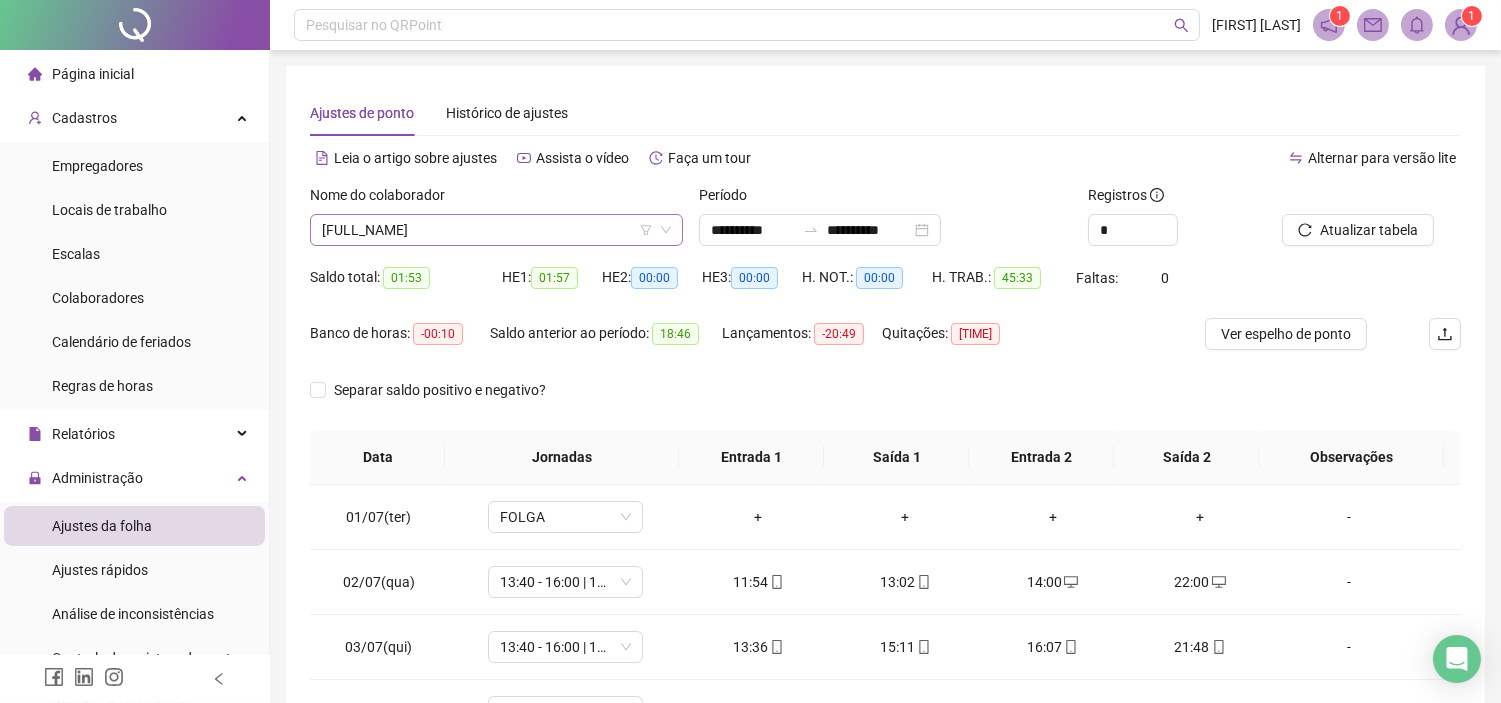 click on "[FULL_NAME]" at bounding box center [496, 230] 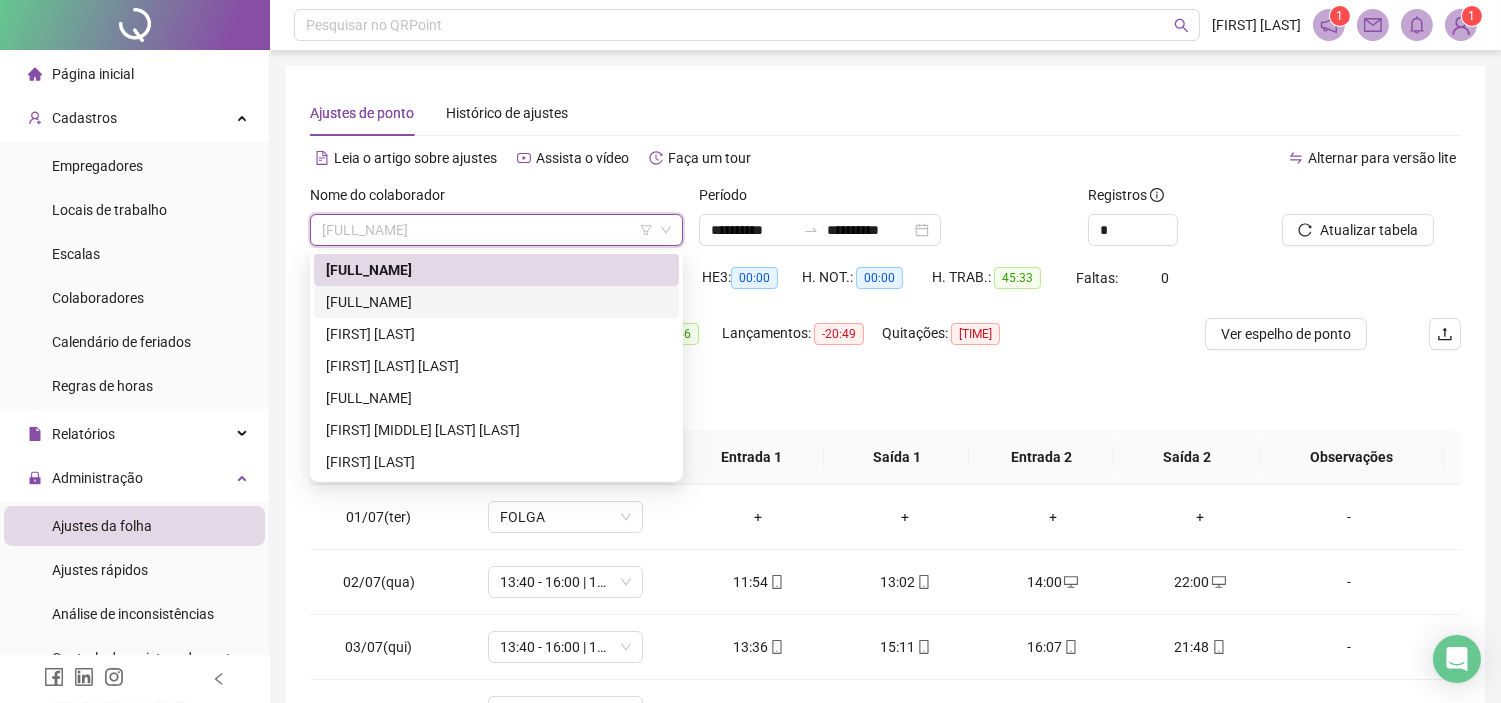click on "[FULL_NAME]" at bounding box center [496, 302] 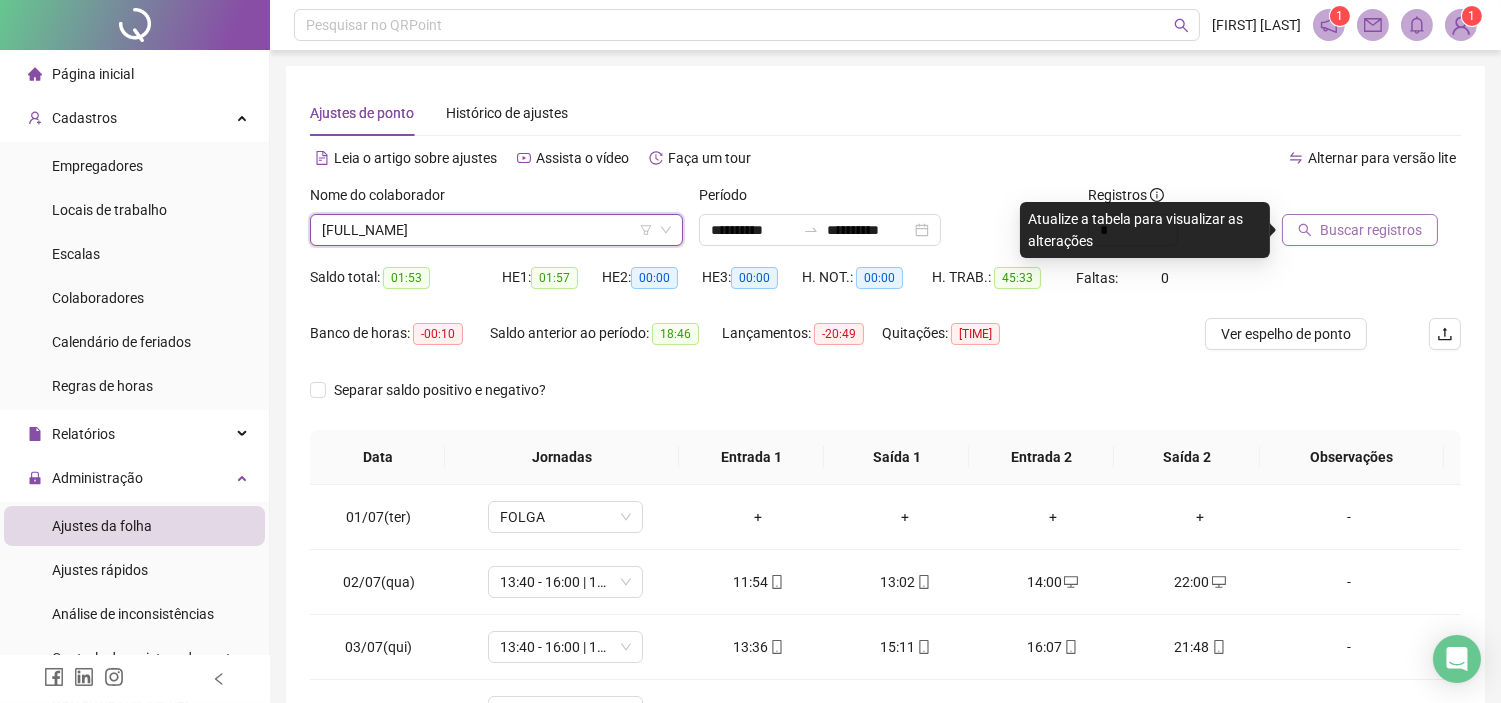 click on "Buscar registros" at bounding box center [1371, 230] 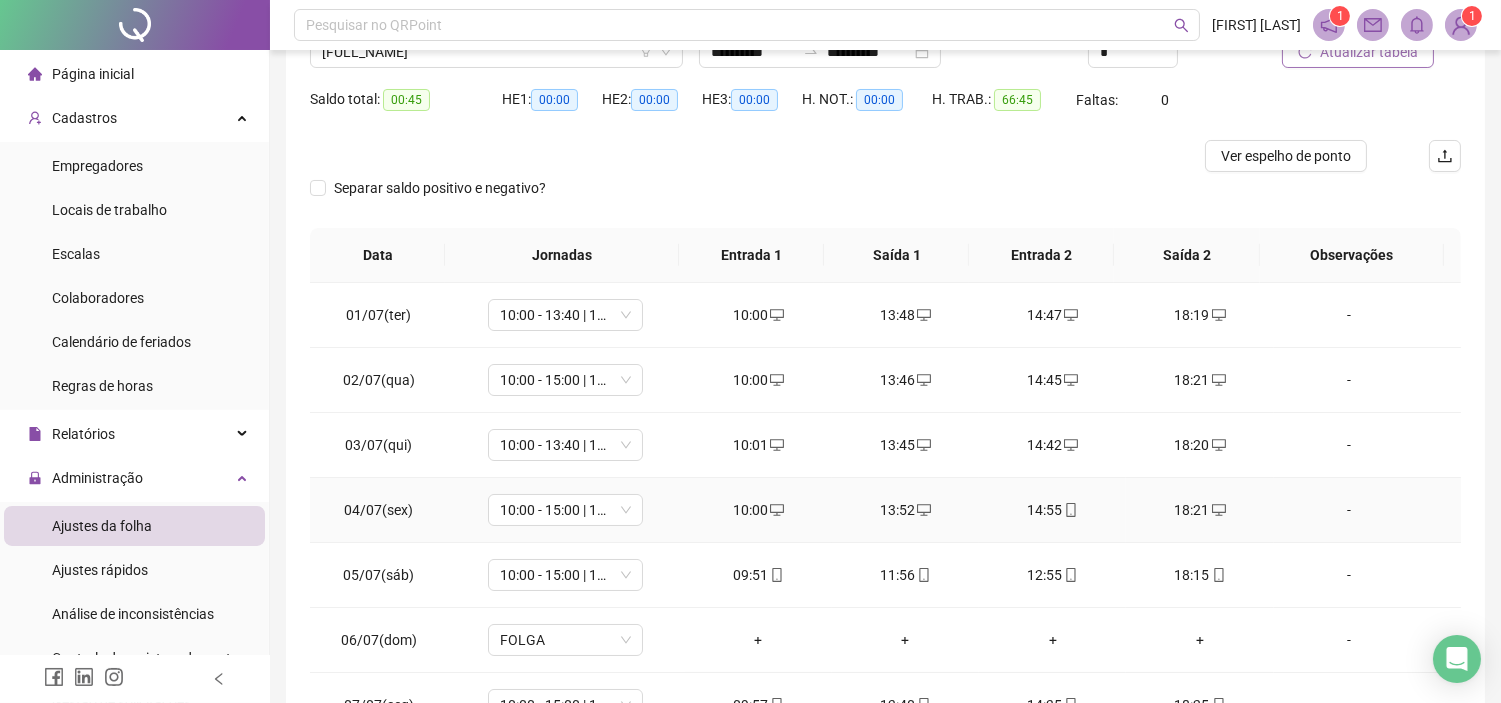 scroll, scrollTop: 294, scrollLeft: 0, axis: vertical 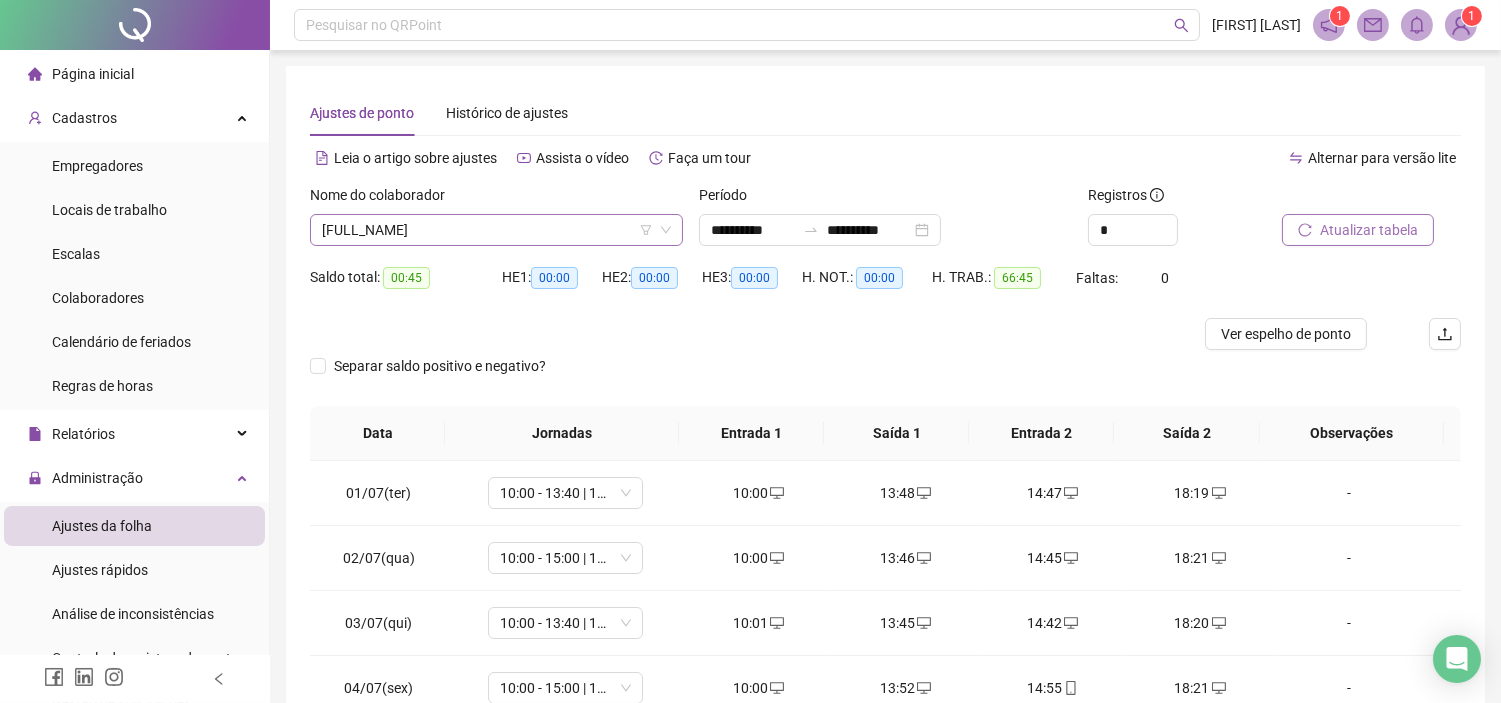 click on "[FULL_NAME]" at bounding box center [496, 230] 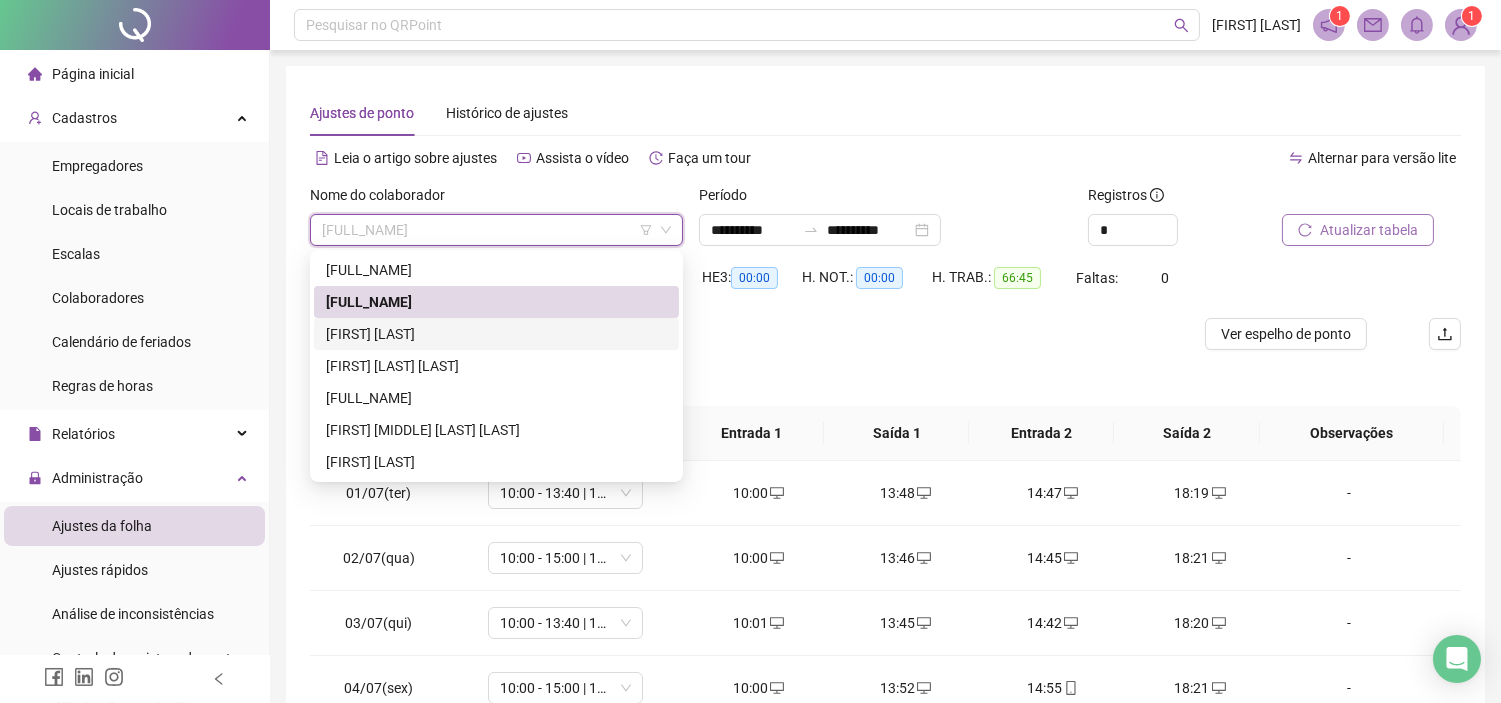 drag, startPoint x: 474, startPoint y: 340, endPoint x: 495, endPoint y: 340, distance: 21 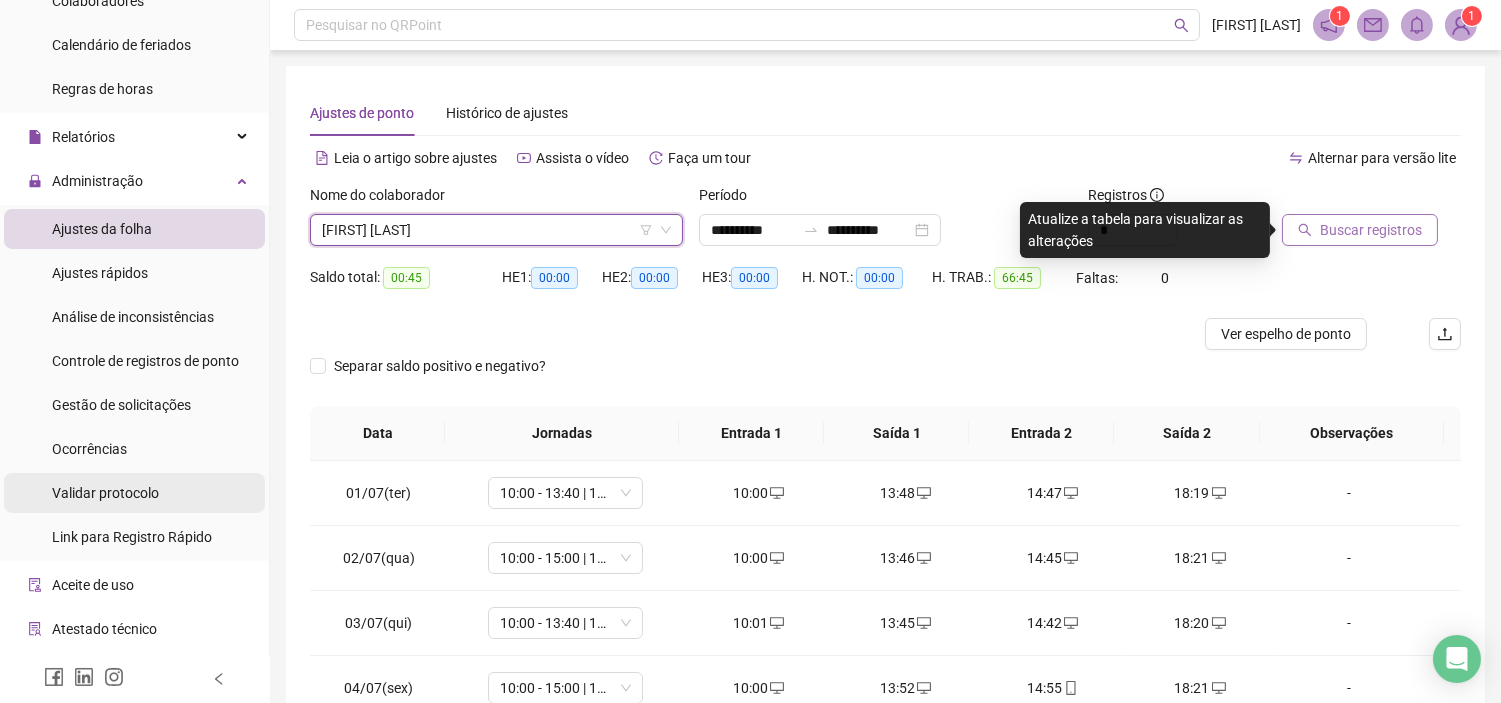 scroll, scrollTop: 333, scrollLeft: 0, axis: vertical 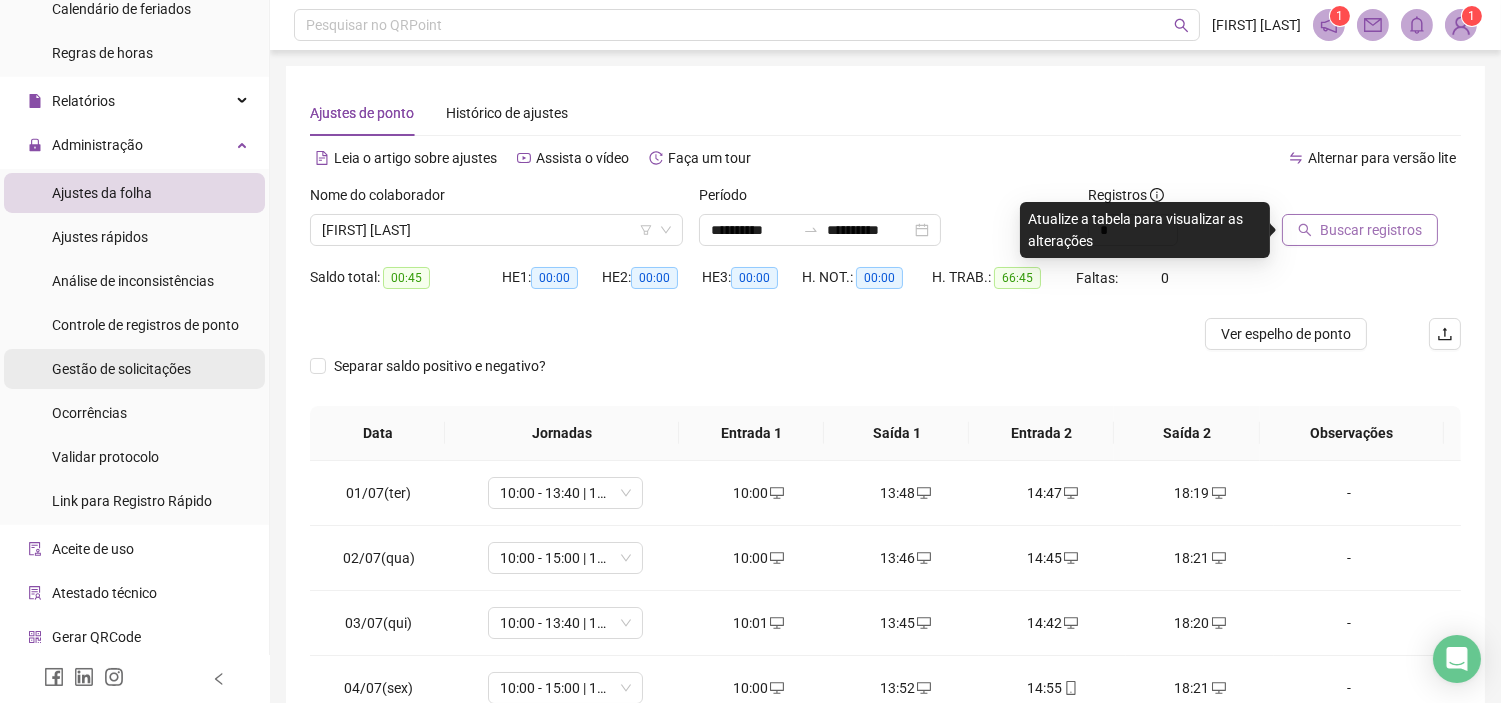 click on "Gestão de solicitações" at bounding box center (121, 369) 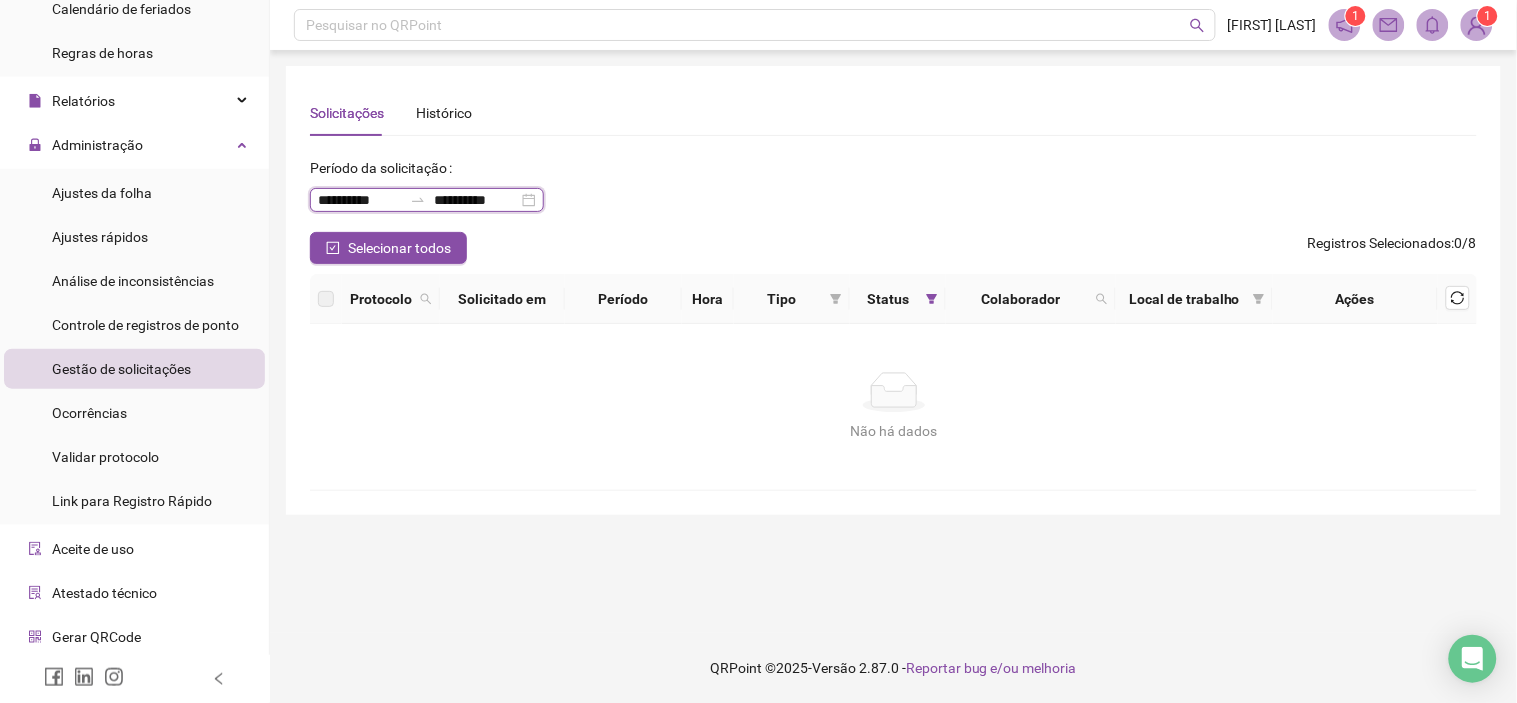 click on "**********" at bounding box center (360, 200) 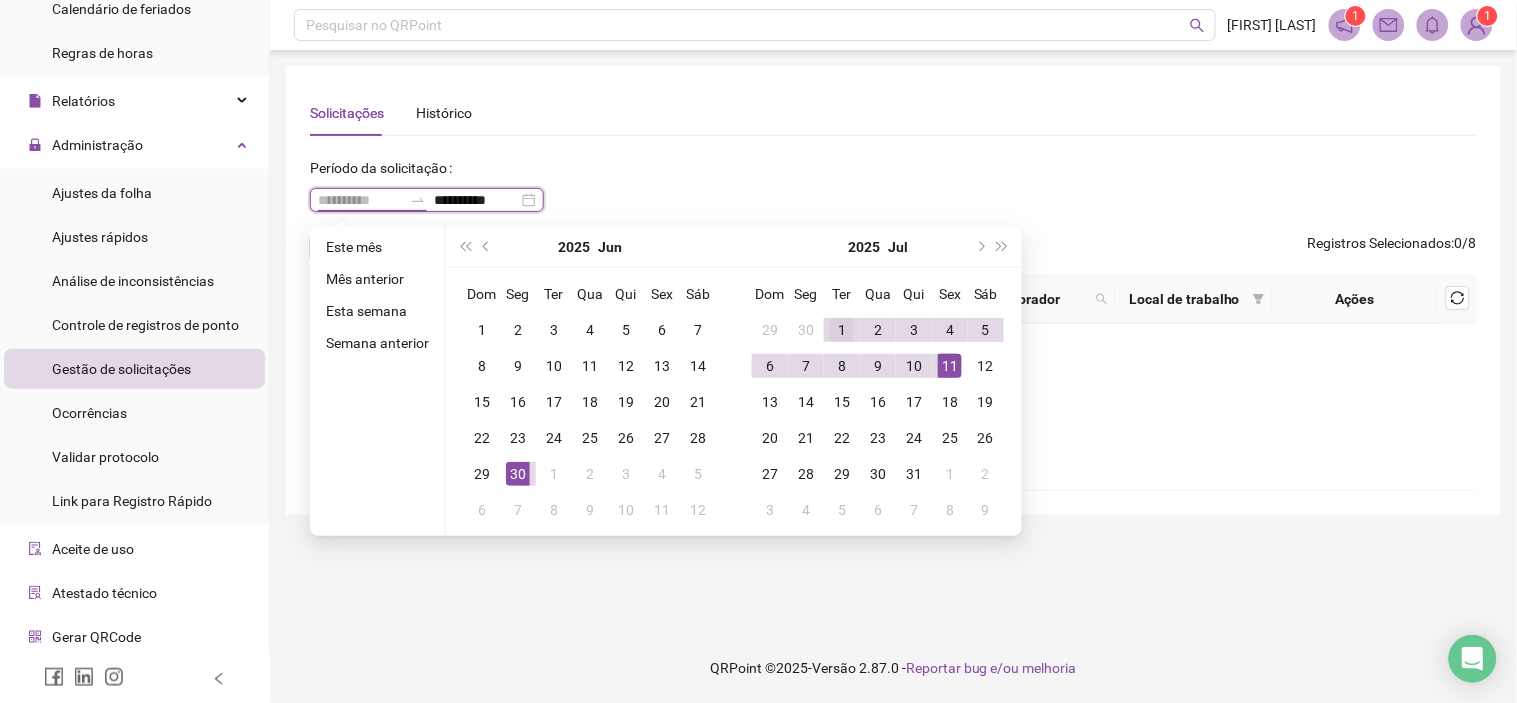 type on "**********" 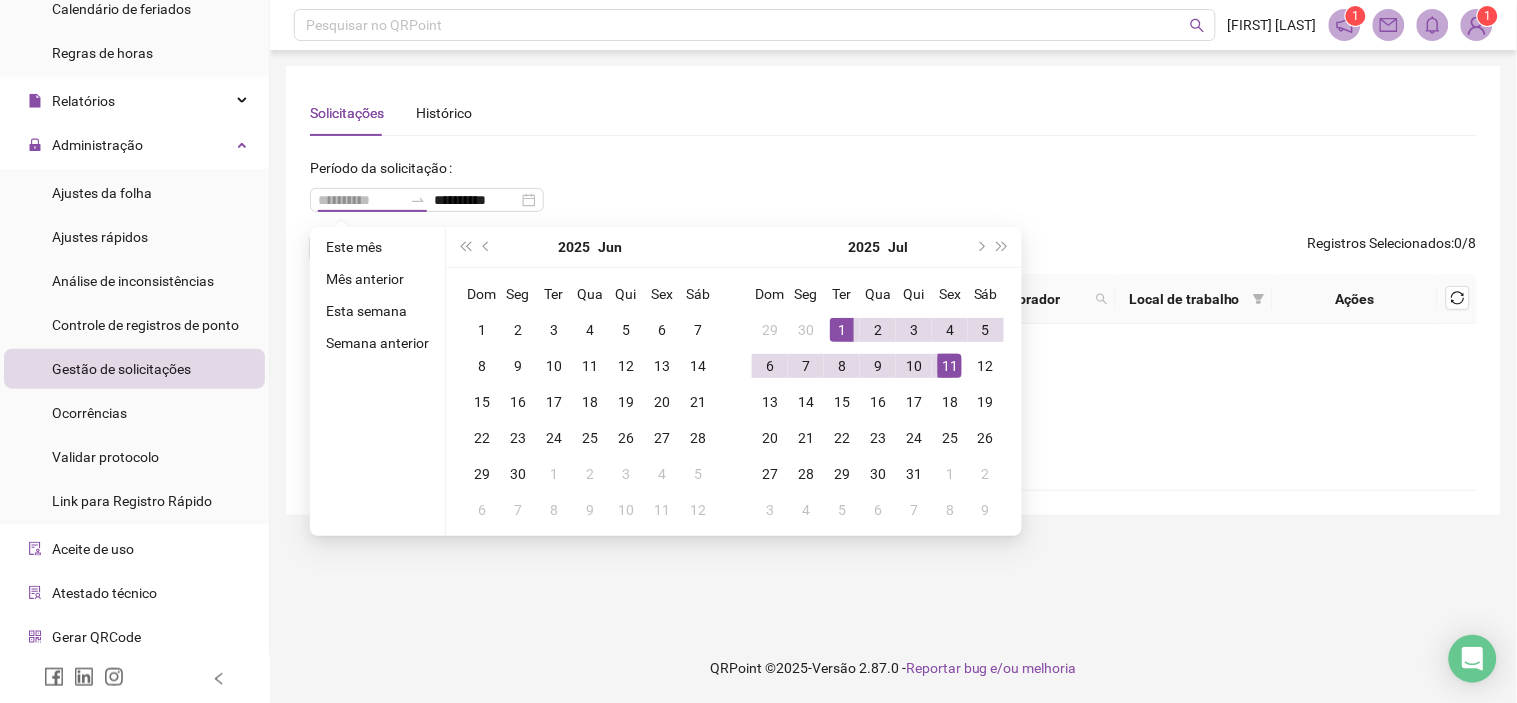 click on "1" at bounding box center [842, 330] 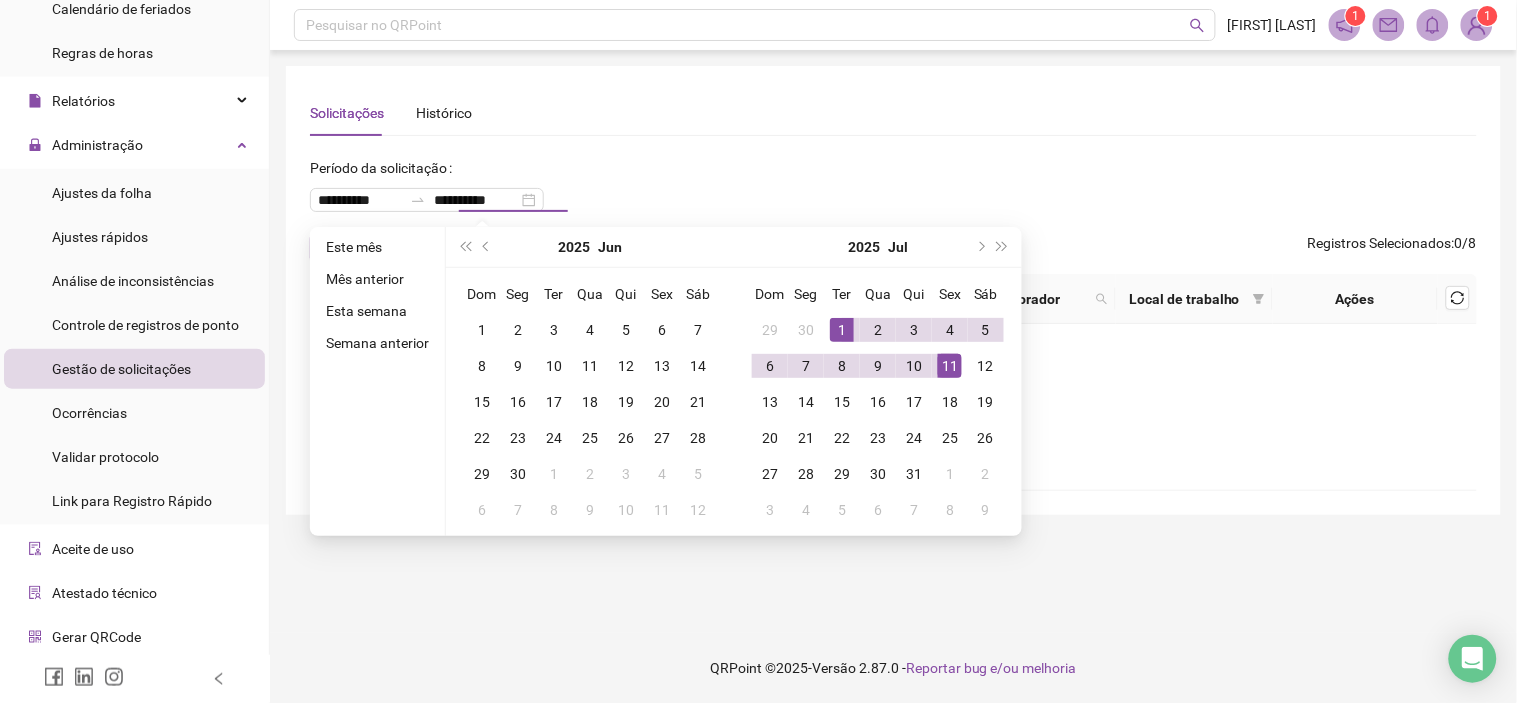 click on "**********" at bounding box center [893, 192] 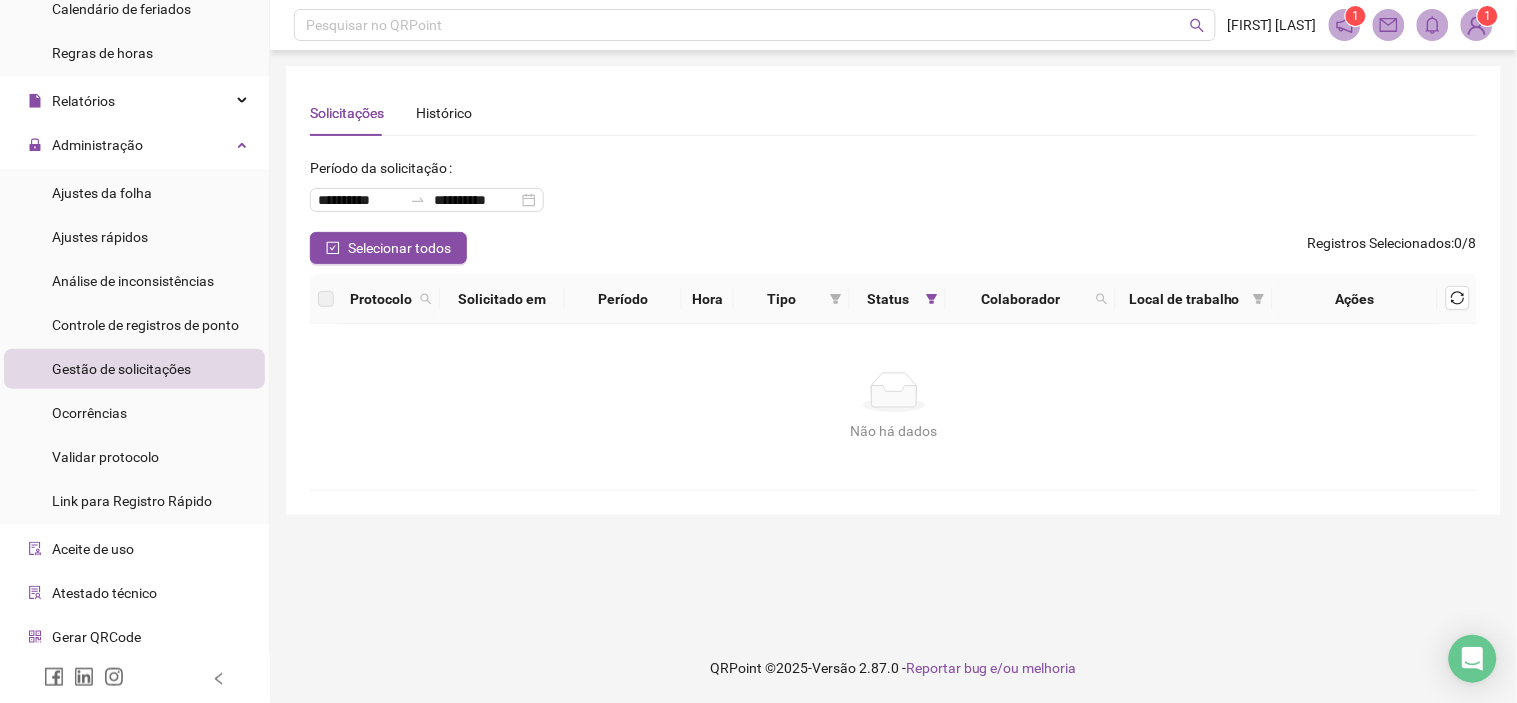 click on "**********" at bounding box center (893, 192) 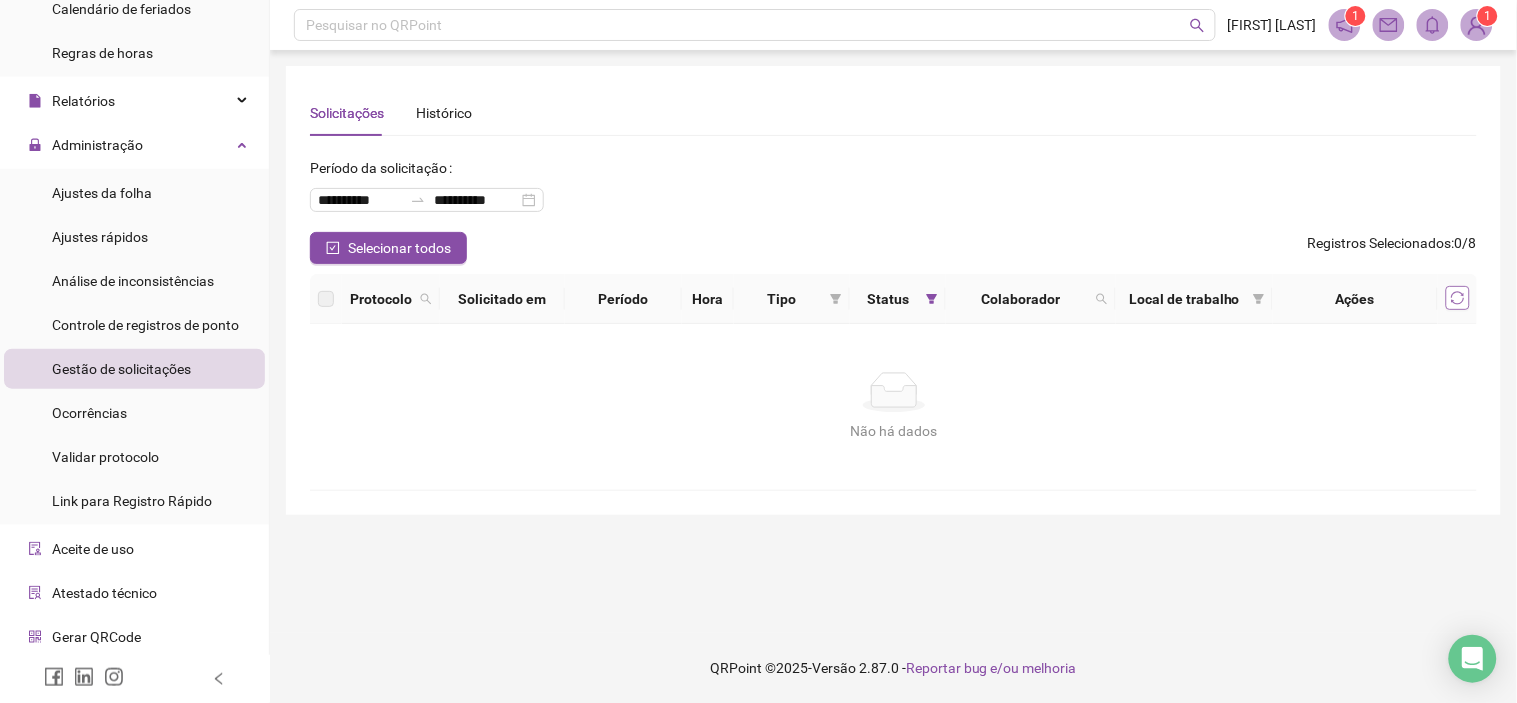 click at bounding box center (1458, 298) 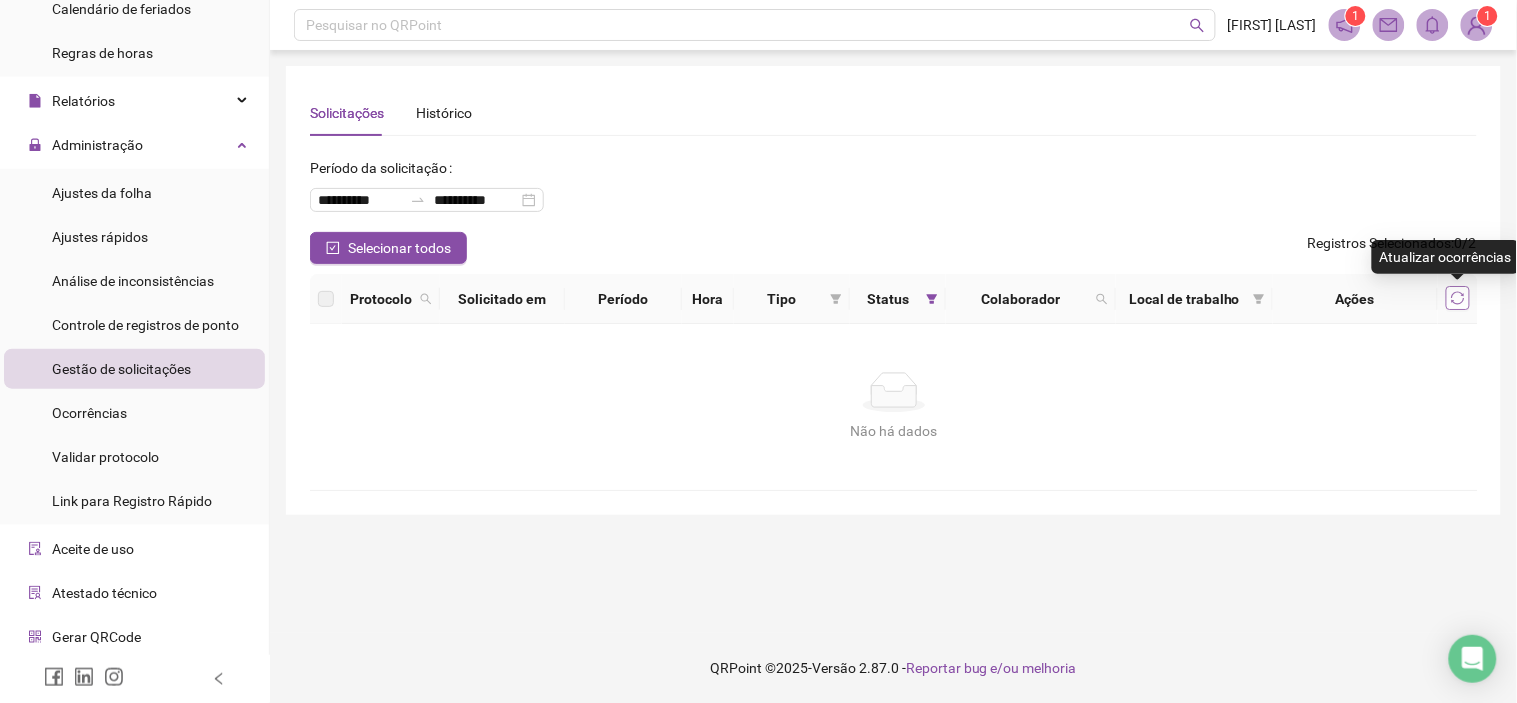click 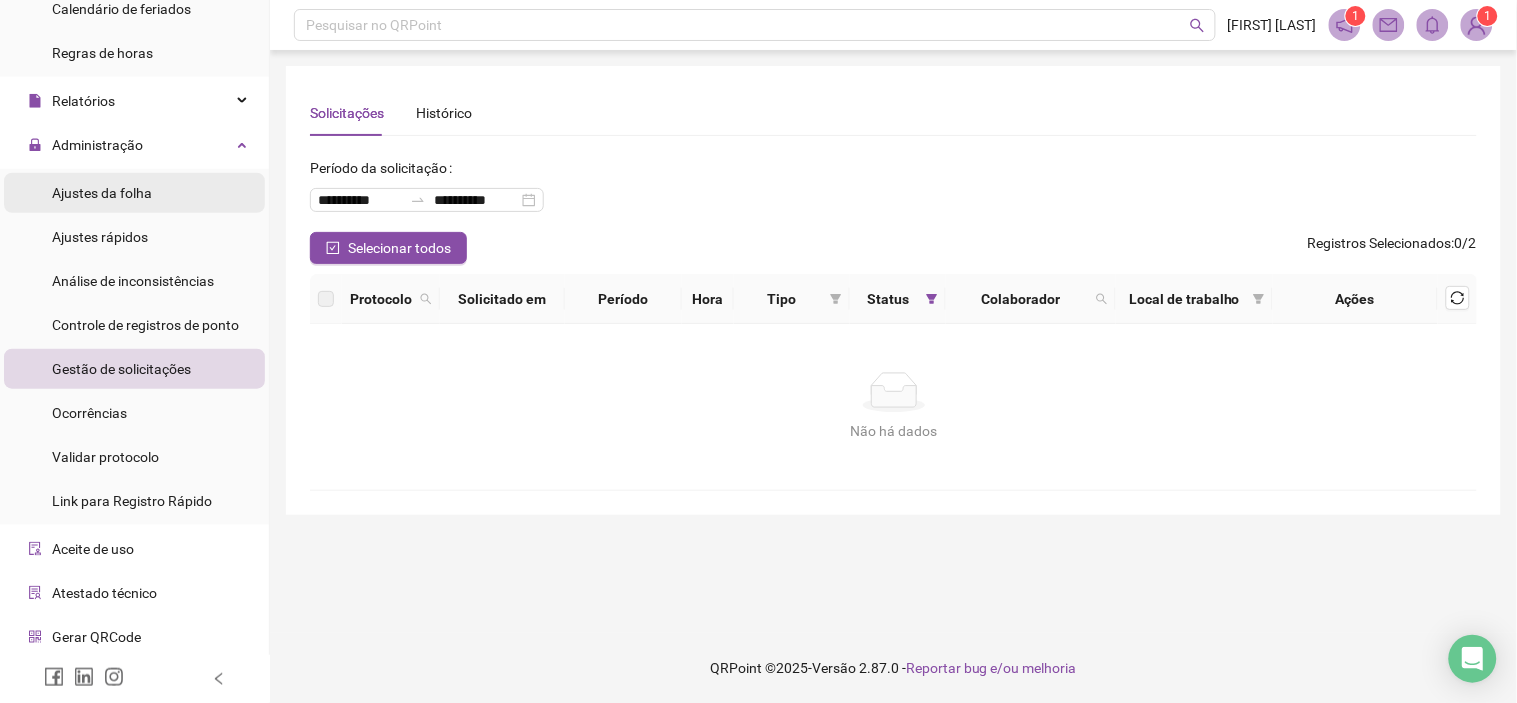 click on "Ajustes da folha" at bounding box center [102, 193] 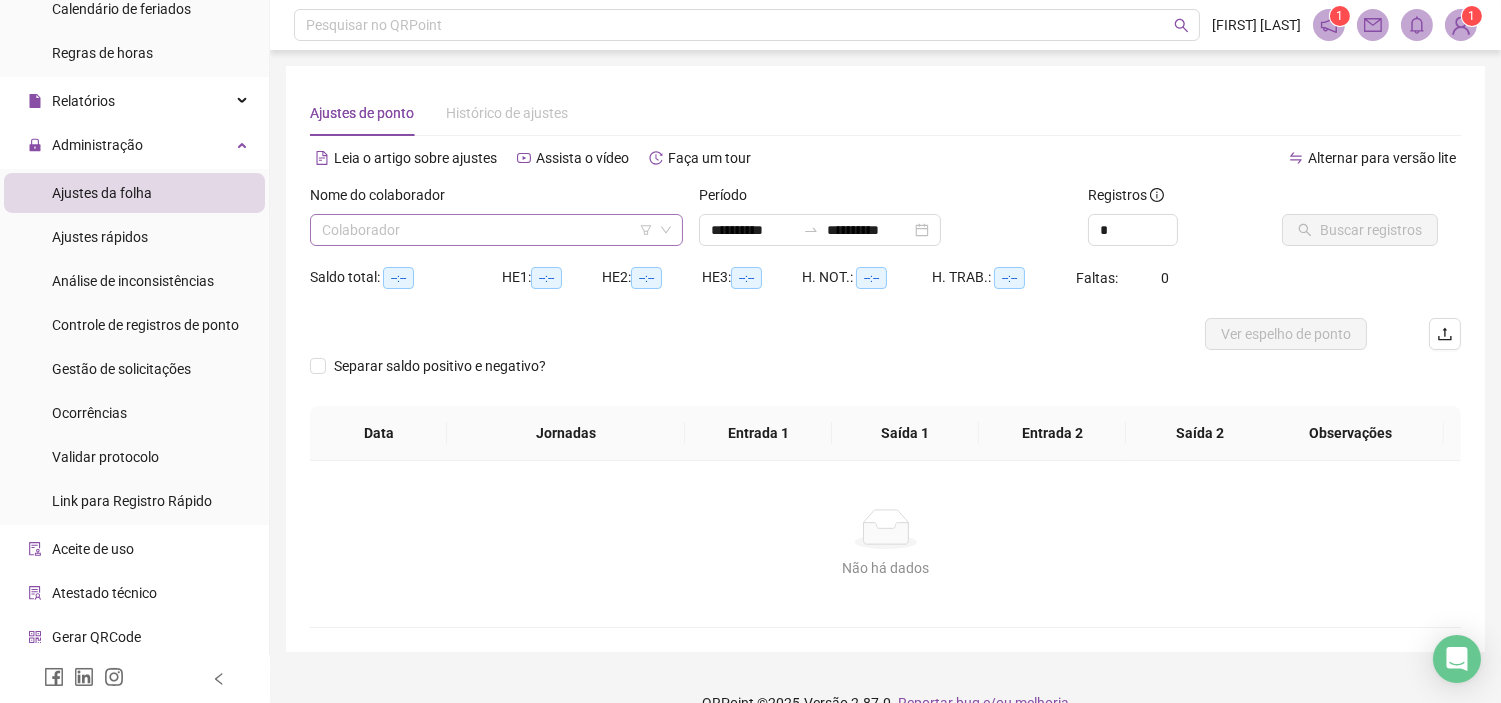 click at bounding box center (490, 230) 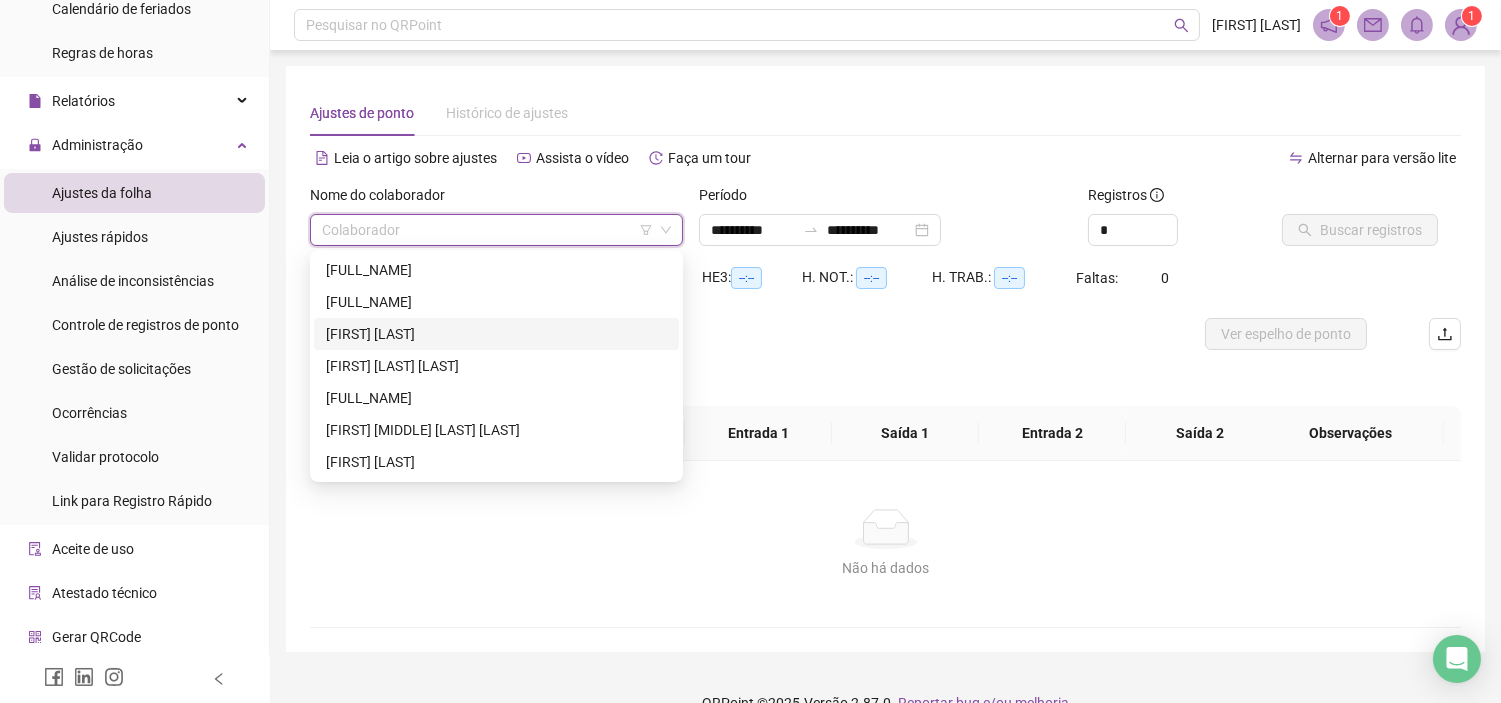click on "[FIRST] [LAST]" at bounding box center (496, 334) 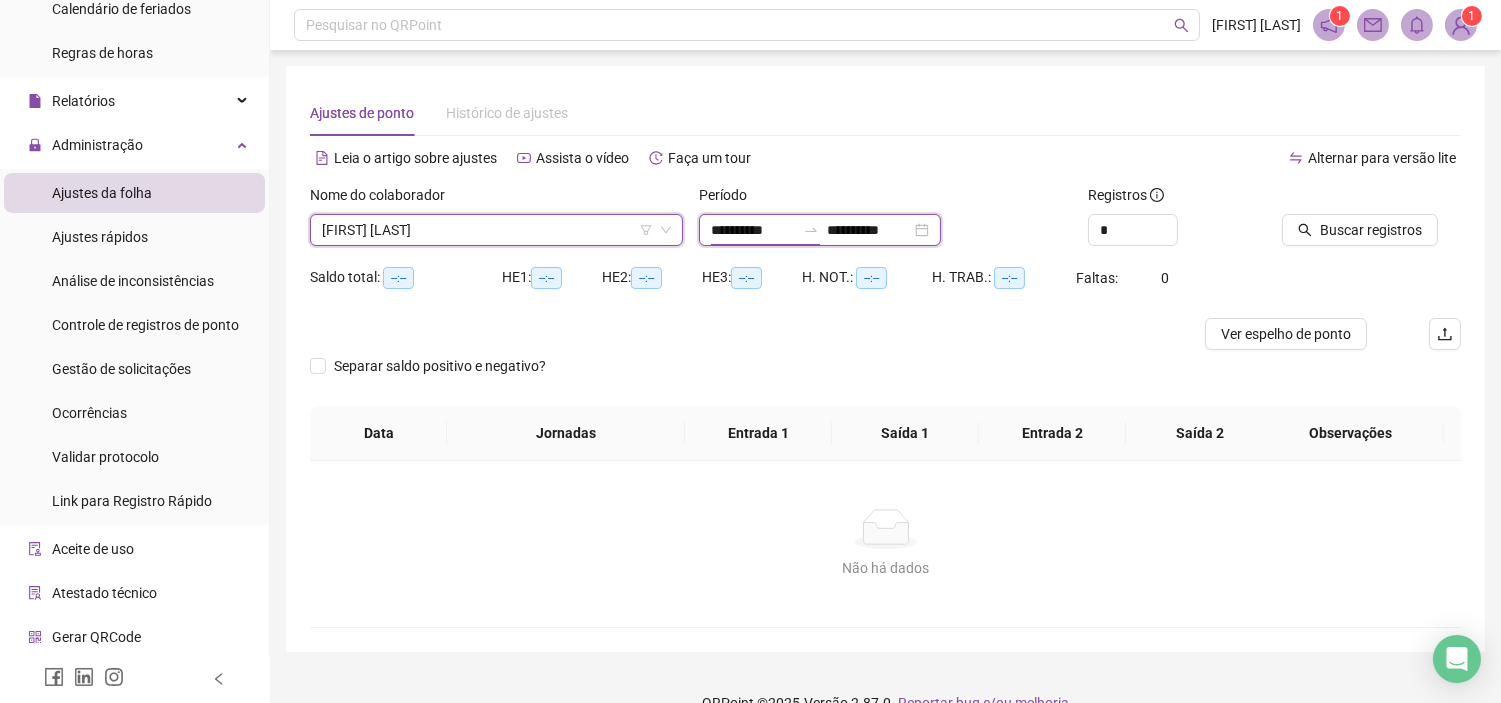 click on "**********" at bounding box center [753, 230] 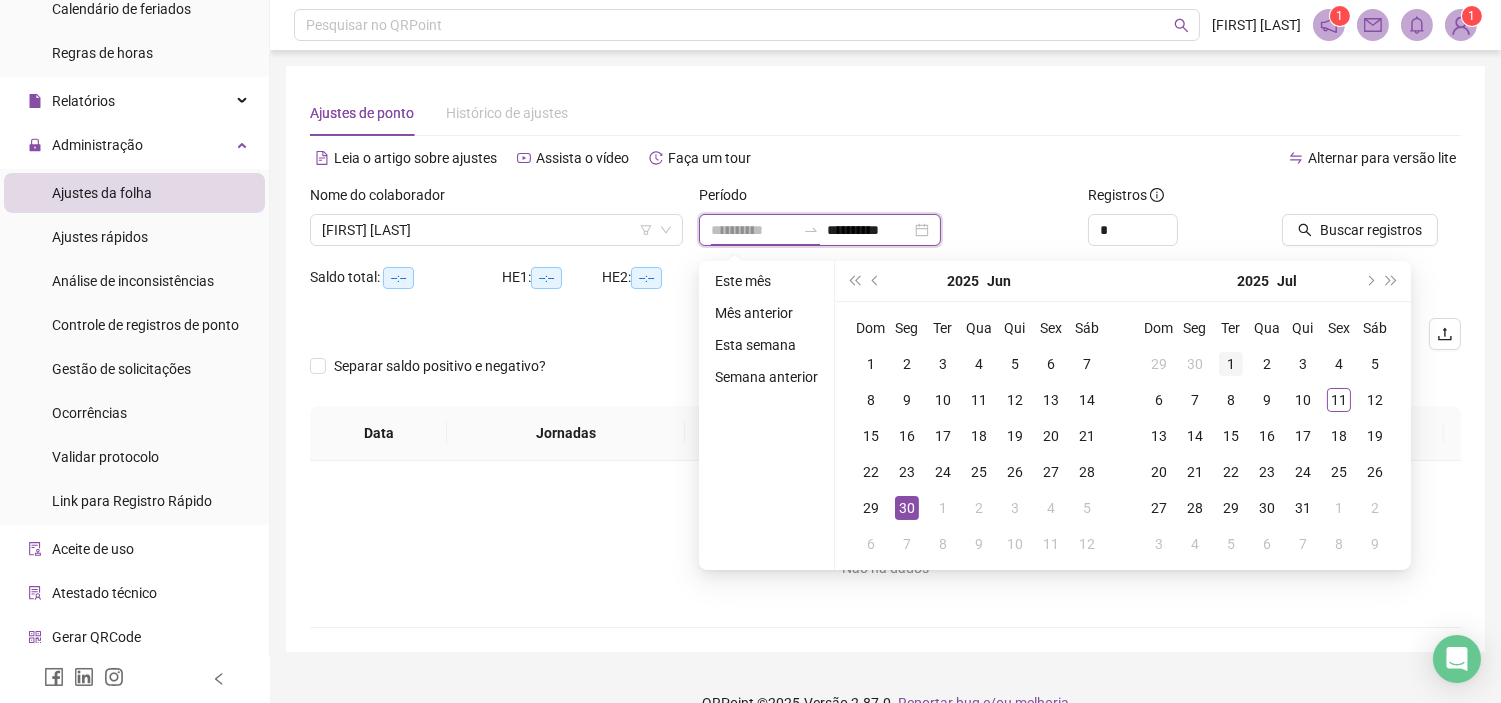 type on "**********" 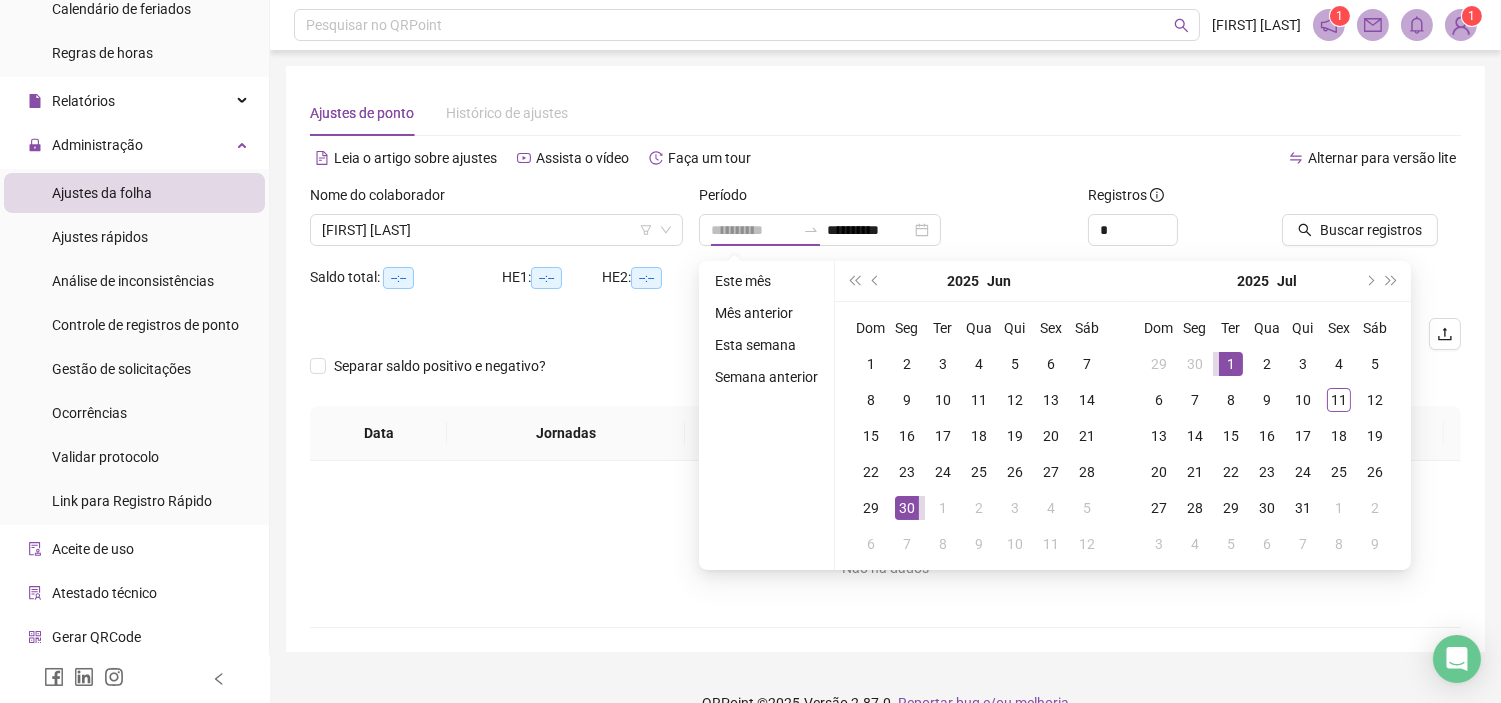 drag, startPoint x: 1222, startPoint y: 370, endPoint x: 1235, endPoint y: 377, distance: 14.764823 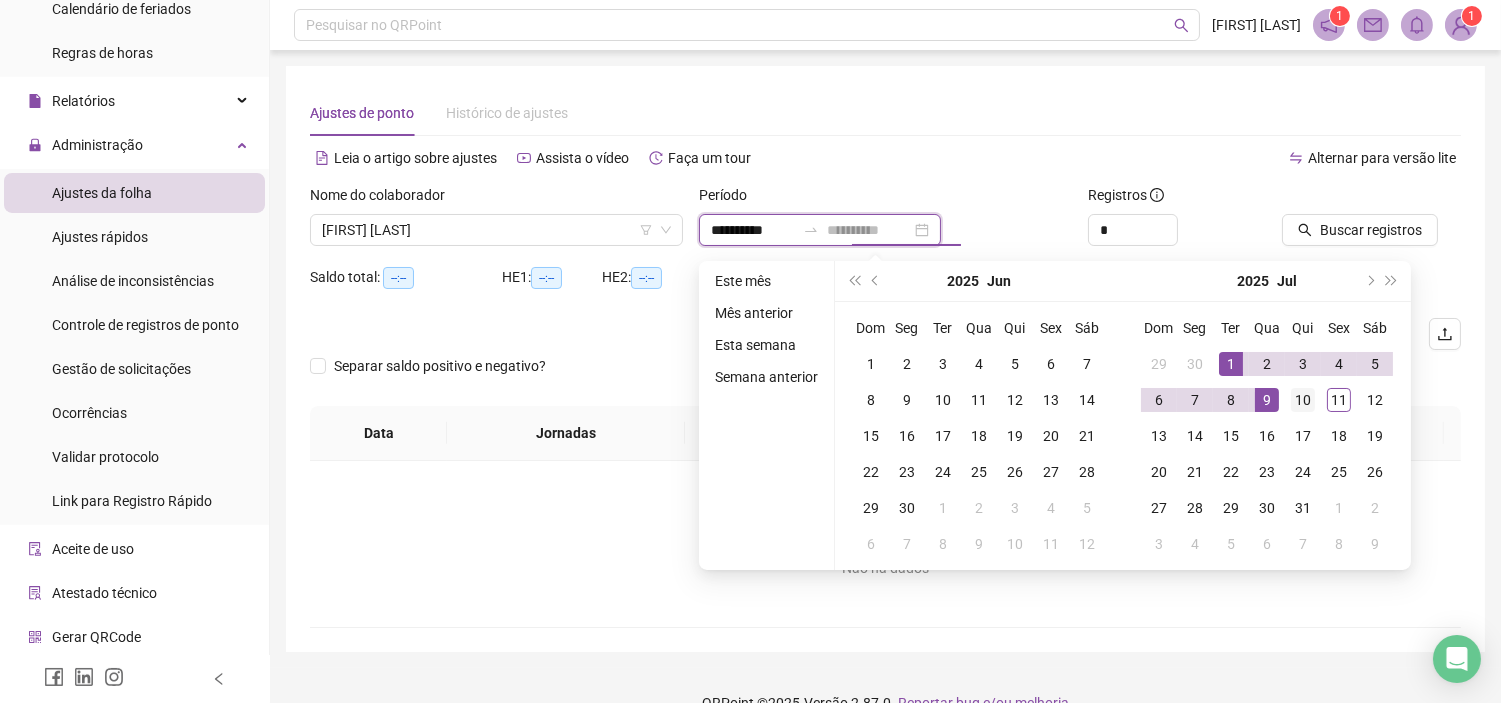type on "**********" 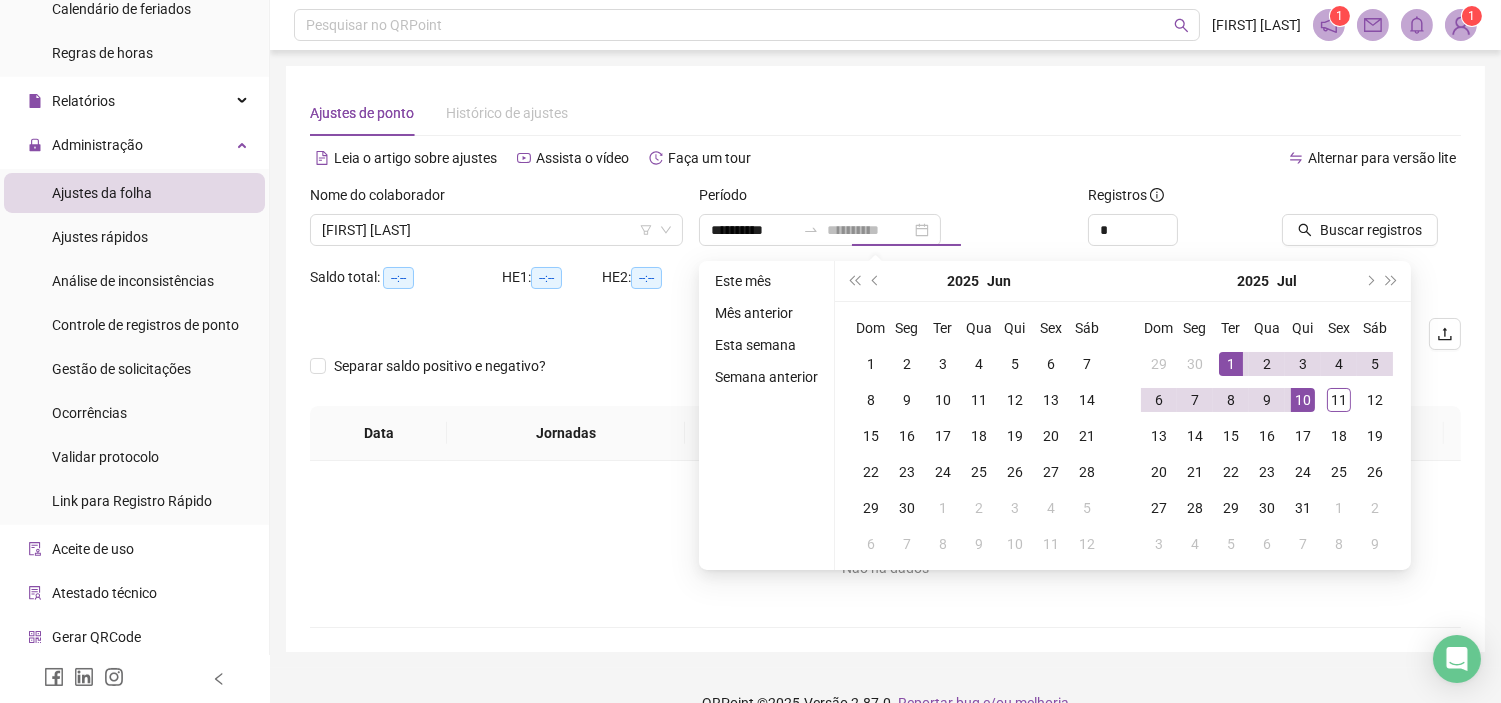 click on "10" at bounding box center (1303, 400) 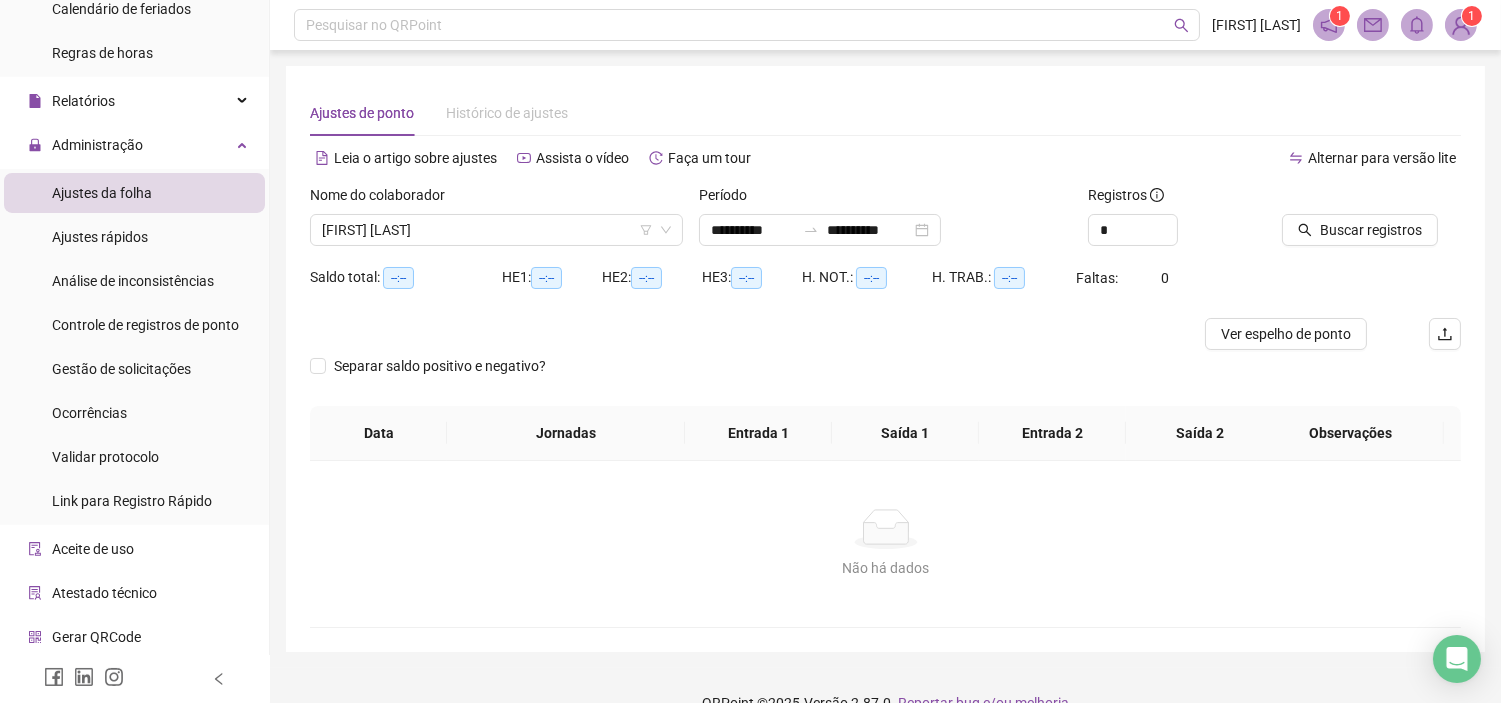 click on "Alternar para versão lite" at bounding box center (1174, 168) 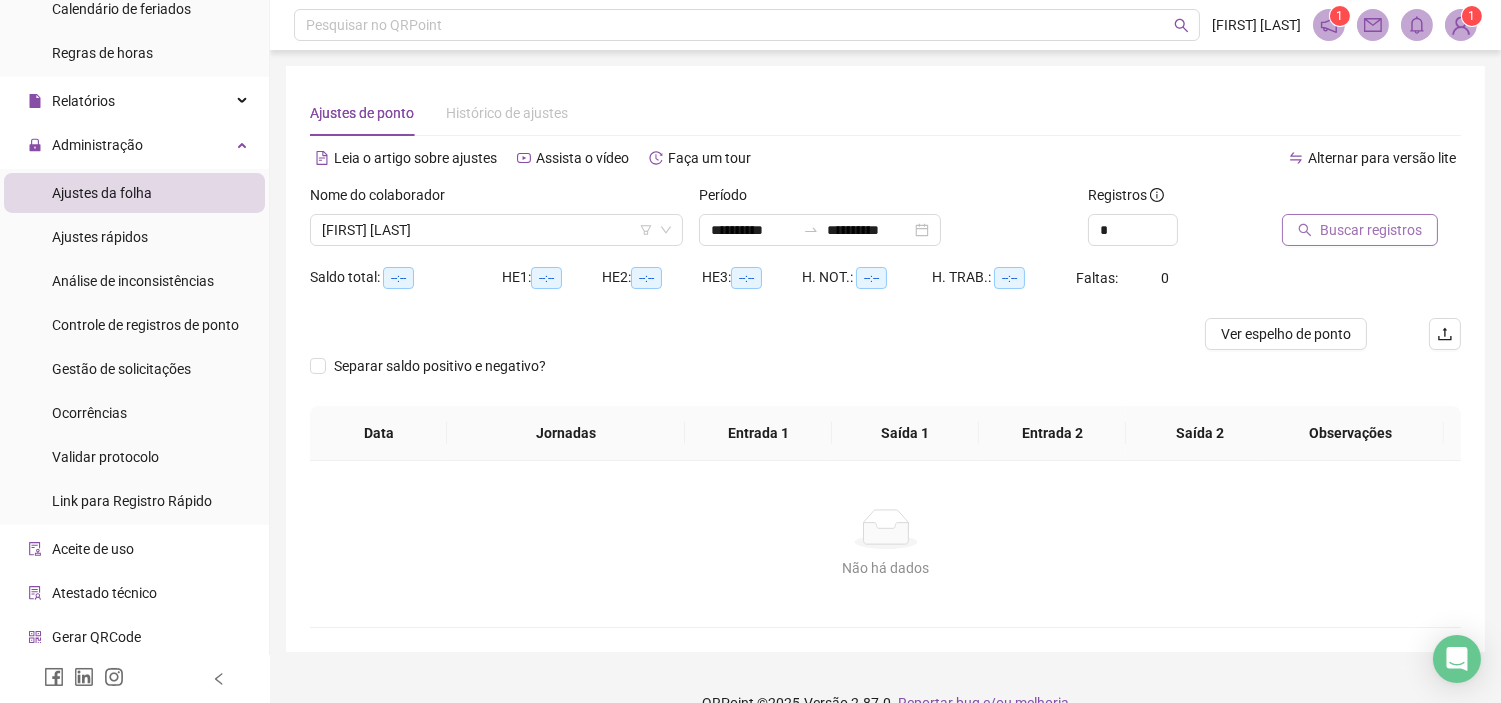 click on "Buscar registros" at bounding box center [1371, 230] 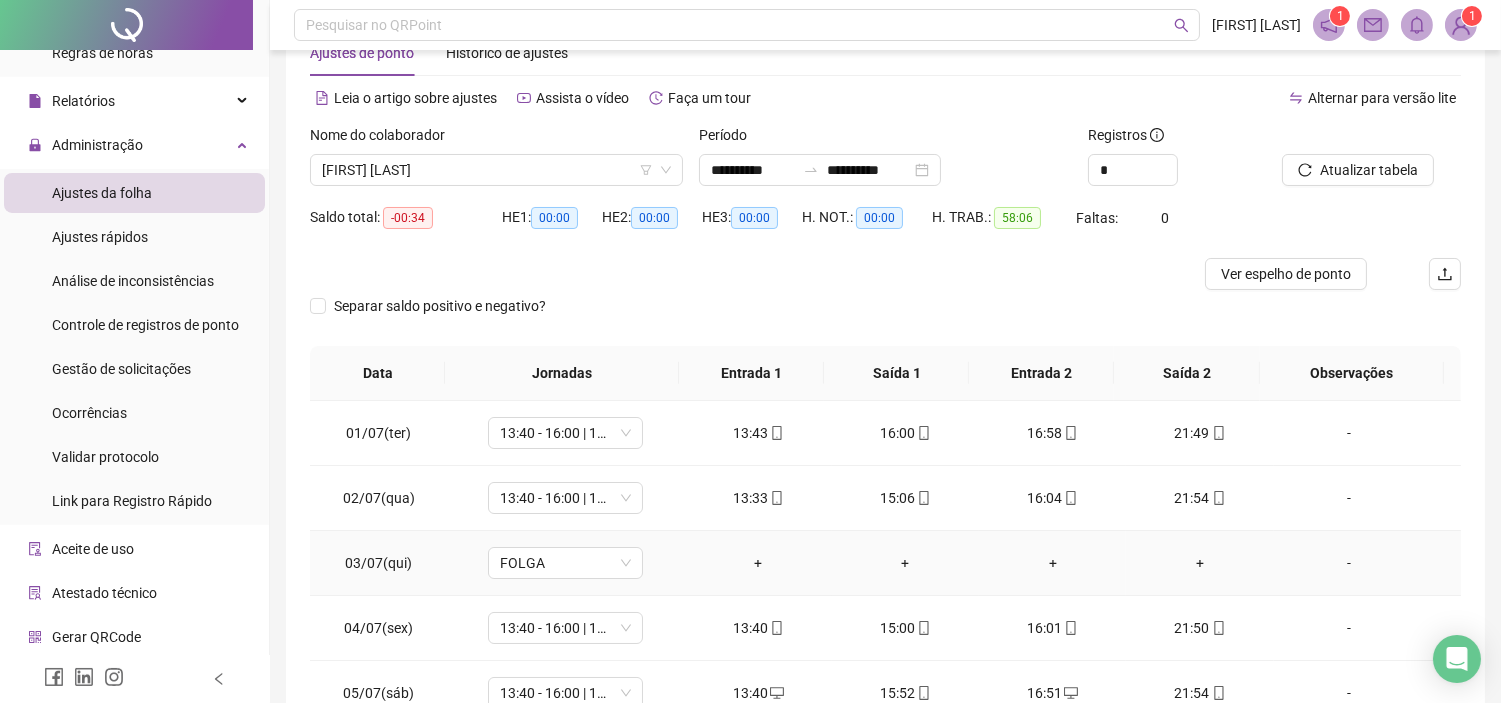 scroll, scrollTop: 294, scrollLeft: 0, axis: vertical 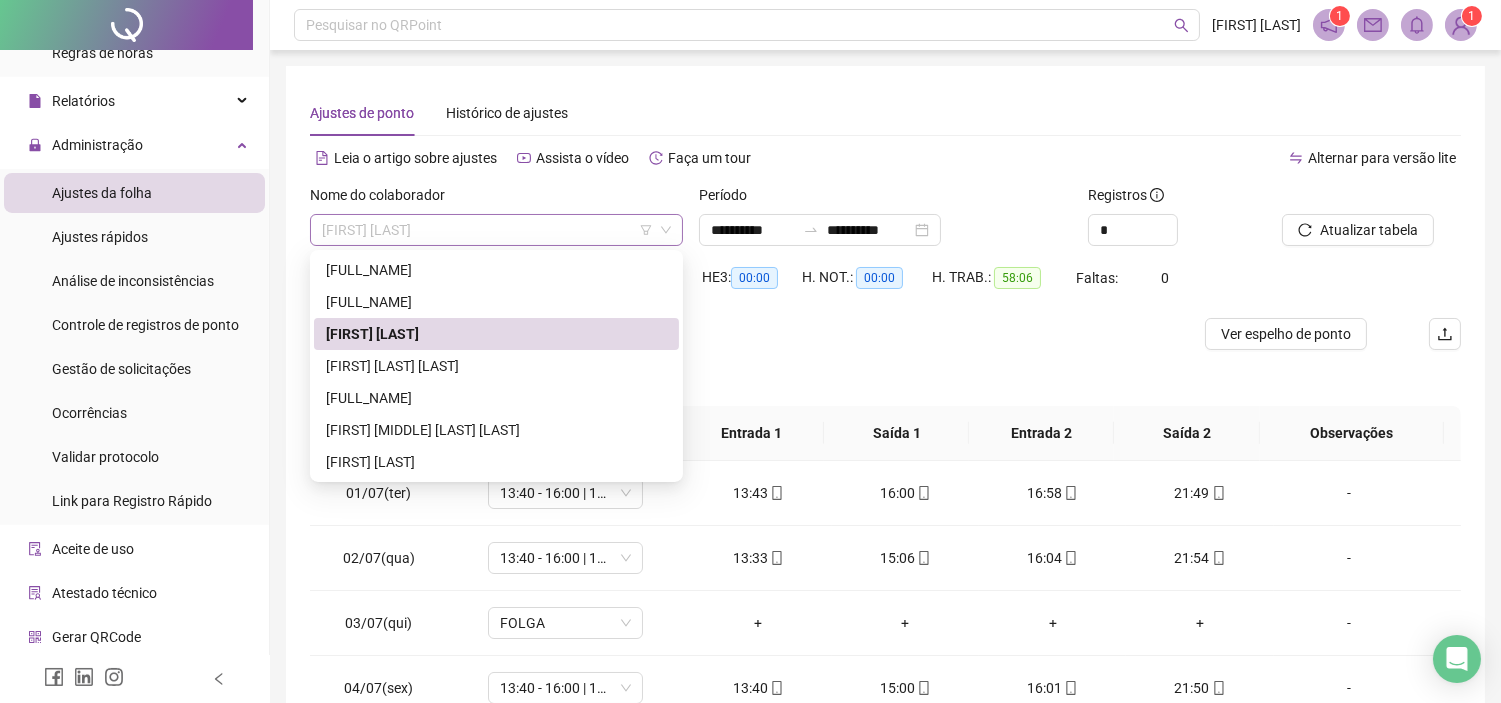 click on "[FIRST] [LAST]" at bounding box center [496, 230] 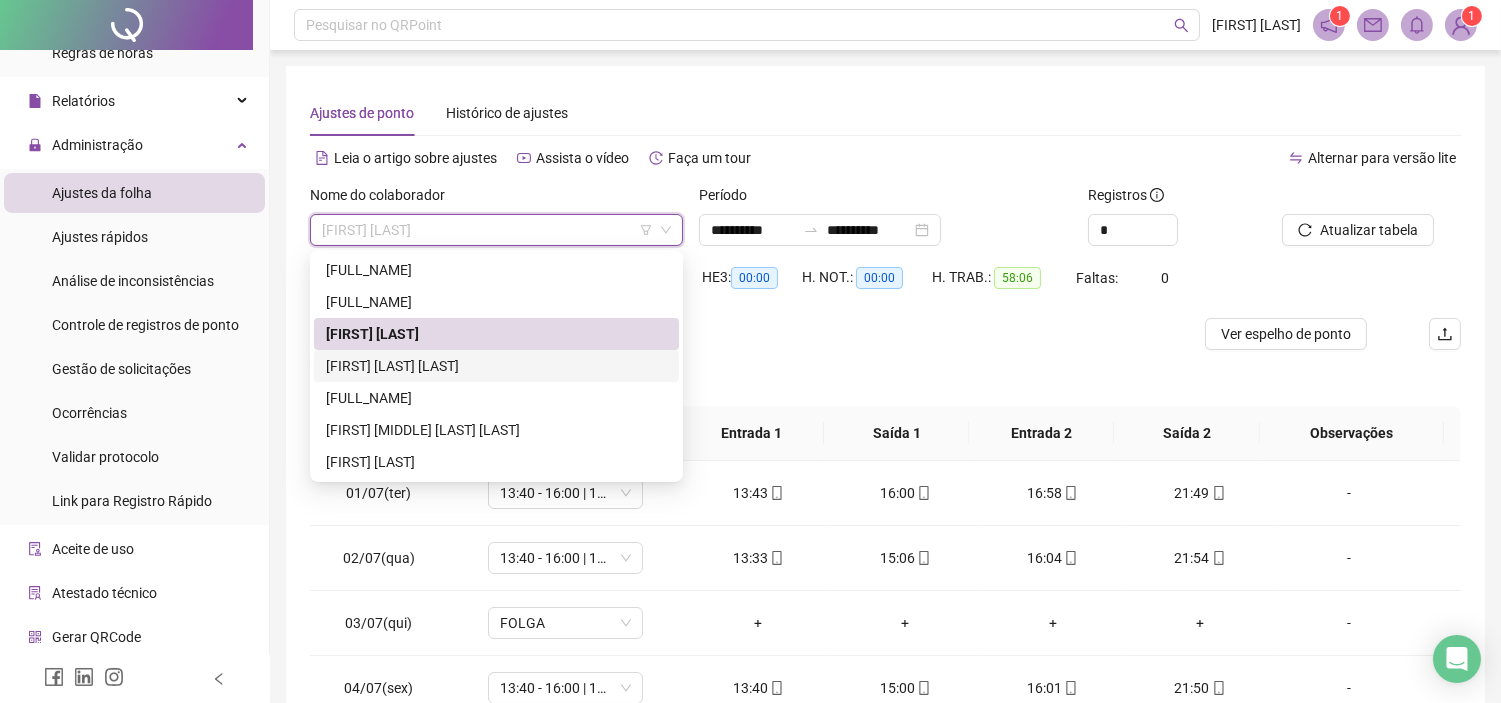 click on "[FIRST] [LAST] [LAST]" at bounding box center (496, 366) 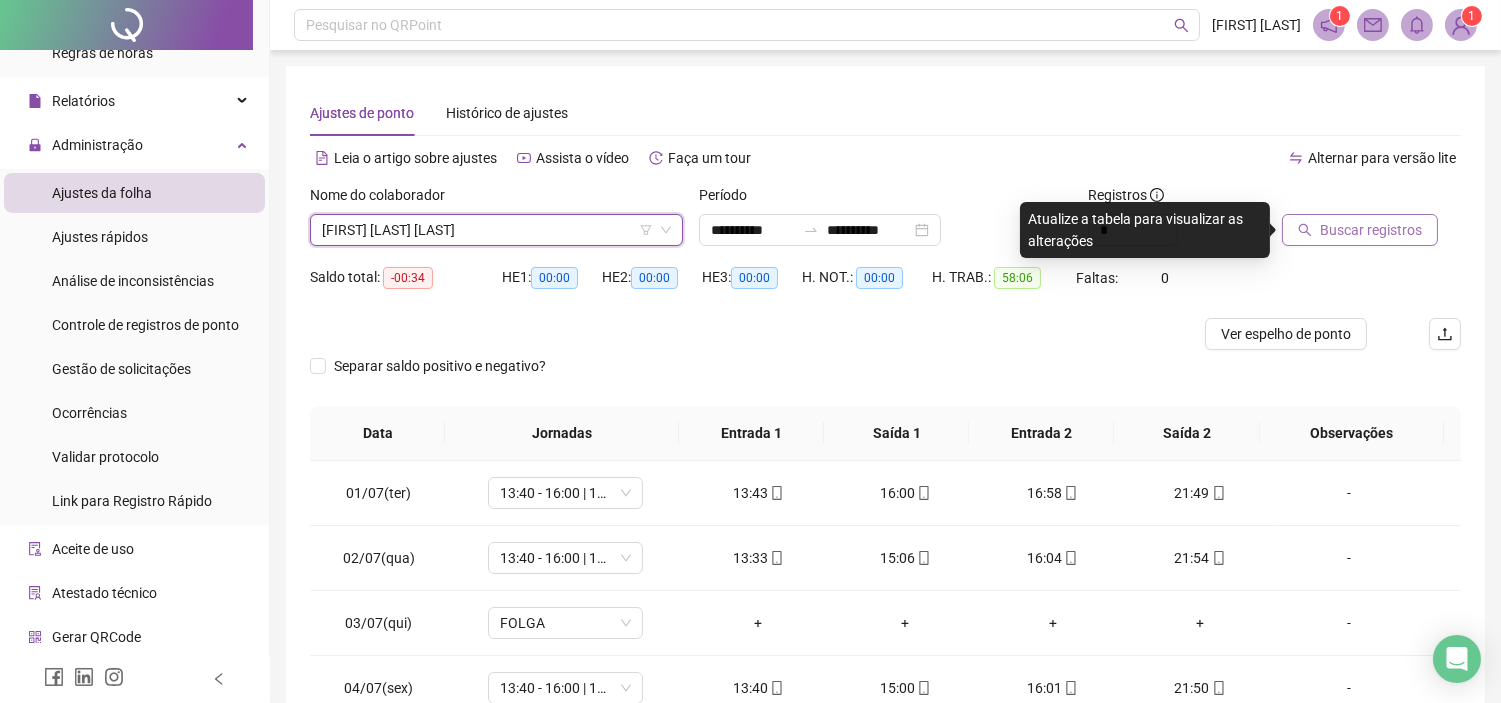 click on "Buscar registros" at bounding box center (1371, 230) 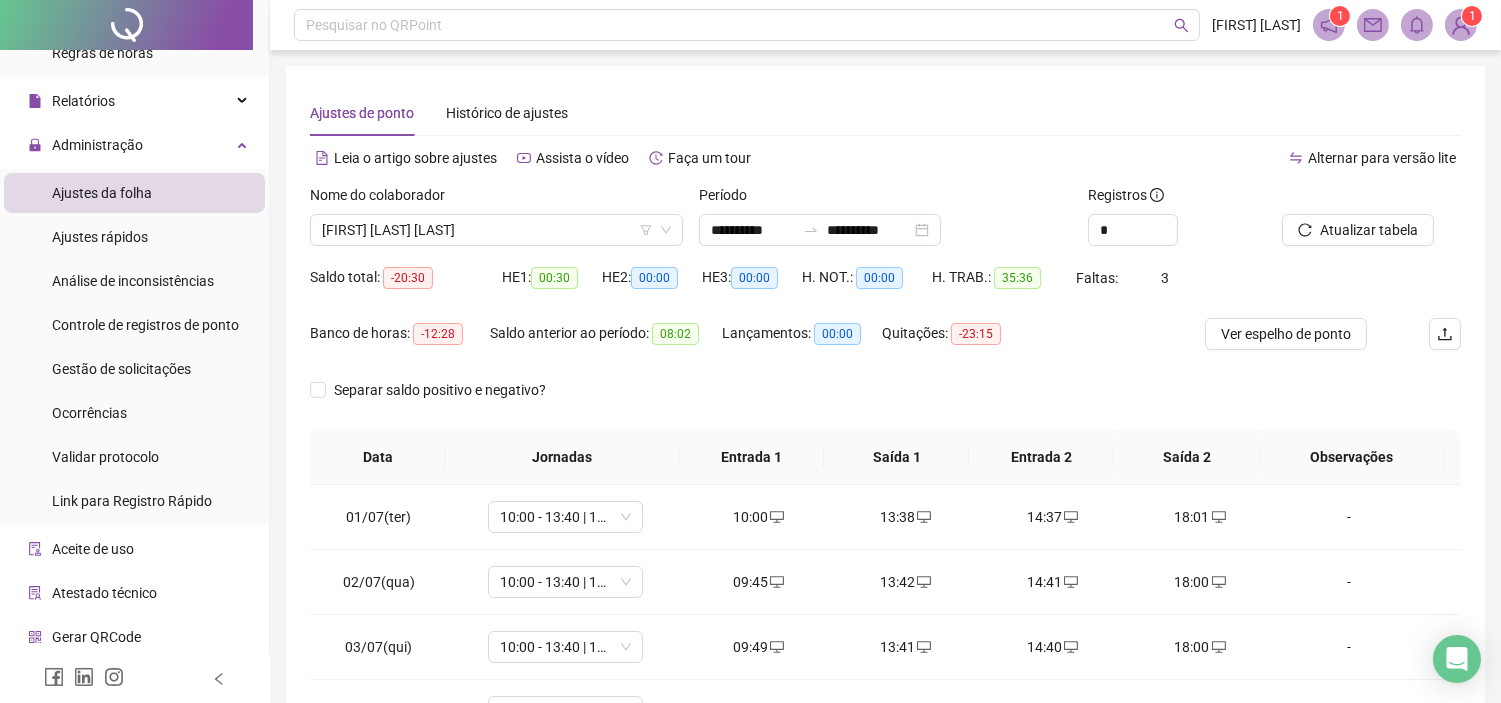 scroll, scrollTop: 318, scrollLeft: 0, axis: vertical 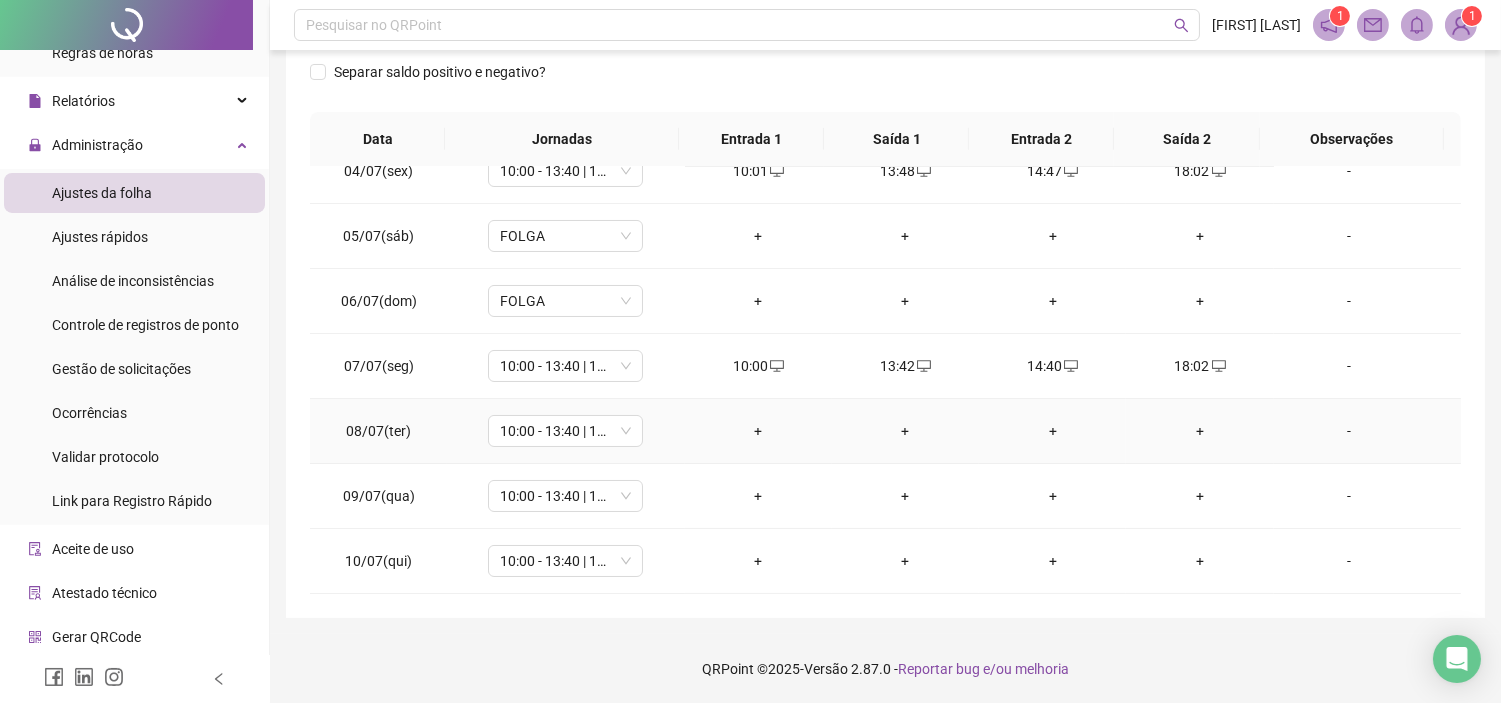 click on "+" at bounding box center (758, 431) 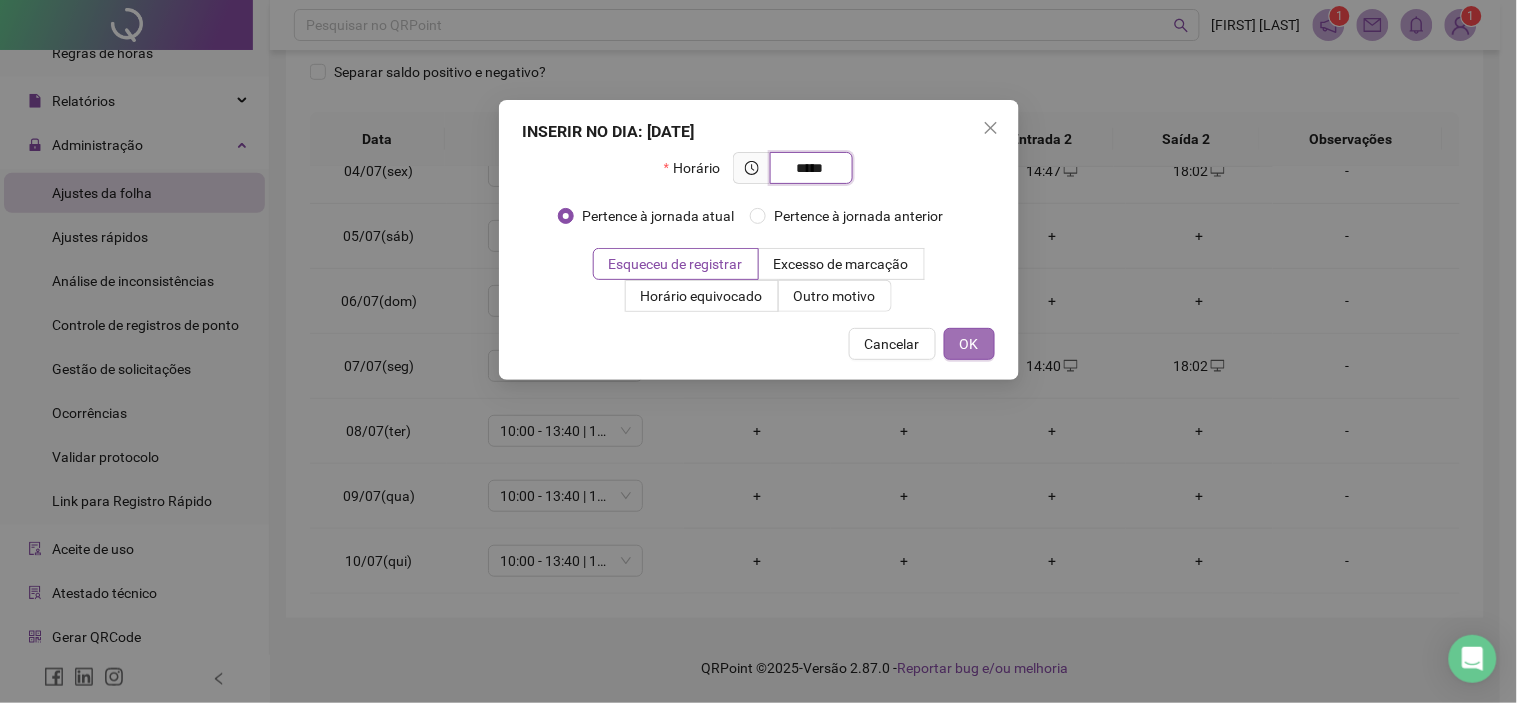 type on "*****" 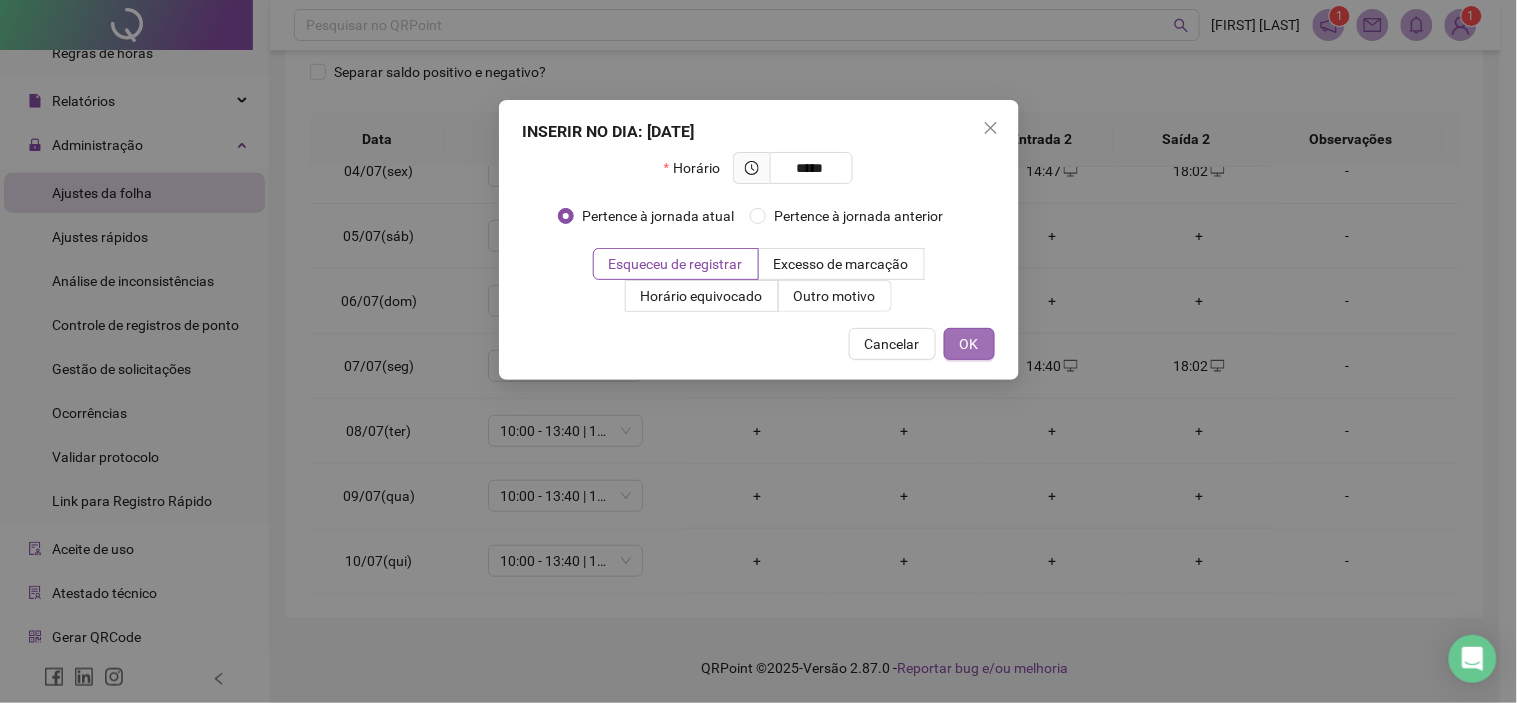 click on "OK" at bounding box center [969, 344] 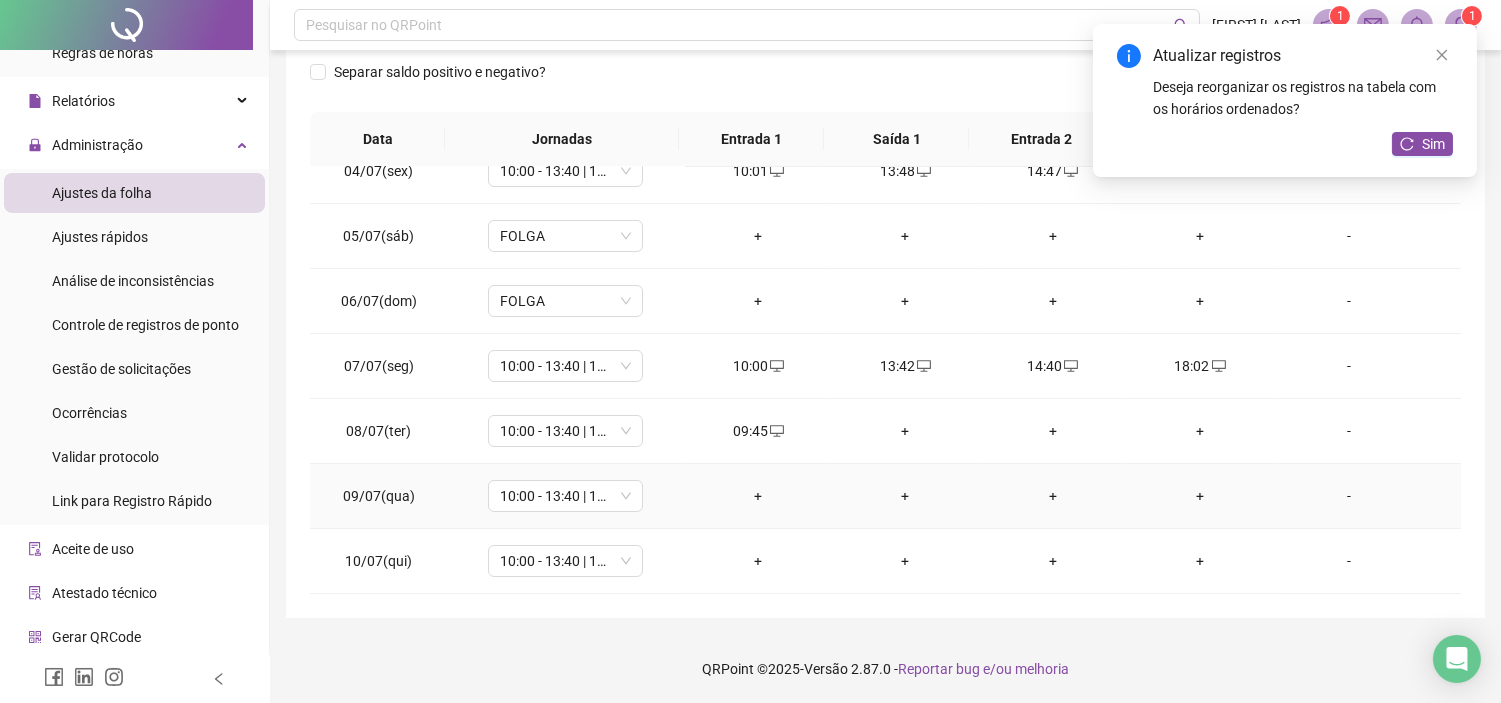 click on "+" at bounding box center [758, 496] 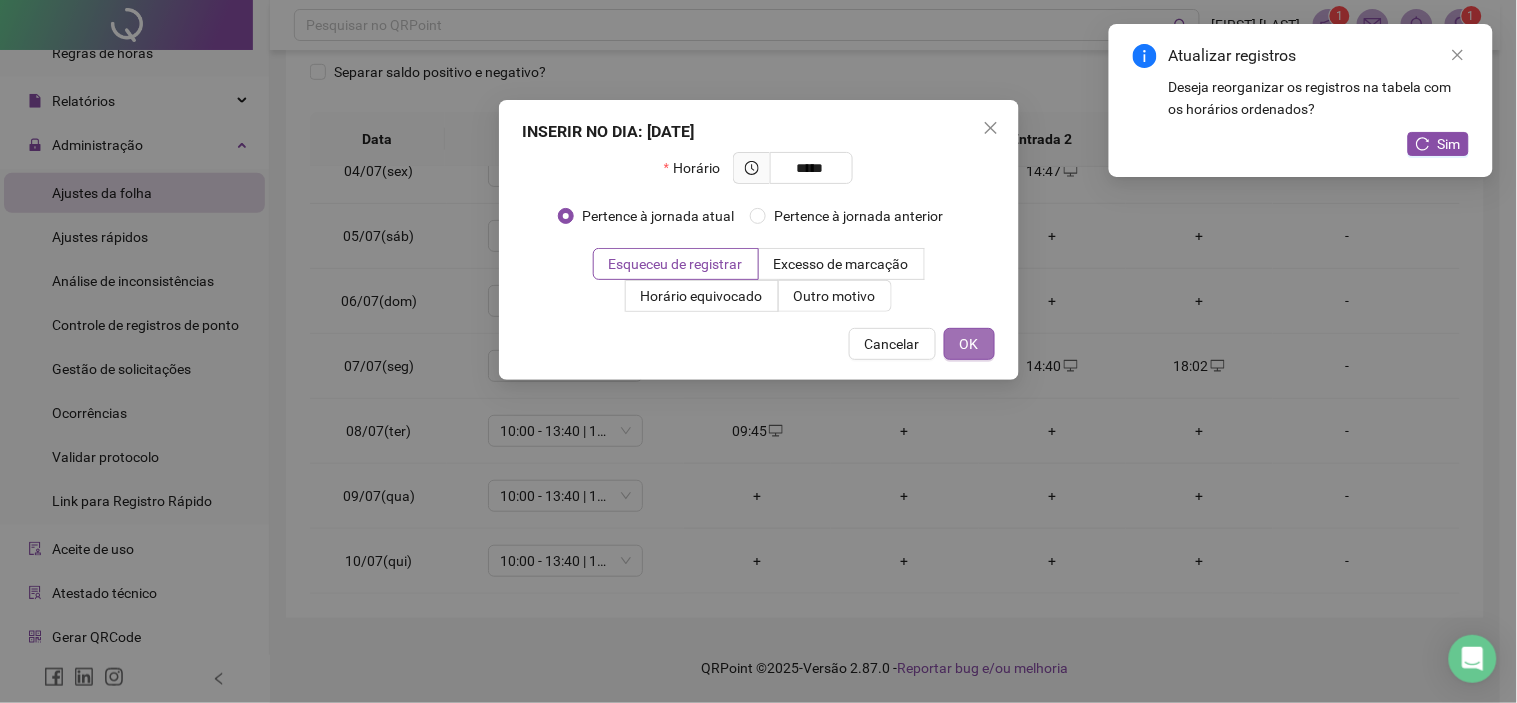type on "*****" 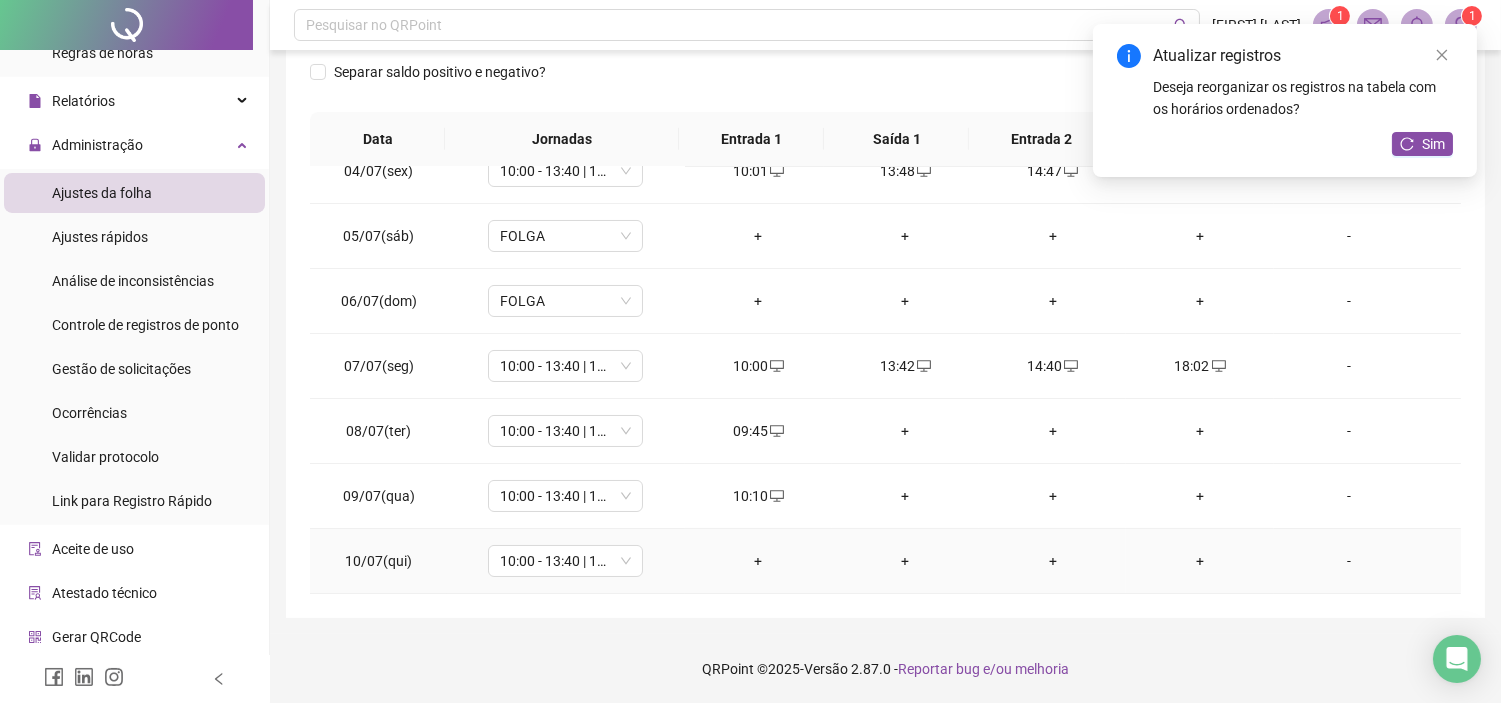 click on "+" at bounding box center [758, 561] 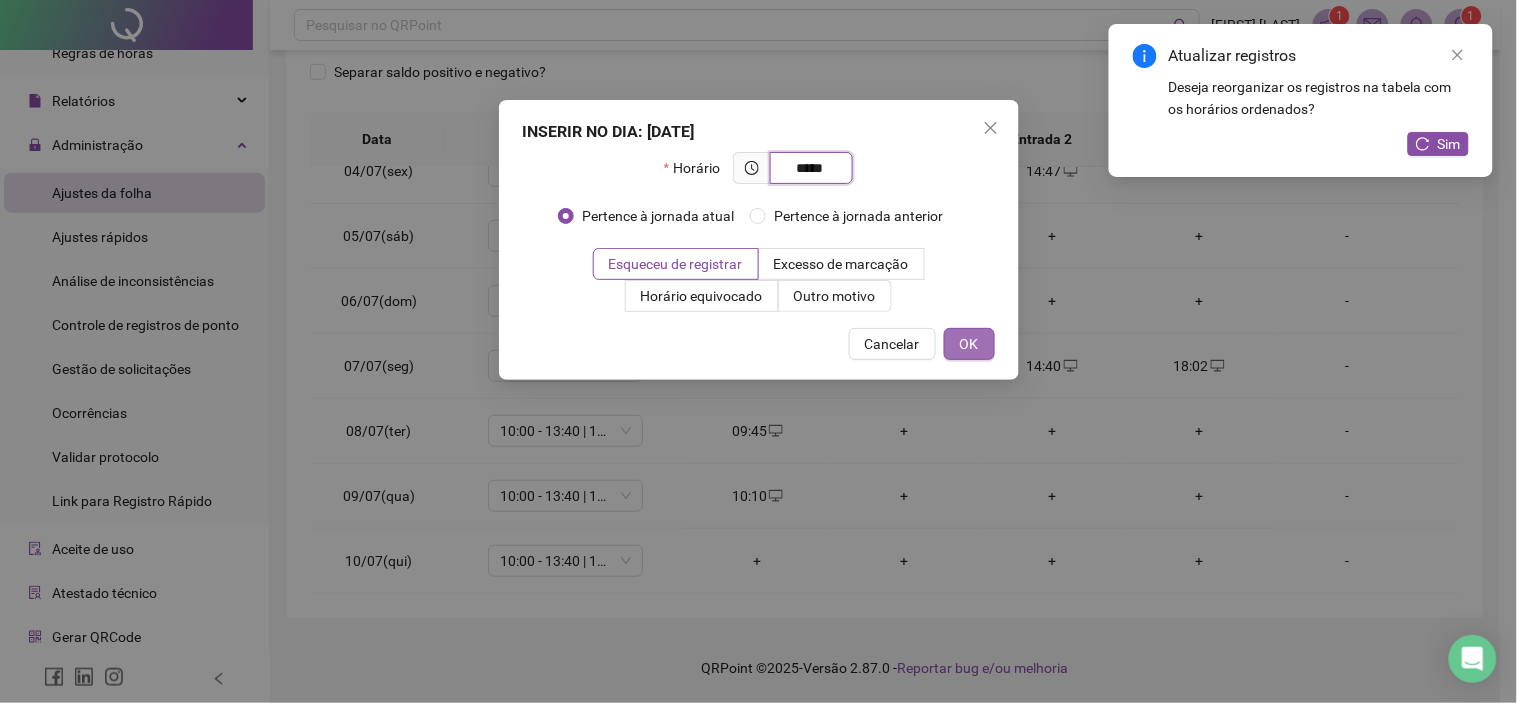 type on "*****" 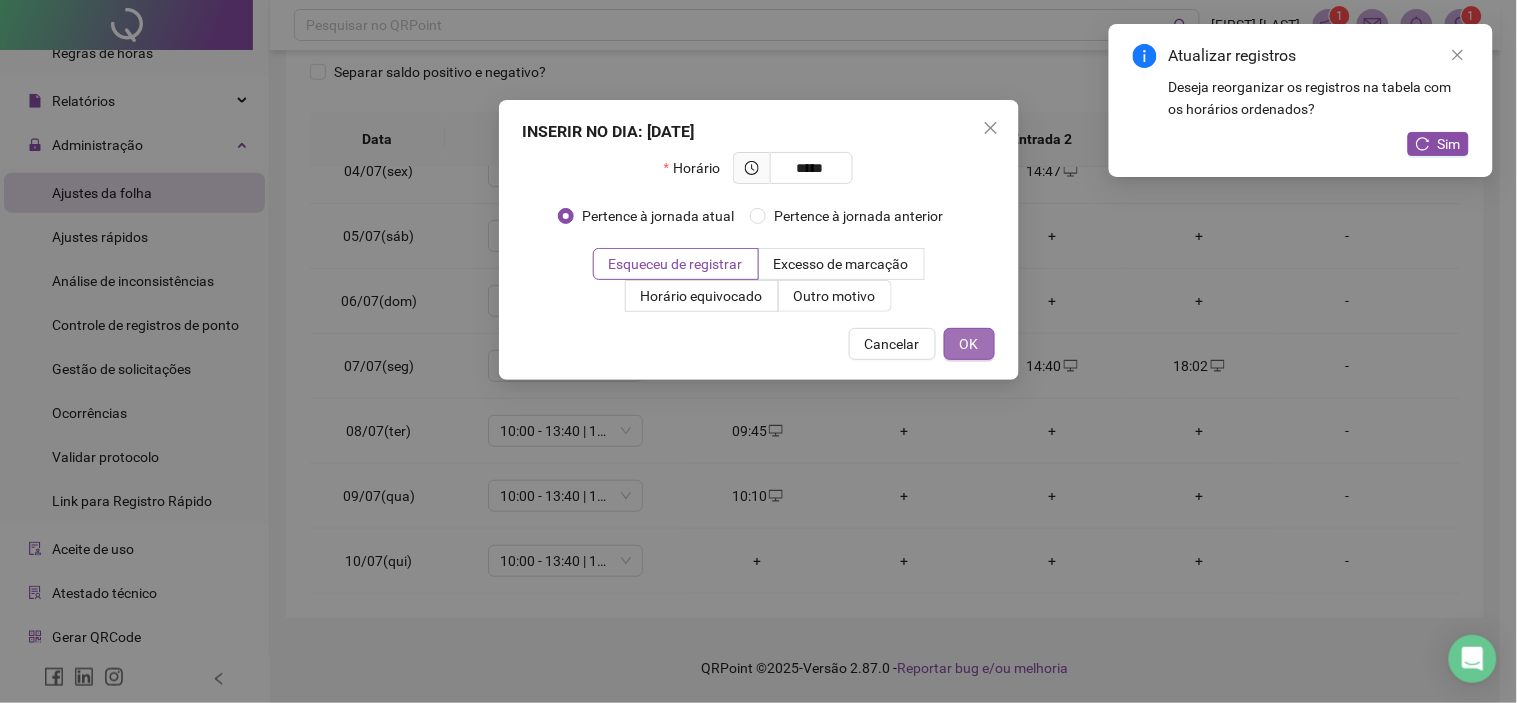 click on "OK" at bounding box center [969, 344] 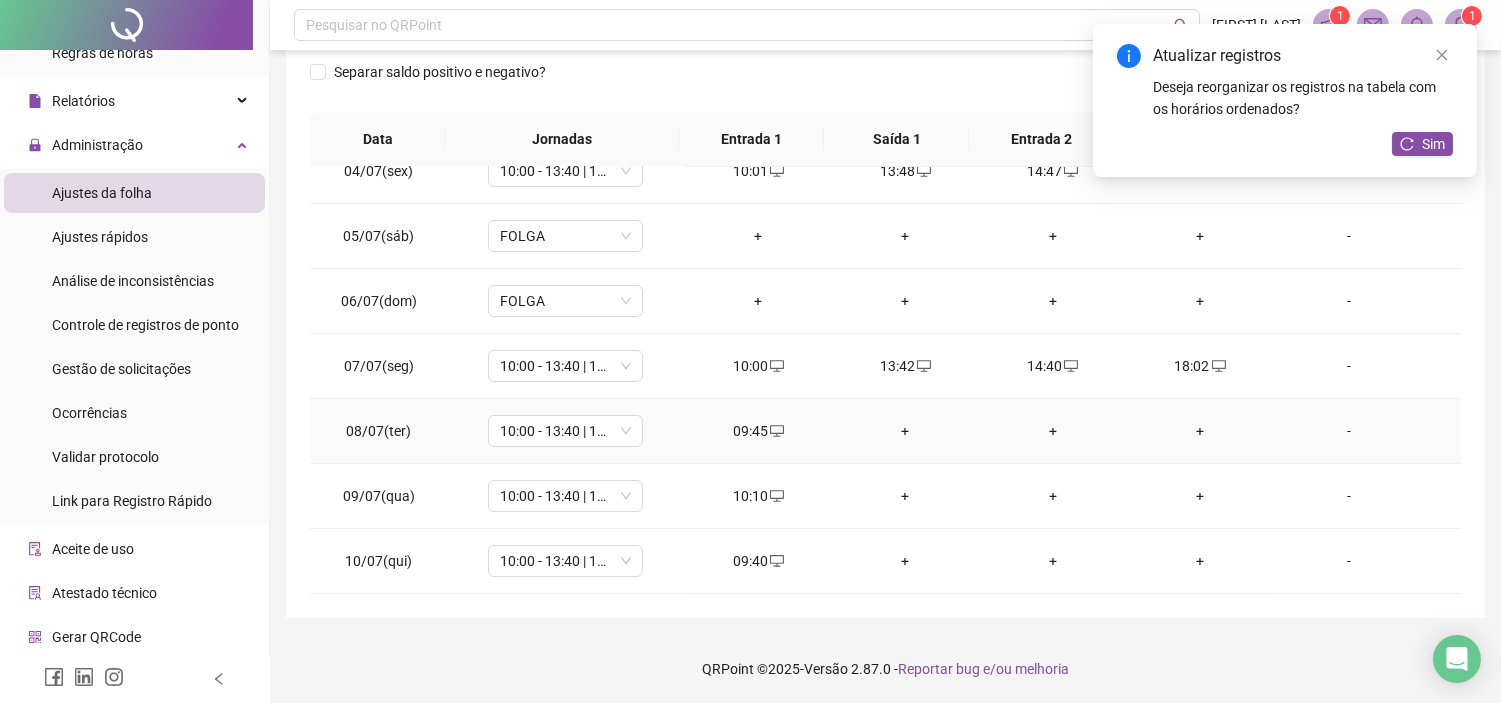 click on "+" at bounding box center (905, 431) 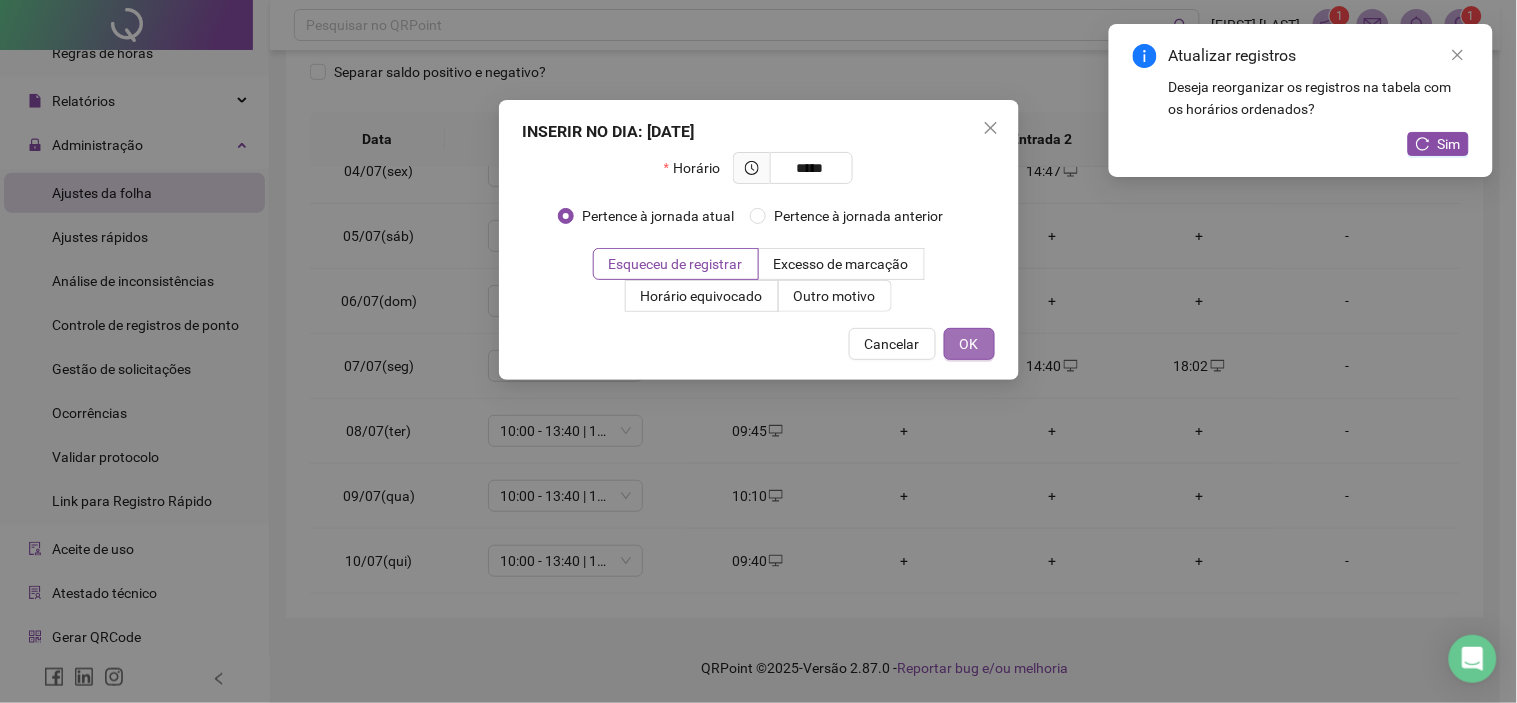type on "*****" 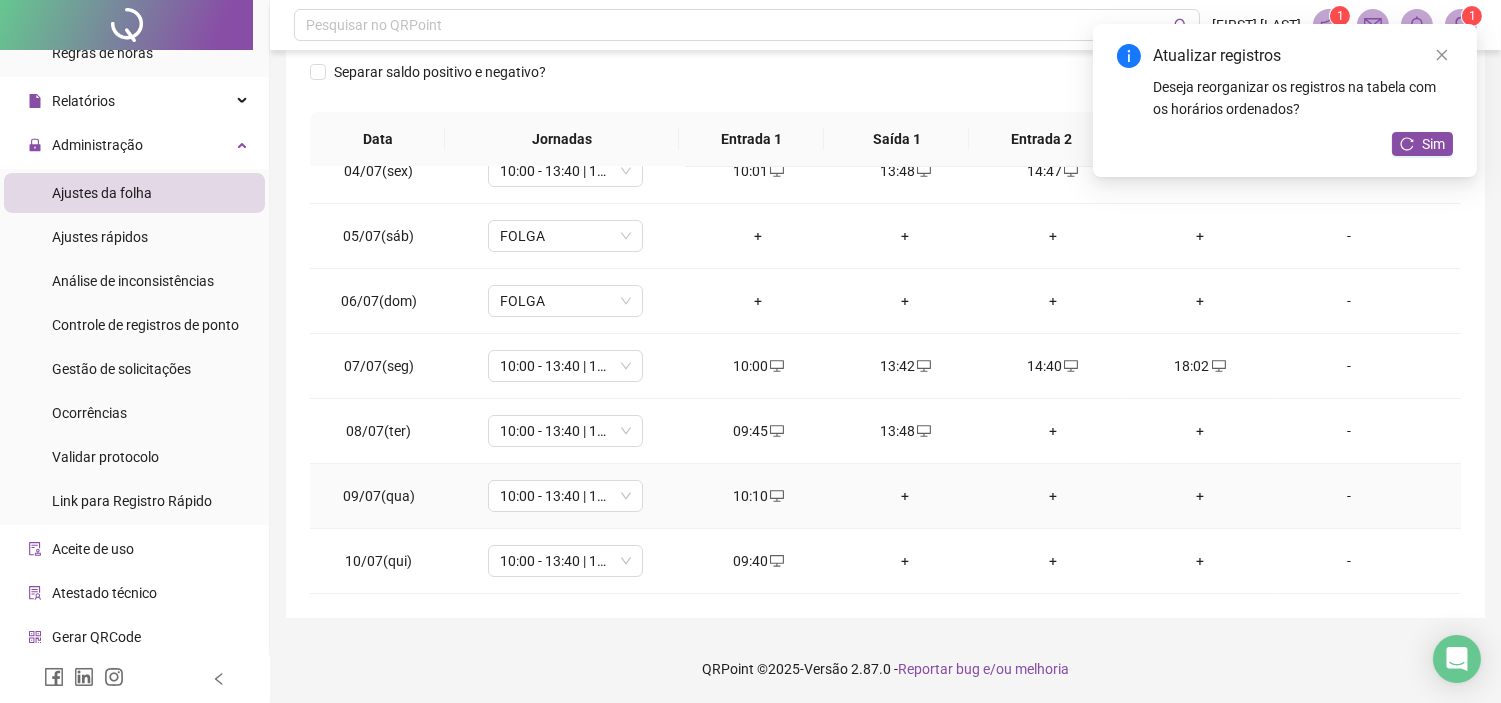 click on "+" at bounding box center [905, 496] 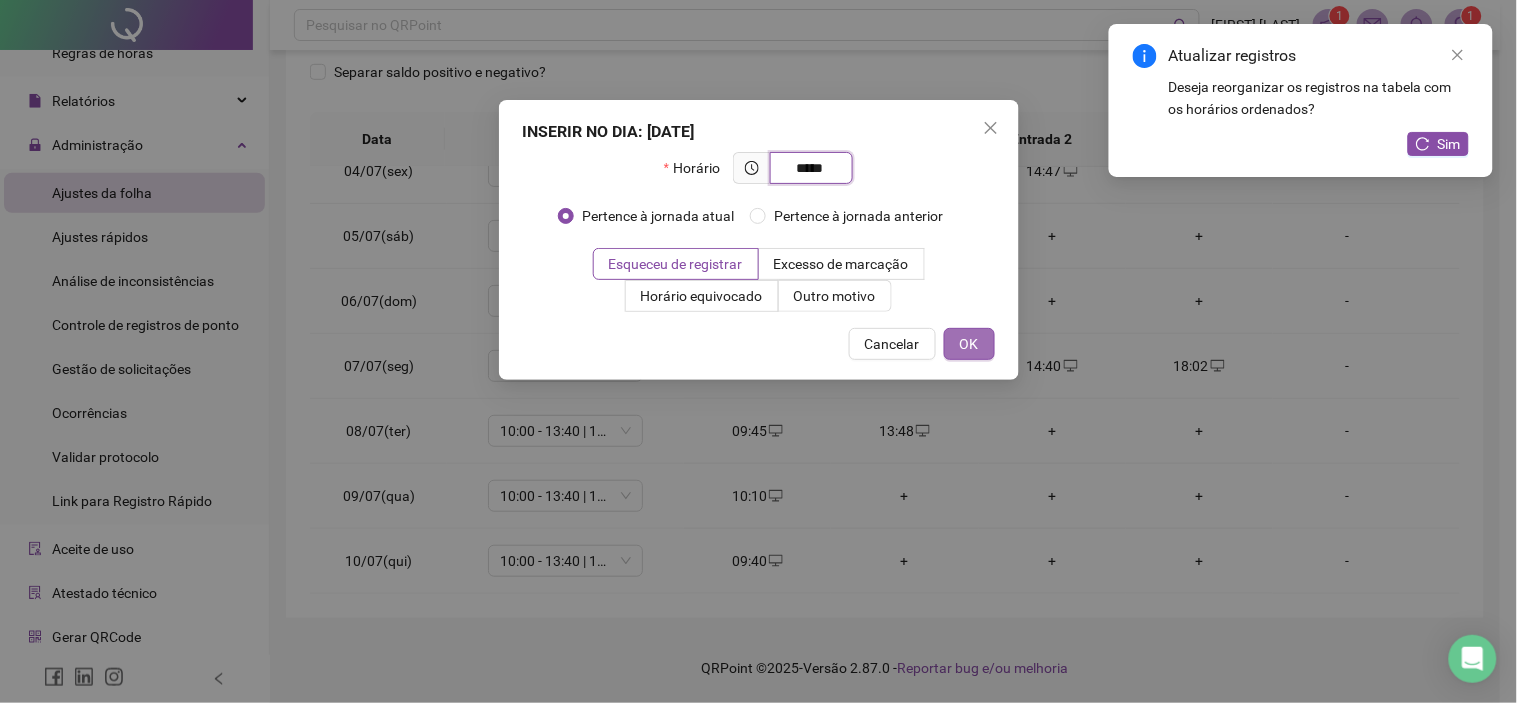 type on "*****" 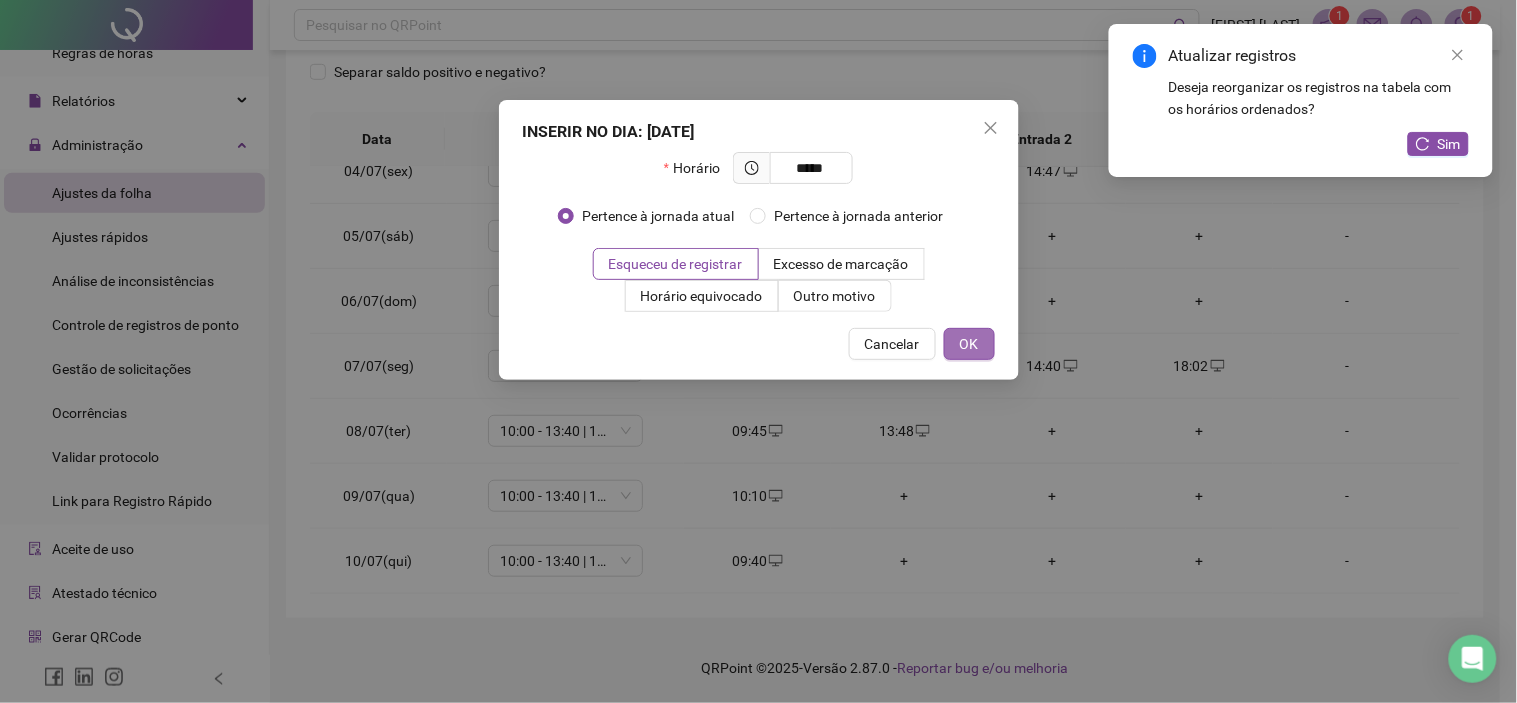 click on "OK" at bounding box center [969, 344] 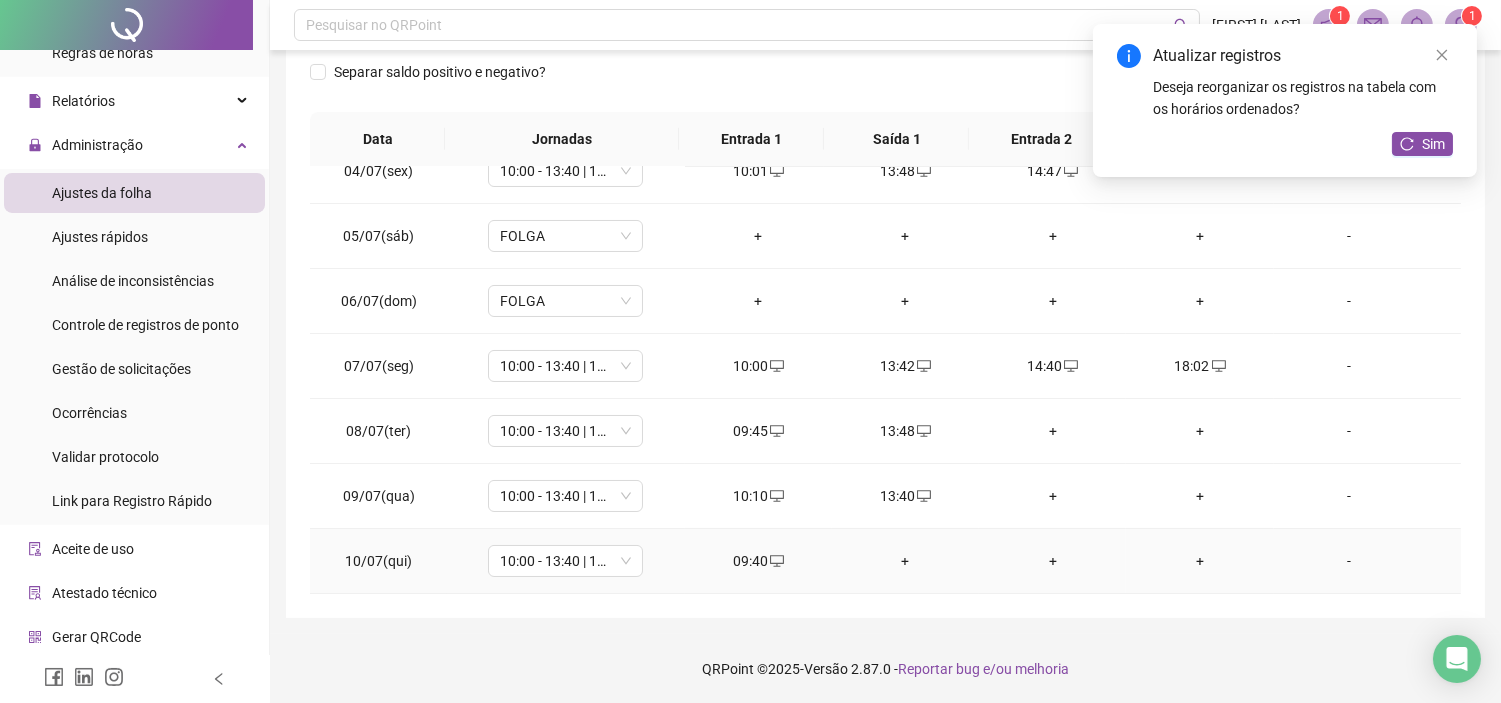 click on "+" at bounding box center [905, 561] 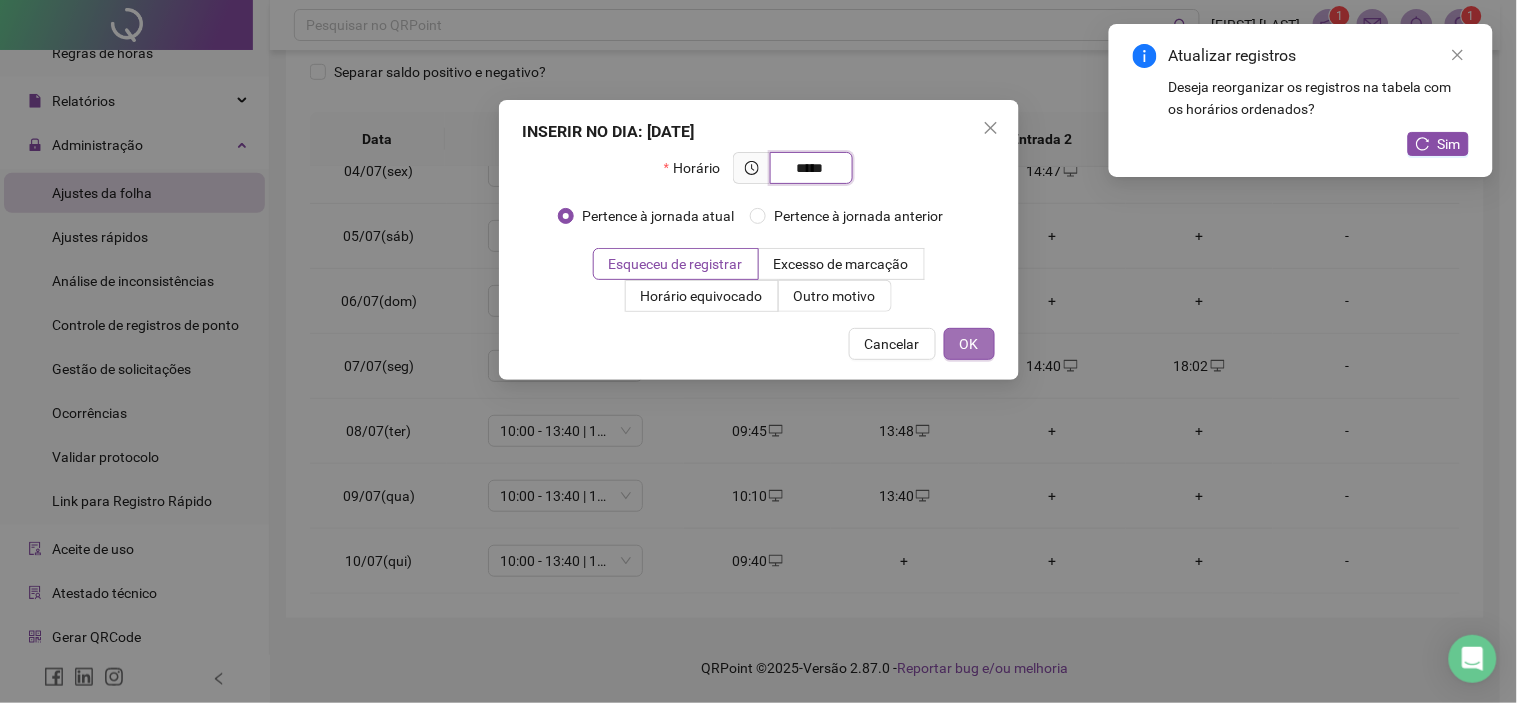 type on "*****" 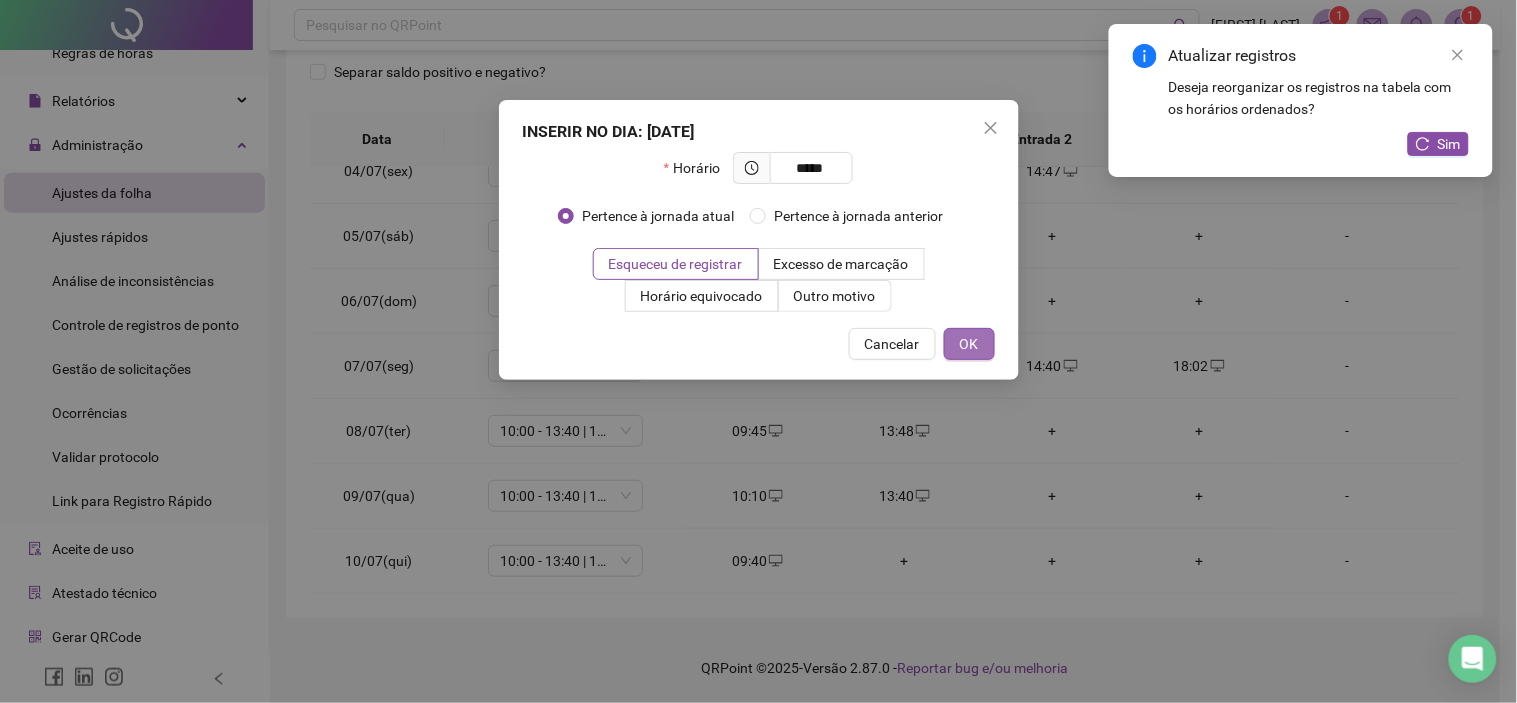 click on "OK" at bounding box center (969, 344) 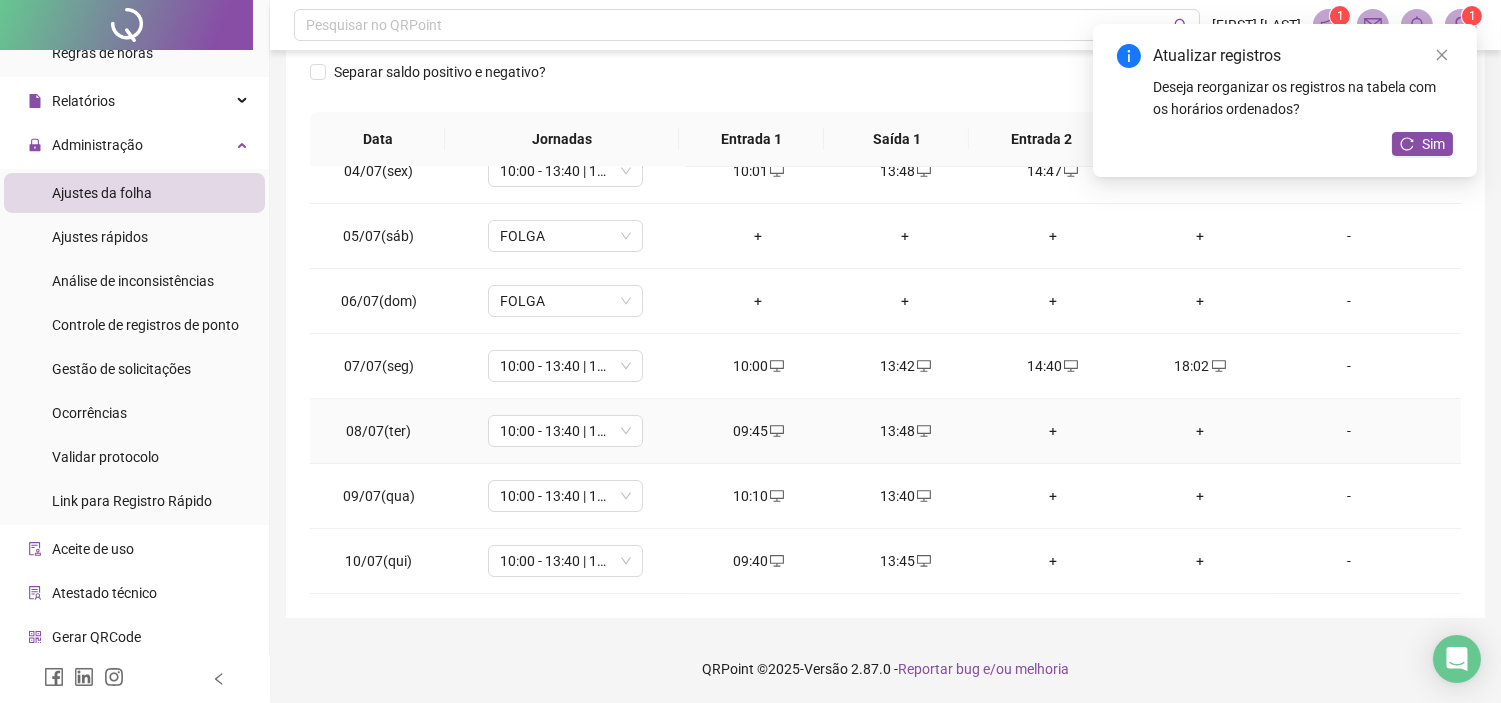 click on "+" at bounding box center (1052, 431) 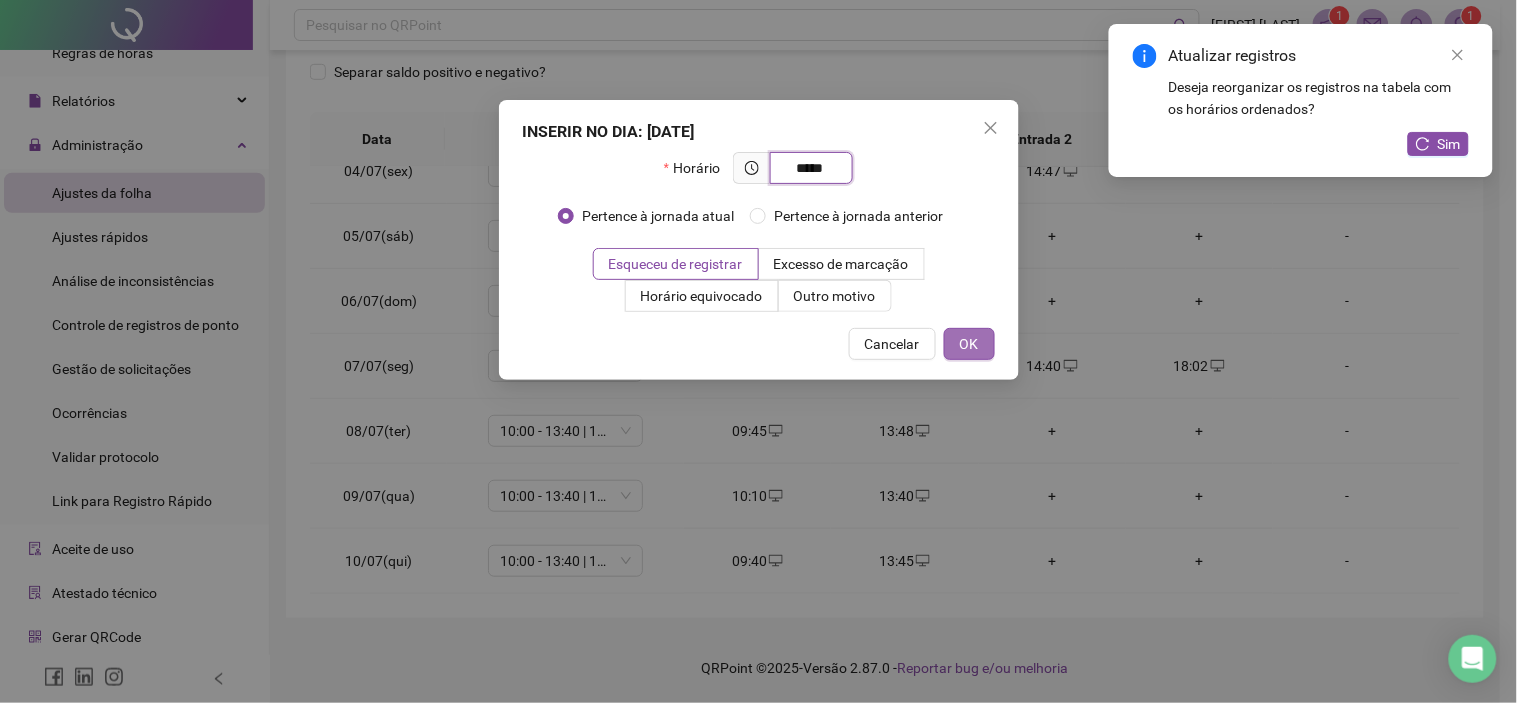 type on "*****" 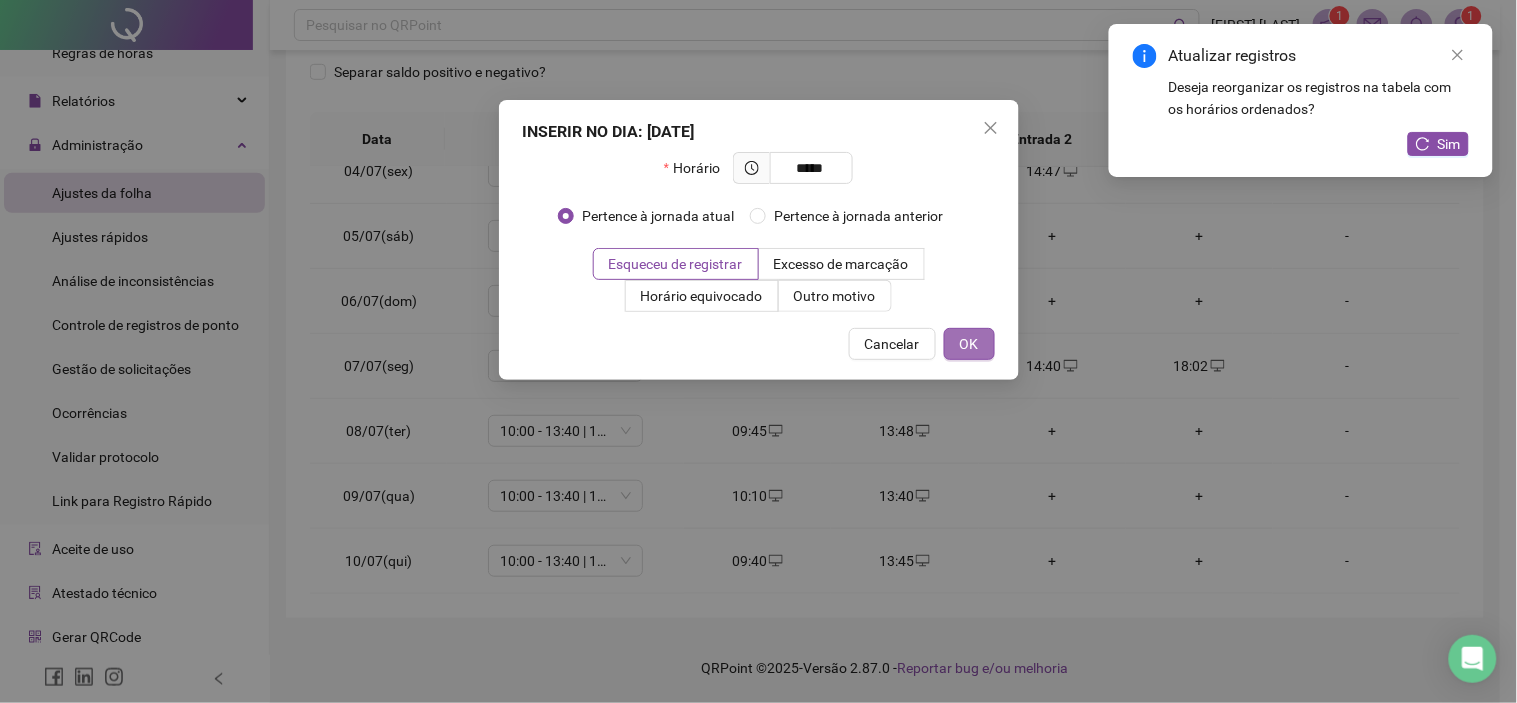 click on "OK" at bounding box center [969, 344] 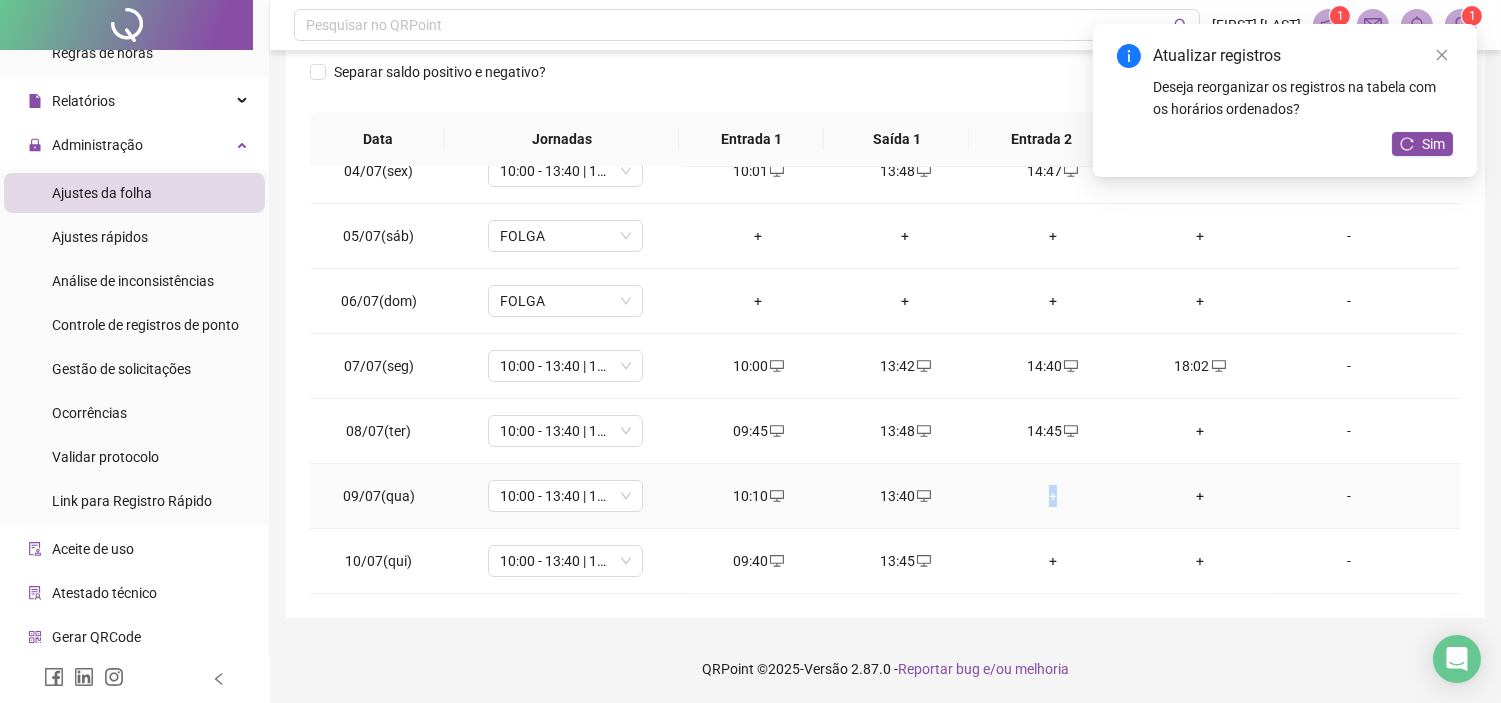 drag, startPoint x: 1041, startPoint y: 498, endPoint x: 1025, endPoint y: 456, distance: 44.94441 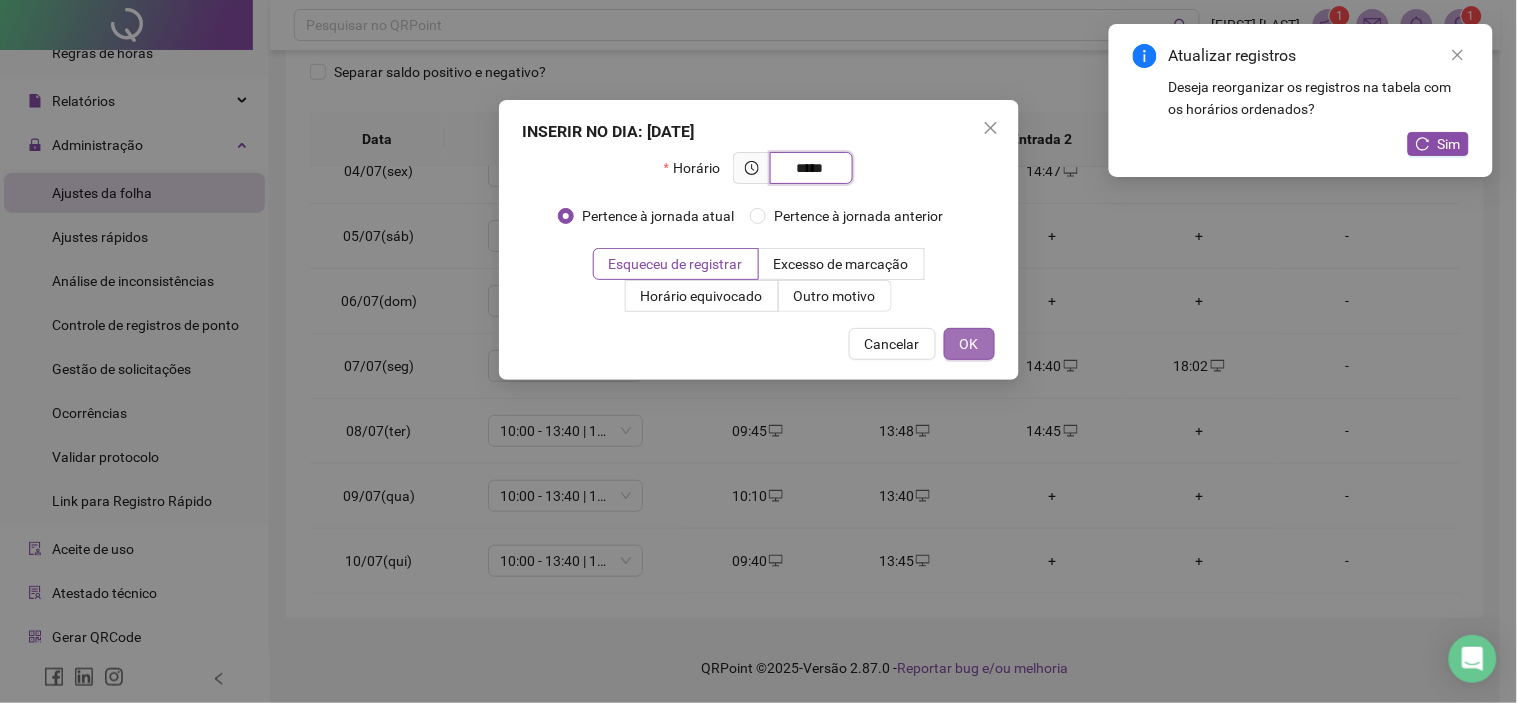 type on "*****" 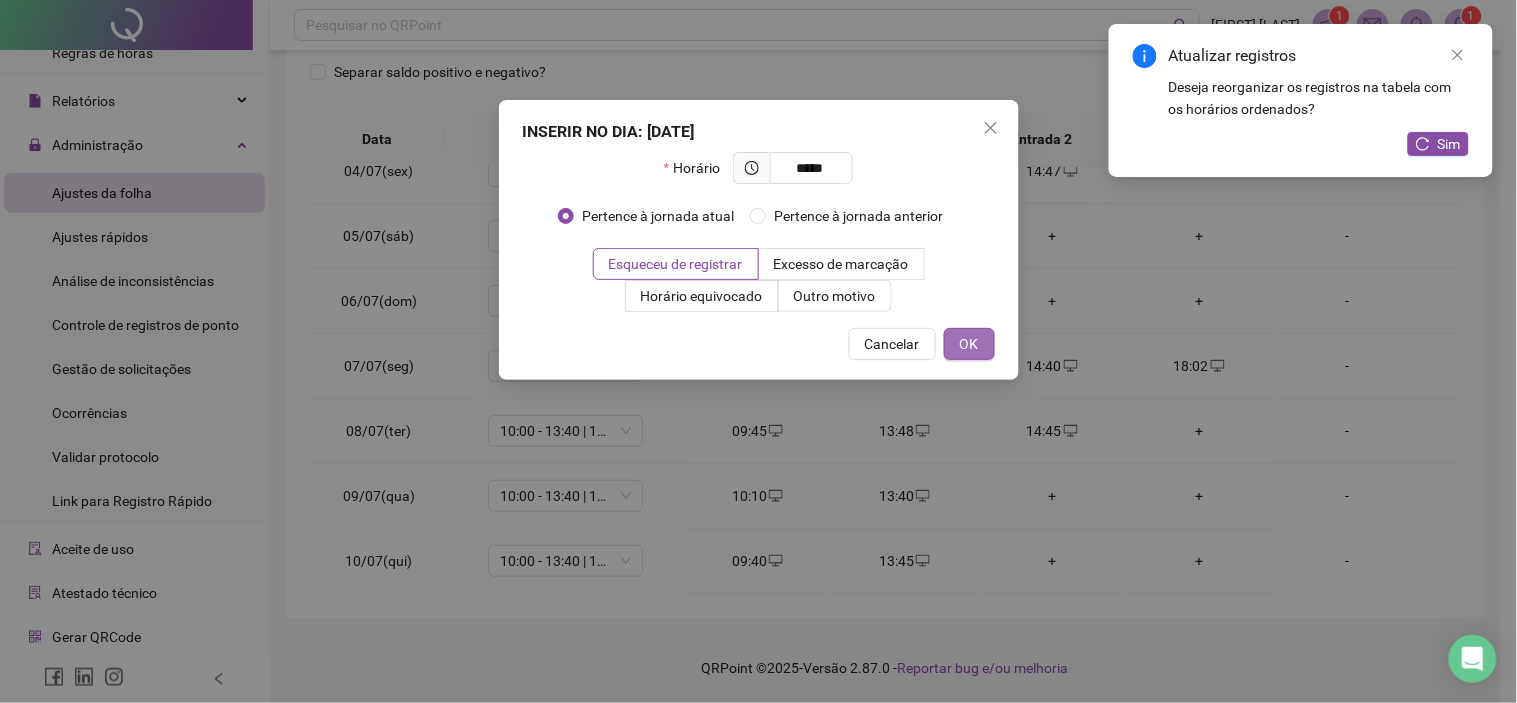 click on "OK" at bounding box center [969, 344] 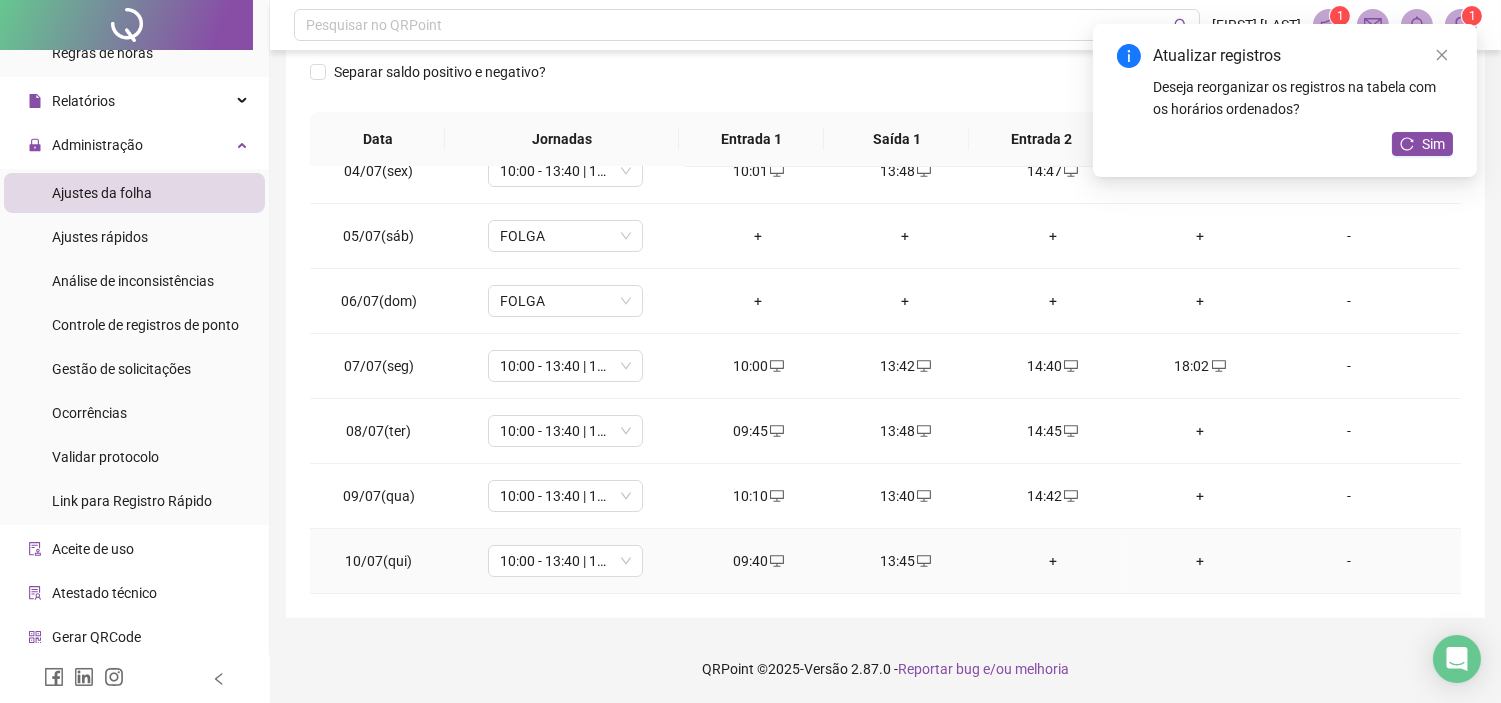 click on "+" at bounding box center (1052, 561) 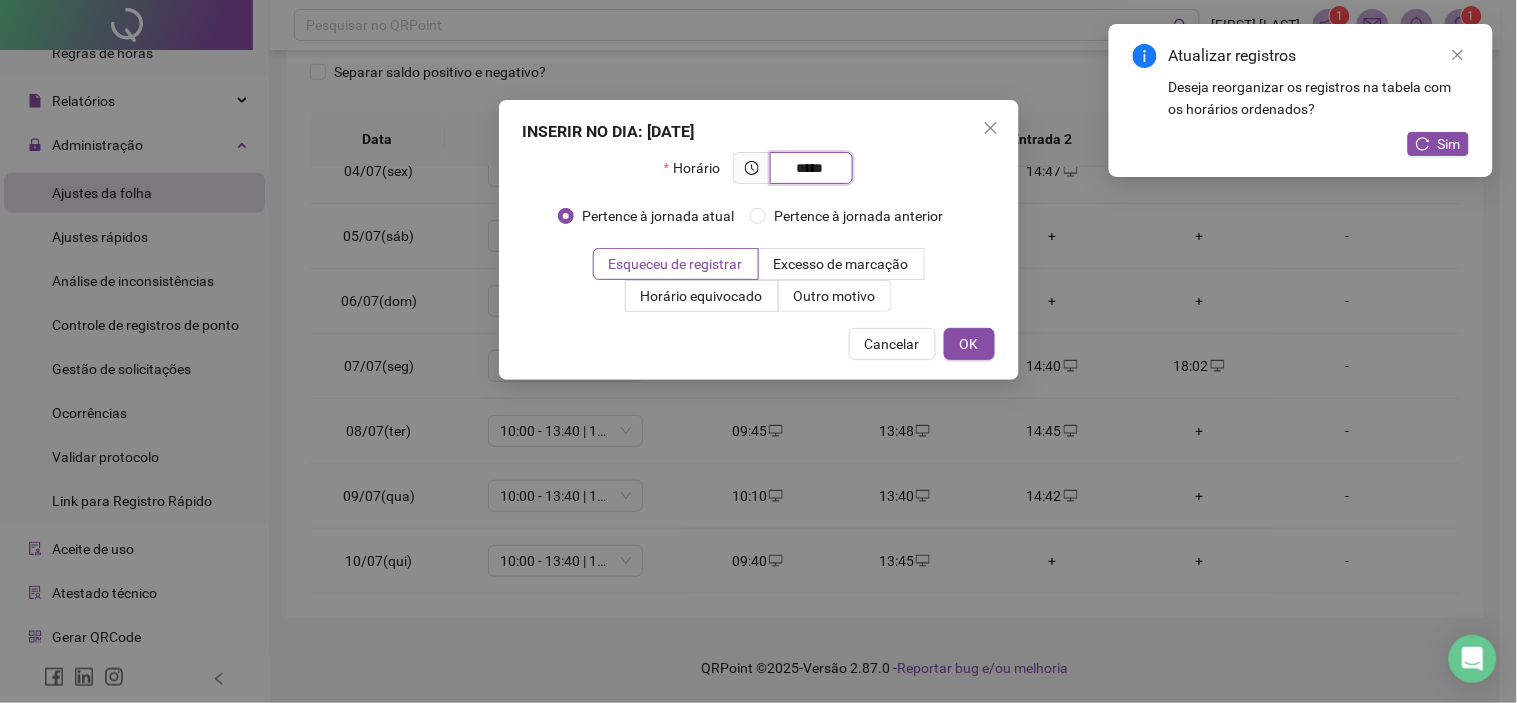 click on "*****" at bounding box center [809, 168] 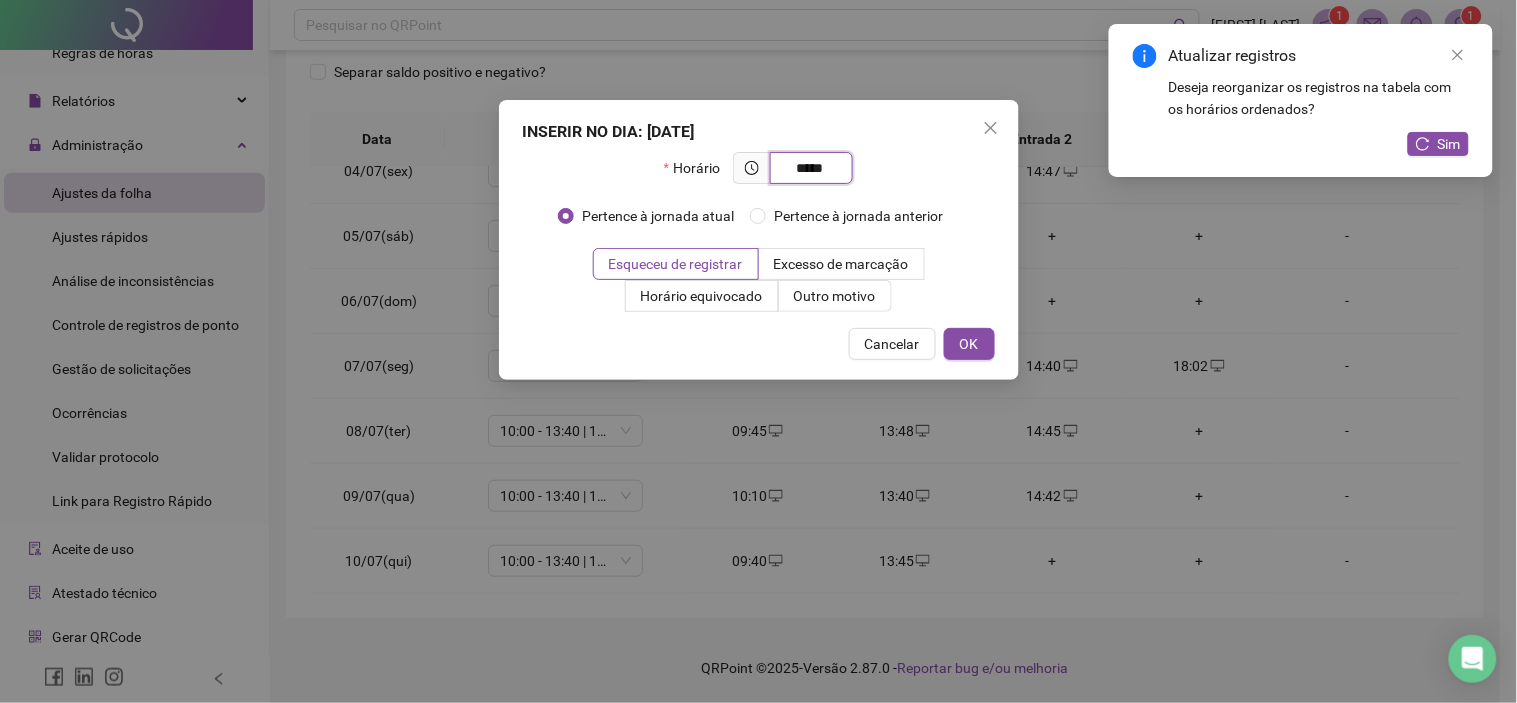 type on "*****" 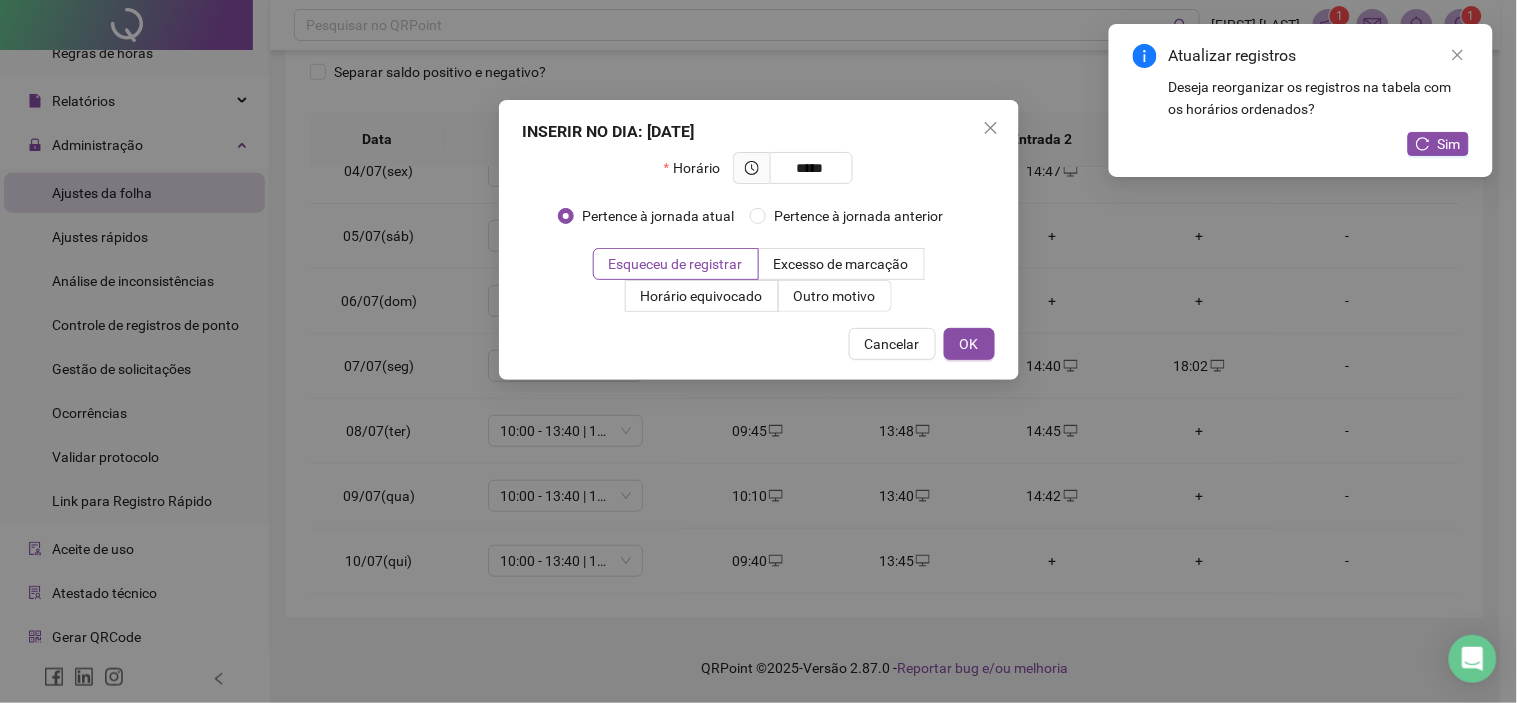 click on "Pertence à jornada atual Pertence à jornada anterior" at bounding box center [759, 224] 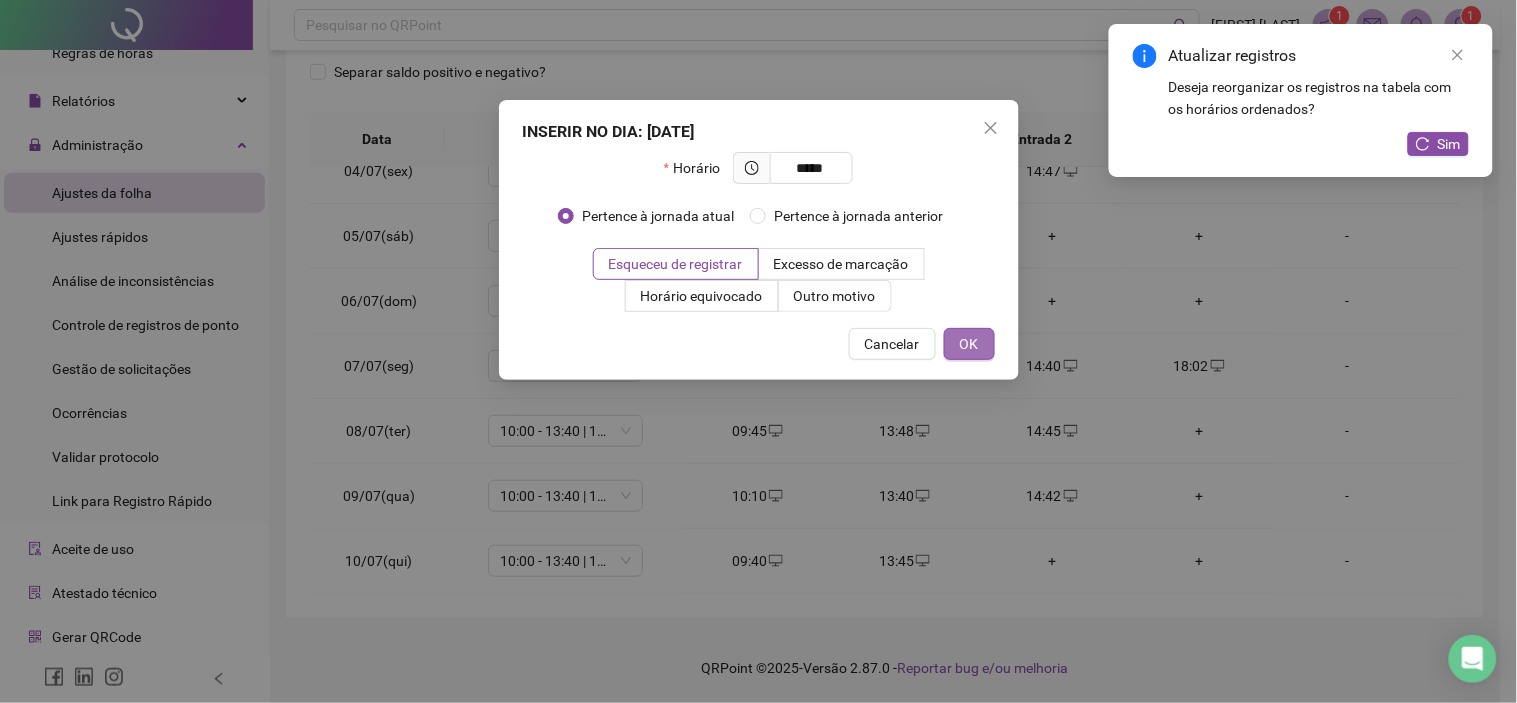 click on "OK" at bounding box center [969, 344] 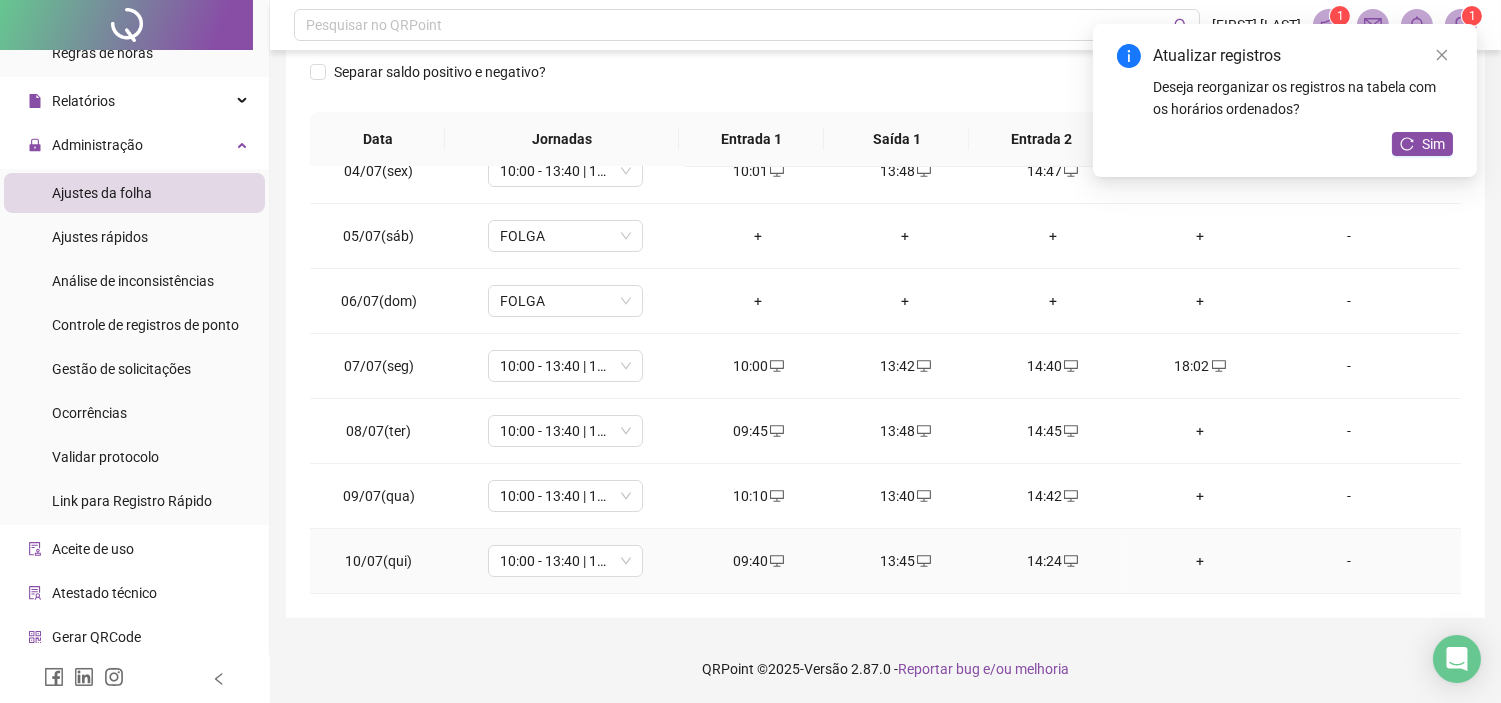 click on "+" at bounding box center (1199, 561) 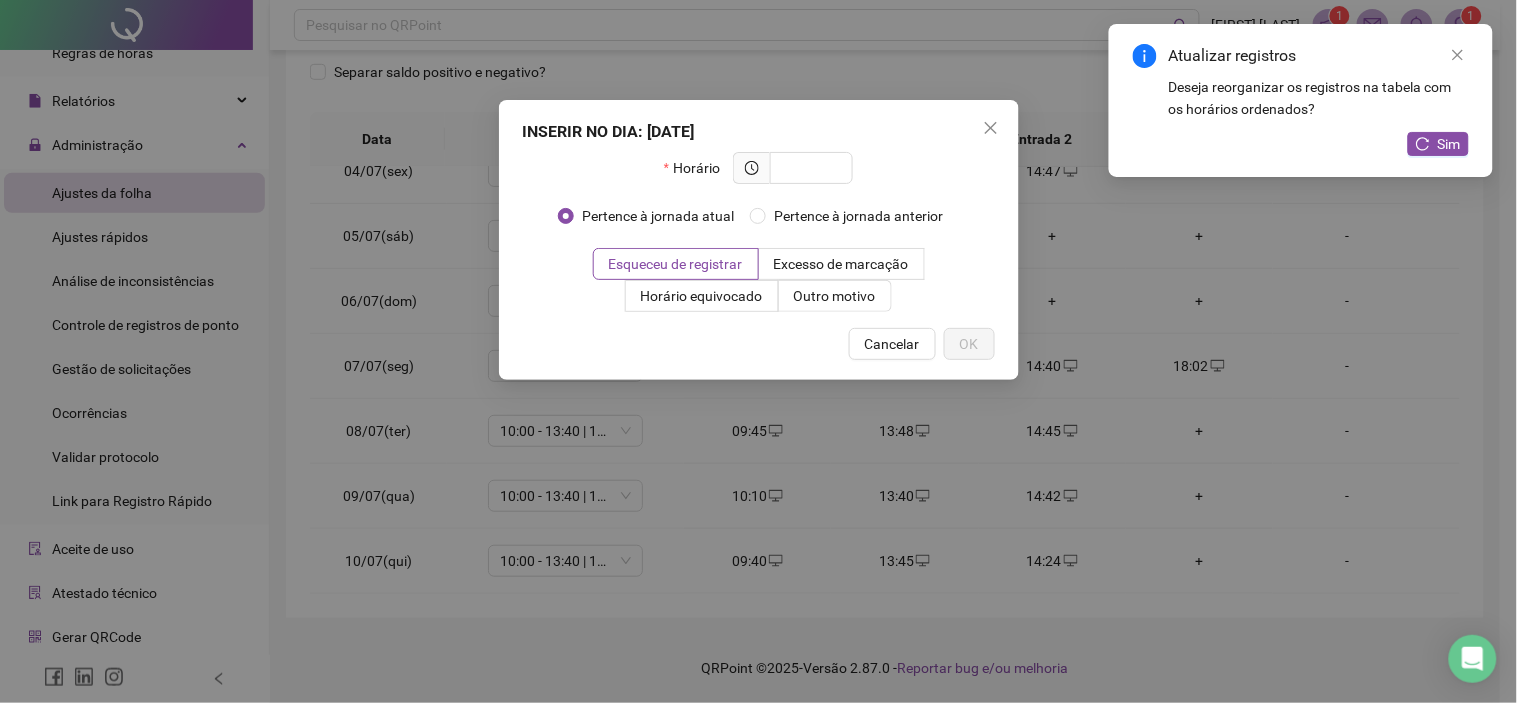 click on "INSERIR NO DIA :   10/07/2025 Horário Pertence à jornada atual Pertence à jornada anterior Esqueceu de registrar Excesso de marcação Horário equivocado Outro motivo Motivo Cancelar OK" at bounding box center [758, 351] 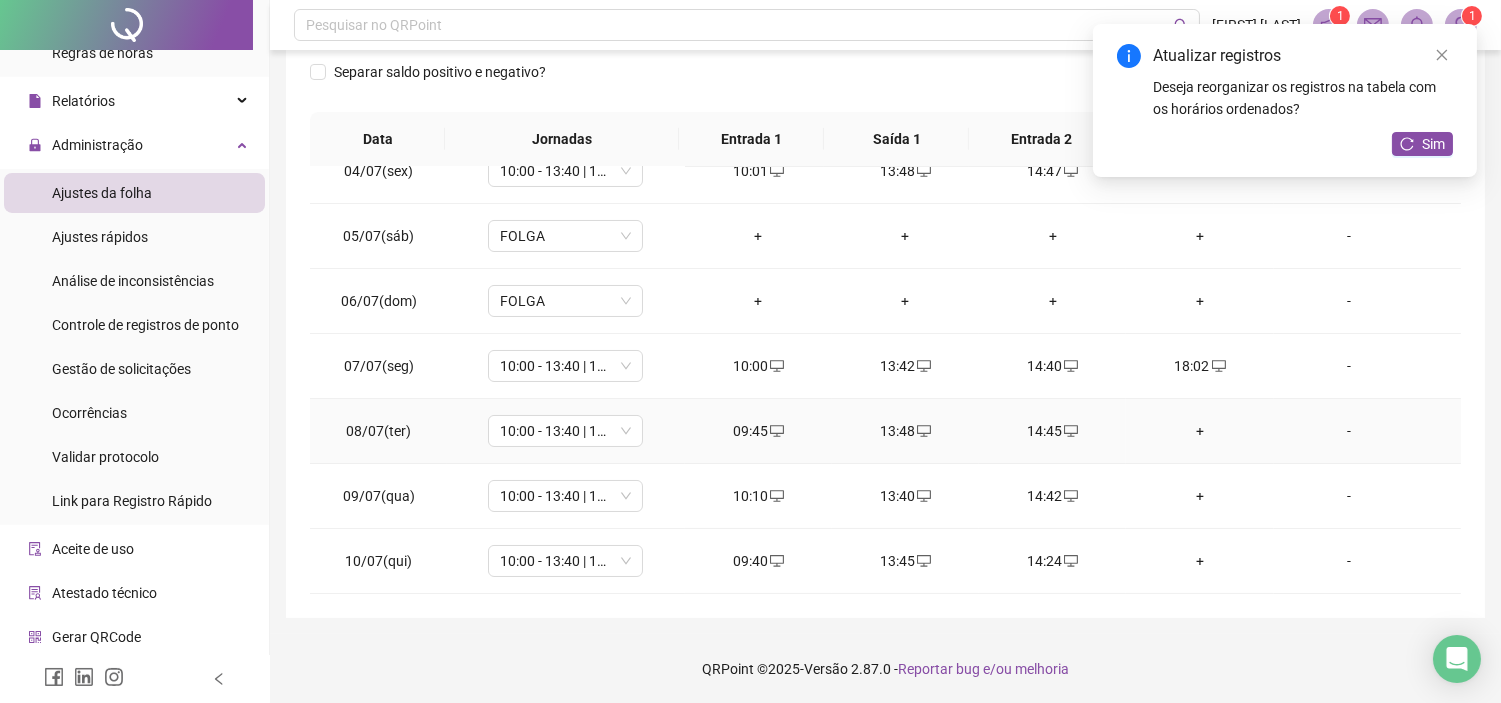 click on "+" at bounding box center [1199, 431] 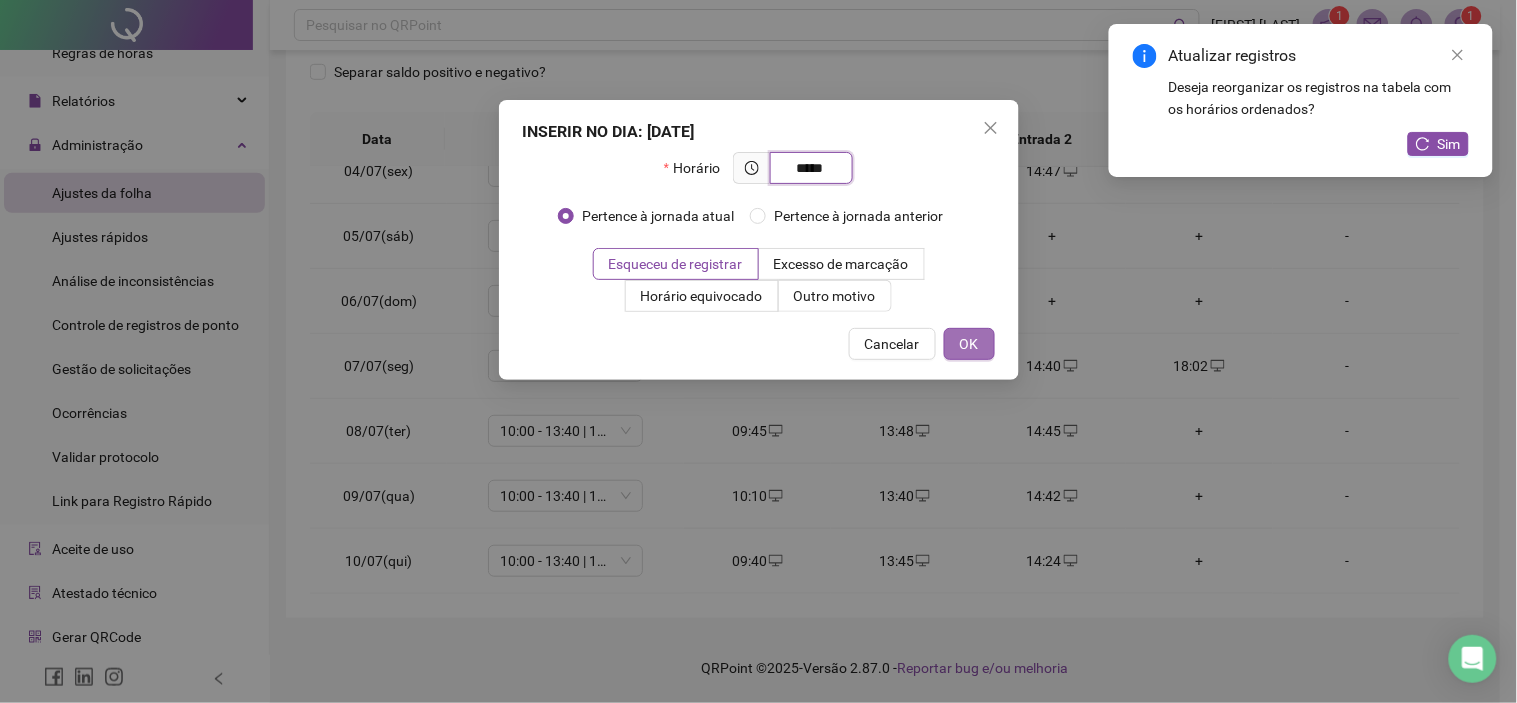 type on "*****" 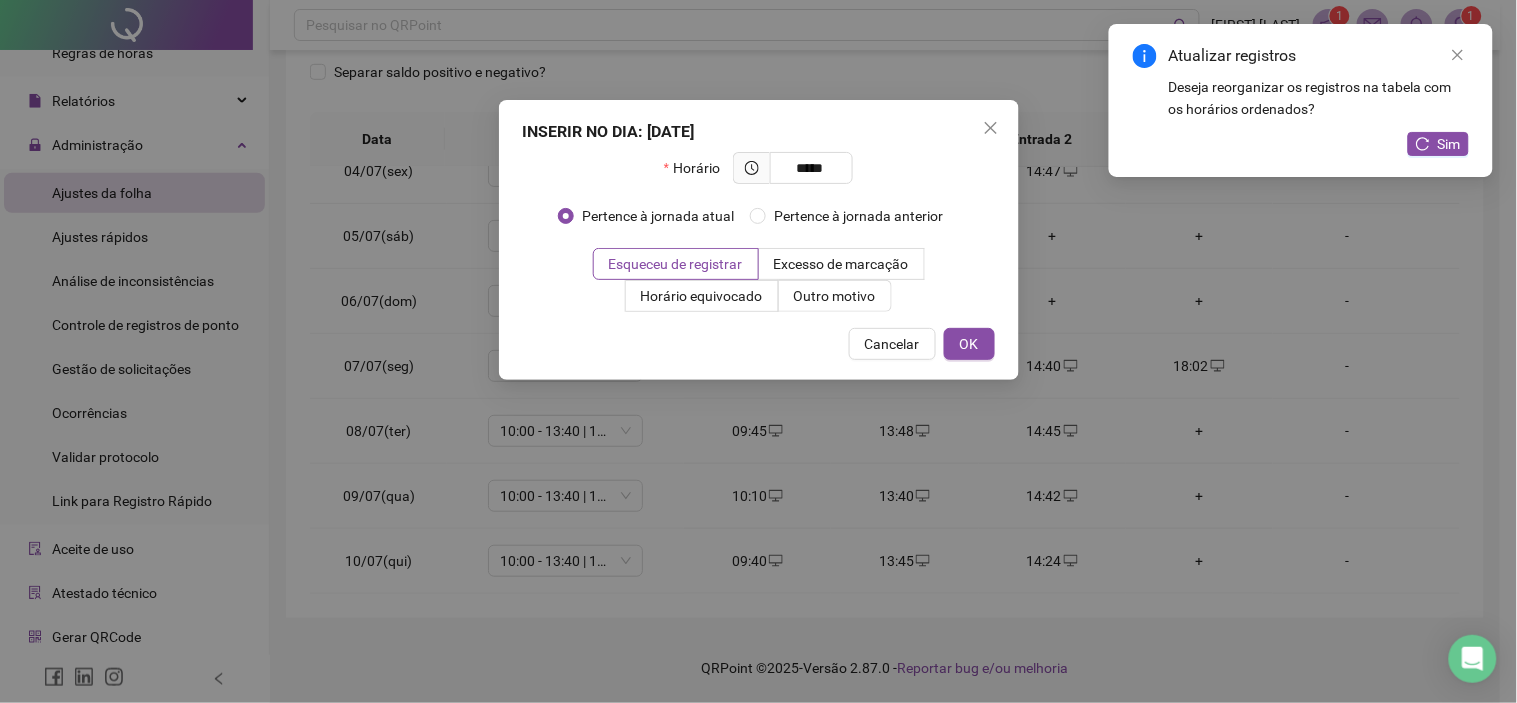 drag, startPoint x: 984, startPoint y: 347, endPoint x: 1150, endPoint y: 481, distance: 213.33542 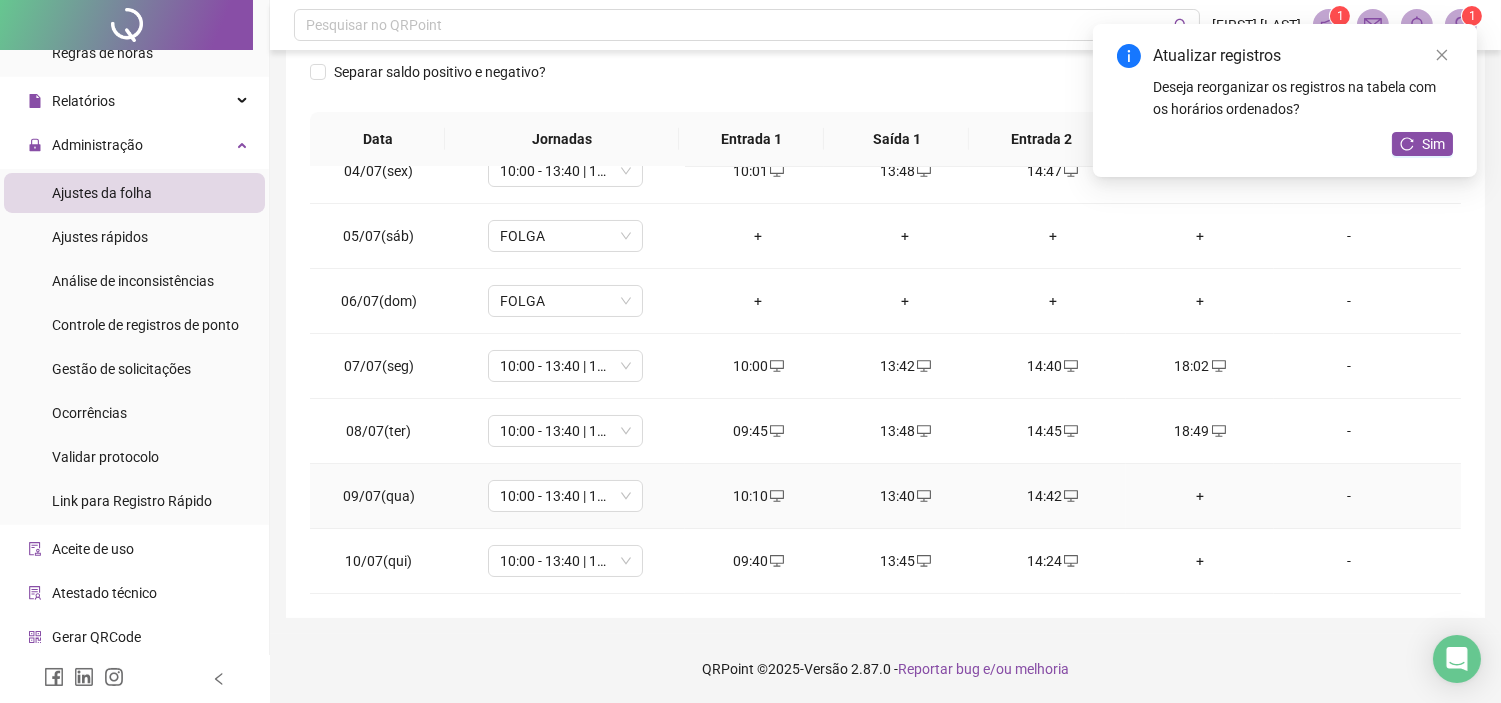 click on "+" at bounding box center (1199, 496) 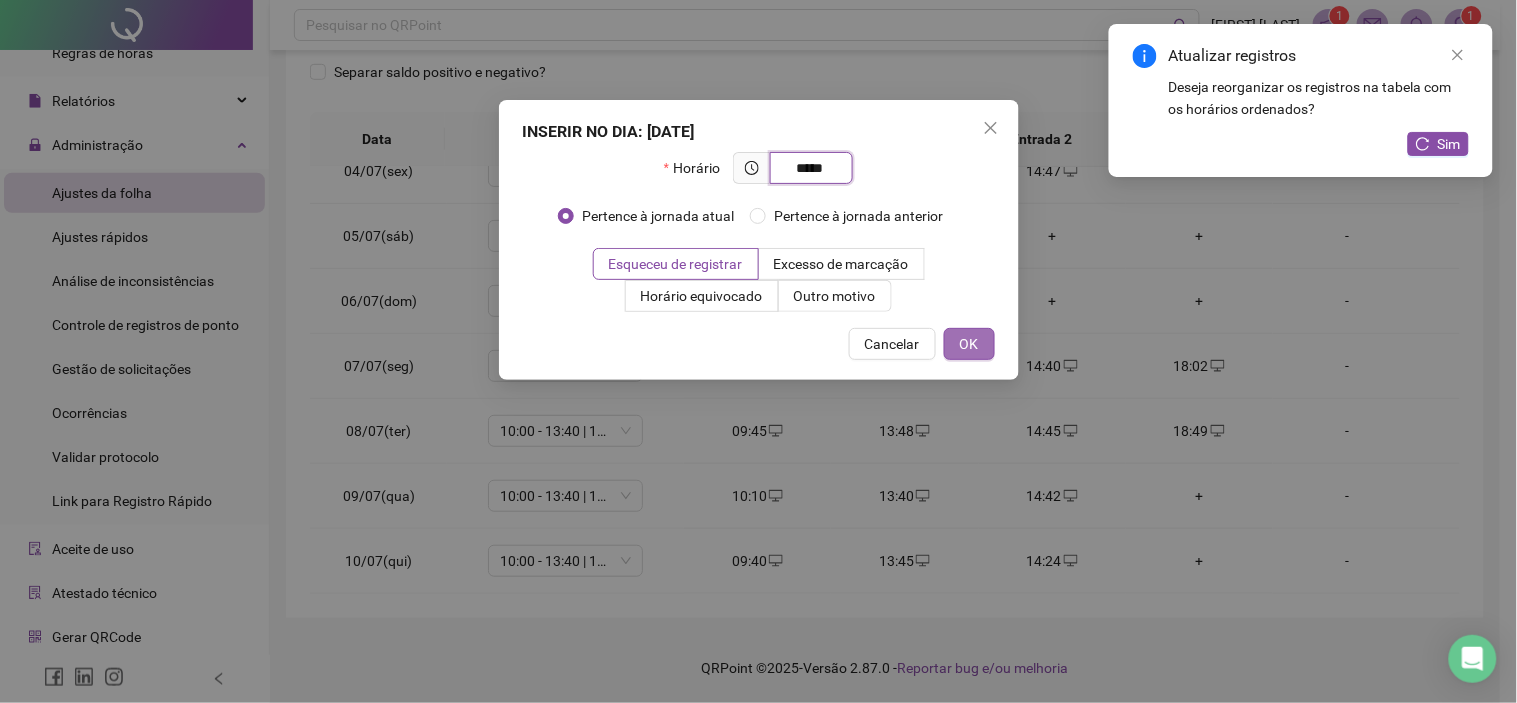 type on "*****" 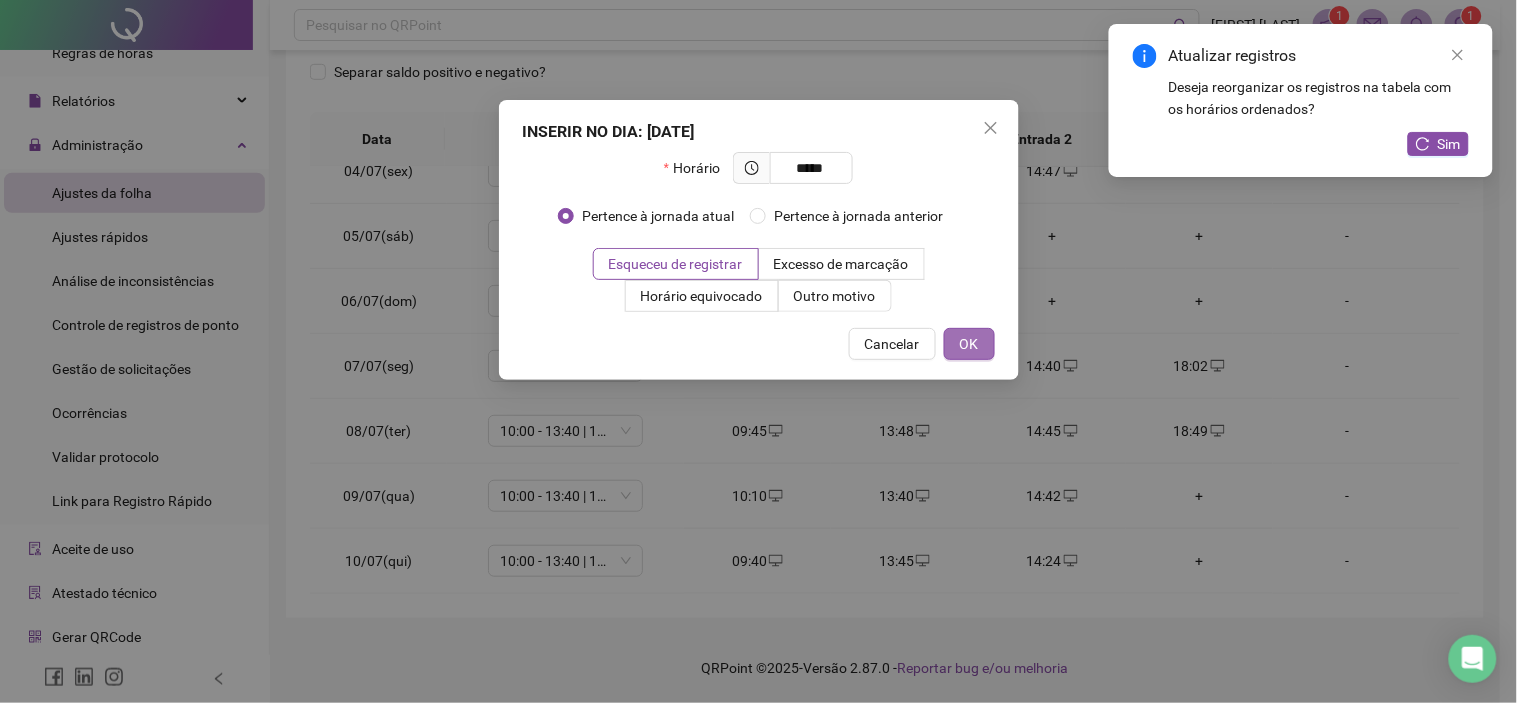 click on "OK" at bounding box center (969, 344) 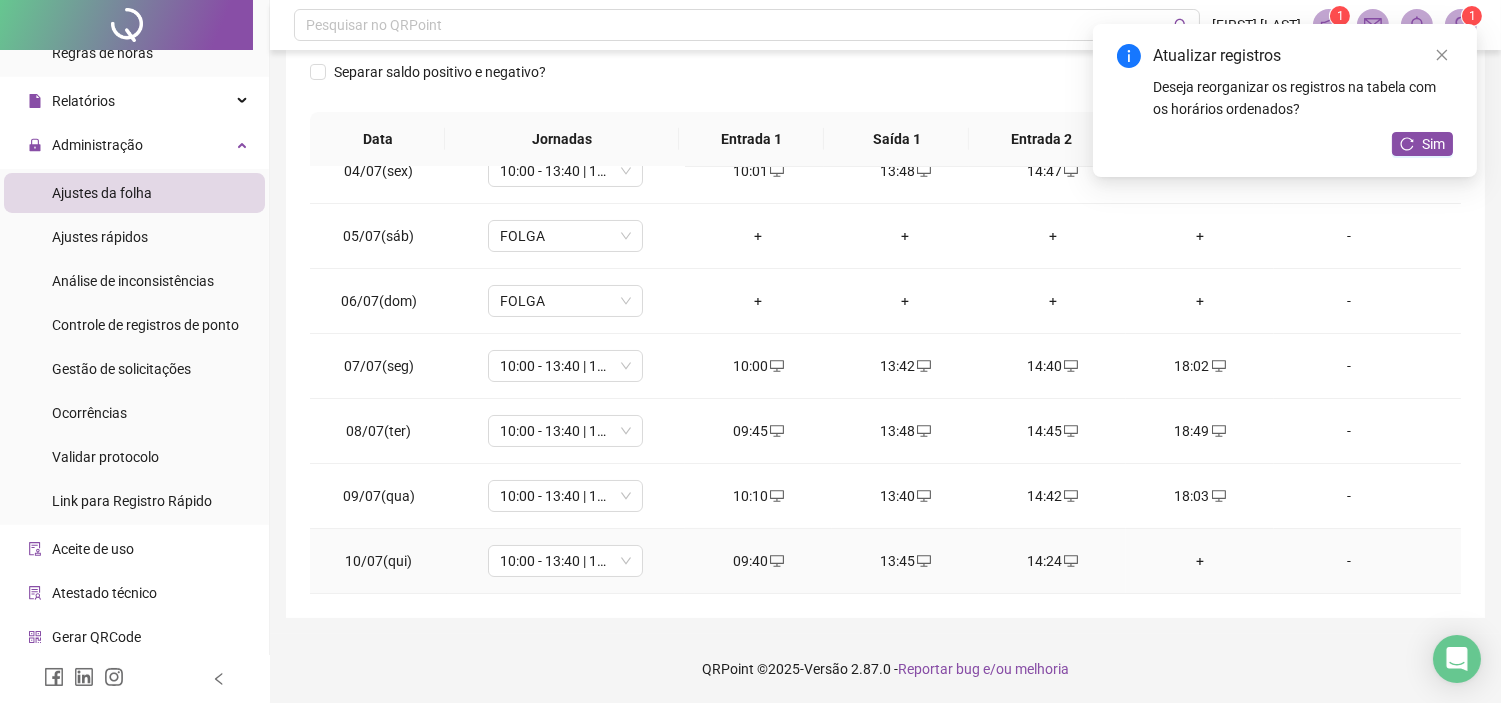 click on "+" at bounding box center (1199, 561) 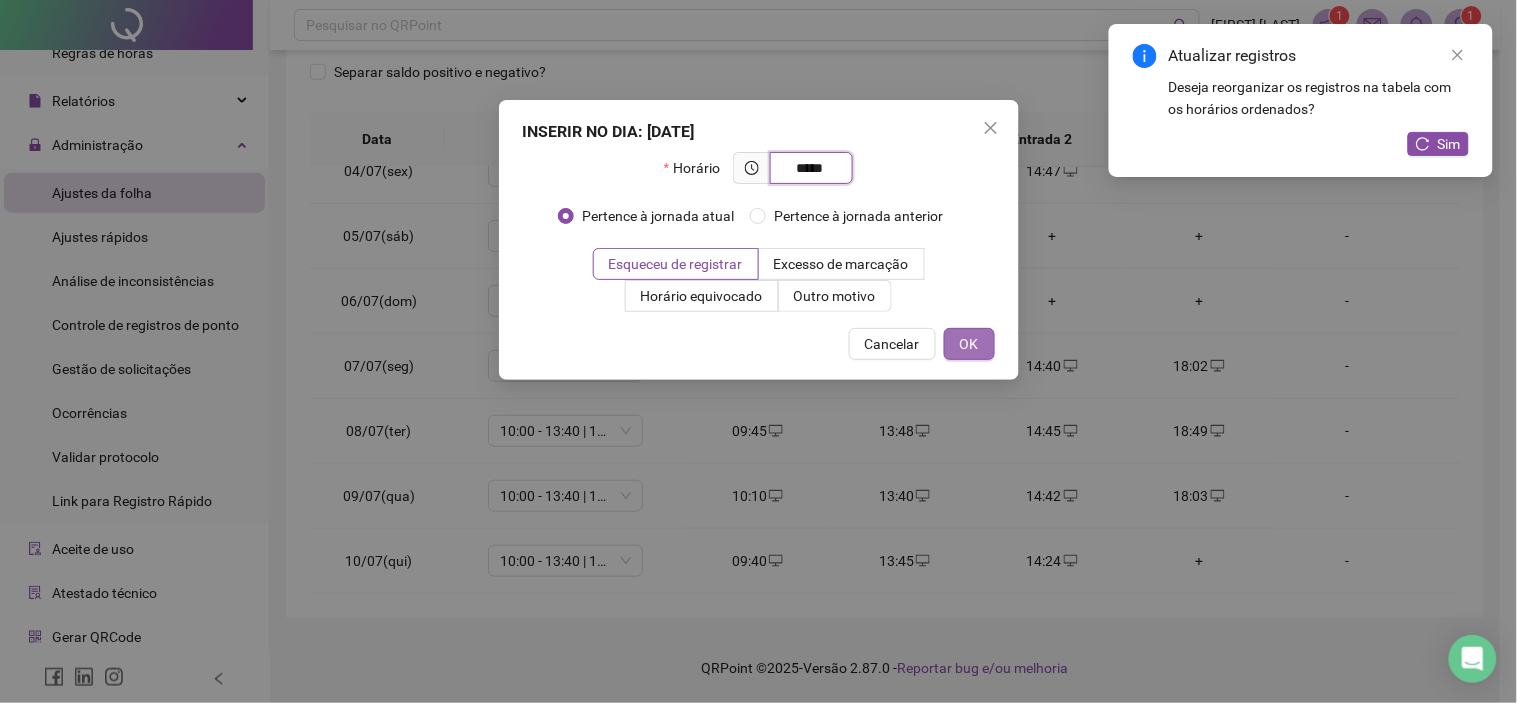 type on "*****" 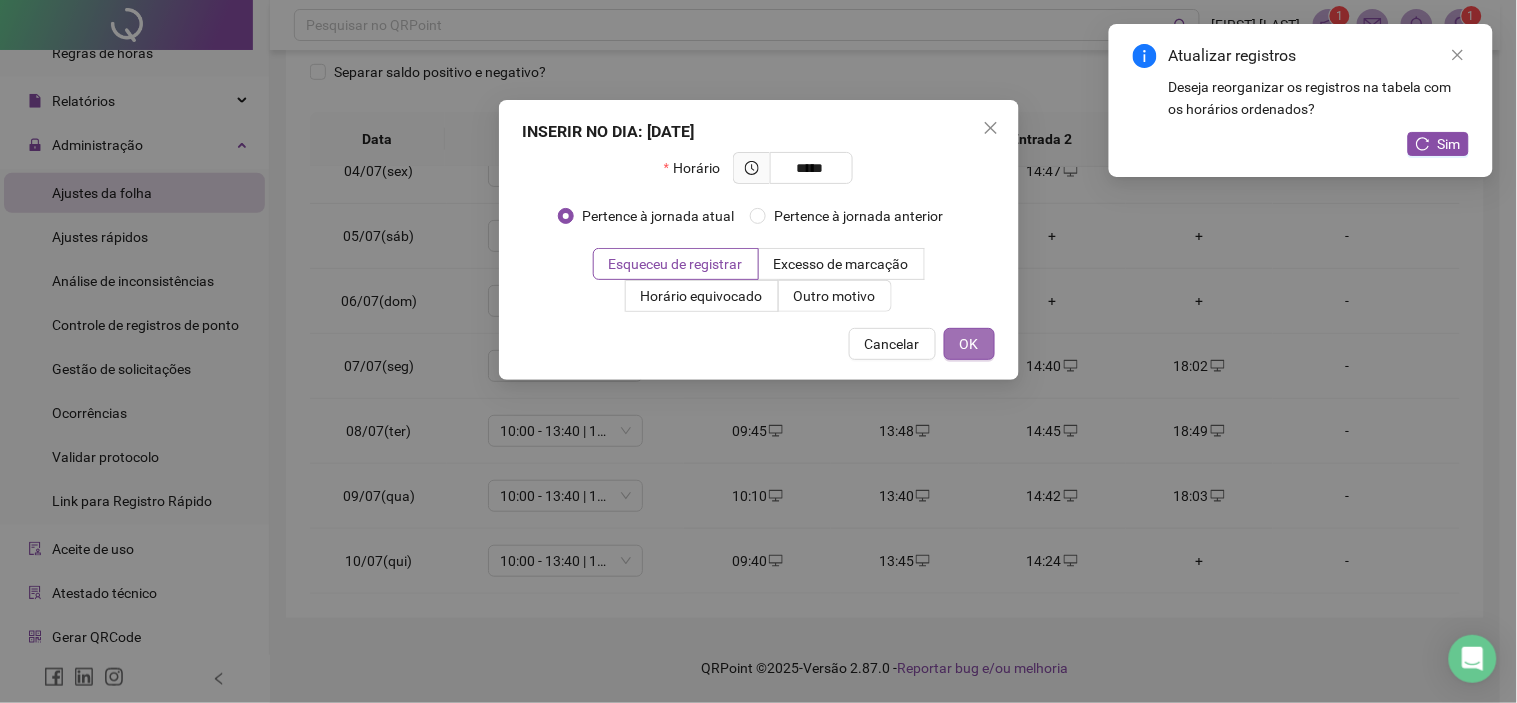 click on "OK" at bounding box center [969, 344] 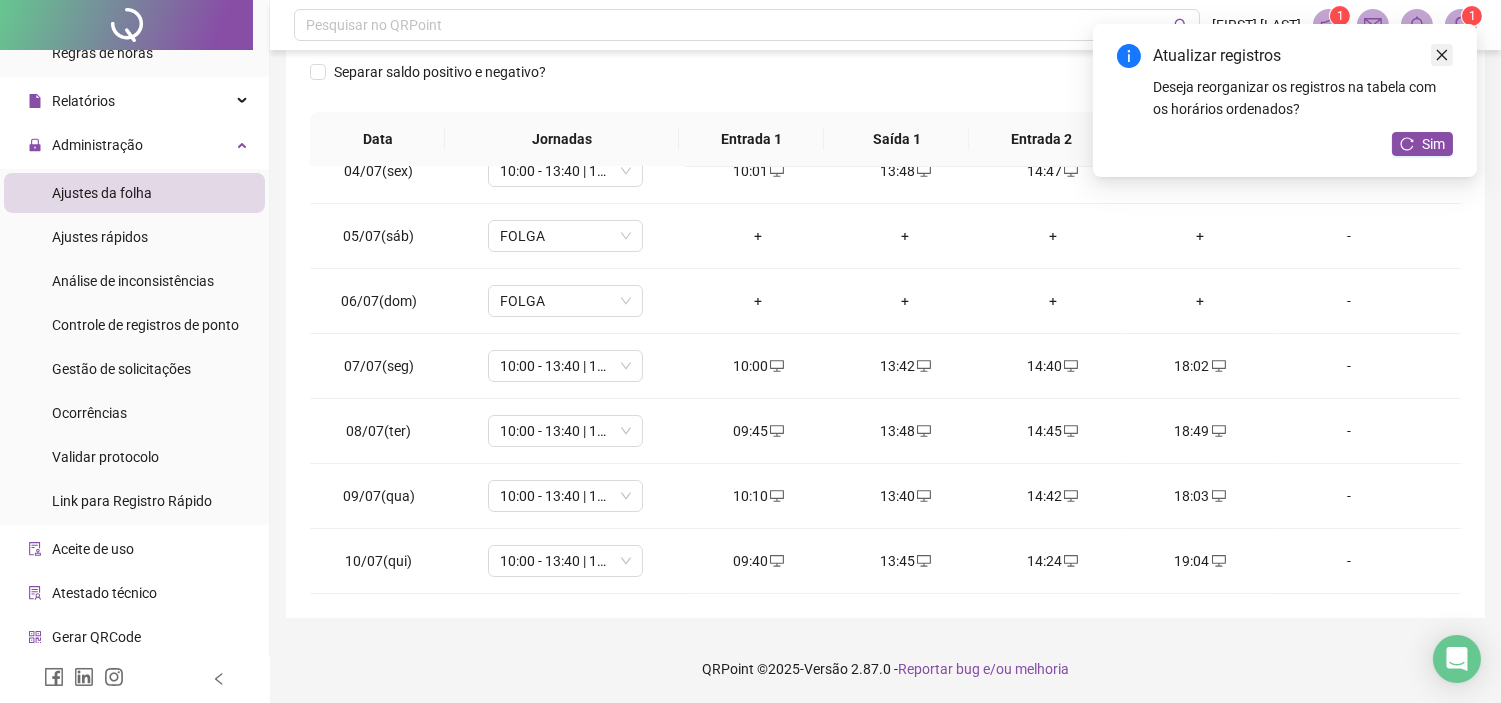click at bounding box center [1442, 55] 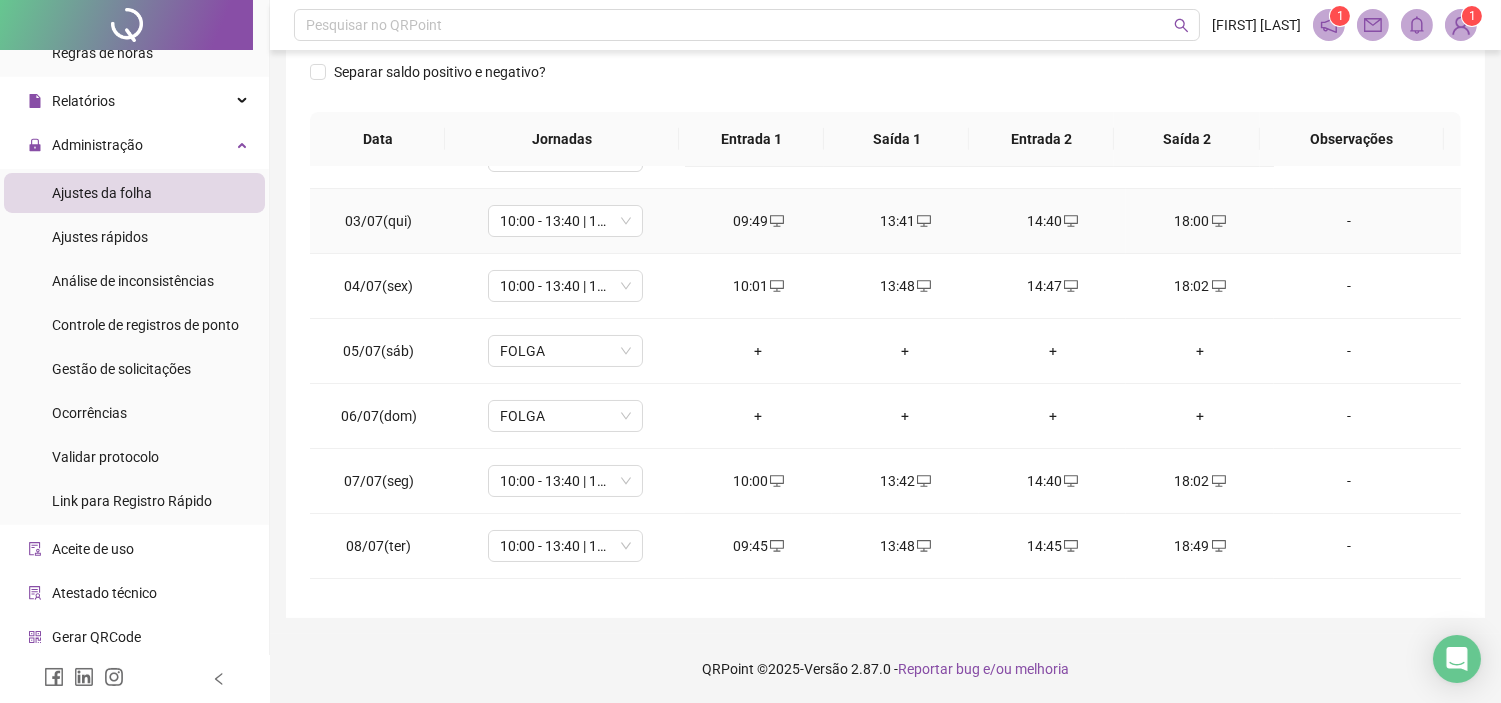 scroll, scrollTop: 0, scrollLeft: 0, axis: both 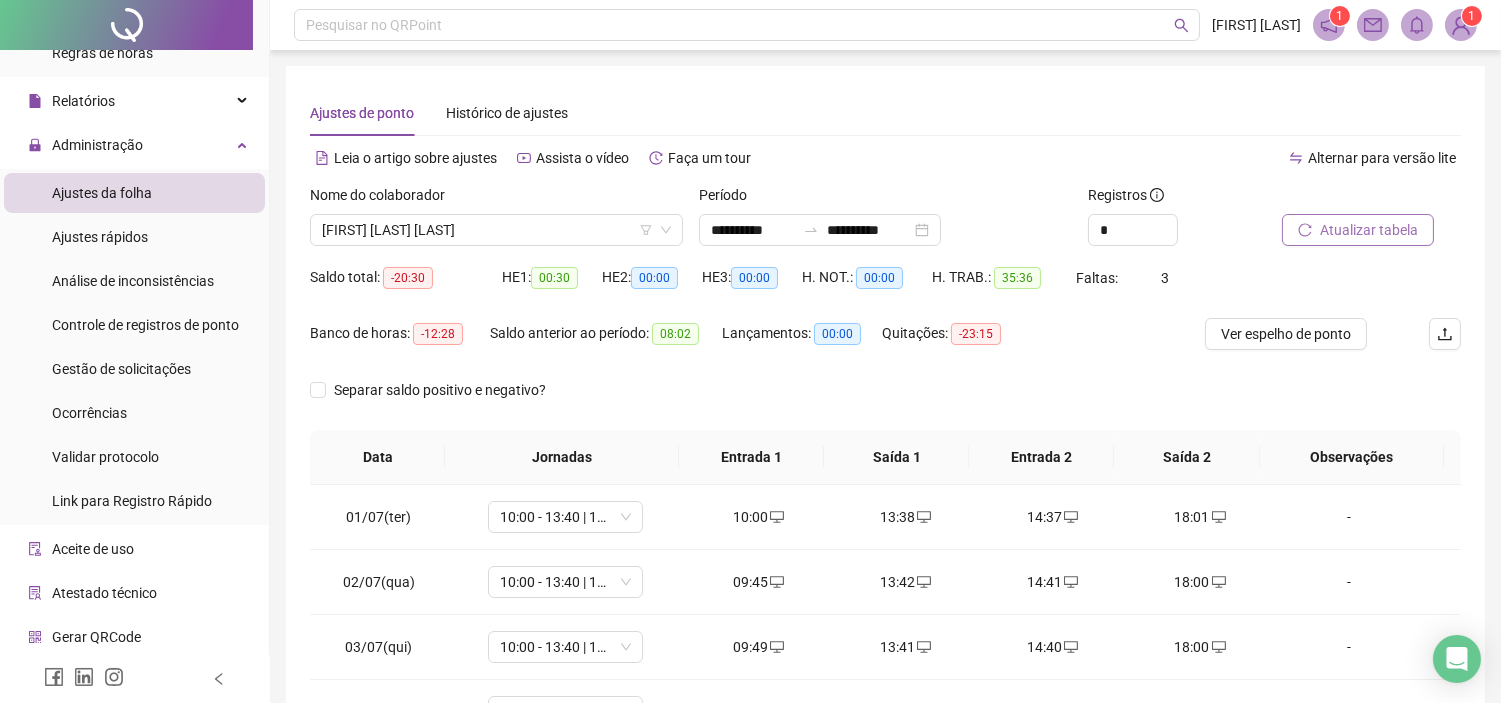 click 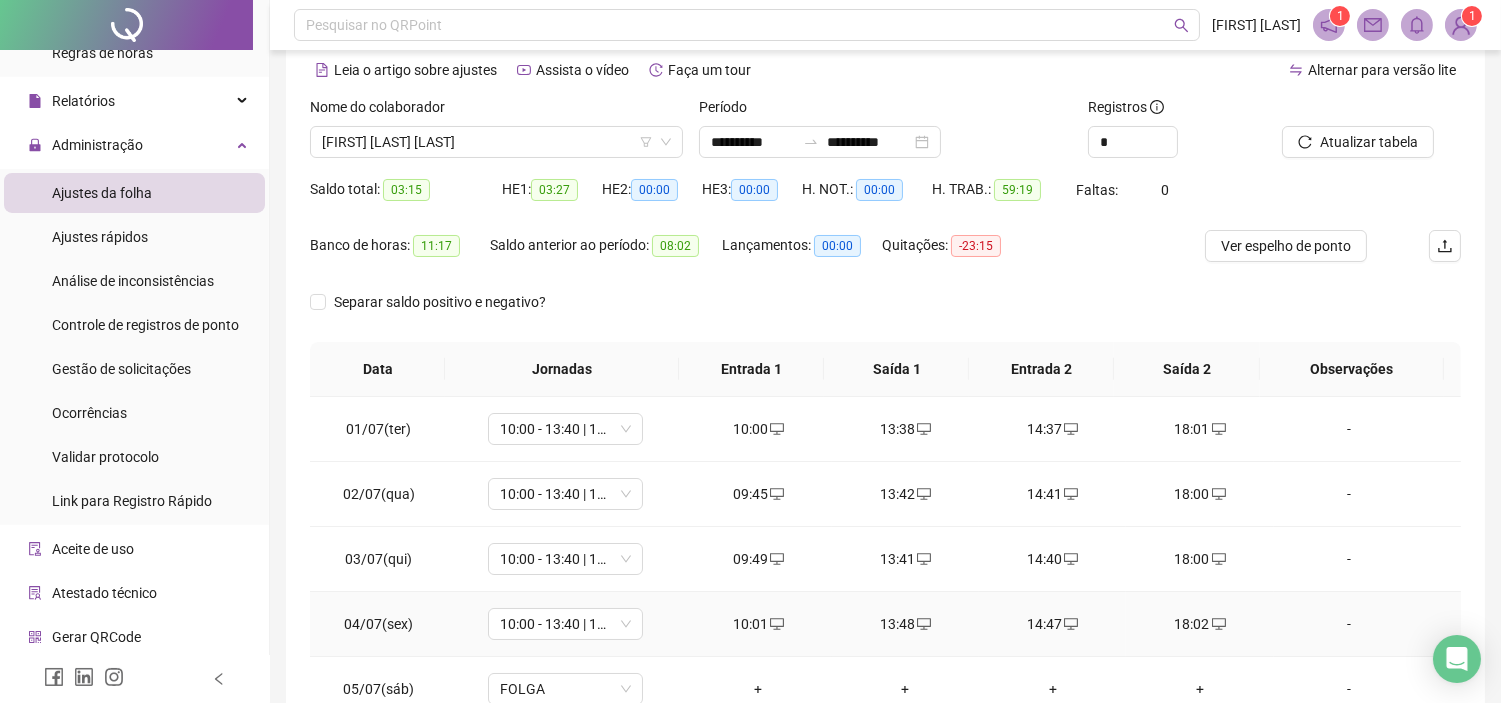 scroll, scrollTop: 318, scrollLeft: 0, axis: vertical 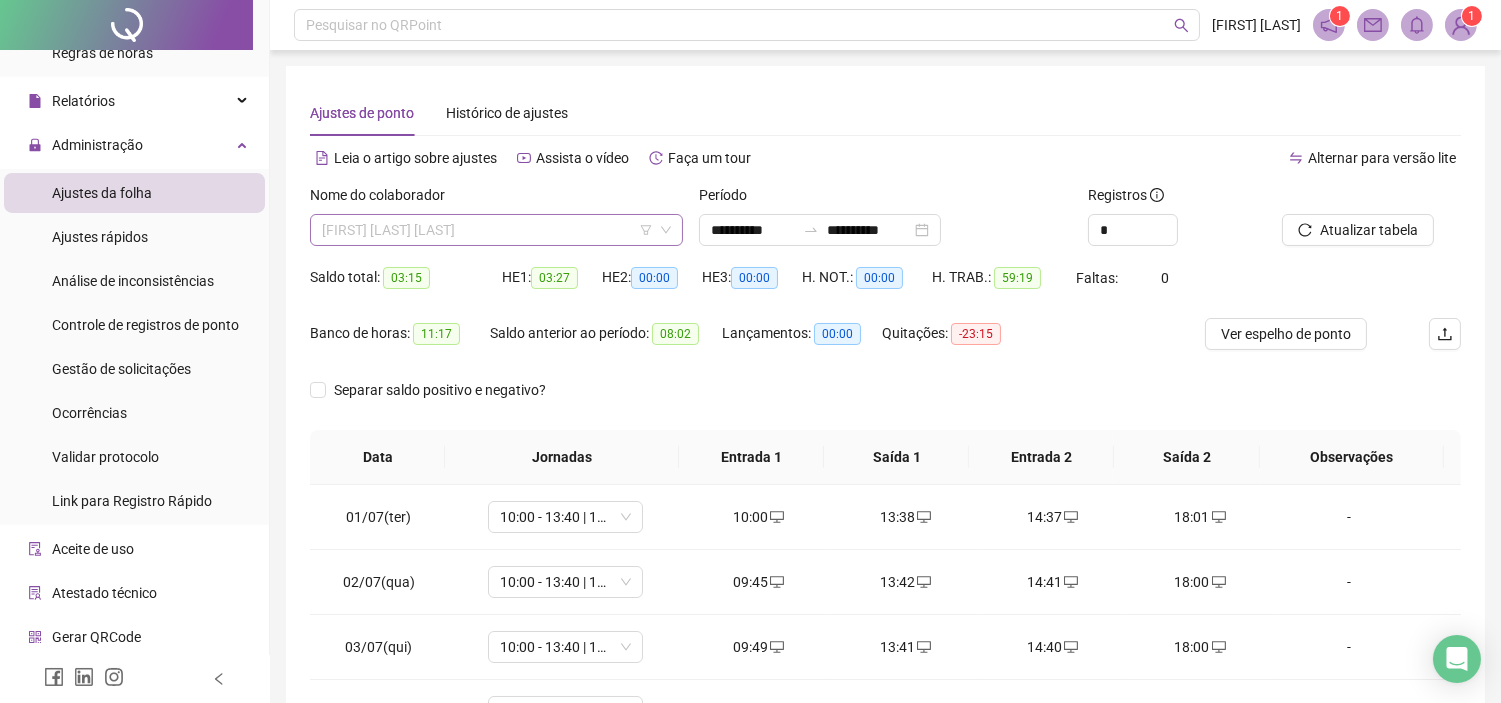 click on "[FIRST] [LAST] [LAST]" at bounding box center (496, 230) 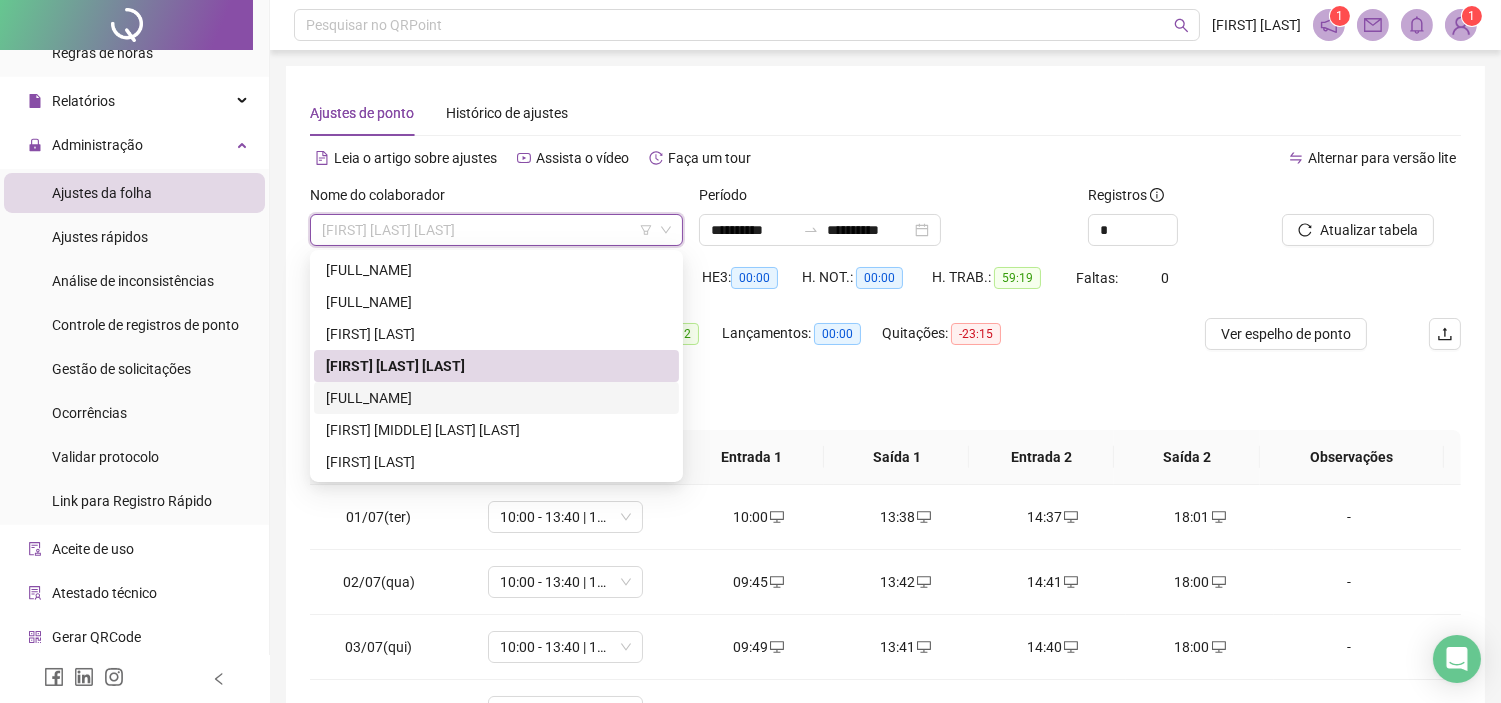 click on "[FULL_NAME]" at bounding box center [496, 398] 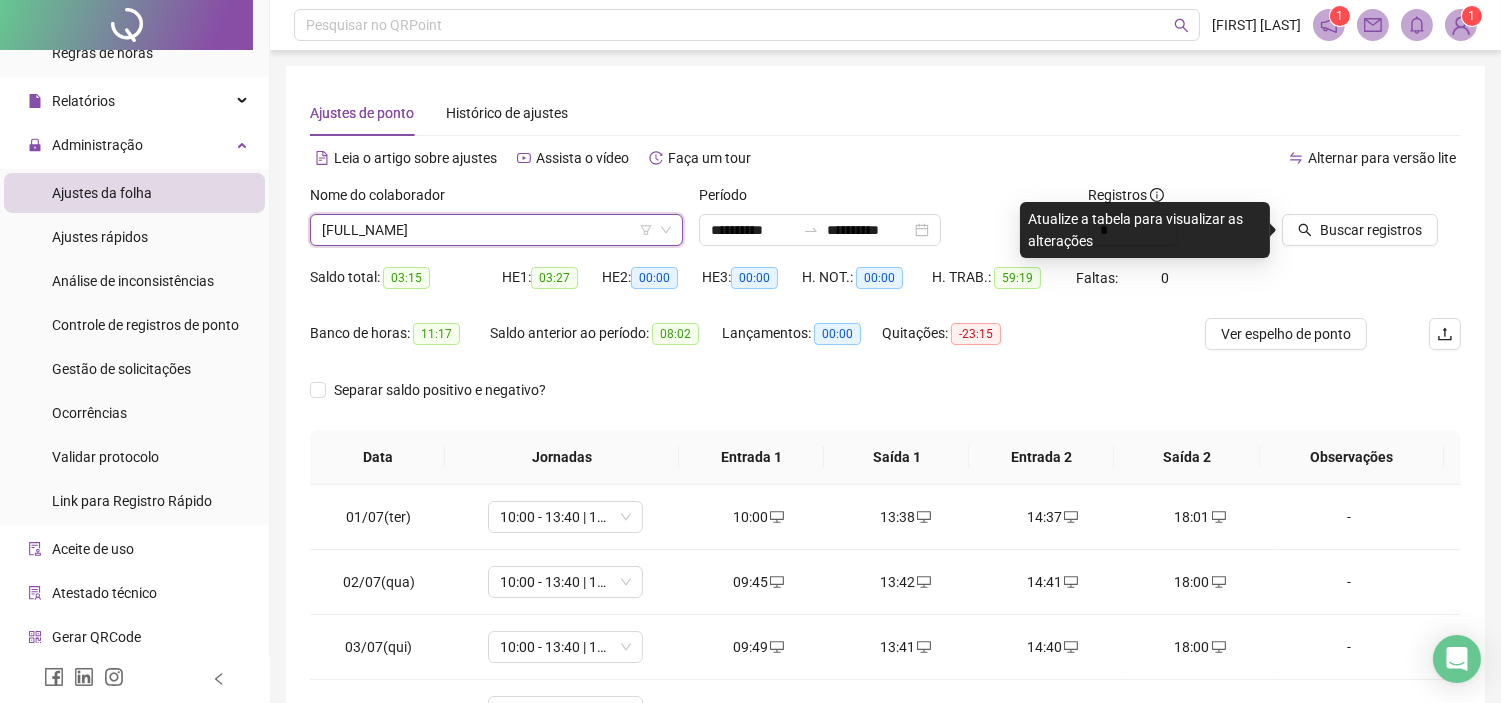 click on "[FULL_NAME]" at bounding box center [496, 230] 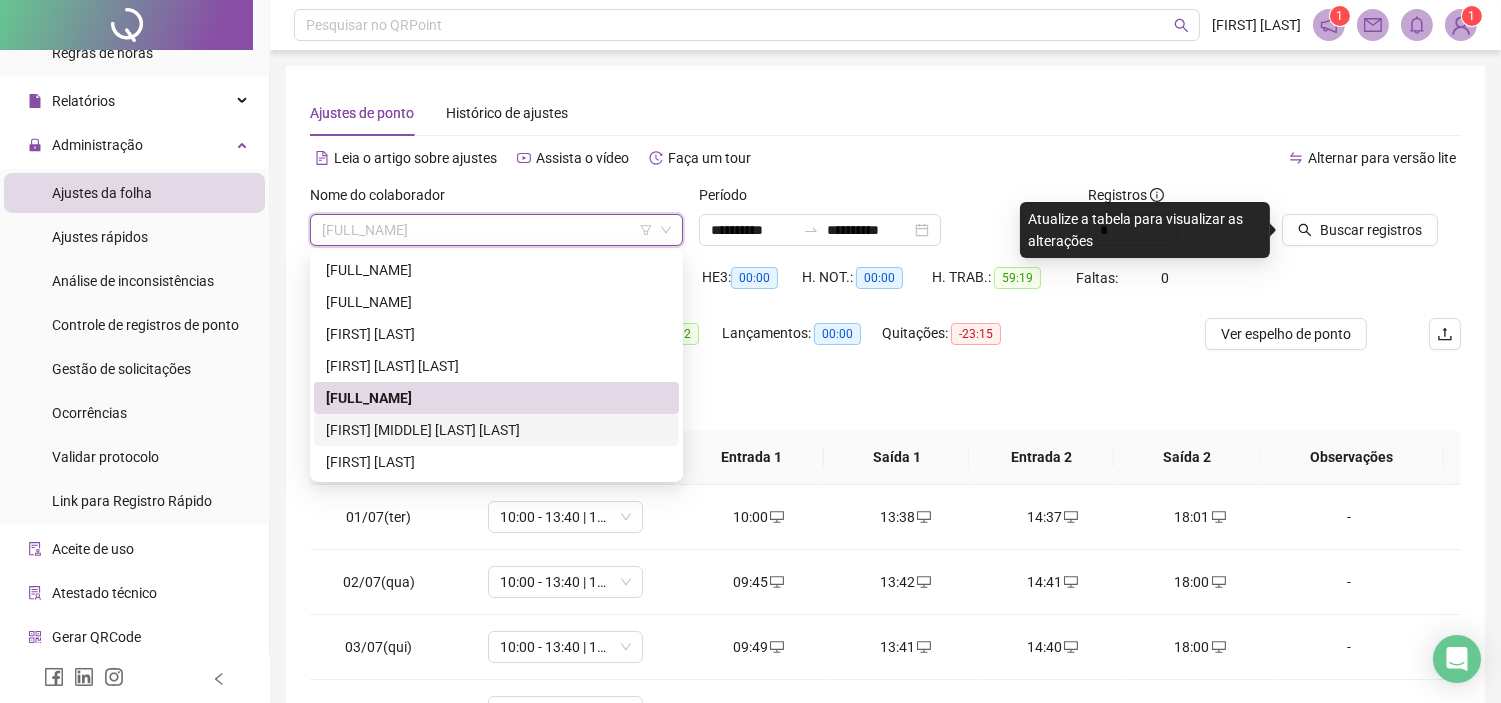 click on "[FIRST] [MIDDLE] [LAST] [LAST]" at bounding box center [496, 430] 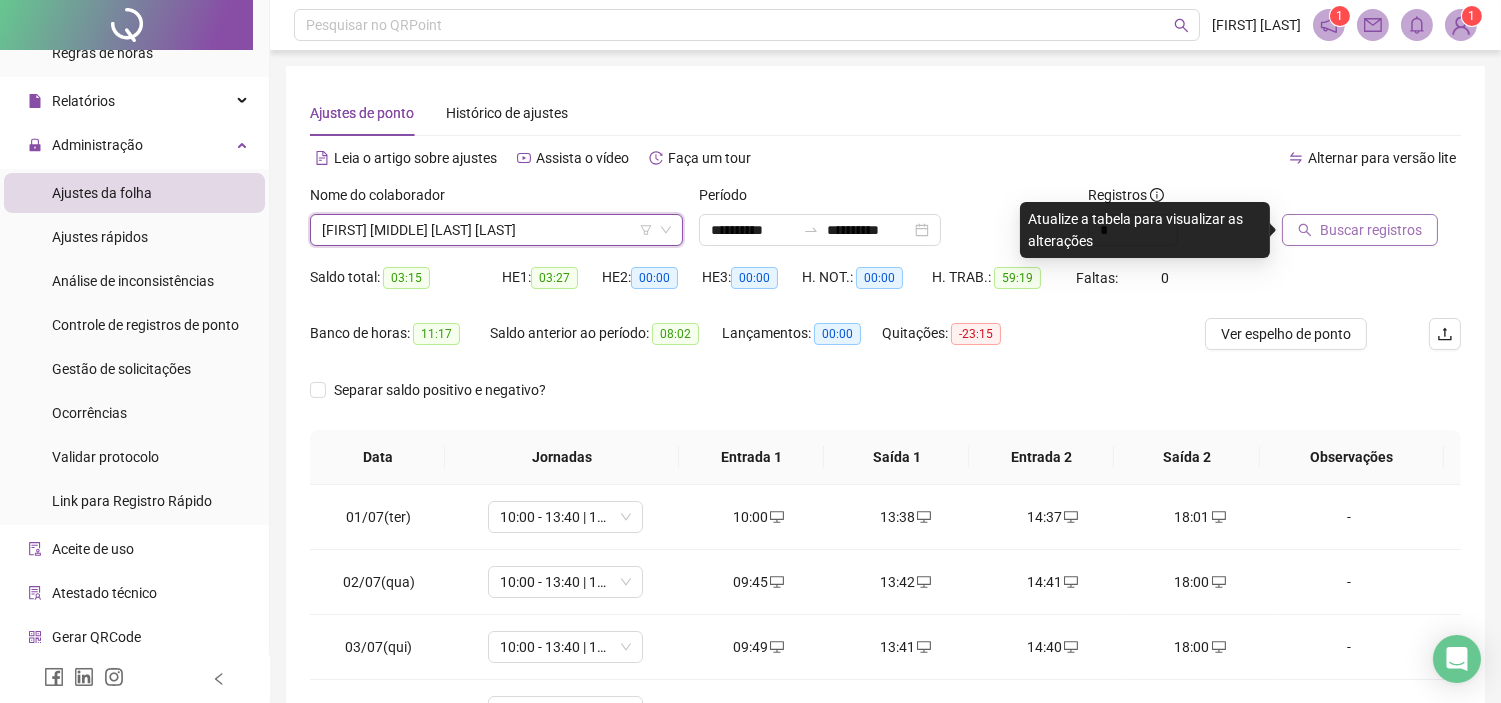 click on "Buscar registros" at bounding box center (1371, 230) 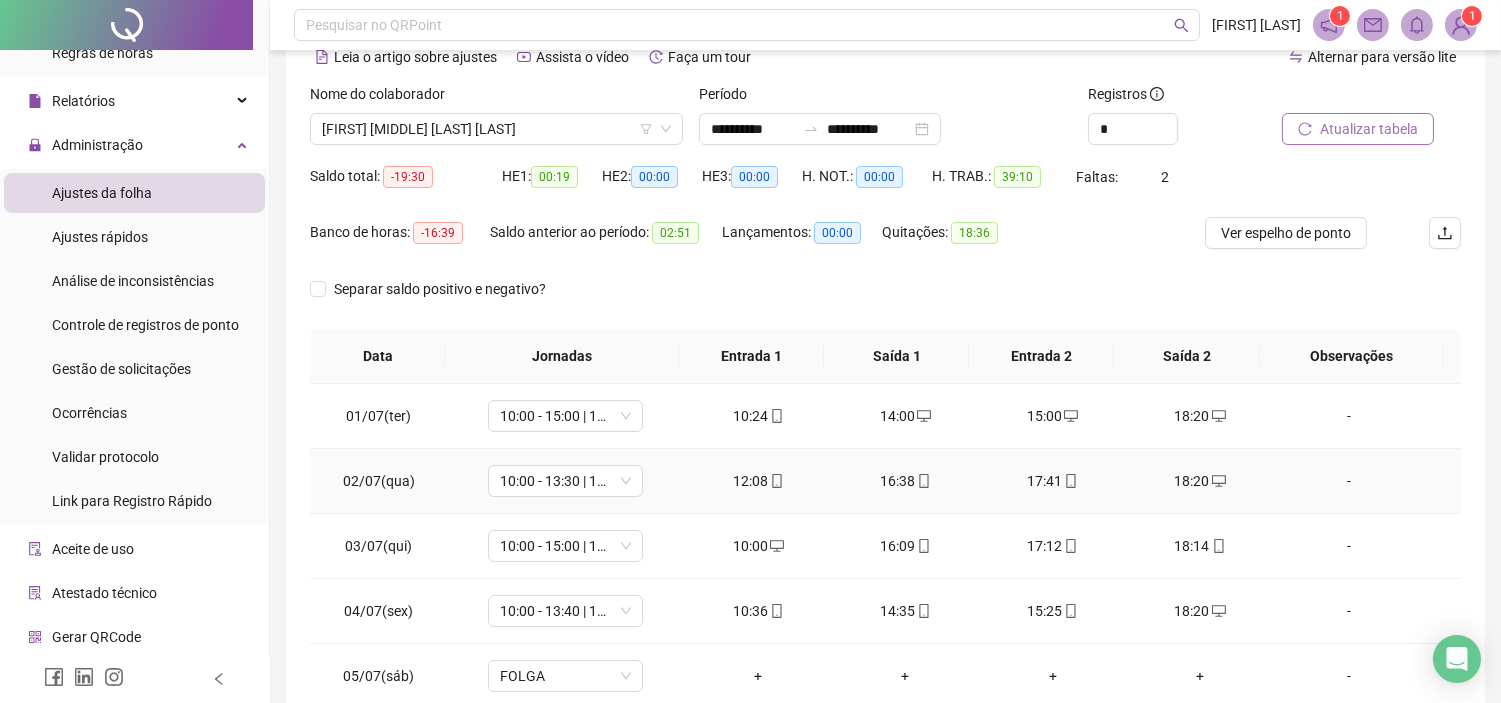 scroll, scrollTop: 318, scrollLeft: 0, axis: vertical 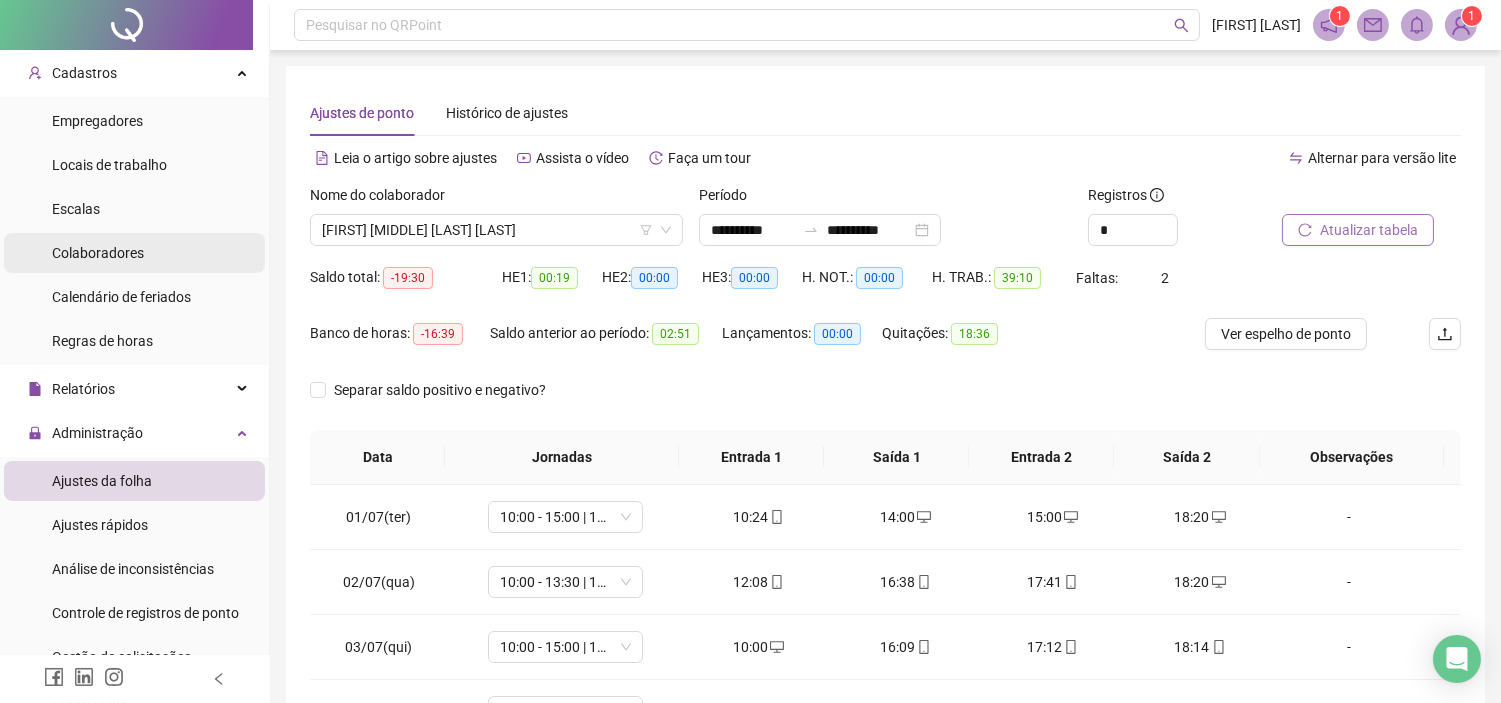 click on "Colaboradores" at bounding box center [98, 253] 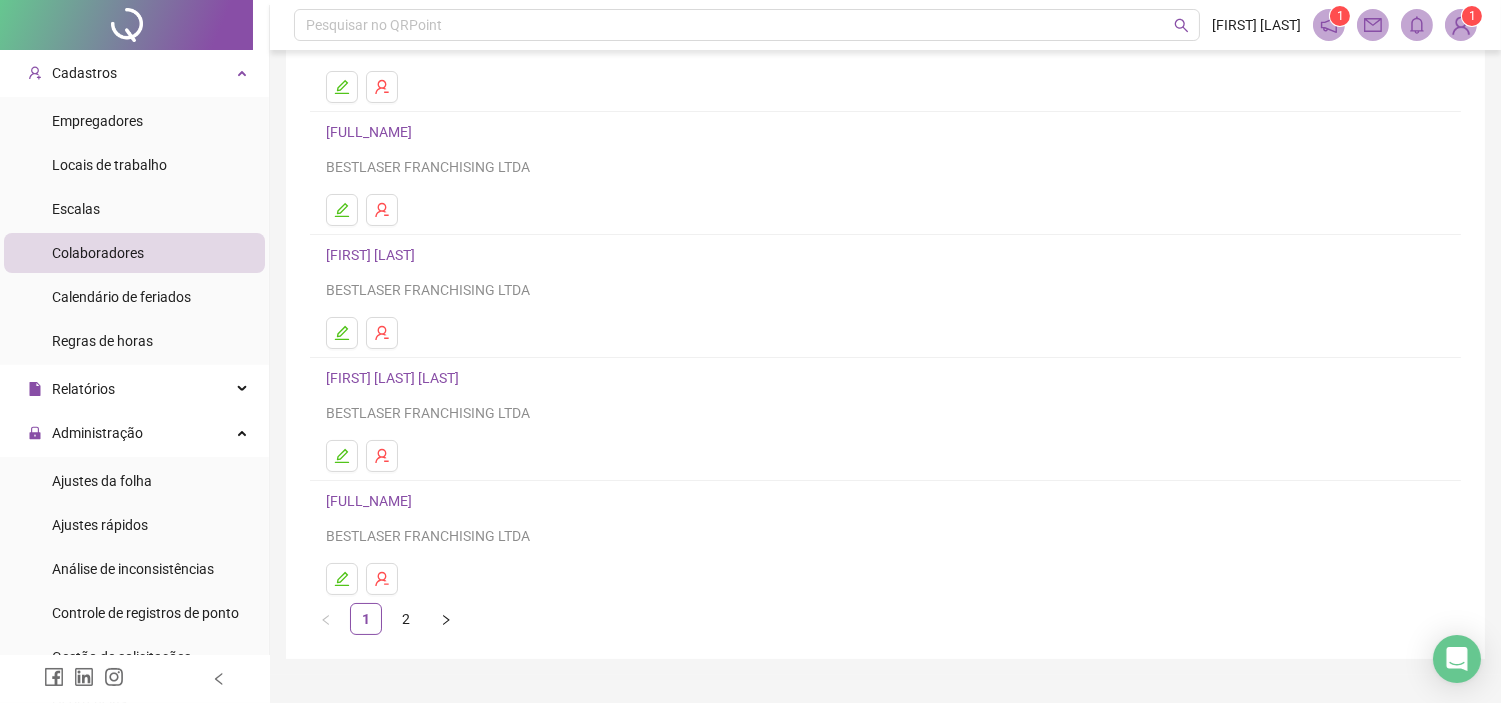 scroll, scrollTop: 264, scrollLeft: 0, axis: vertical 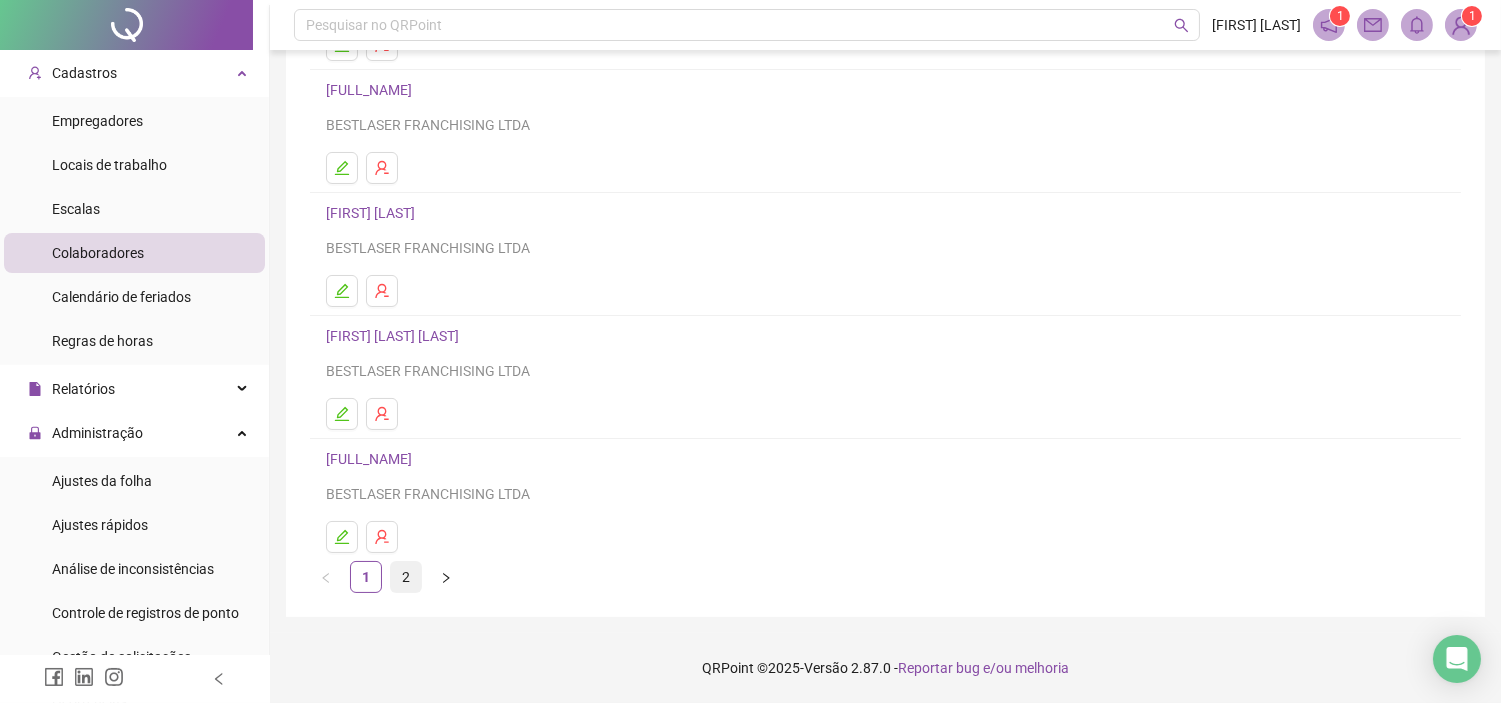 click on "2" at bounding box center [406, 577] 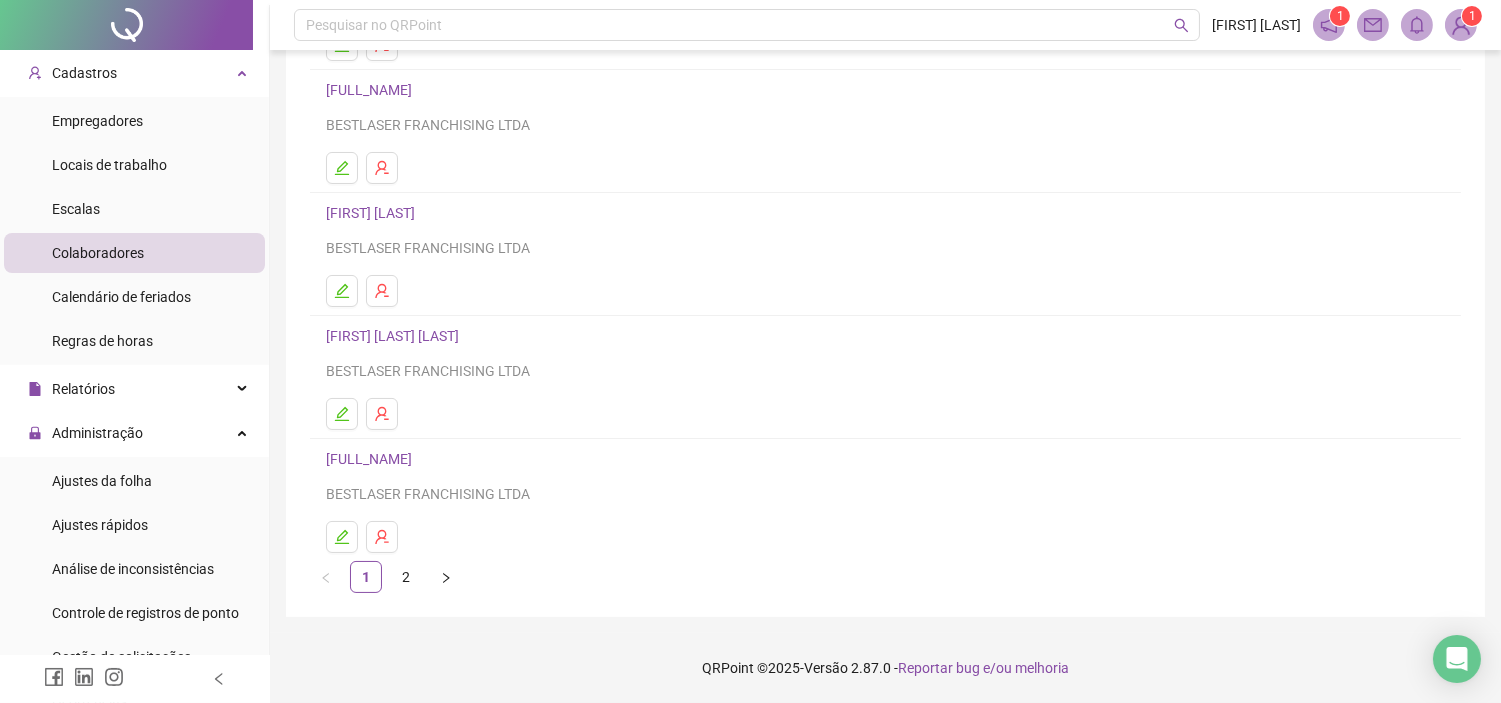 scroll, scrollTop: 0, scrollLeft: 0, axis: both 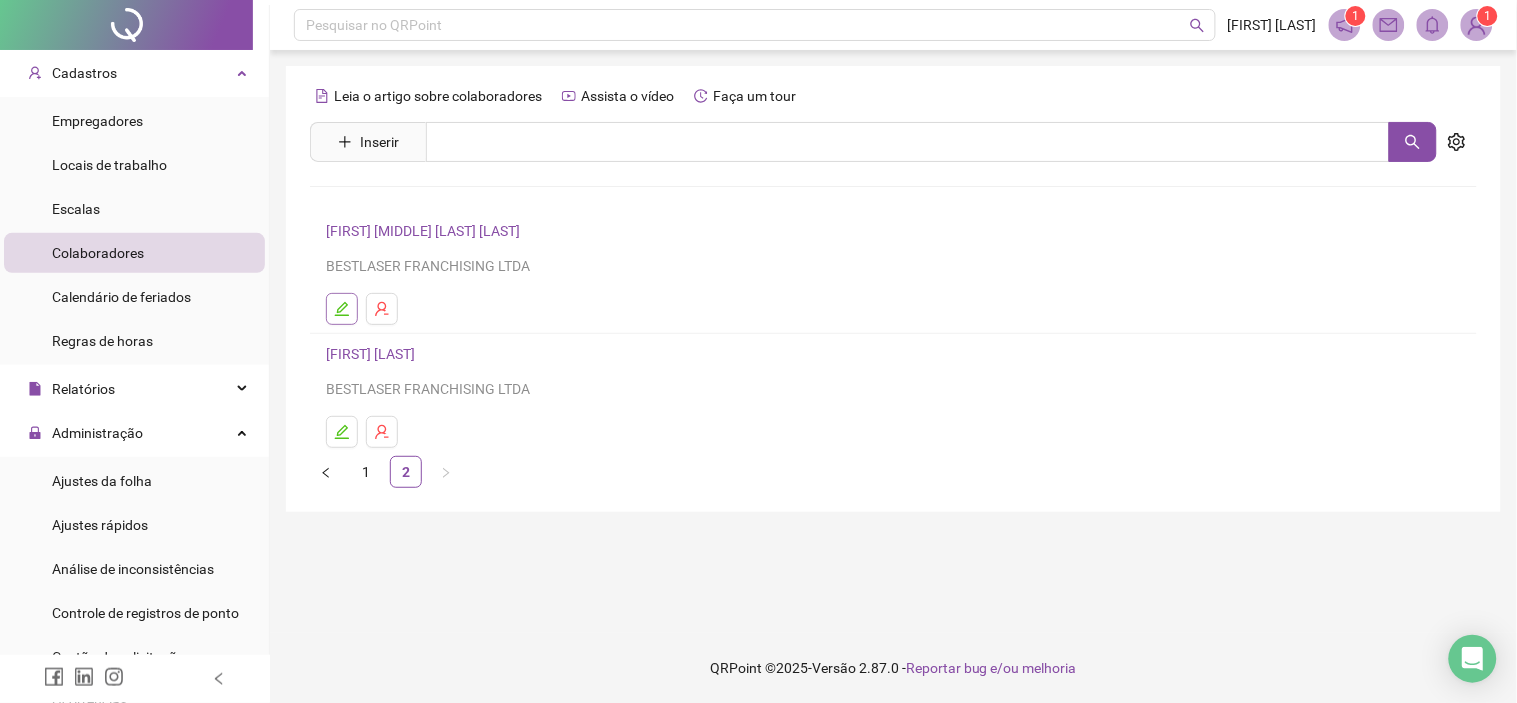click at bounding box center (342, 309) 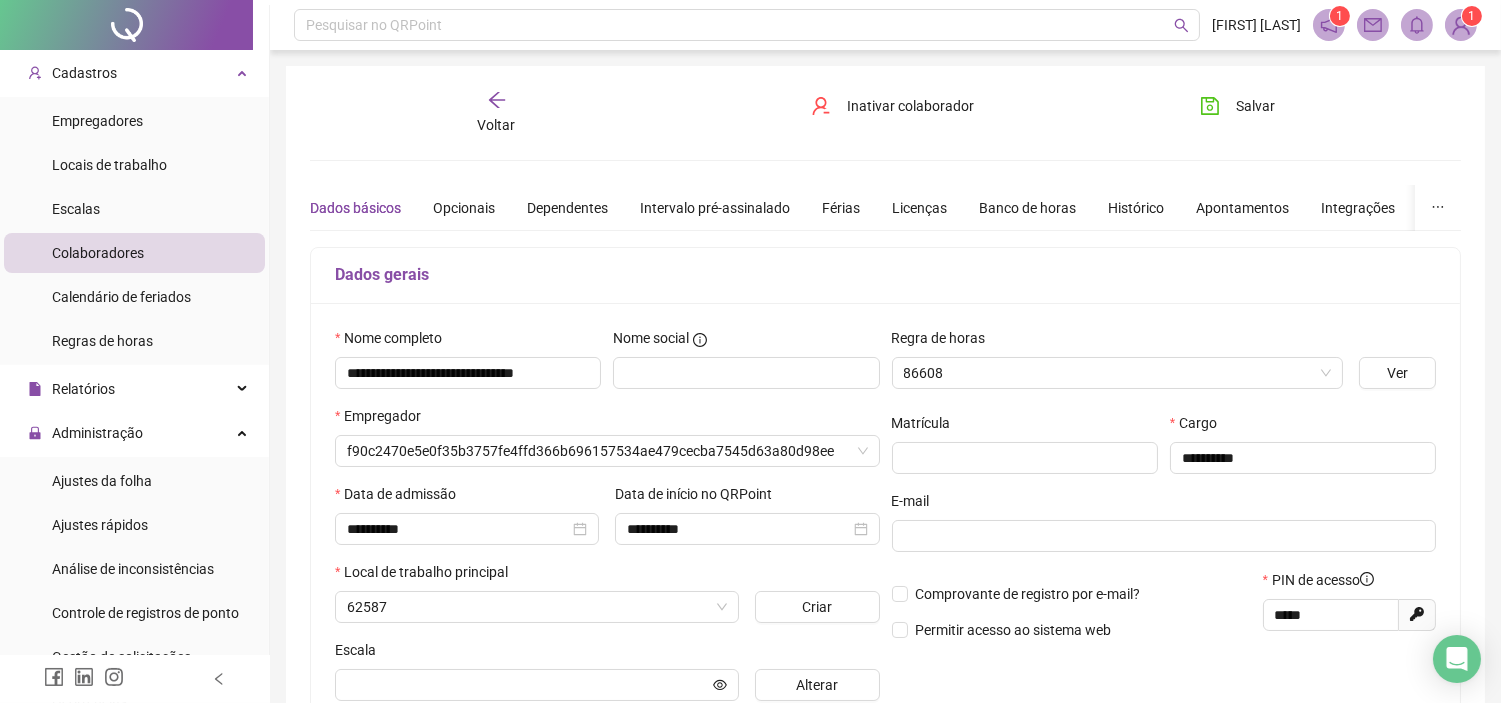 type on "**********" 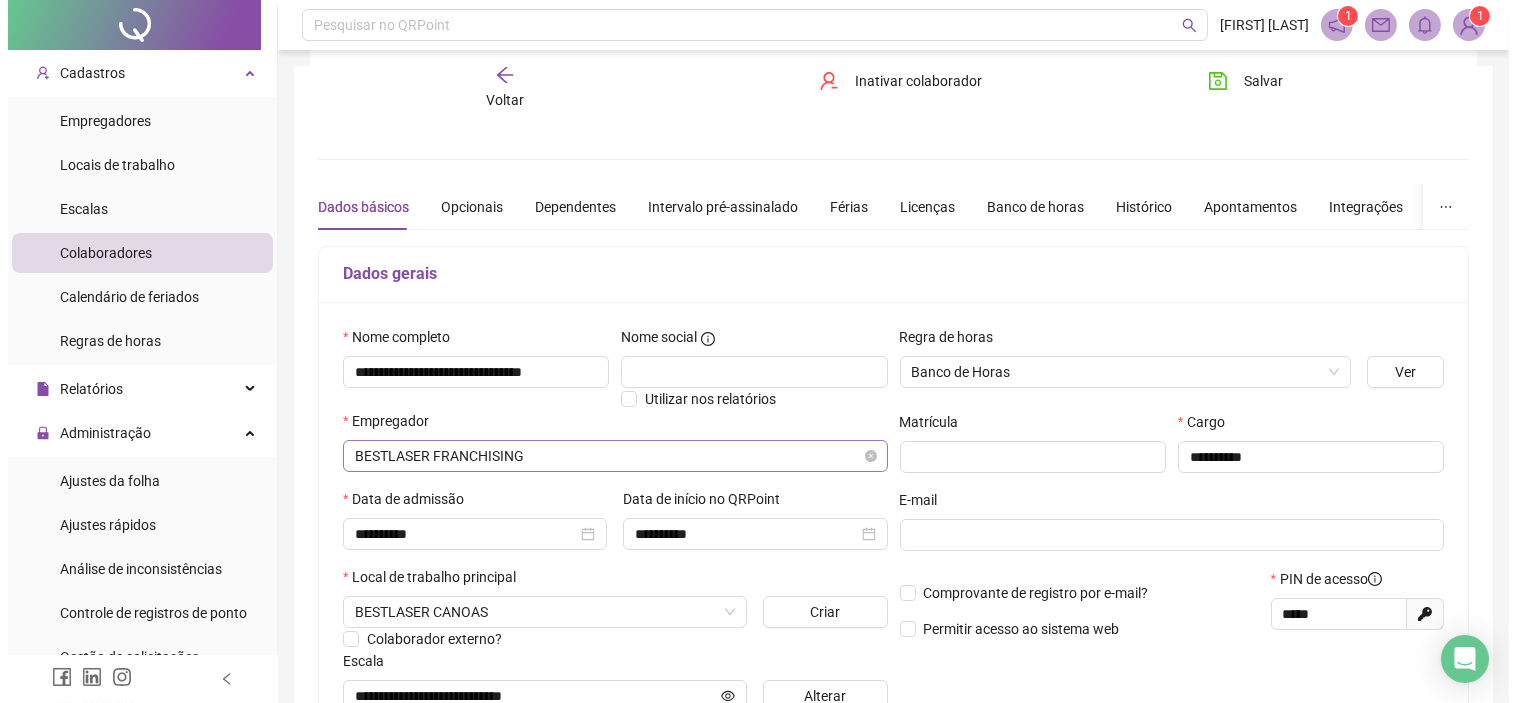 scroll, scrollTop: 222, scrollLeft: 0, axis: vertical 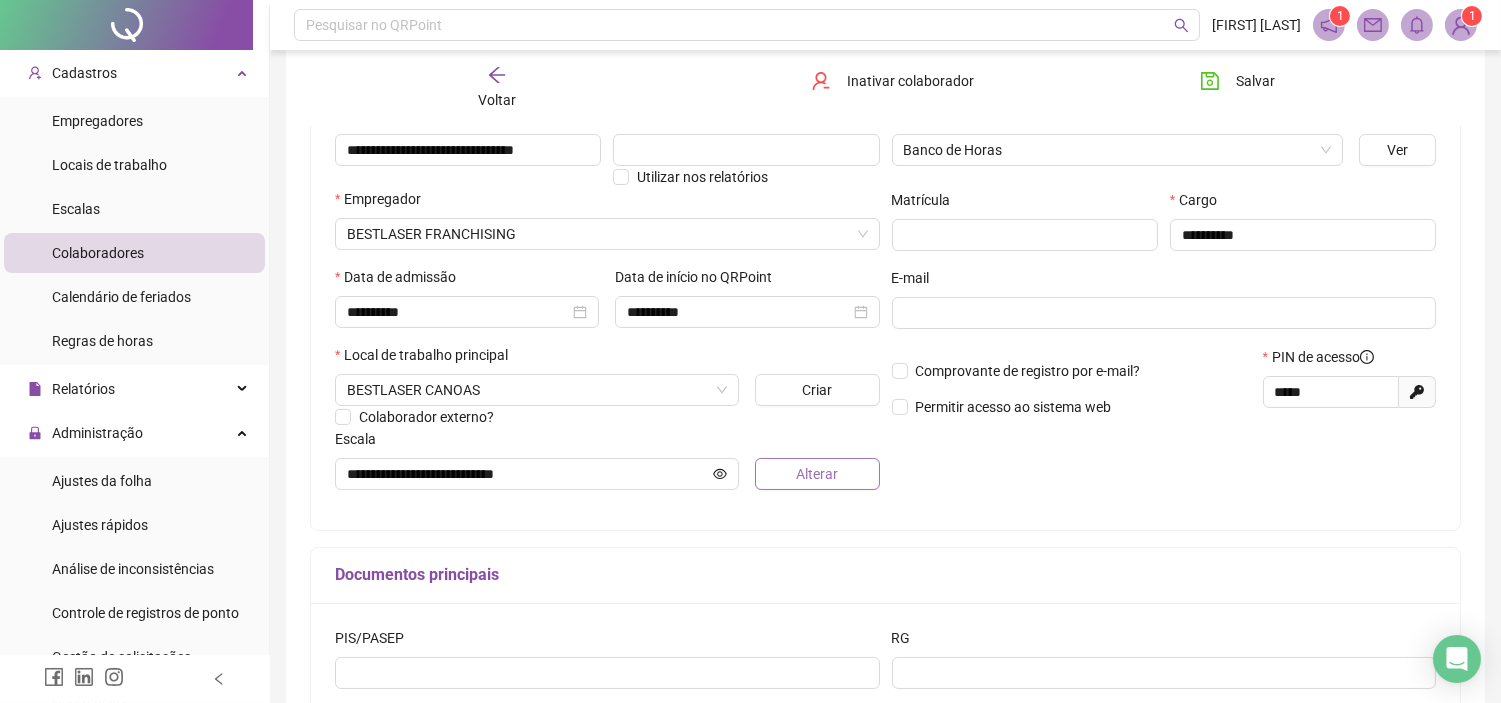 click on "Alterar" at bounding box center [817, 474] 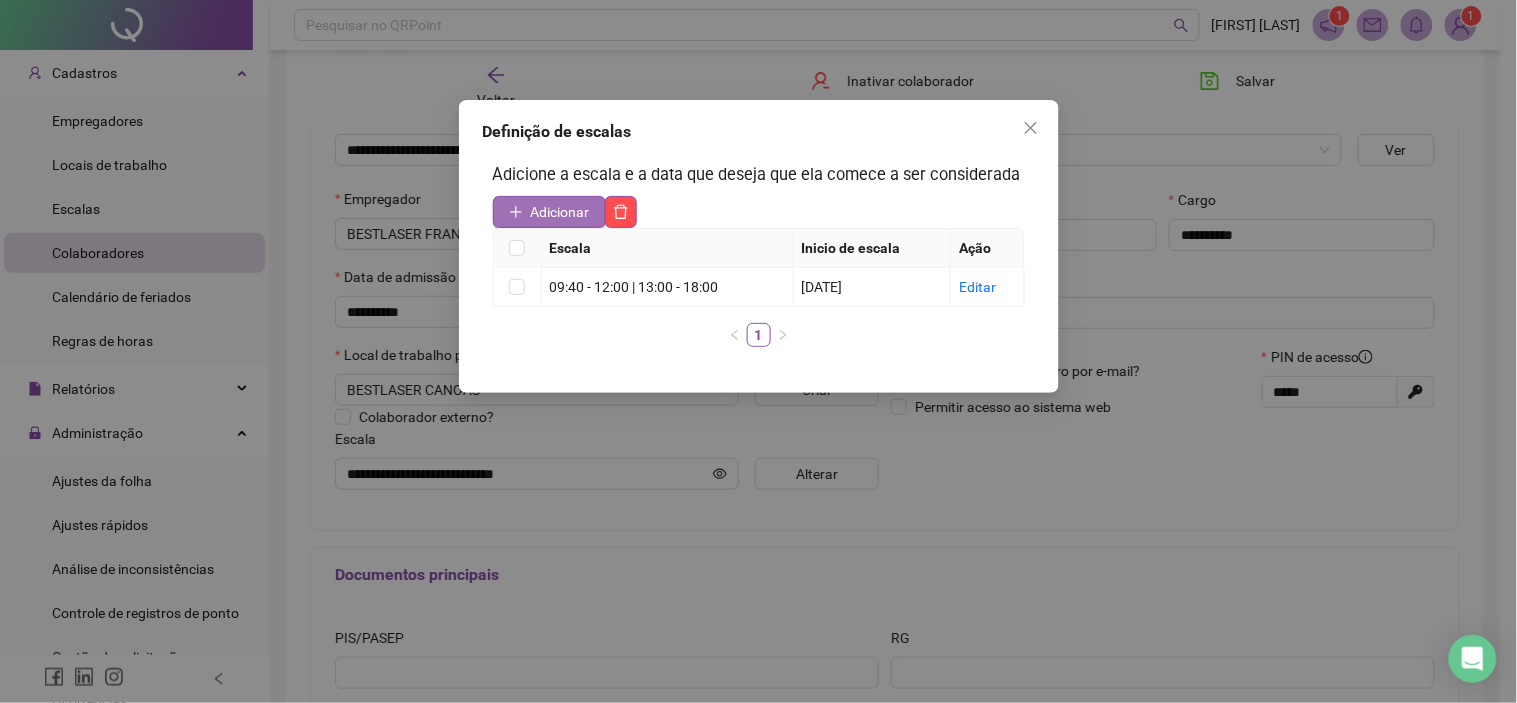 click on "Adicionar" at bounding box center (560, 212) 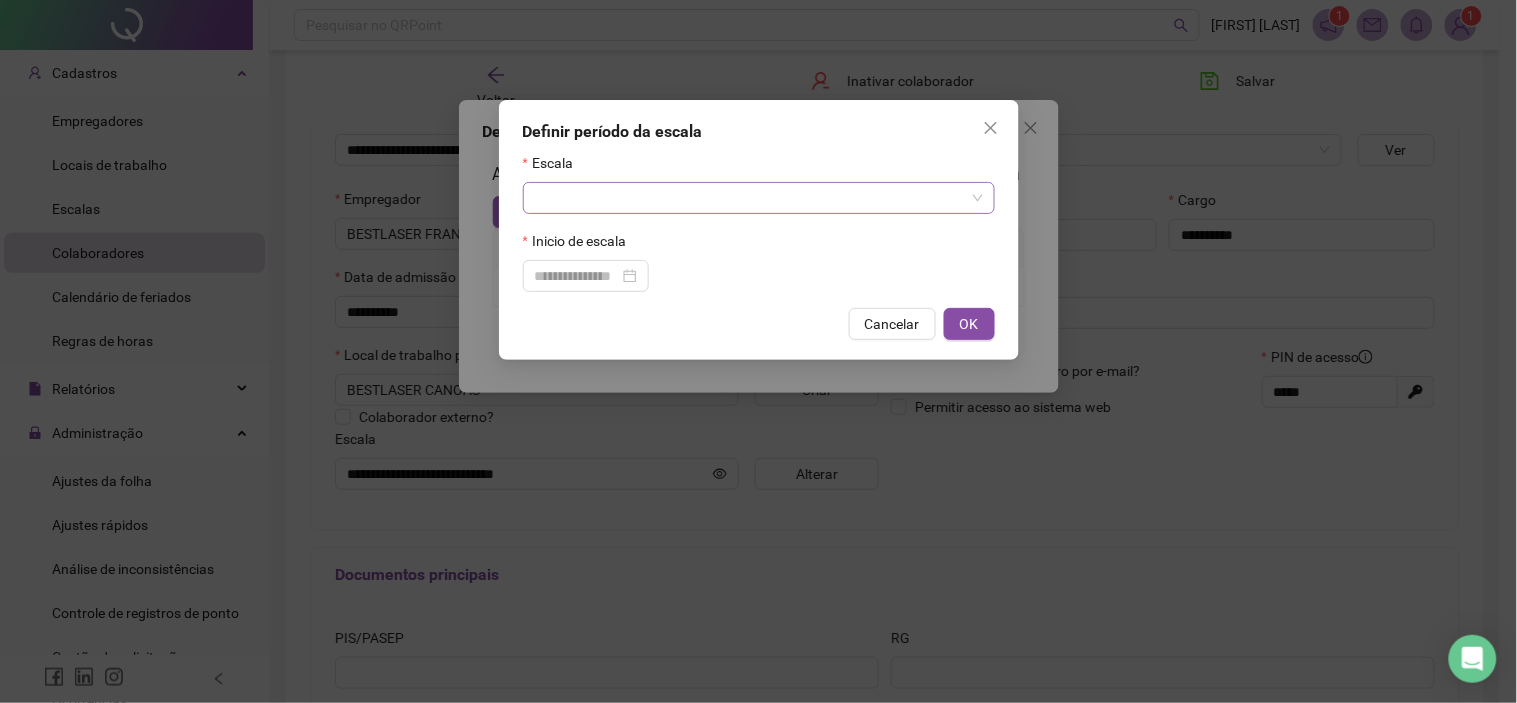 click at bounding box center (753, 198) 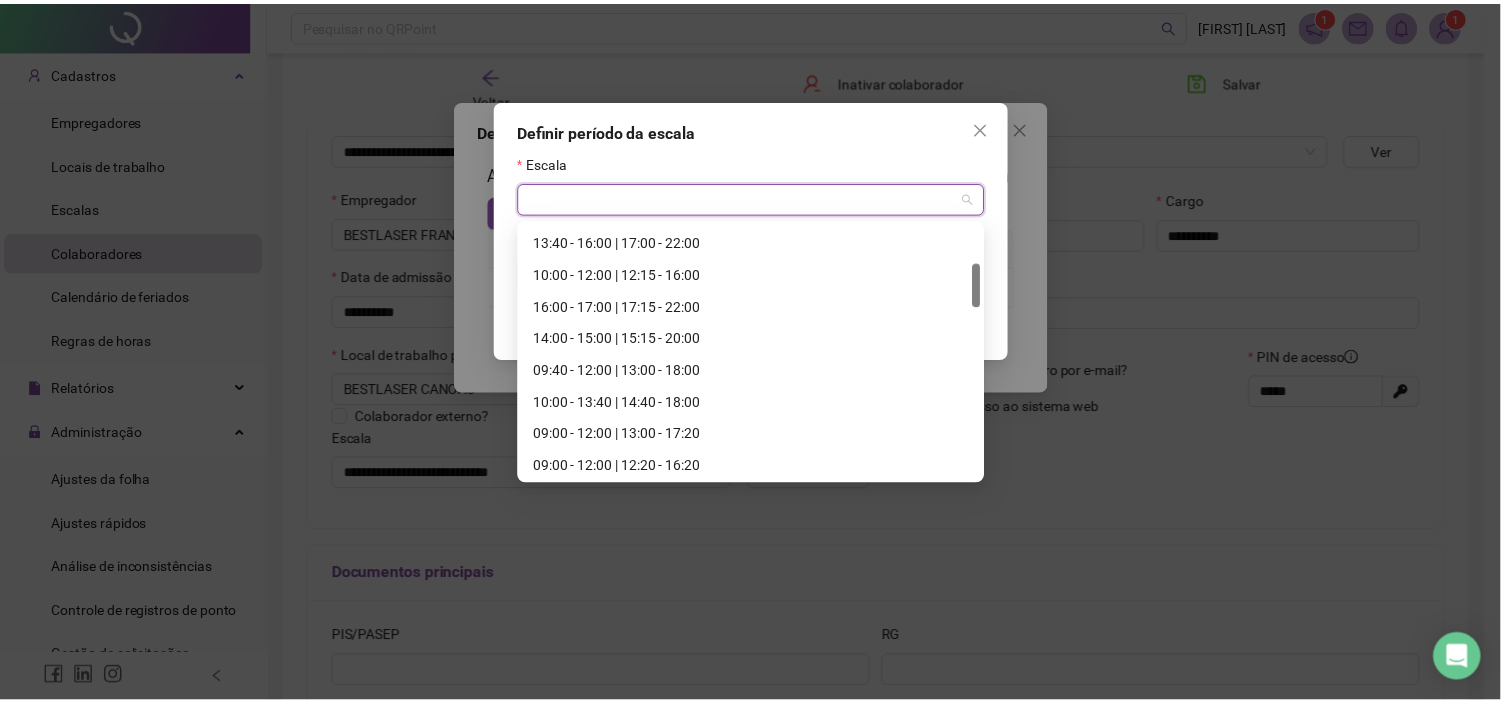 scroll, scrollTop: 333, scrollLeft: 0, axis: vertical 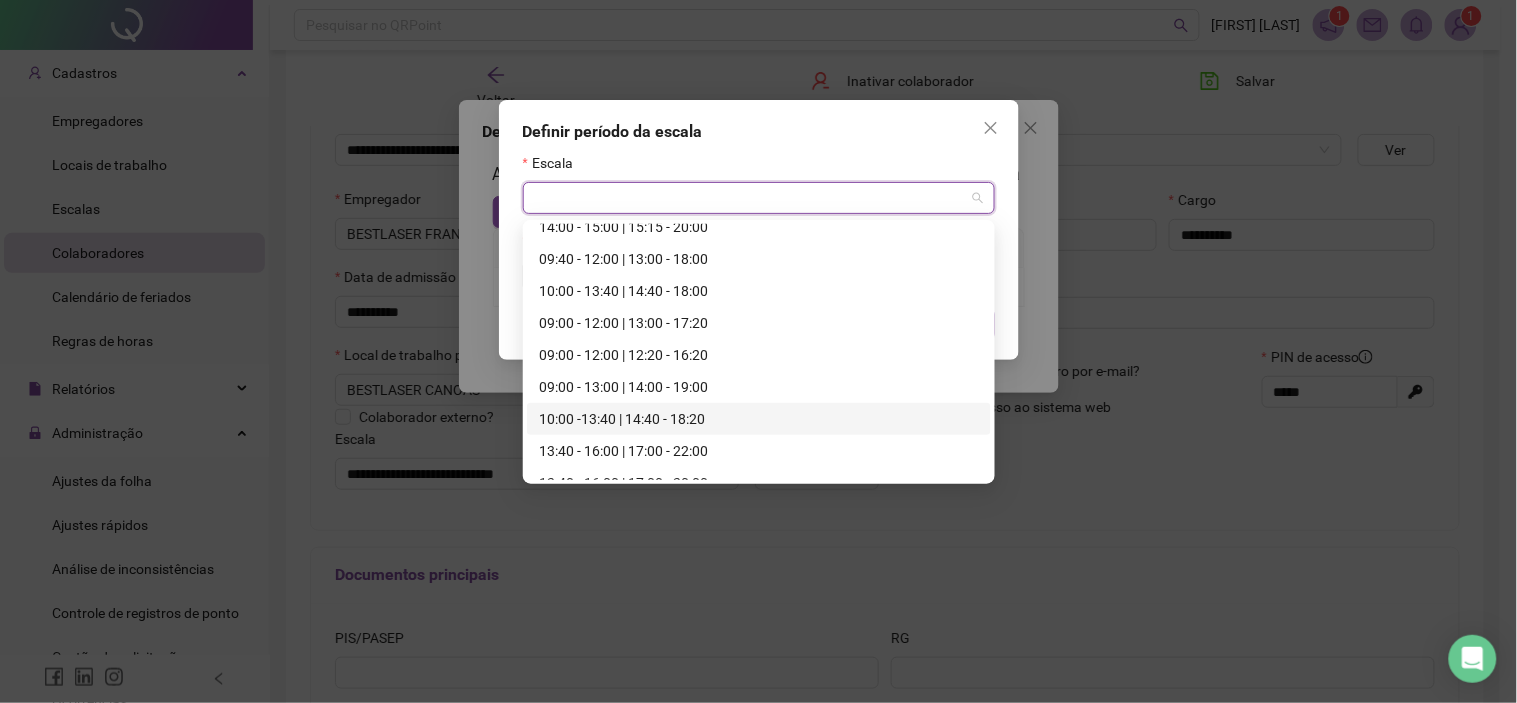 click on "10:00 -13:40 | 14:40 - 18:20" at bounding box center (759, 419) 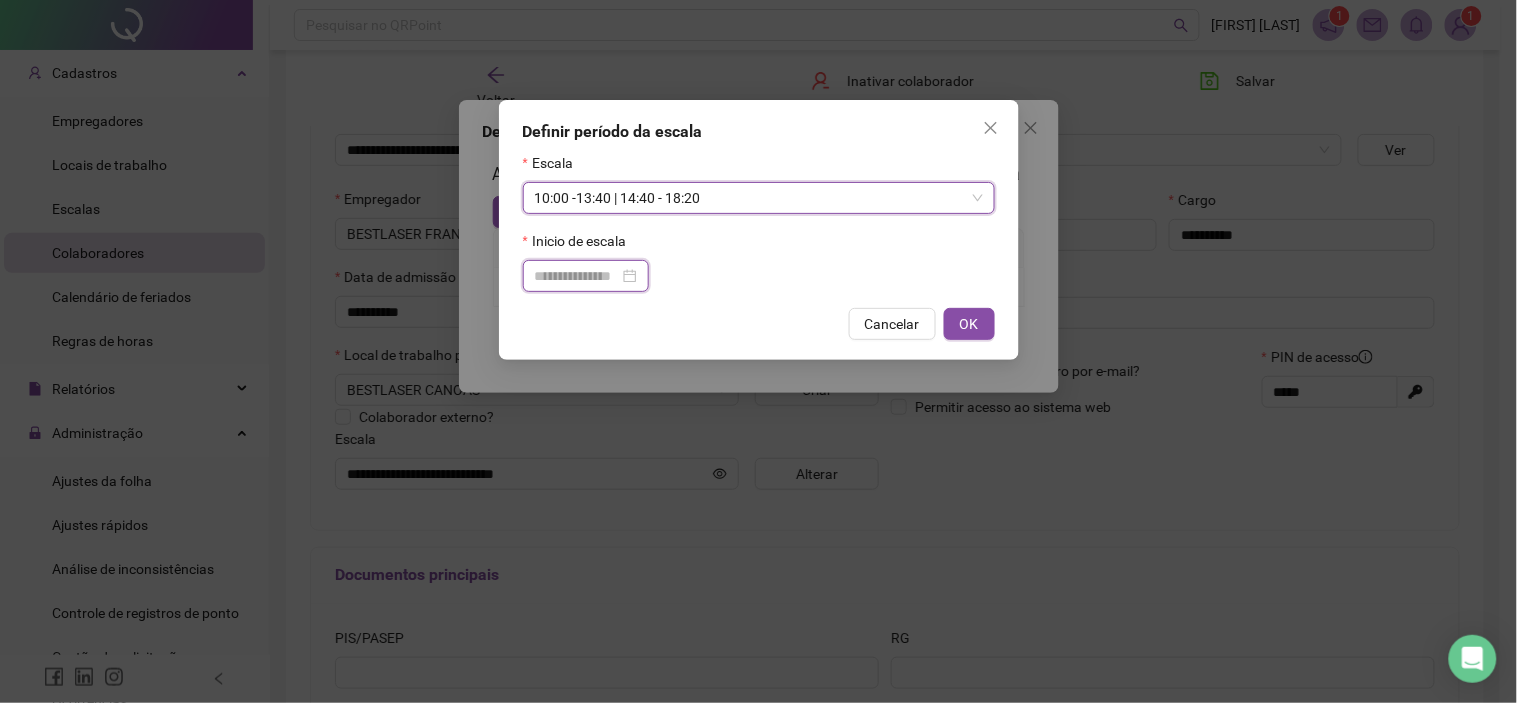 click at bounding box center [577, 276] 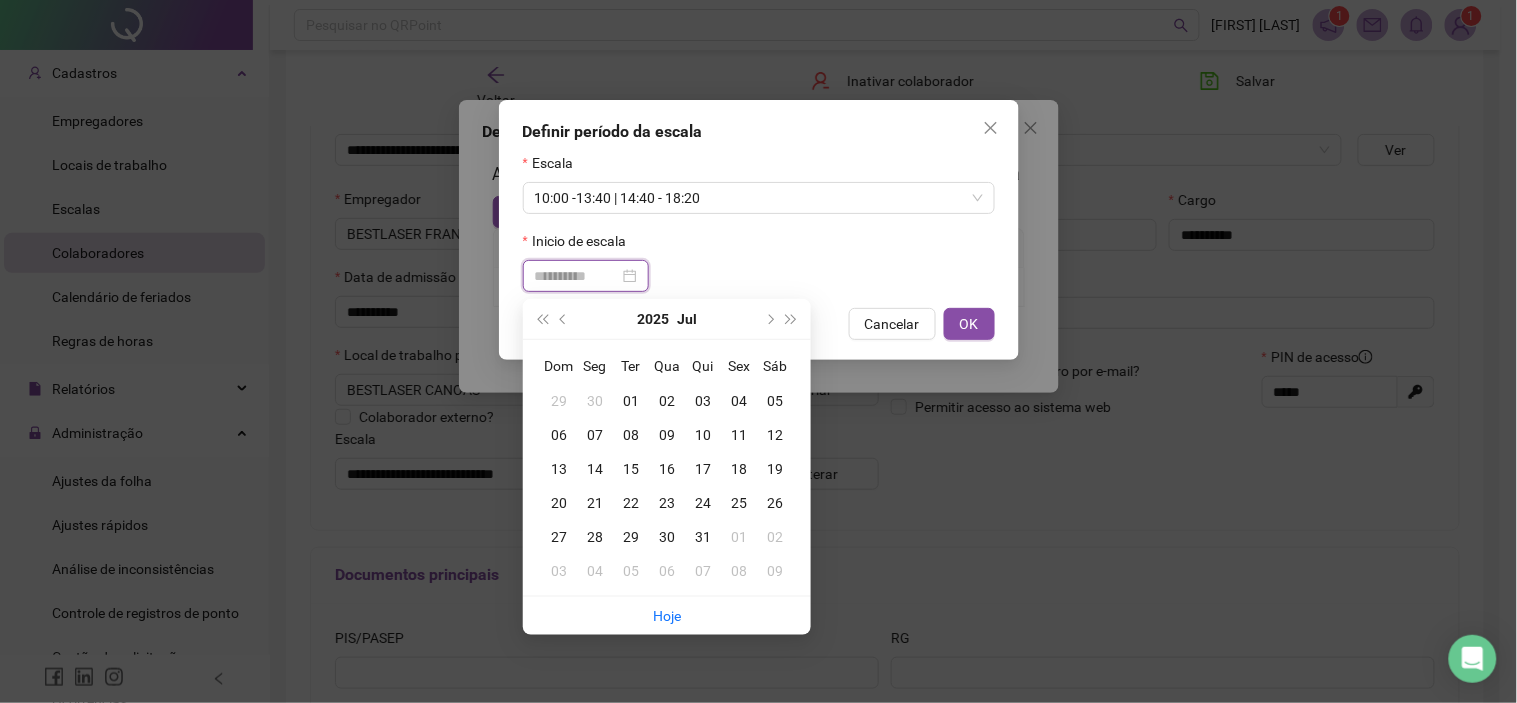 type on "**********" 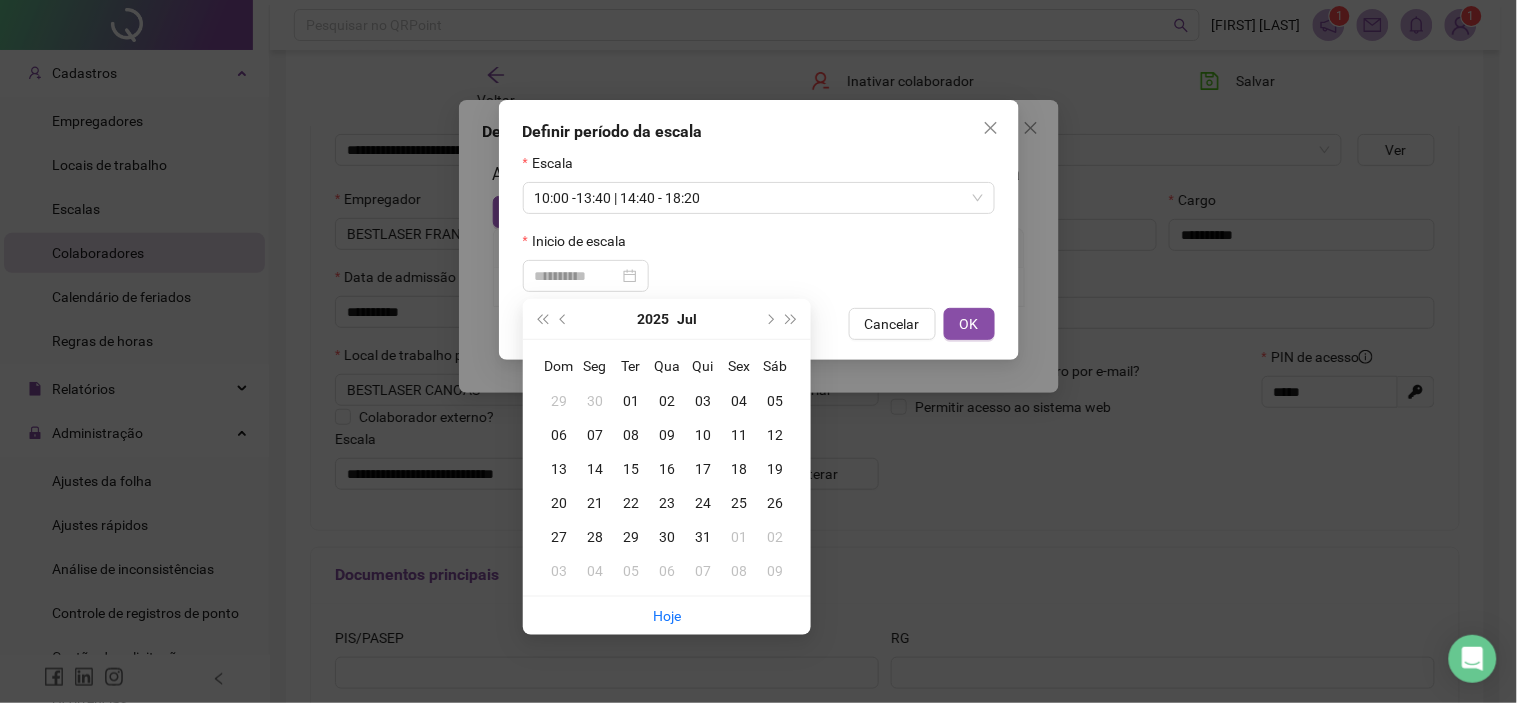 click on "01" at bounding box center [631, 401] 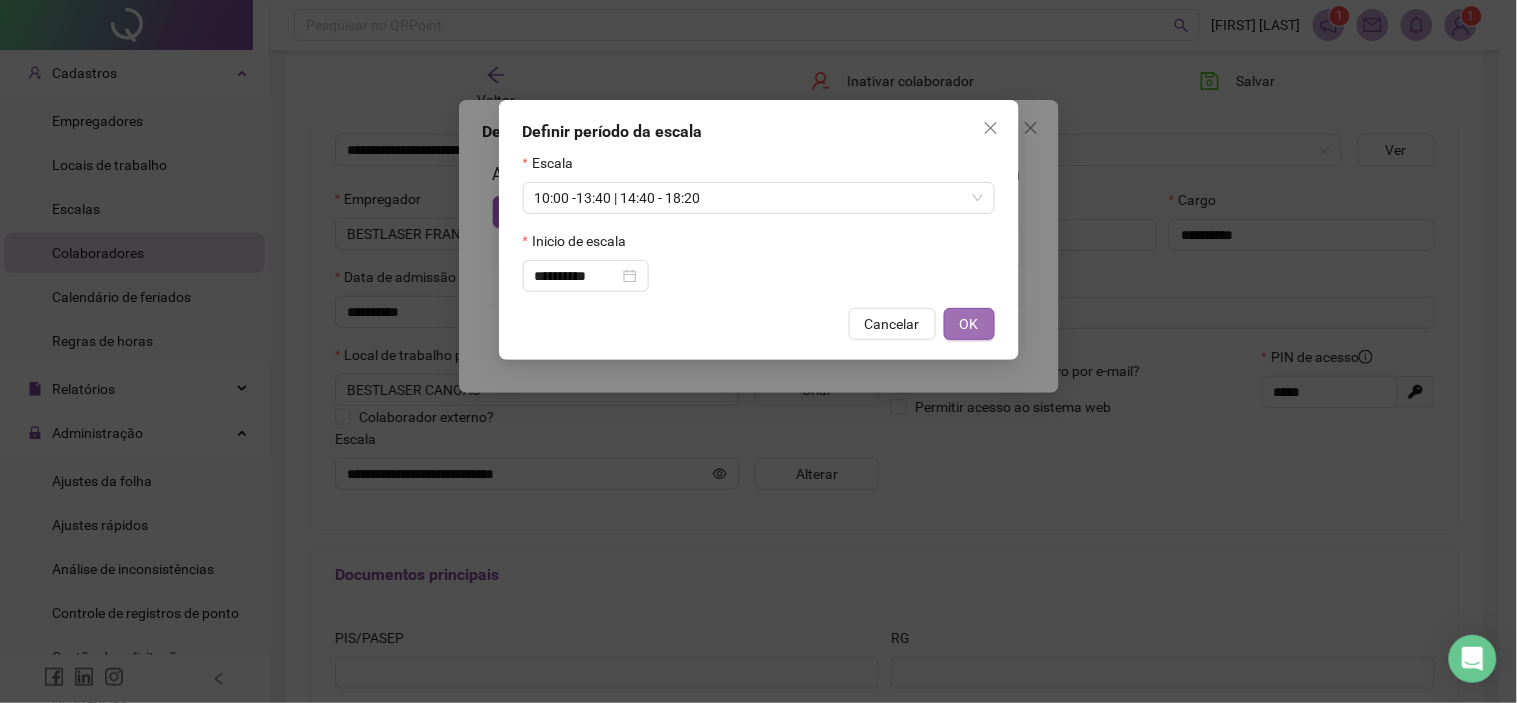 click on "OK" at bounding box center (969, 324) 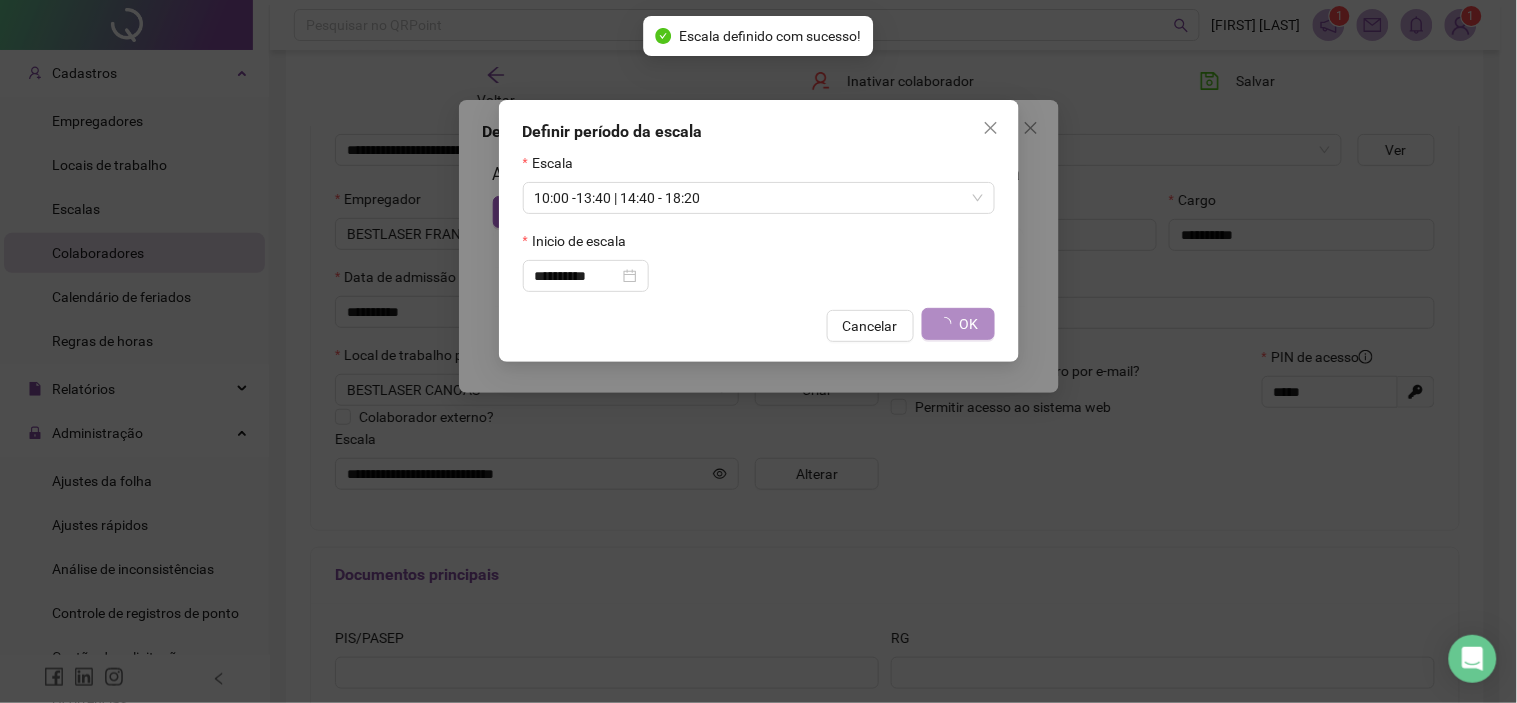 type on "**********" 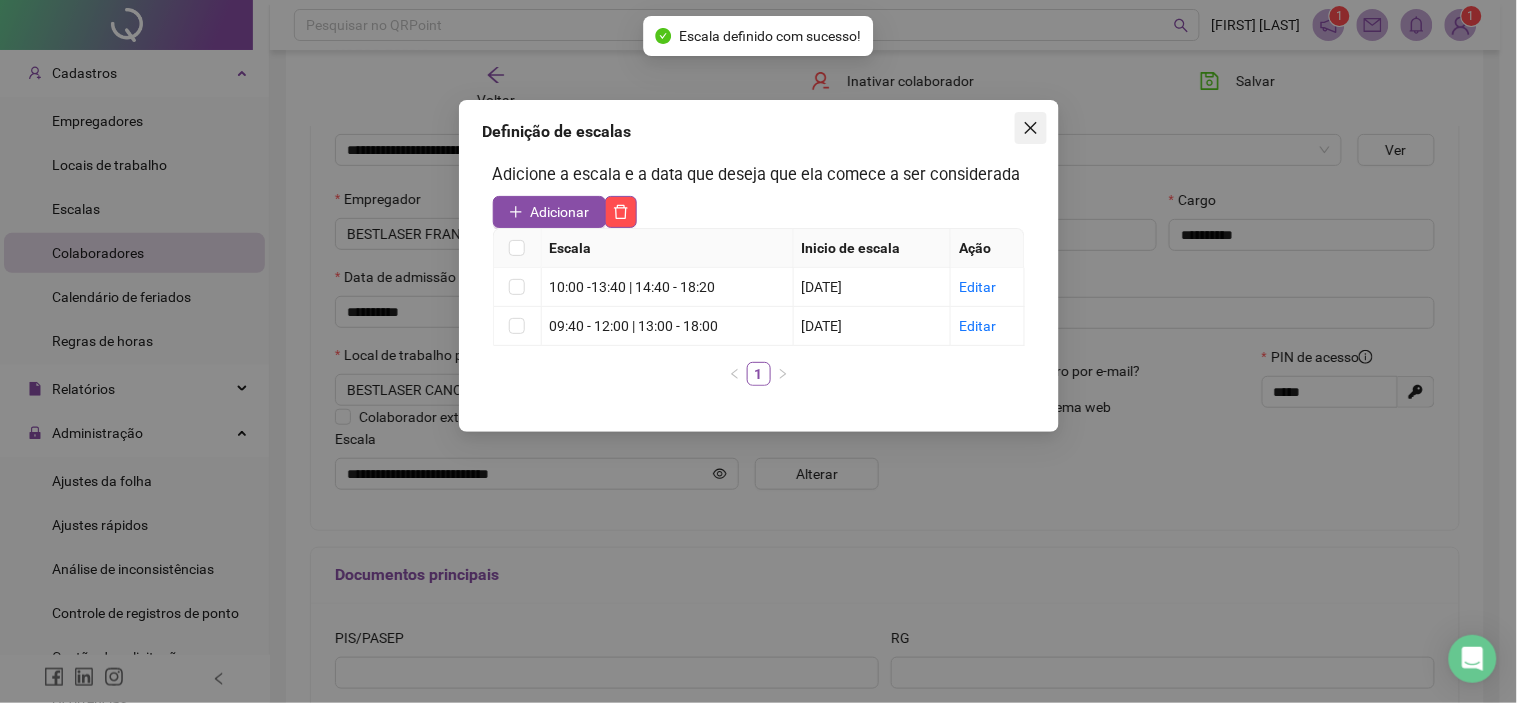 click 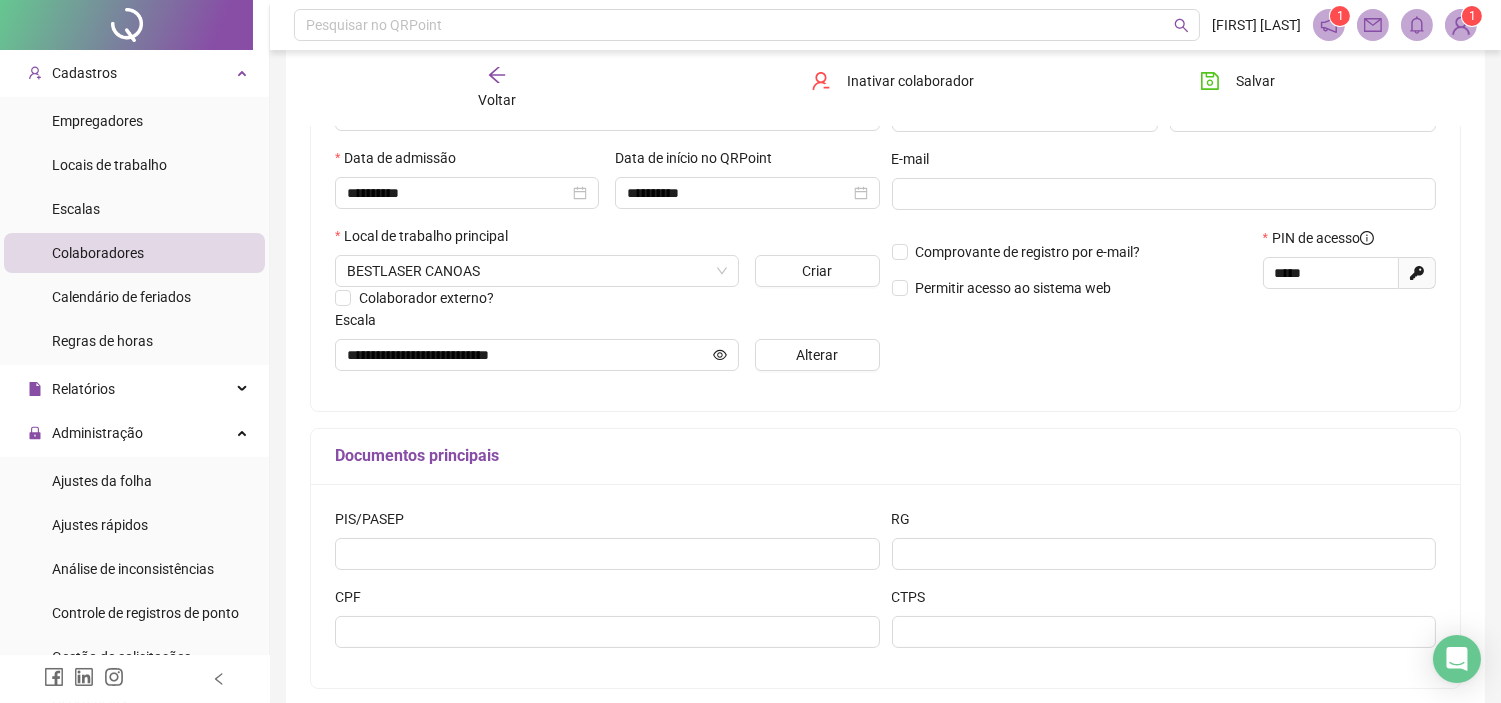 scroll, scrollTop: 108, scrollLeft: 0, axis: vertical 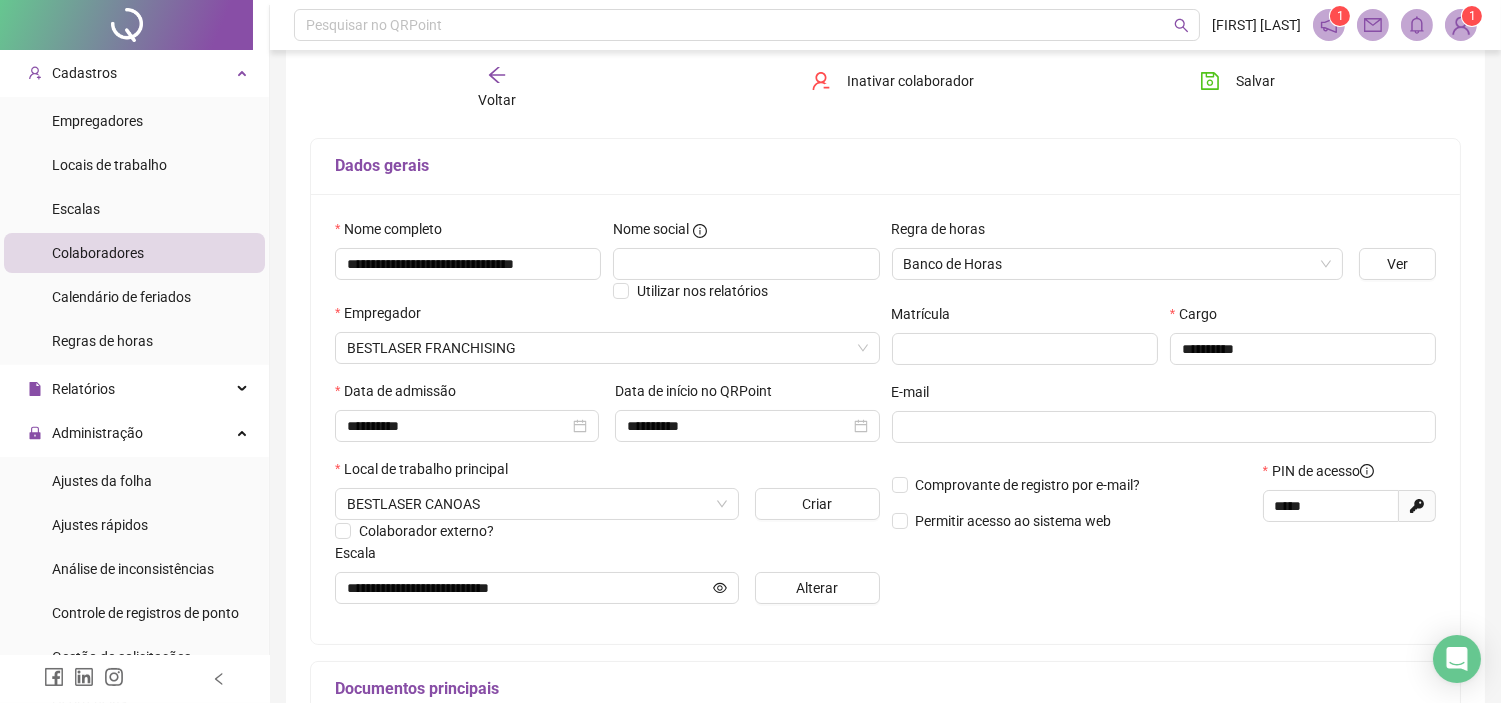 click on "Colaboradores" at bounding box center [134, 253] 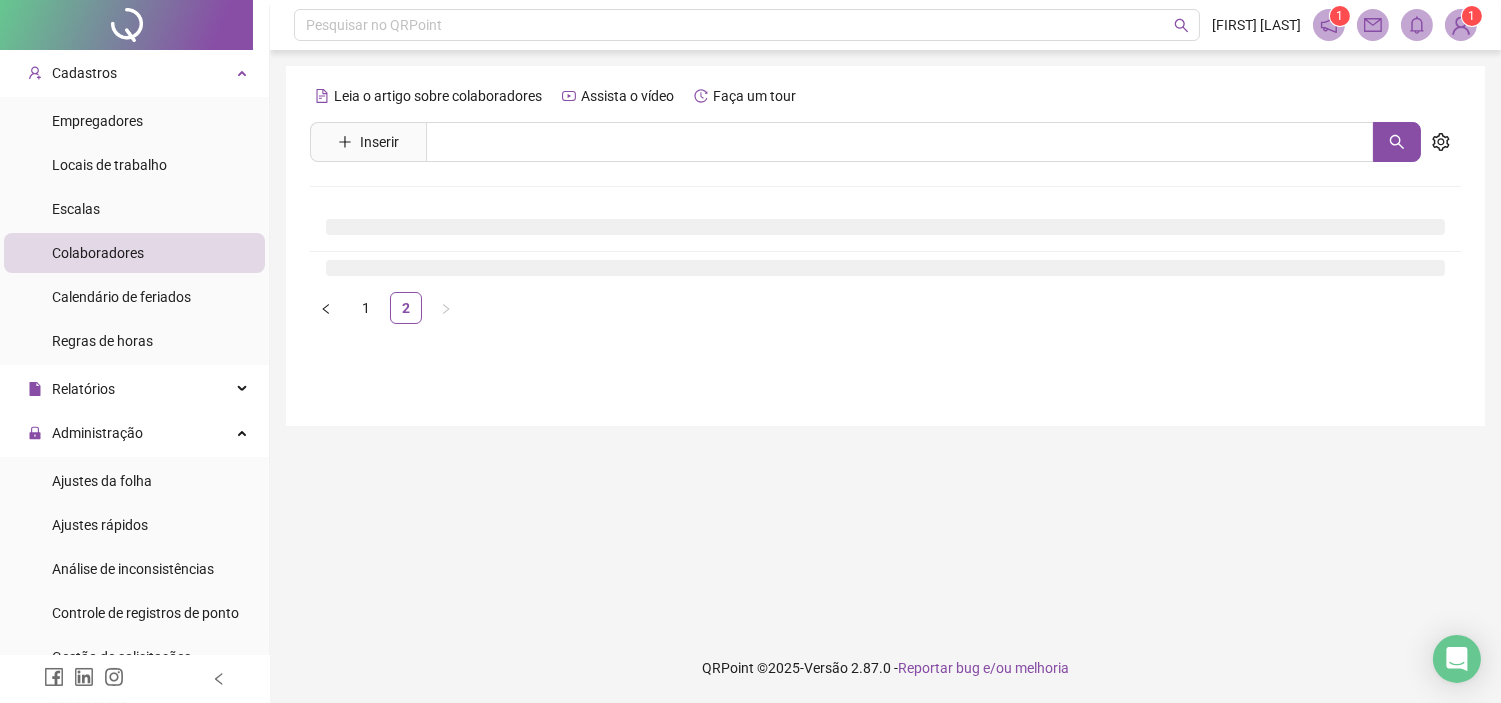 scroll, scrollTop: 0, scrollLeft: 0, axis: both 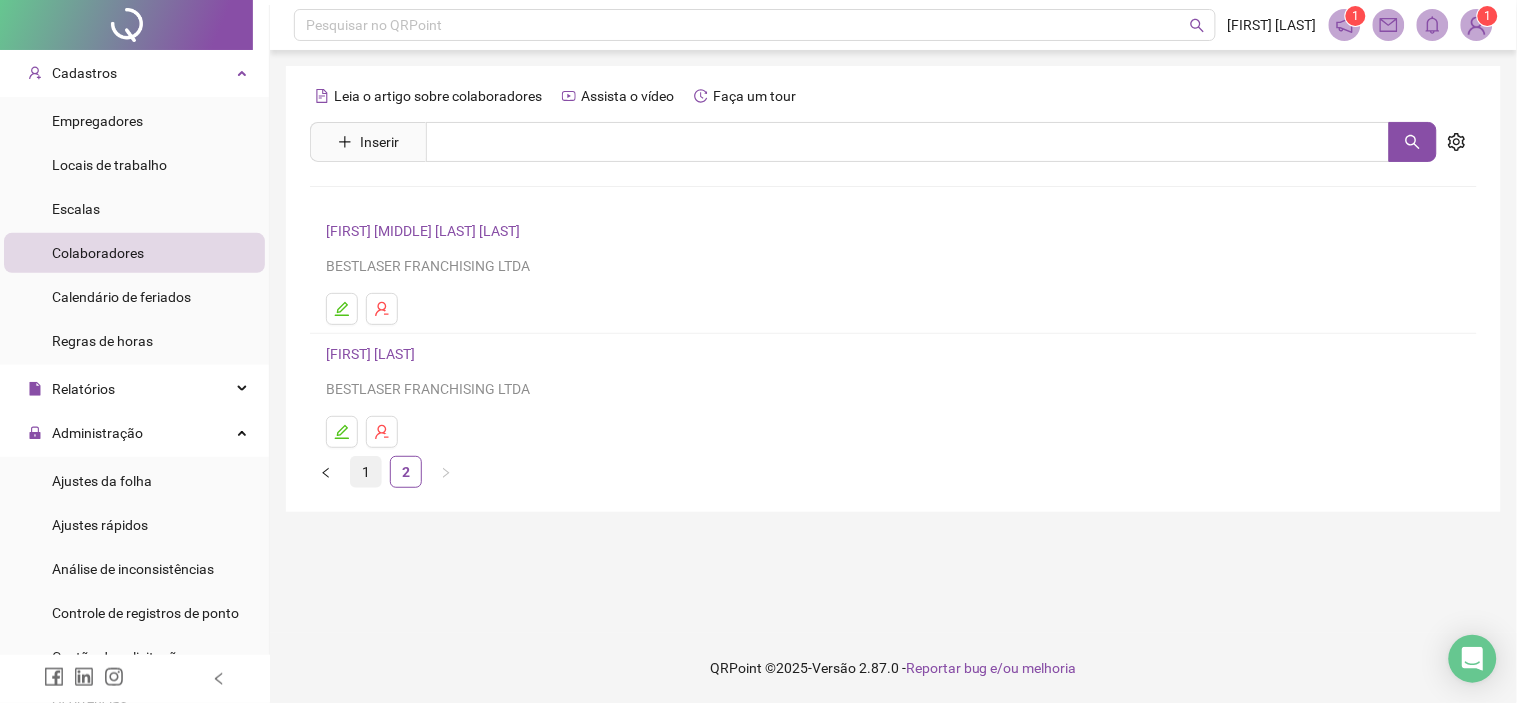 click on "1" at bounding box center (366, 472) 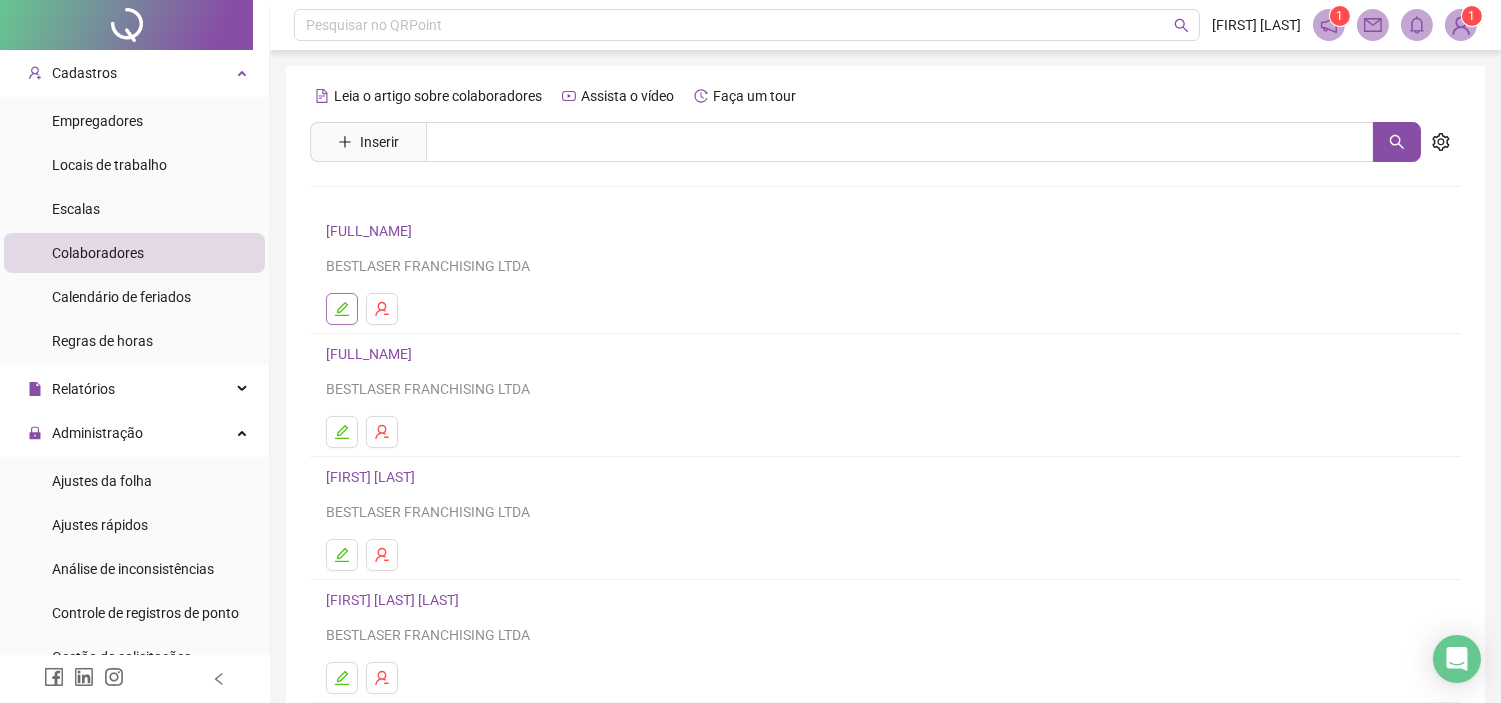 click 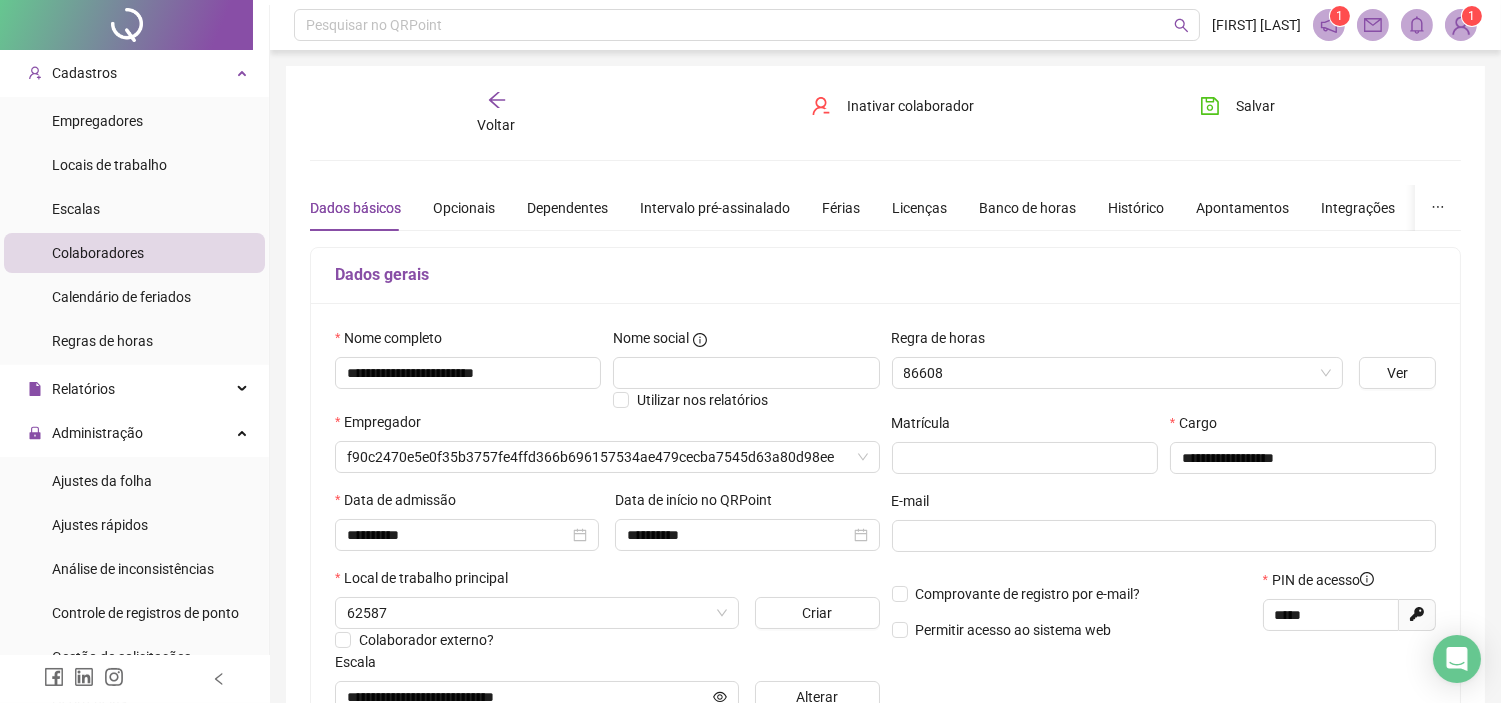 type on "**********" 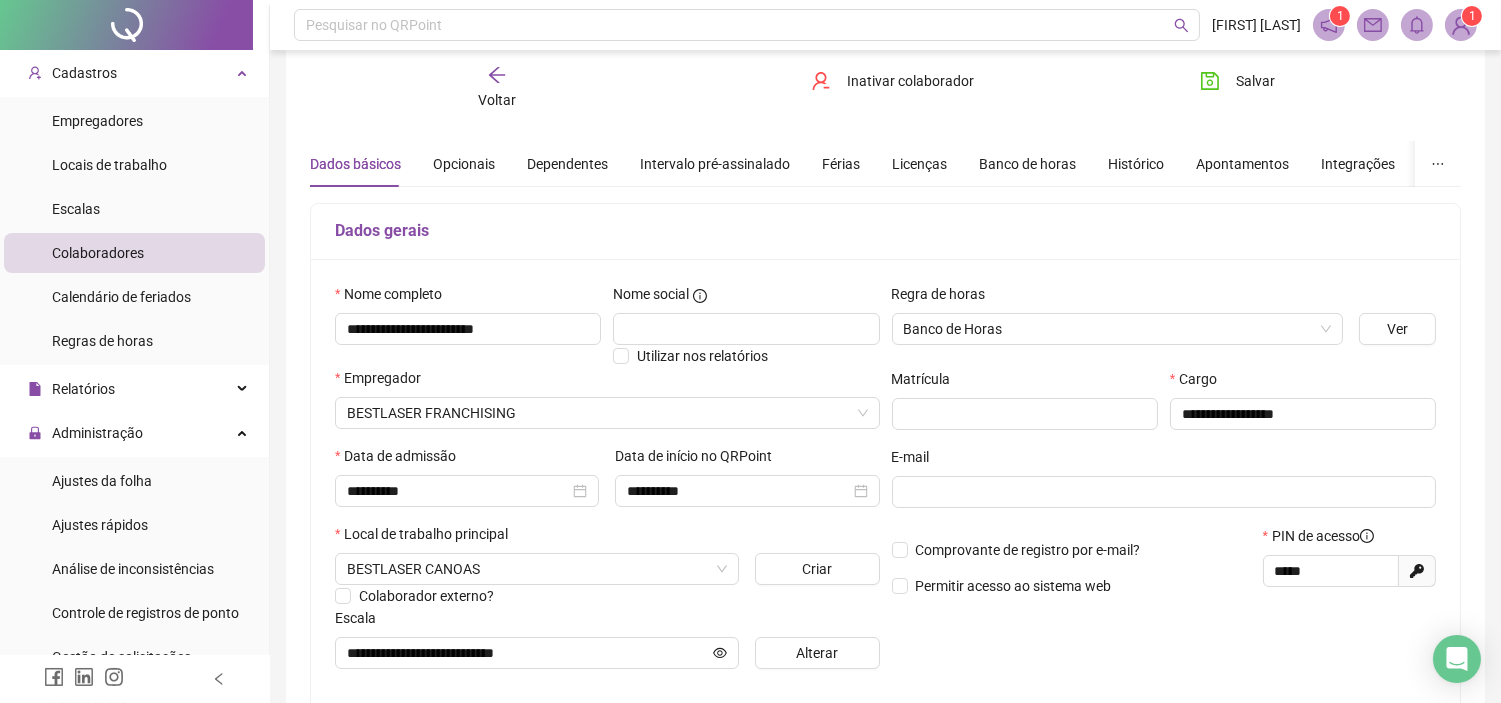 scroll, scrollTop: 222, scrollLeft: 0, axis: vertical 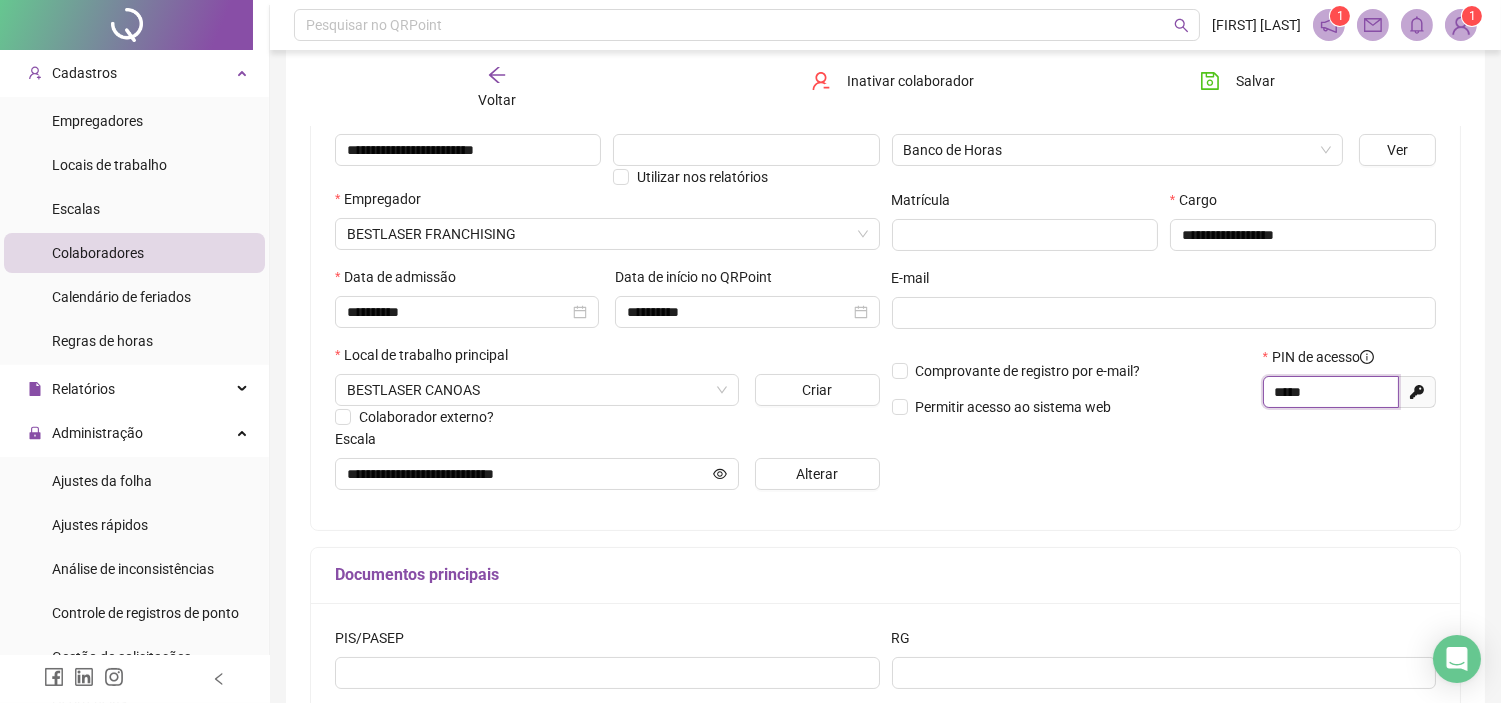 drag, startPoint x: 1332, startPoint y: 396, endPoint x: 1271, endPoint y: 392, distance: 61.13101 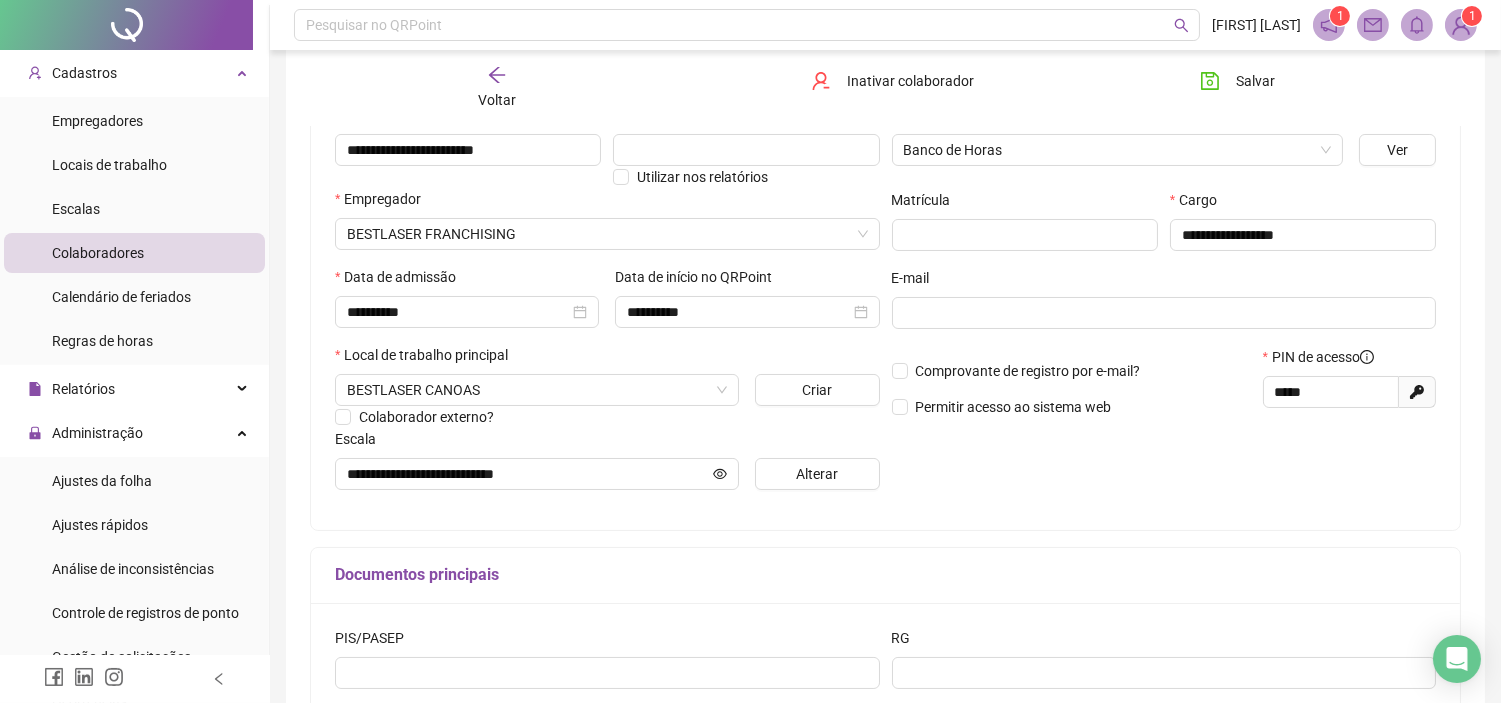 click on "Colaboradores" at bounding box center [98, 253] 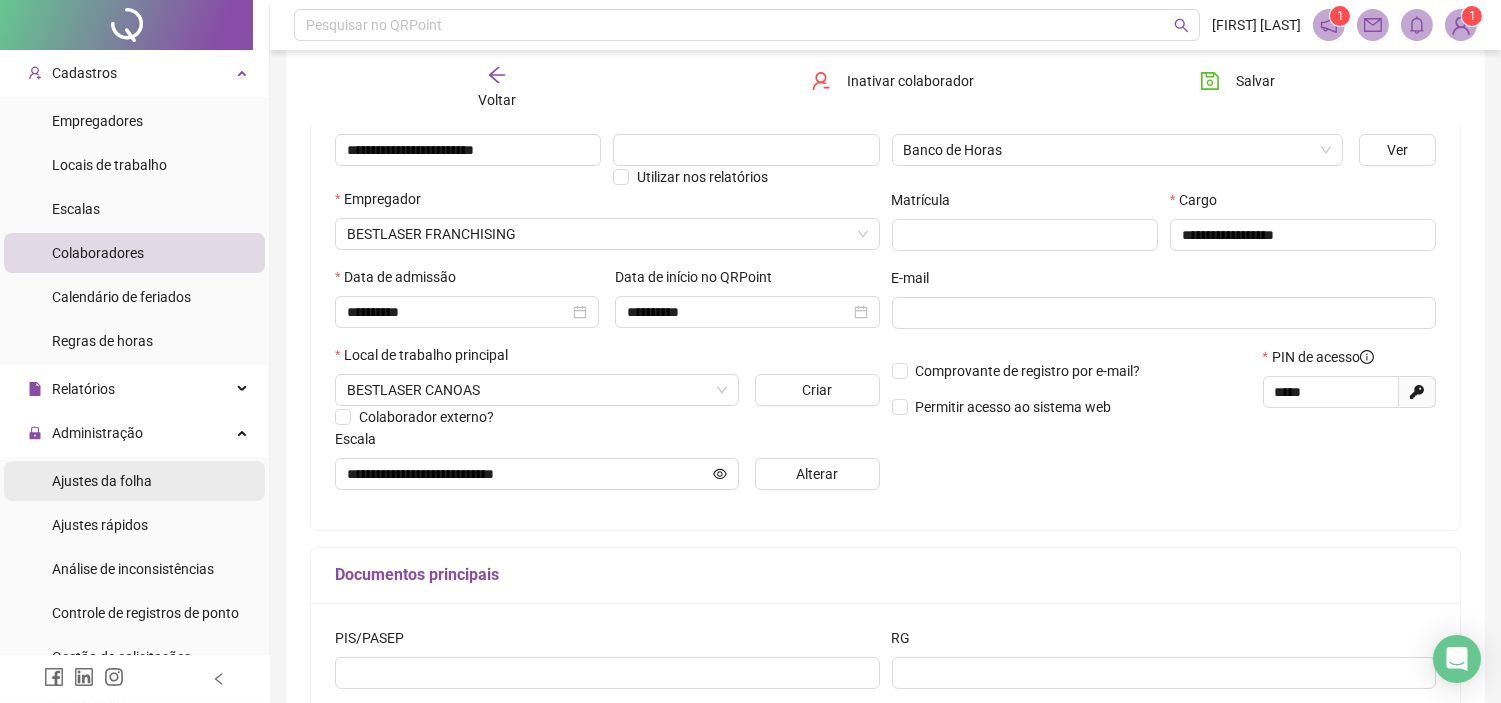 click on "Ajustes da folha" at bounding box center (134, 481) 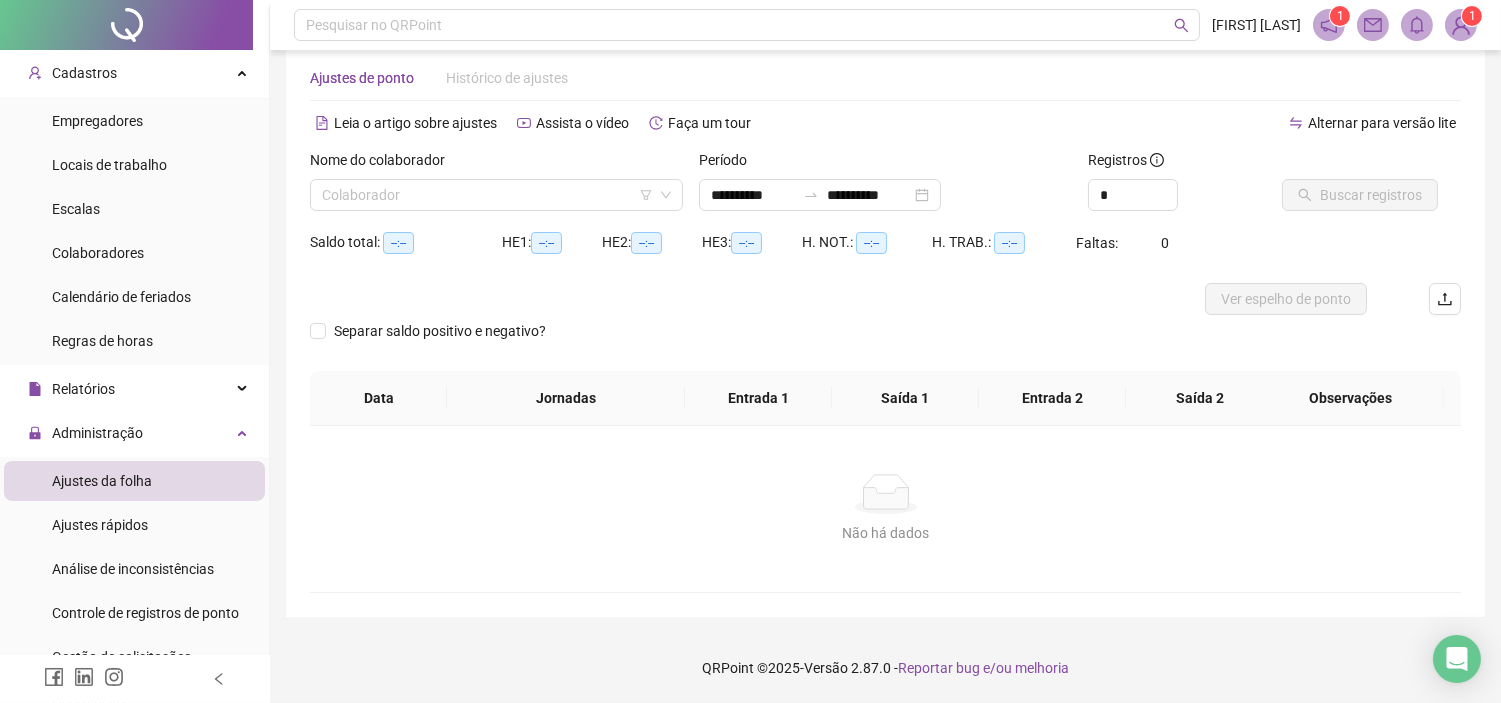 scroll, scrollTop: 34, scrollLeft: 0, axis: vertical 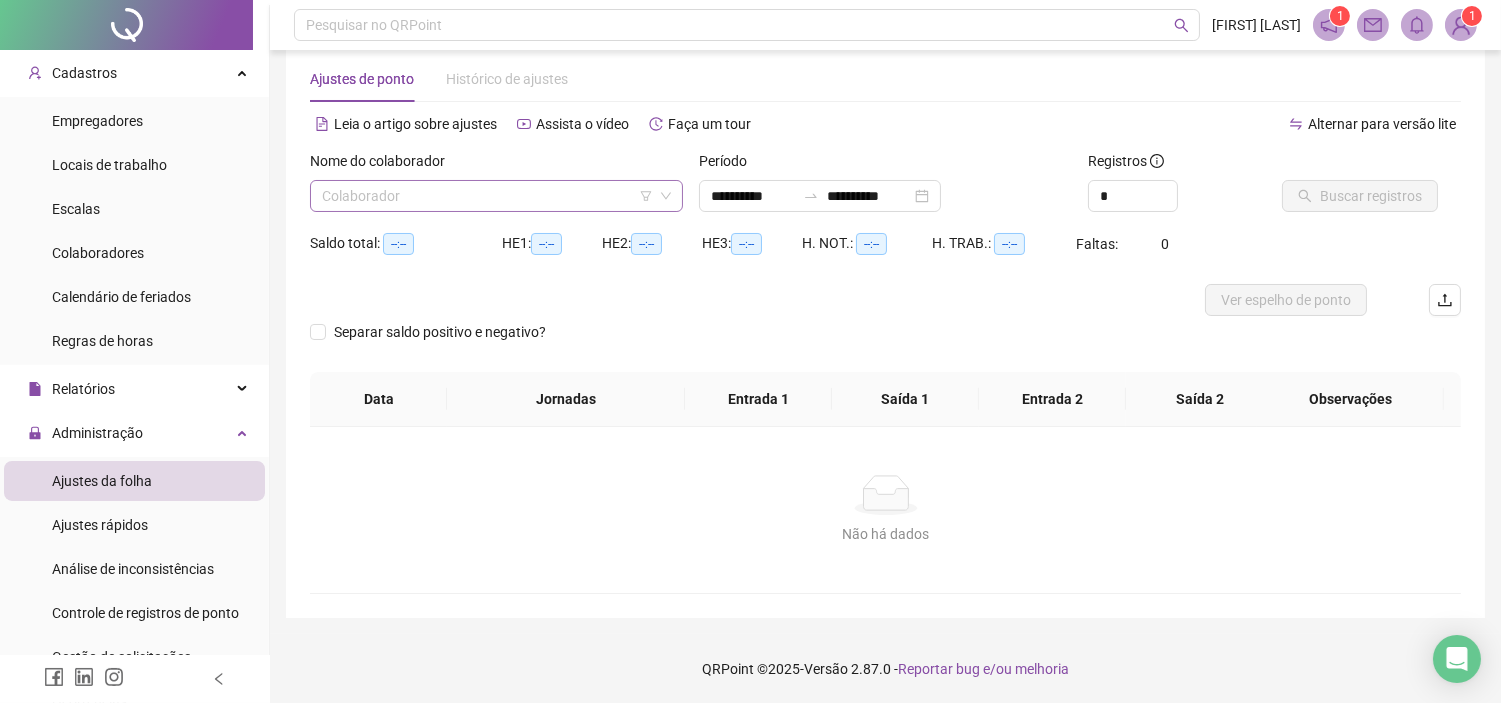 click at bounding box center [490, 196] 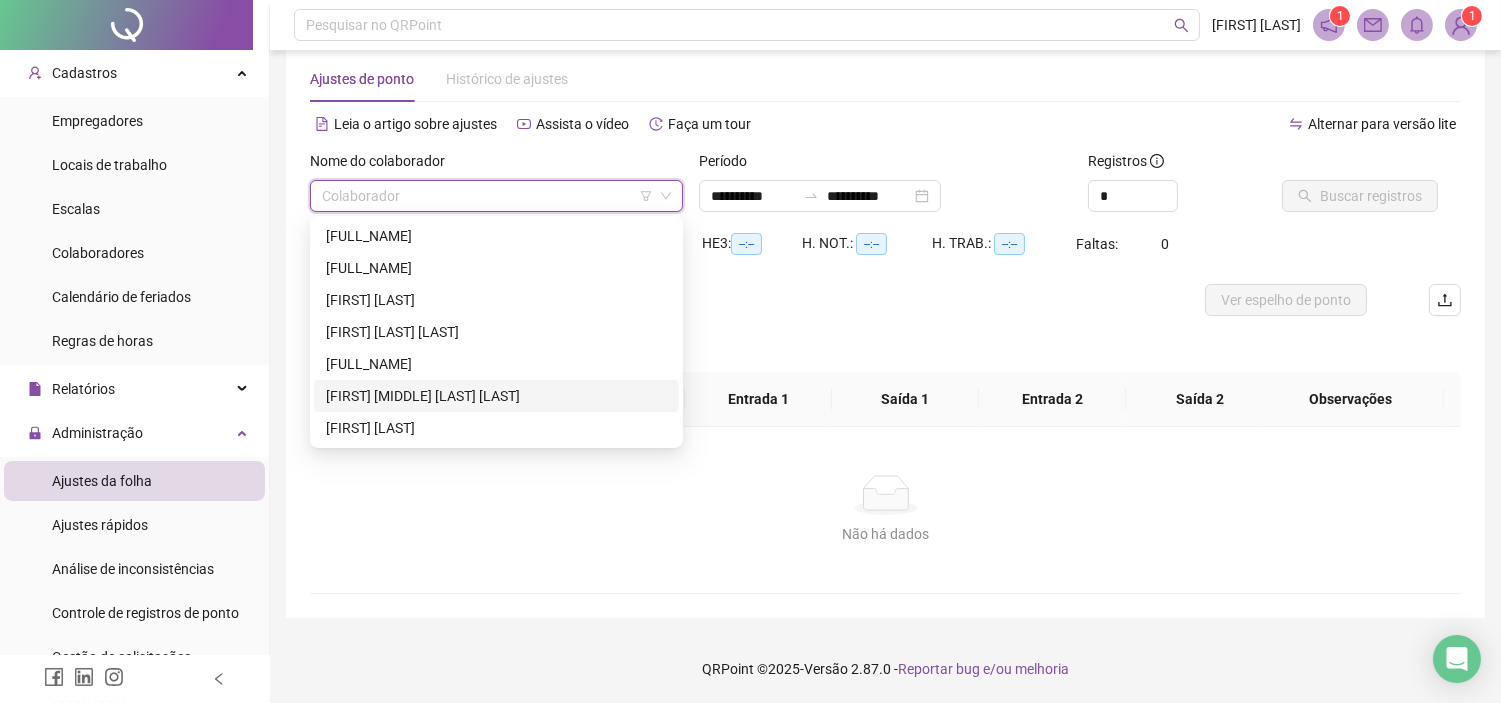 click on "[FIRST] [MIDDLE] [LAST] [LAST]" at bounding box center [496, 396] 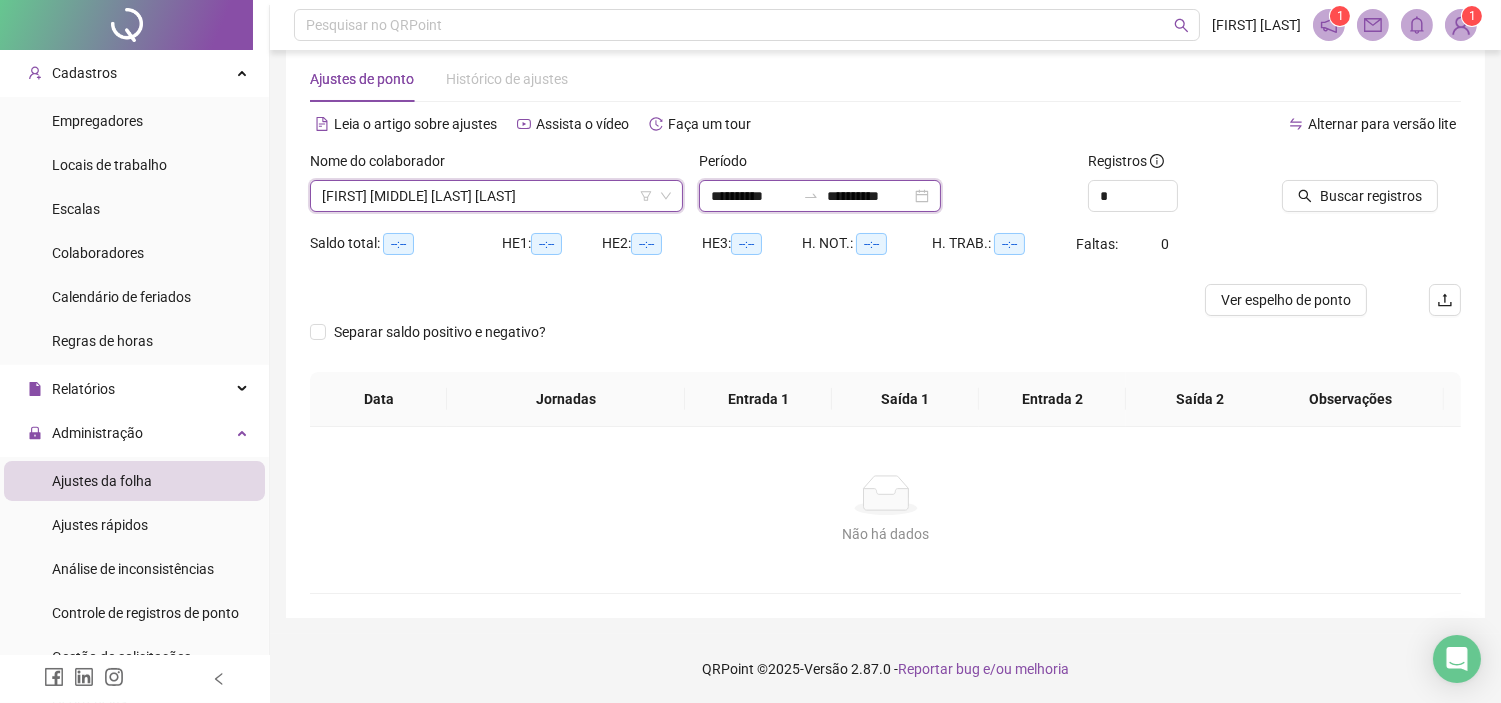click on "**********" at bounding box center [753, 196] 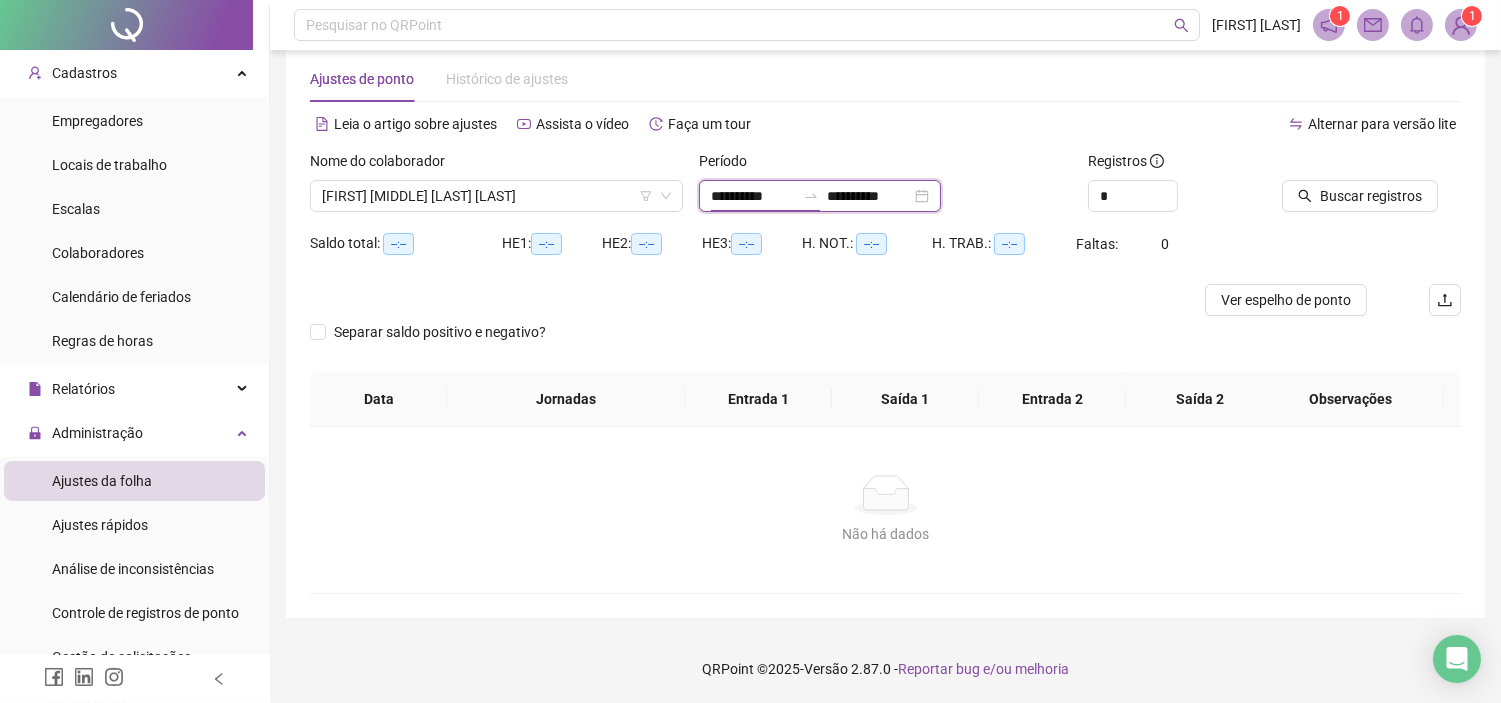 type on "**********" 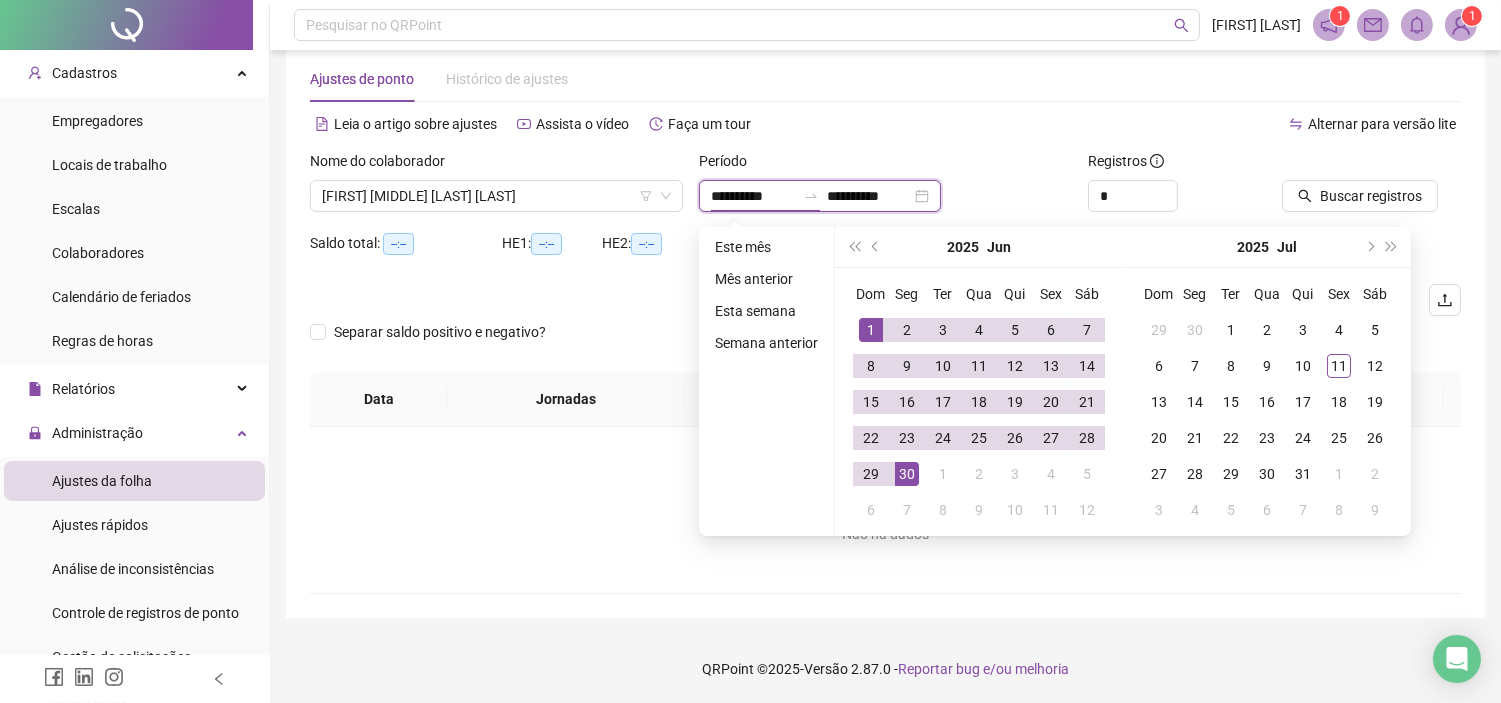 type on "**********" 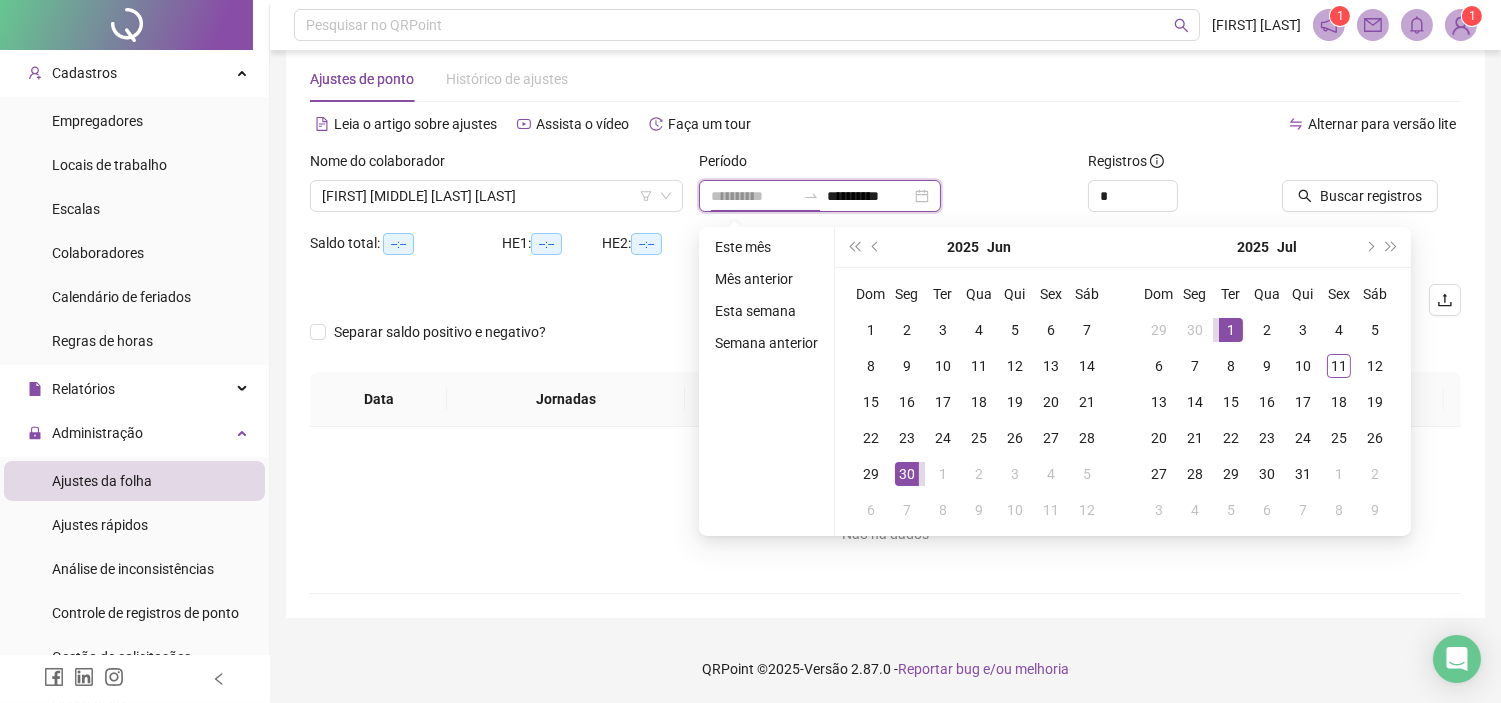 type on "**********" 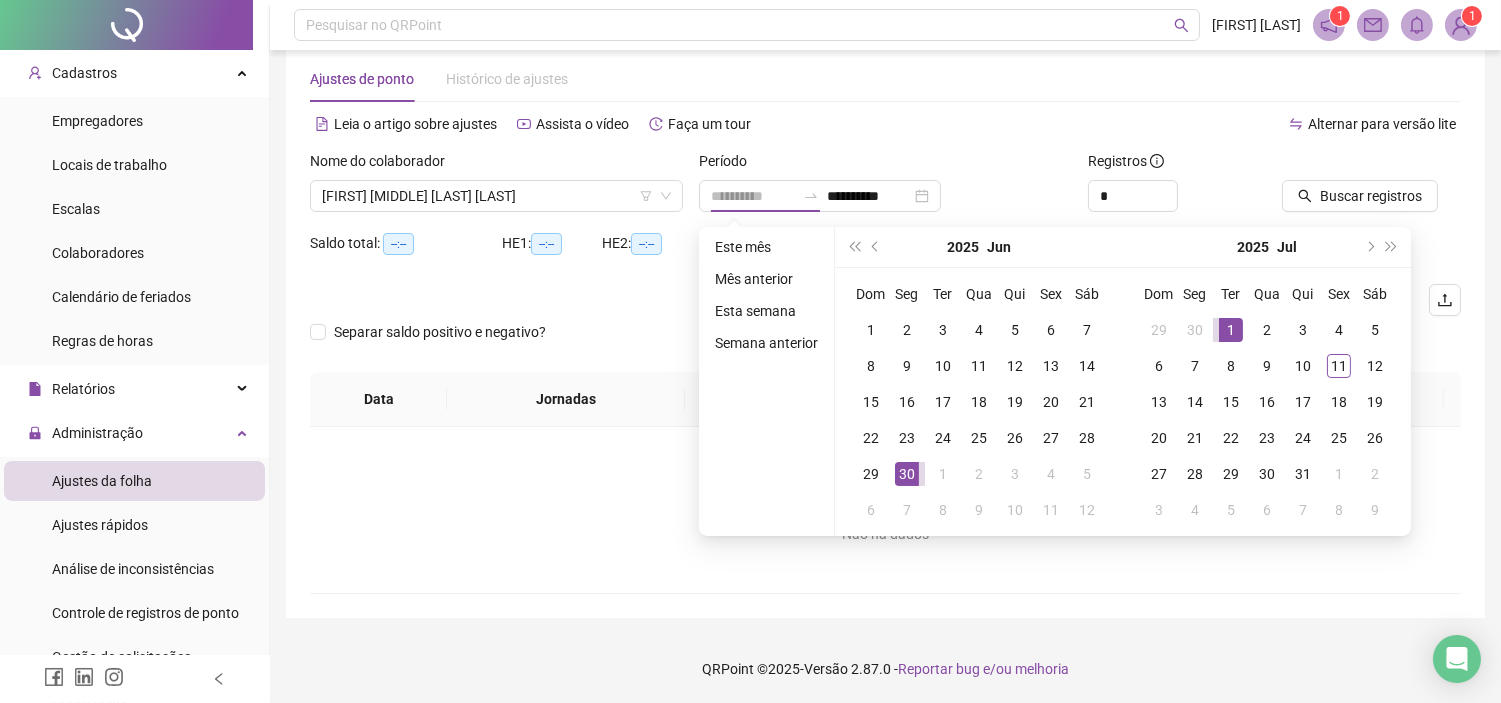 click on "1" at bounding box center (1231, 330) 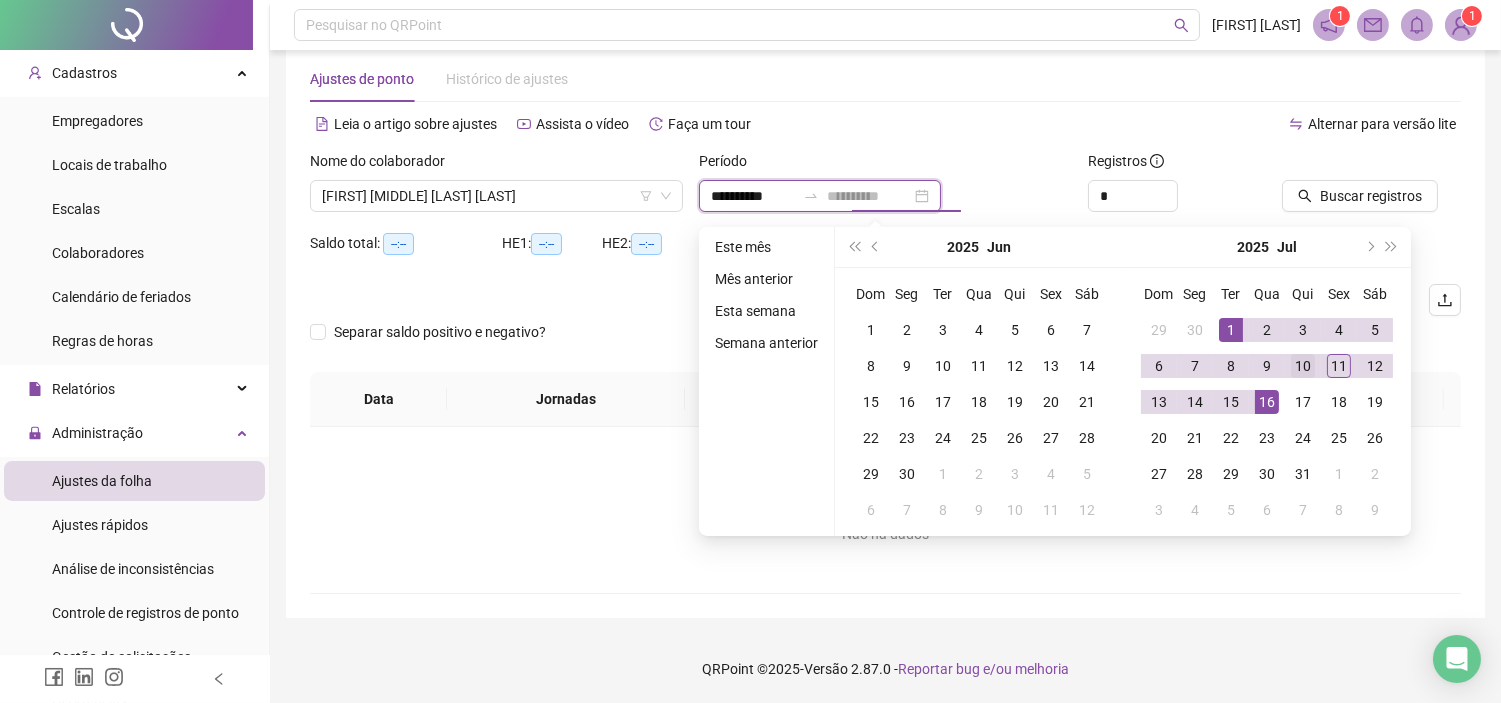 type on "**********" 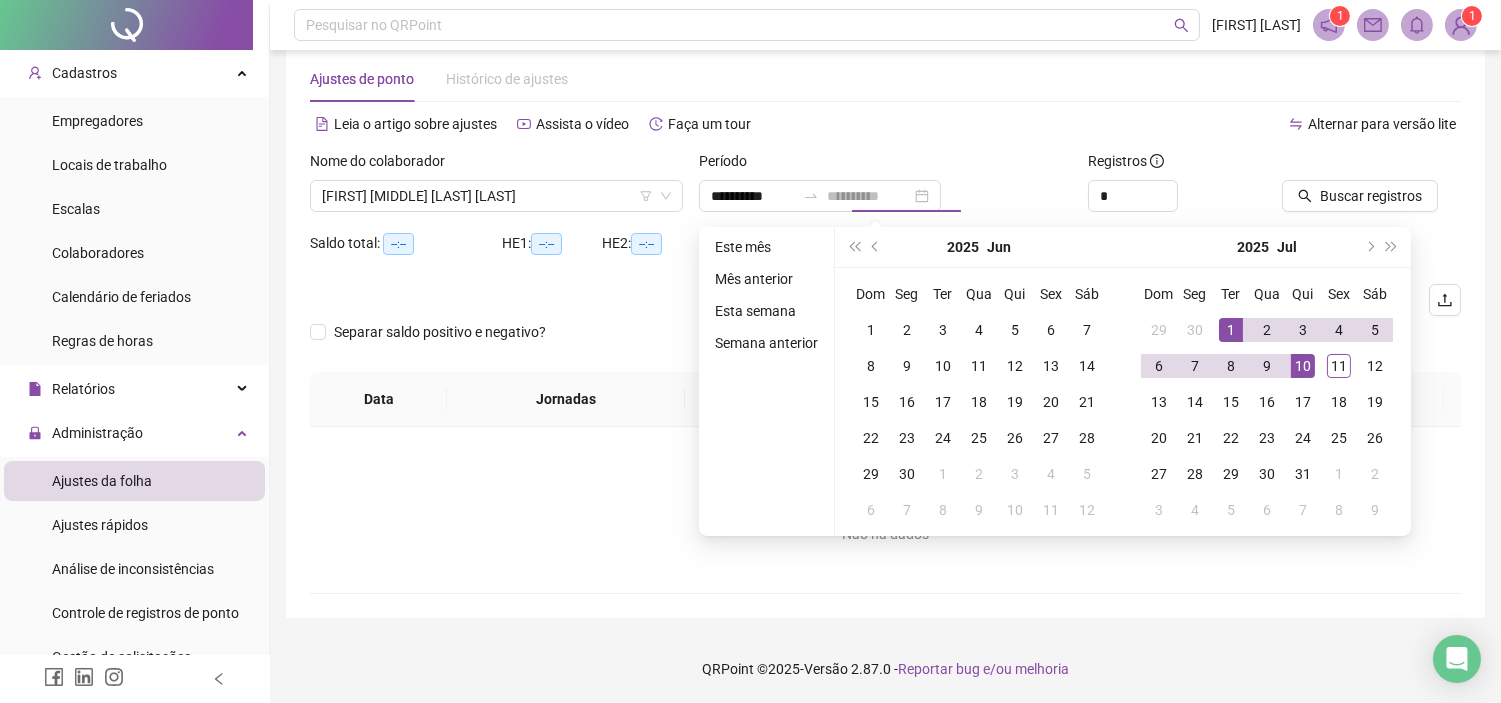 click on "10" at bounding box center (1303, 366) 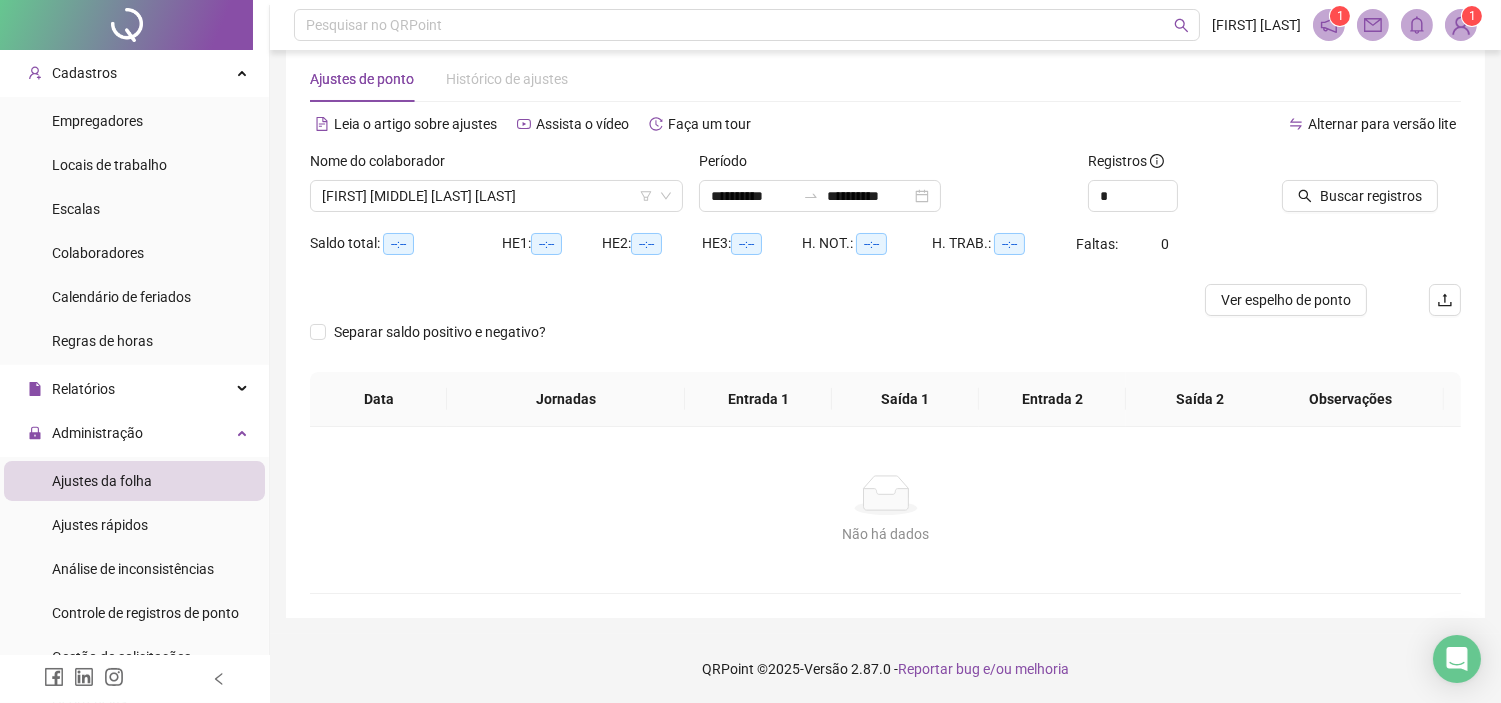 click on "Alternar para versão lite" at bounding box center (1174, 124) 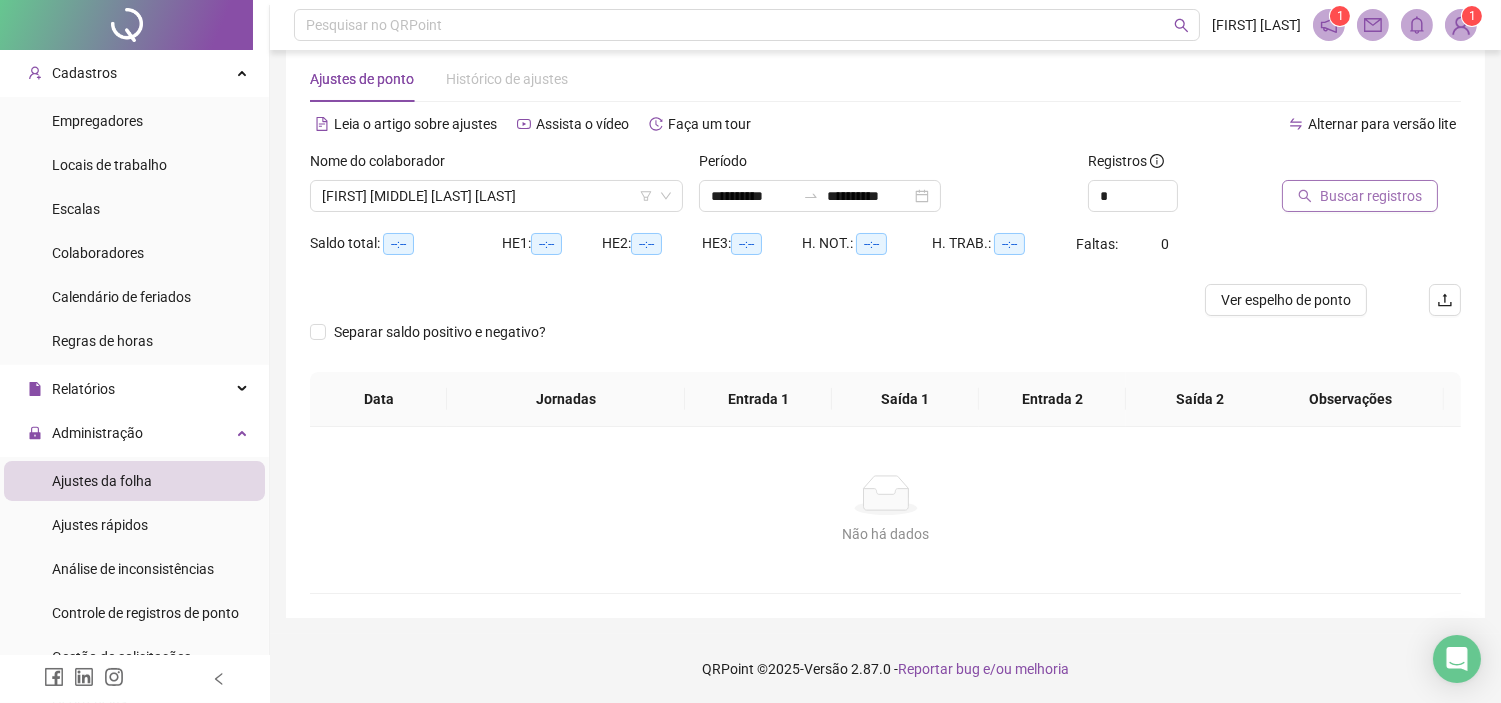 click on "Buscar registros" at bounding box center [1360, 196] 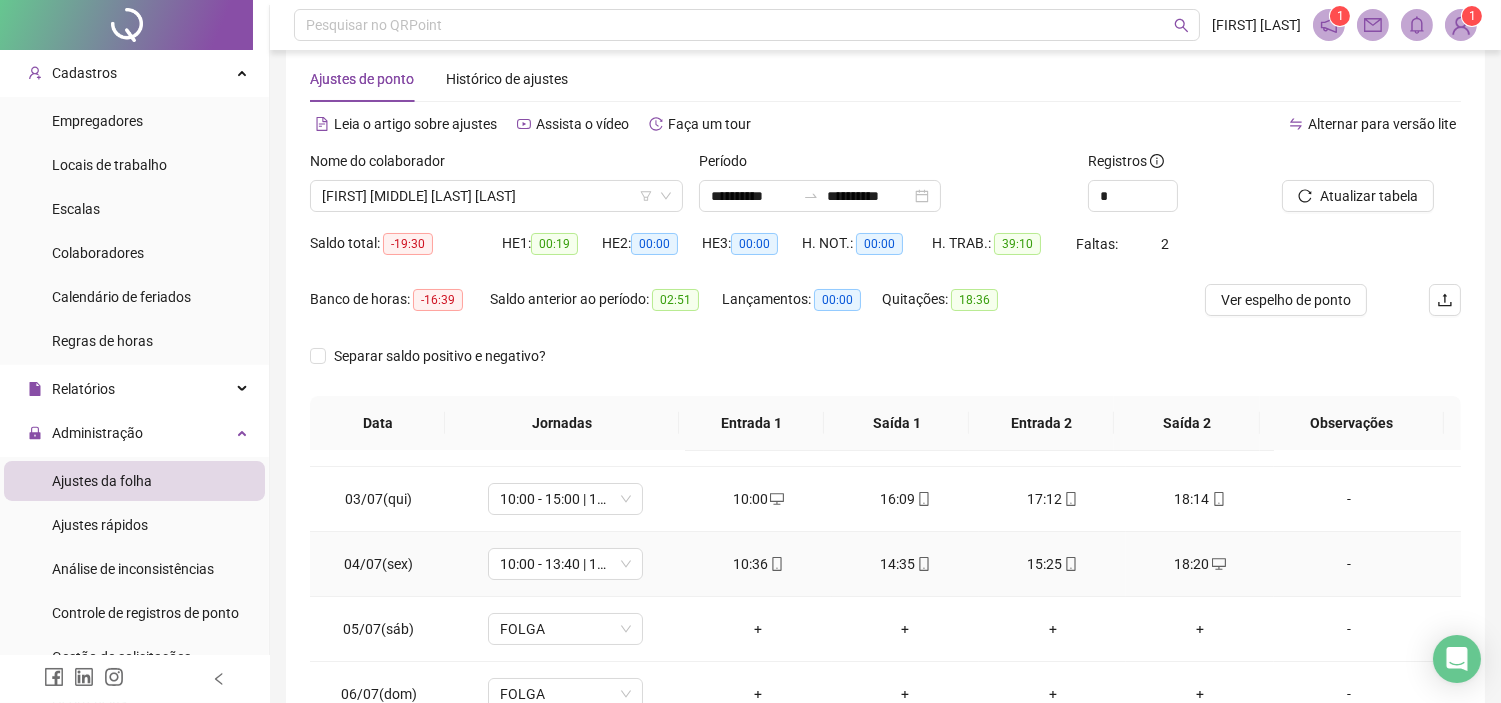 scroll, scrollTop: 223, scrollLeft: 0, axis: vertical 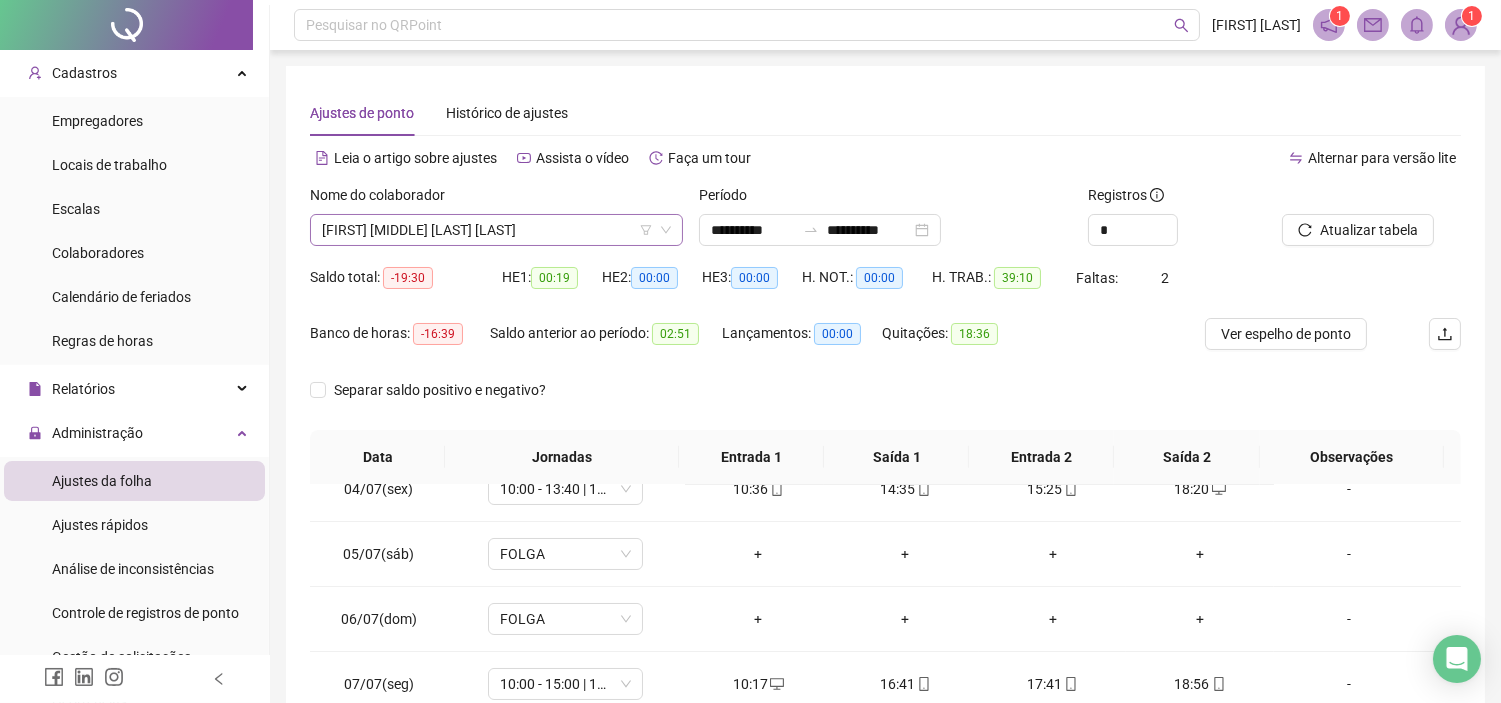 click on "[FIRST] [MIDDLE] [LAST] [LAST]" at bounding box center [496, 230] 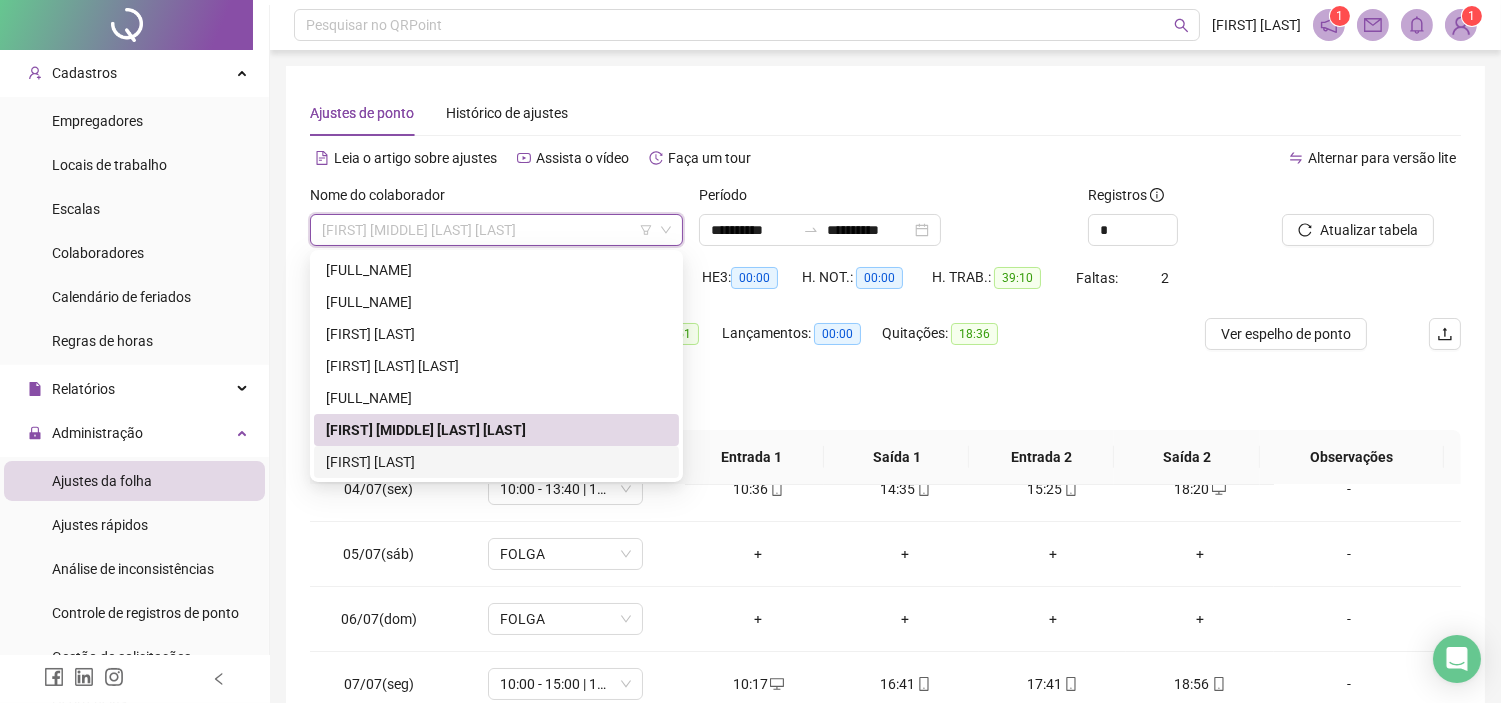 click on "[FIRST] [LAST]" at bounding box center [496, 462] 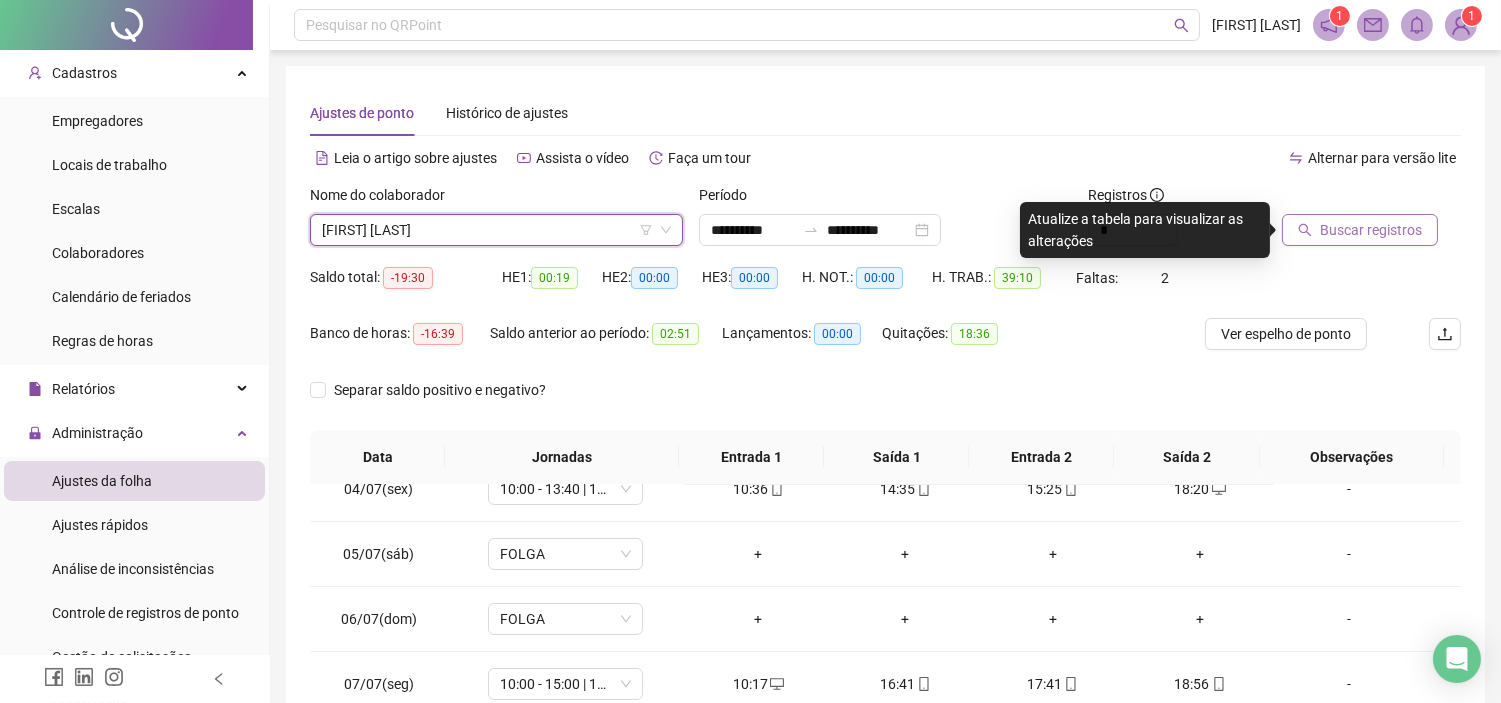 click 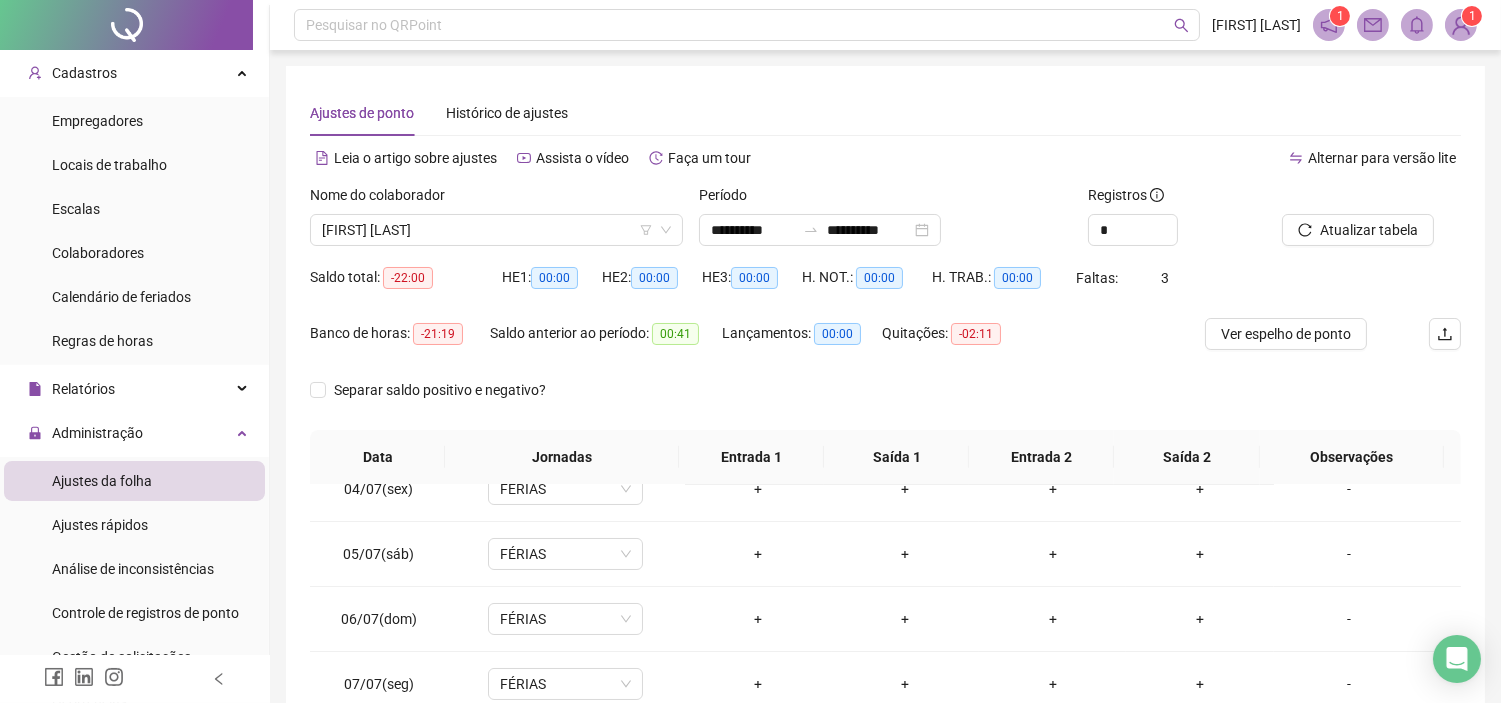 scroll, scrollTop: 318, scrollLeft: 0, axis: vertical 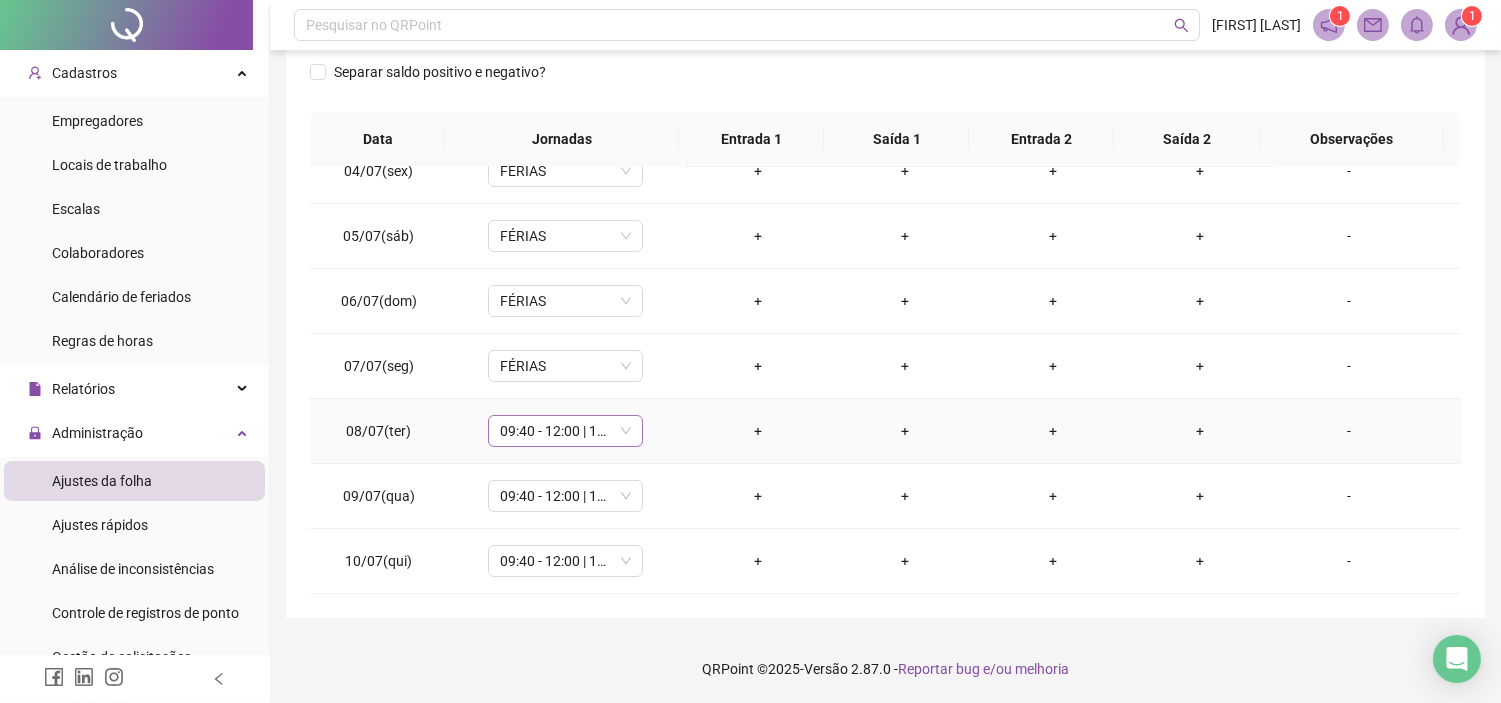click on "09:40 - 12:00 | 13:00 - 18:00" at bounding box center (565, 431) 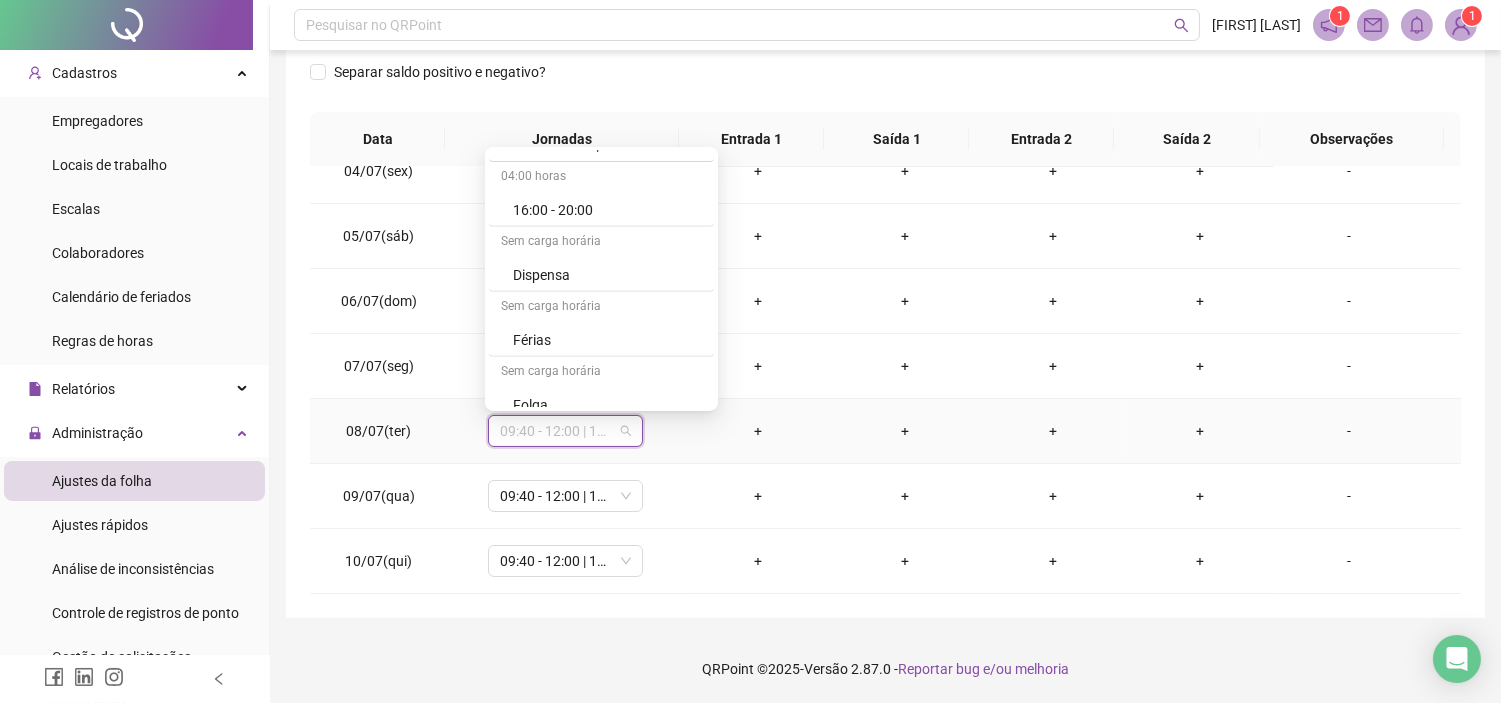 scroll, scrollTop: 3323, scrollLeft: 0, axis: vertical 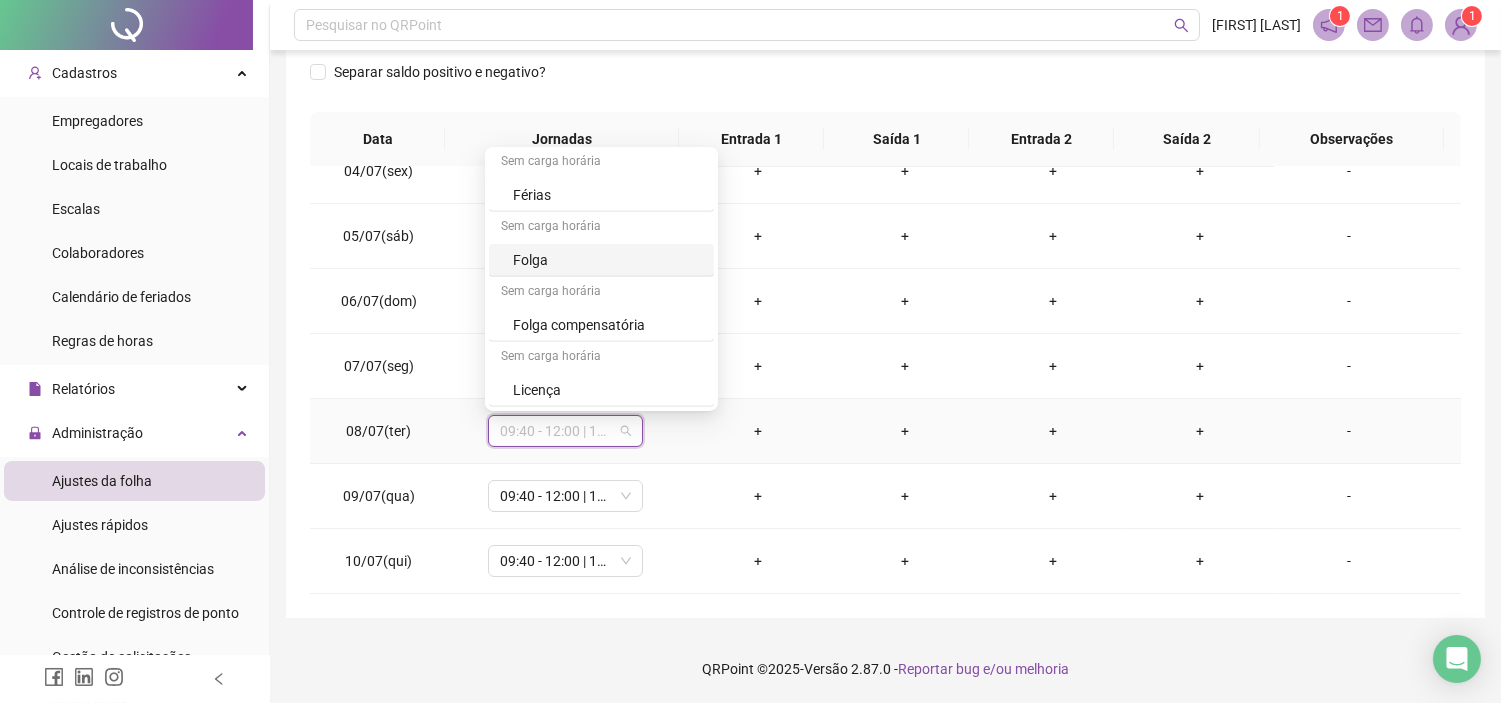 click on "Folga" at bounding box center [607, 260] 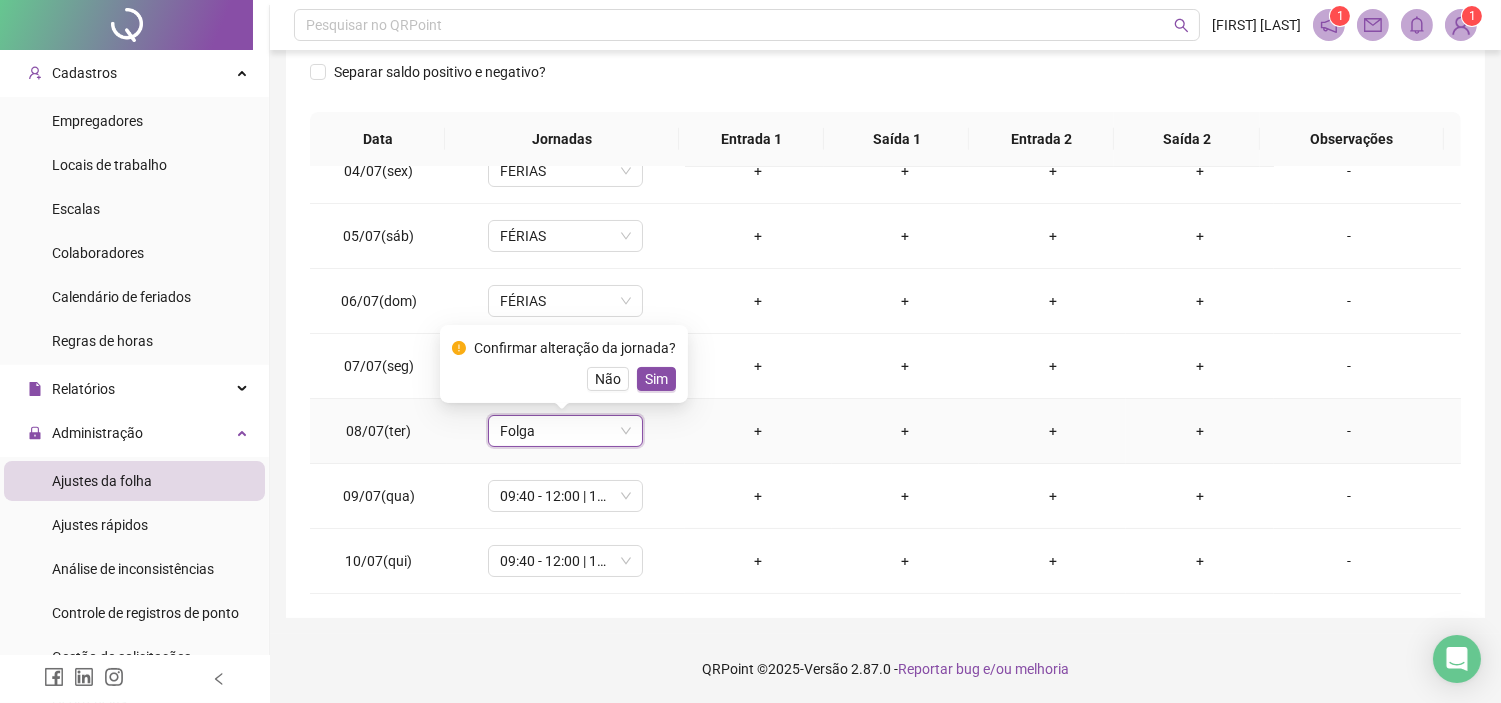 click on "Folga" at bounding box center (565, 431) 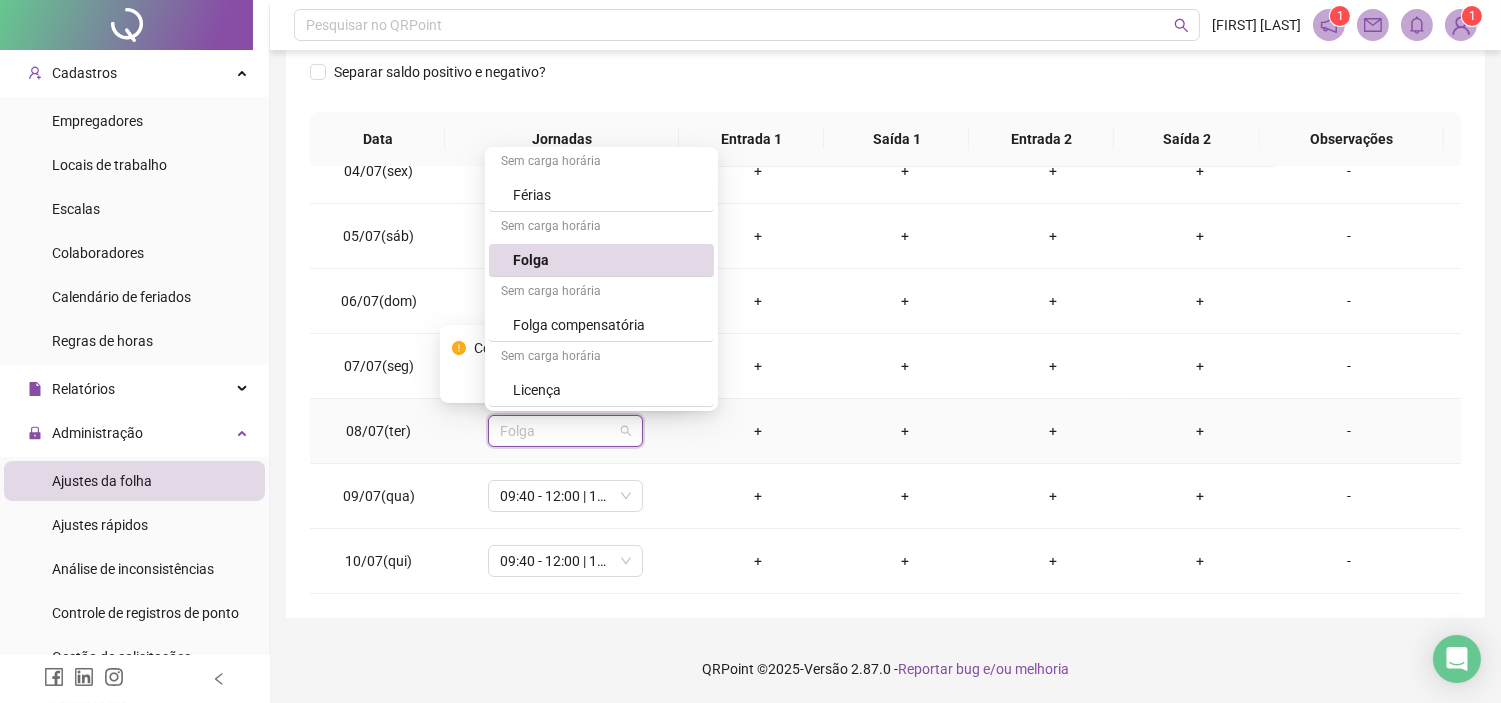 scroll, scrollTop: 3212, scrollLeft: 0, axis: vertical 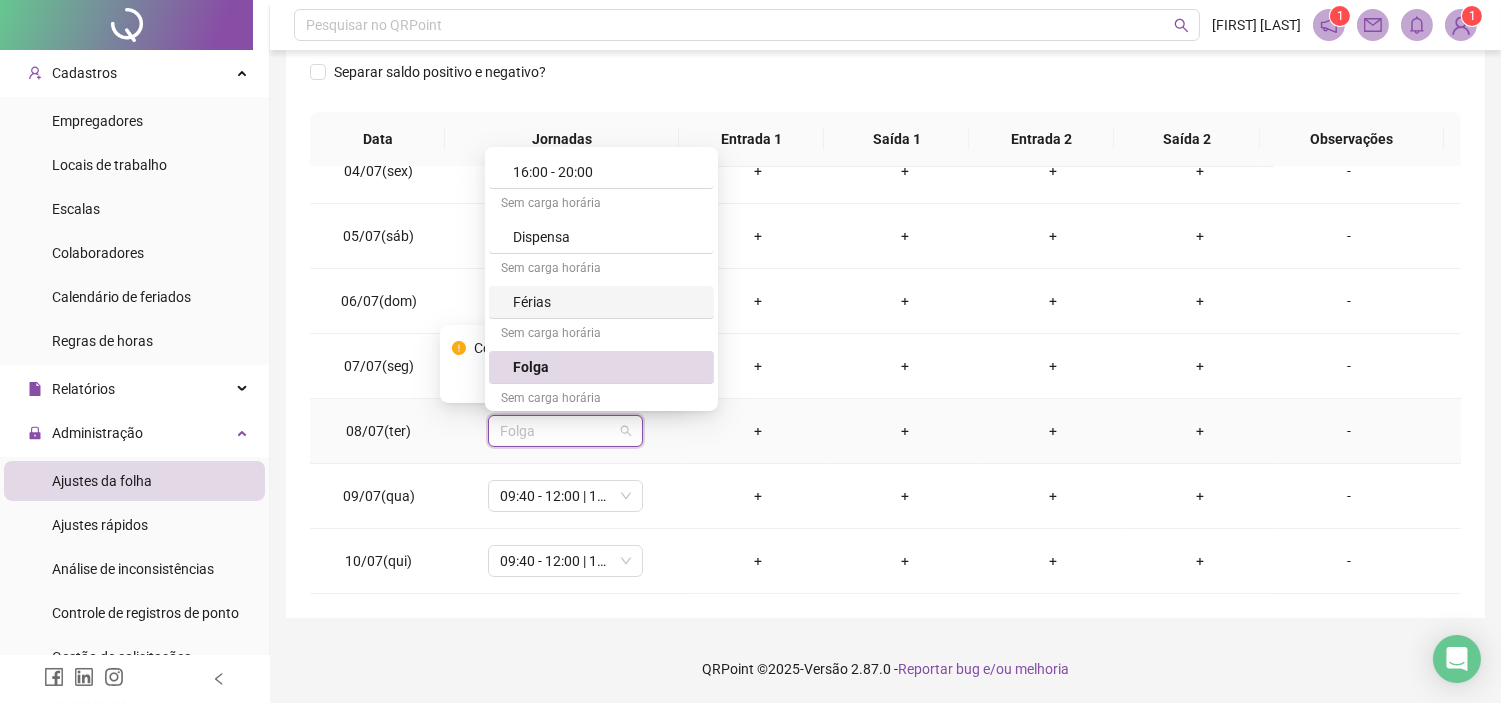 click on "Férias" at bounding box center (607, 302) 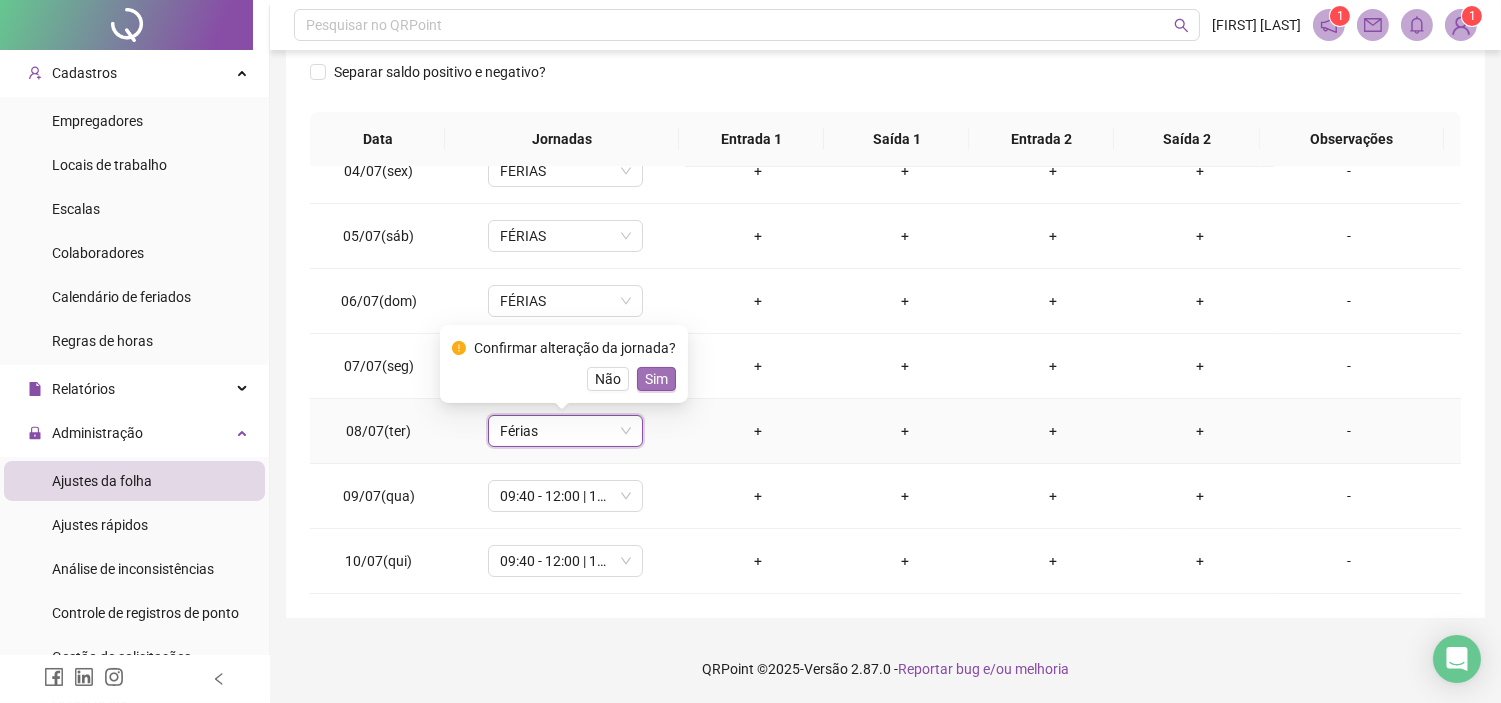 click on "Sim" at bounding box center [656, 379] 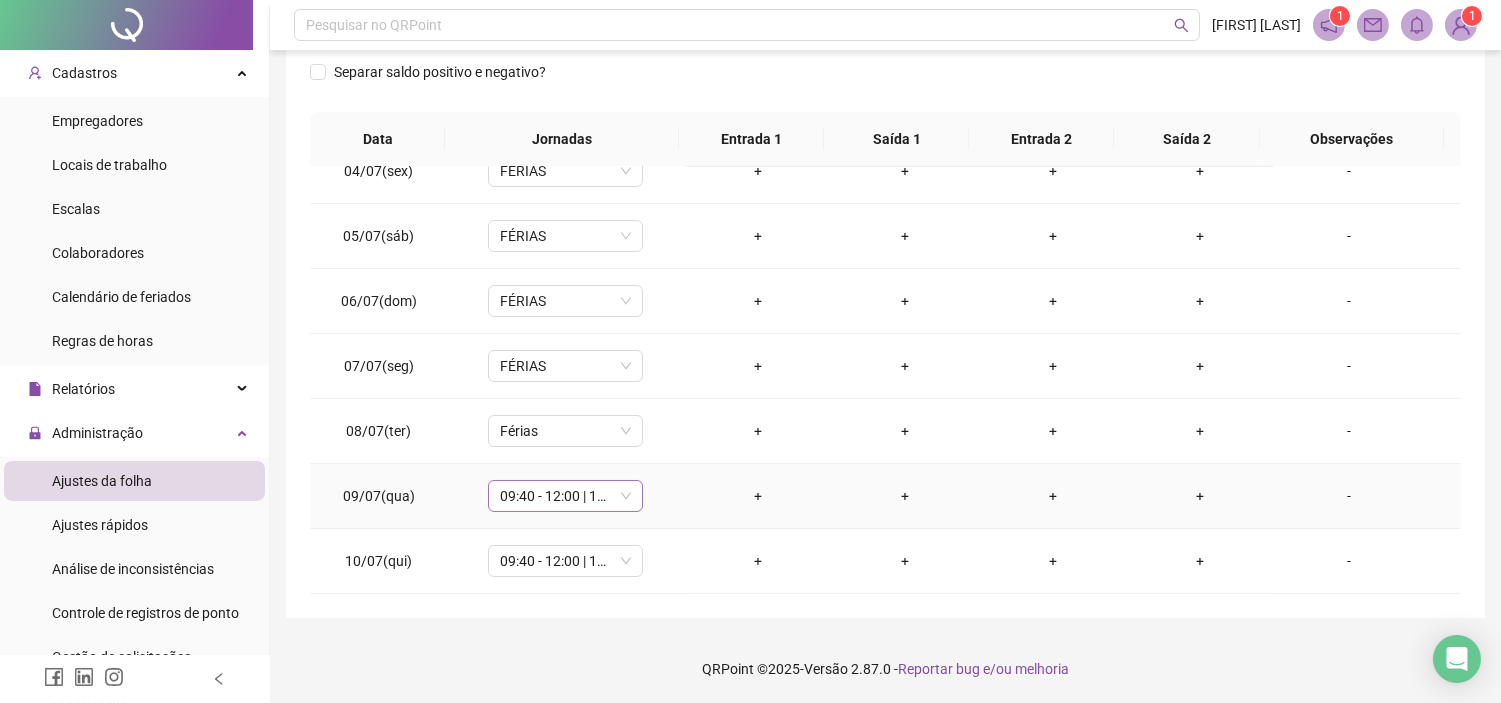 click on "09:40 - 12:00 | 13:00 - 18:00" at bounding box center [565, 496] 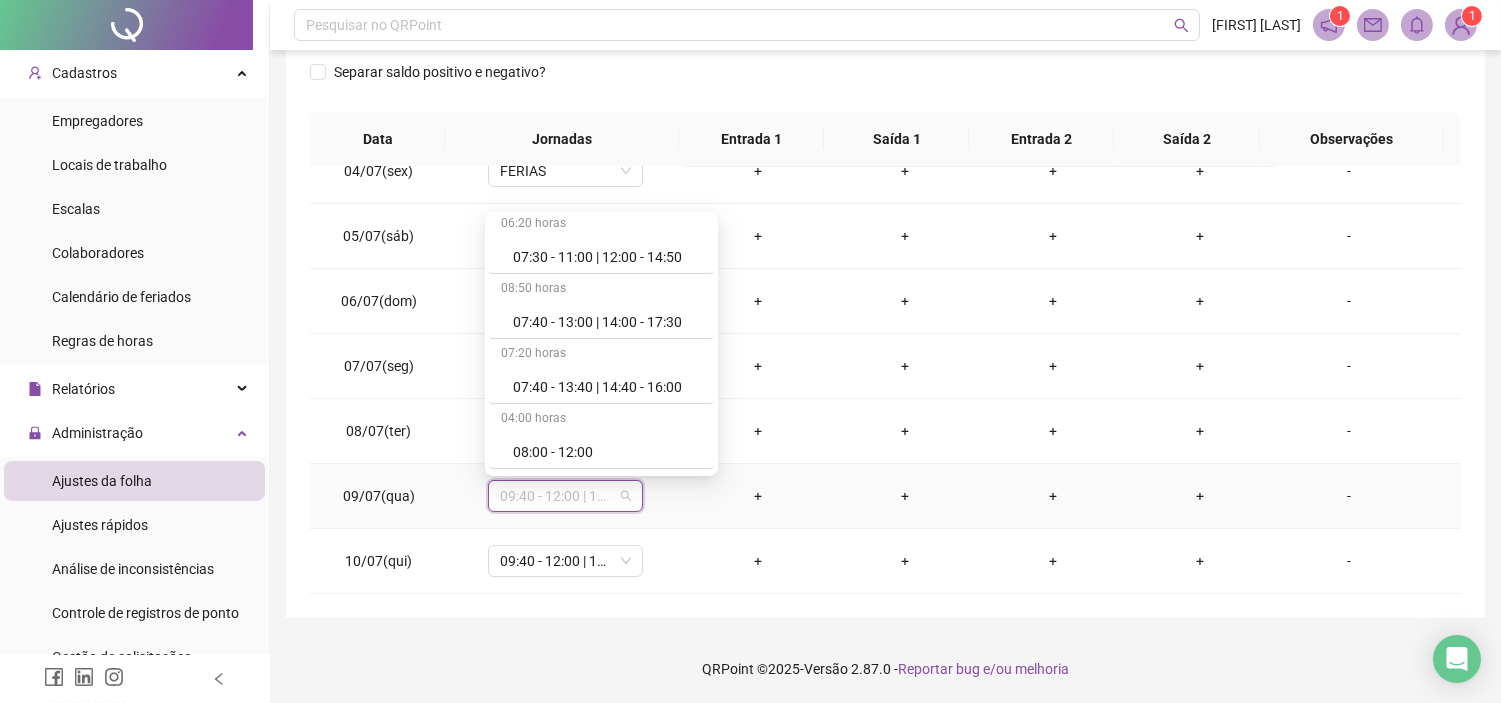 scroll, scrollTop: 0, scrollLeft: 0, axis: both 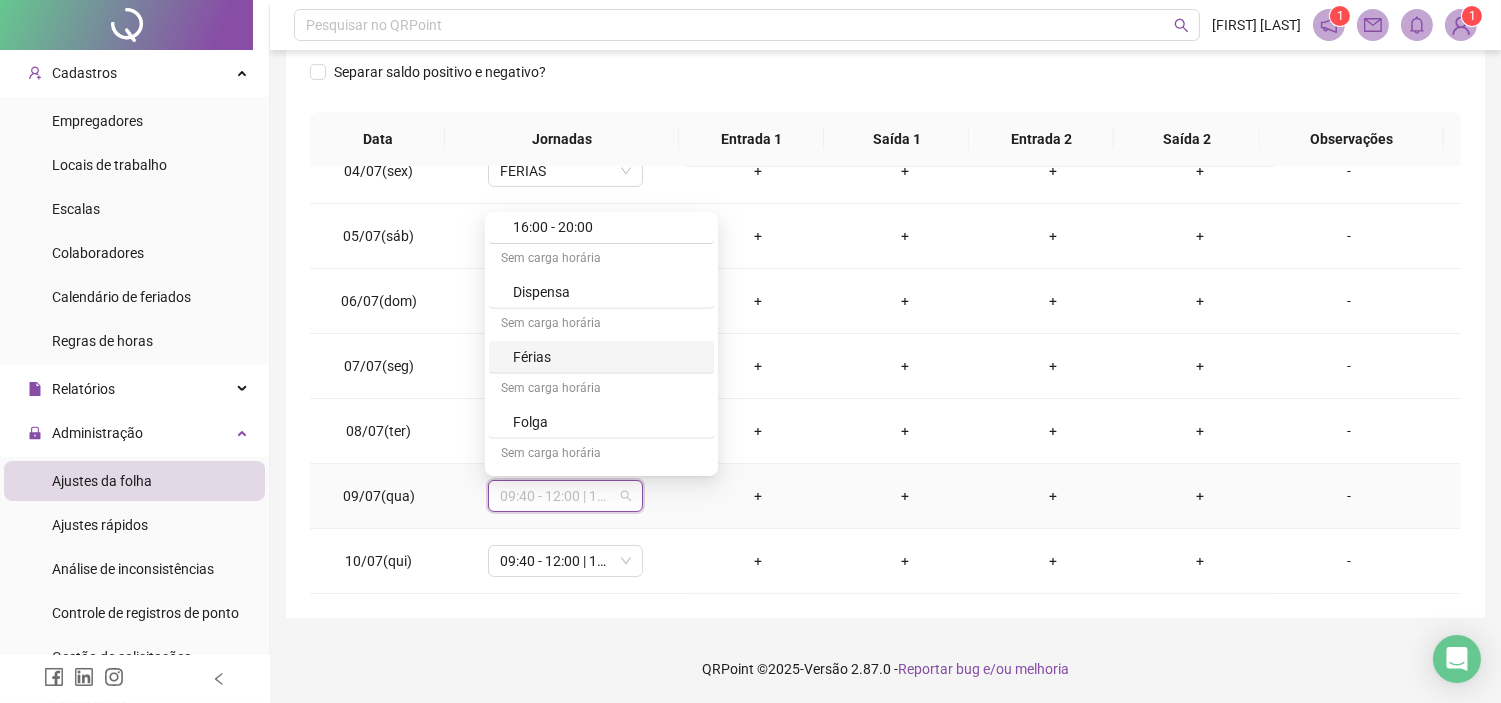 click on "Férias" at bounding box center [607, 357] 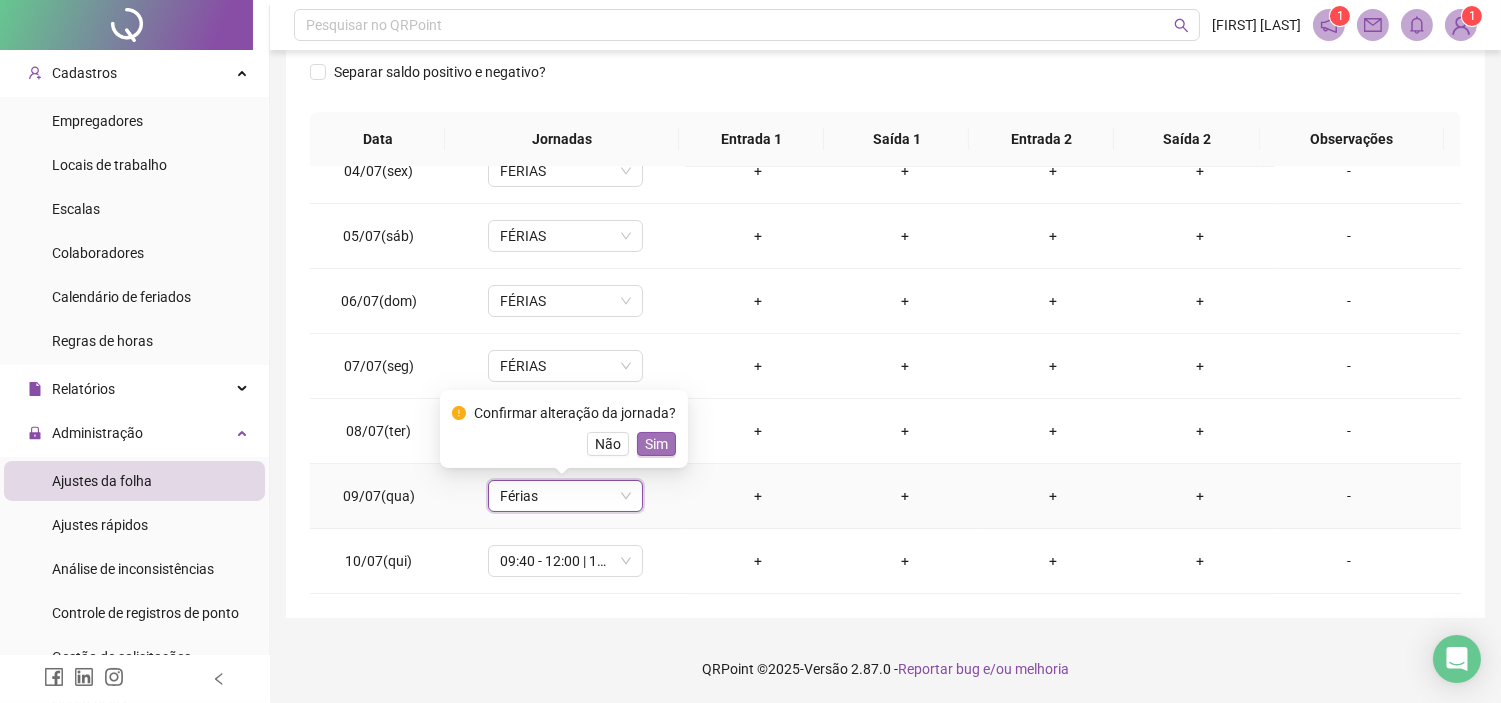 click on "Sim" at bounding box center [656, 444] 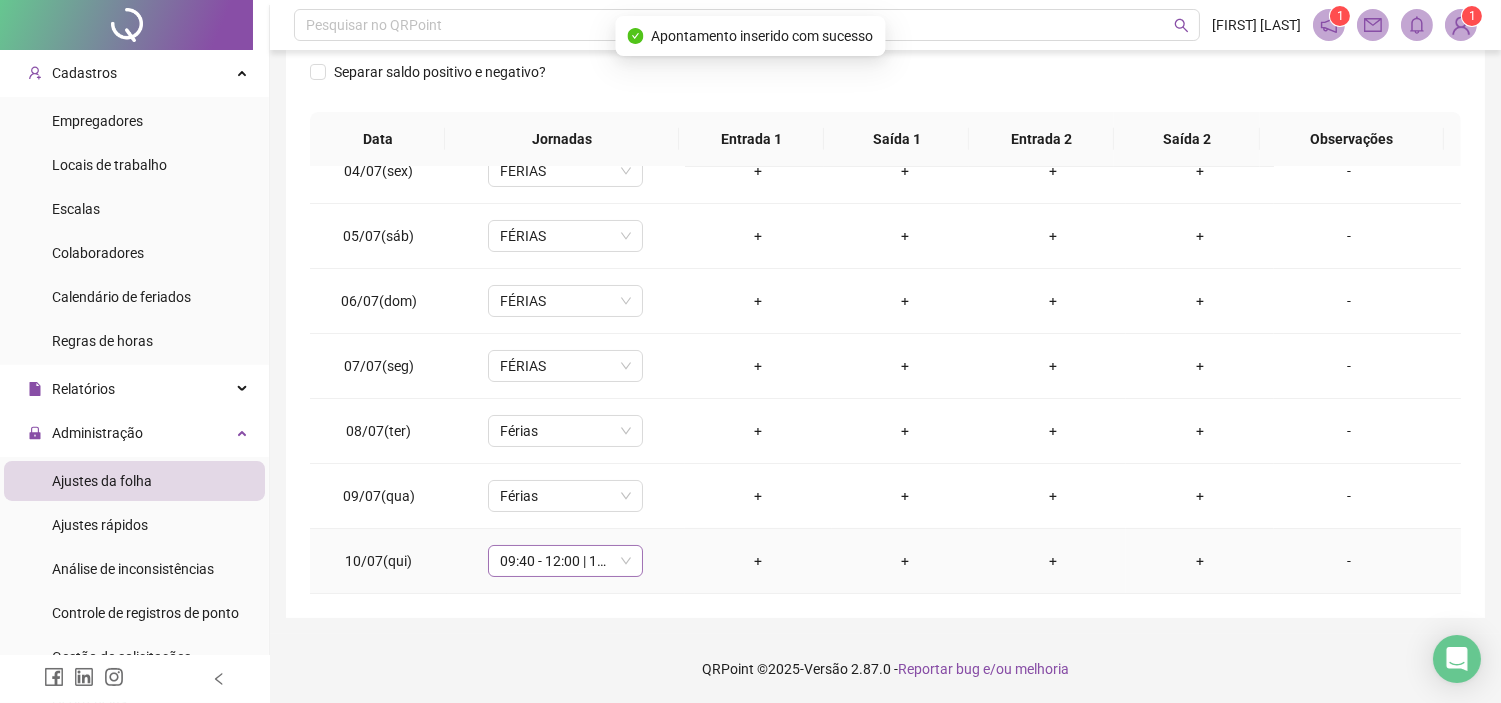 click on "09:40 - 12:00 | 13:00 - 18:00" at bounding box center [565, 561] 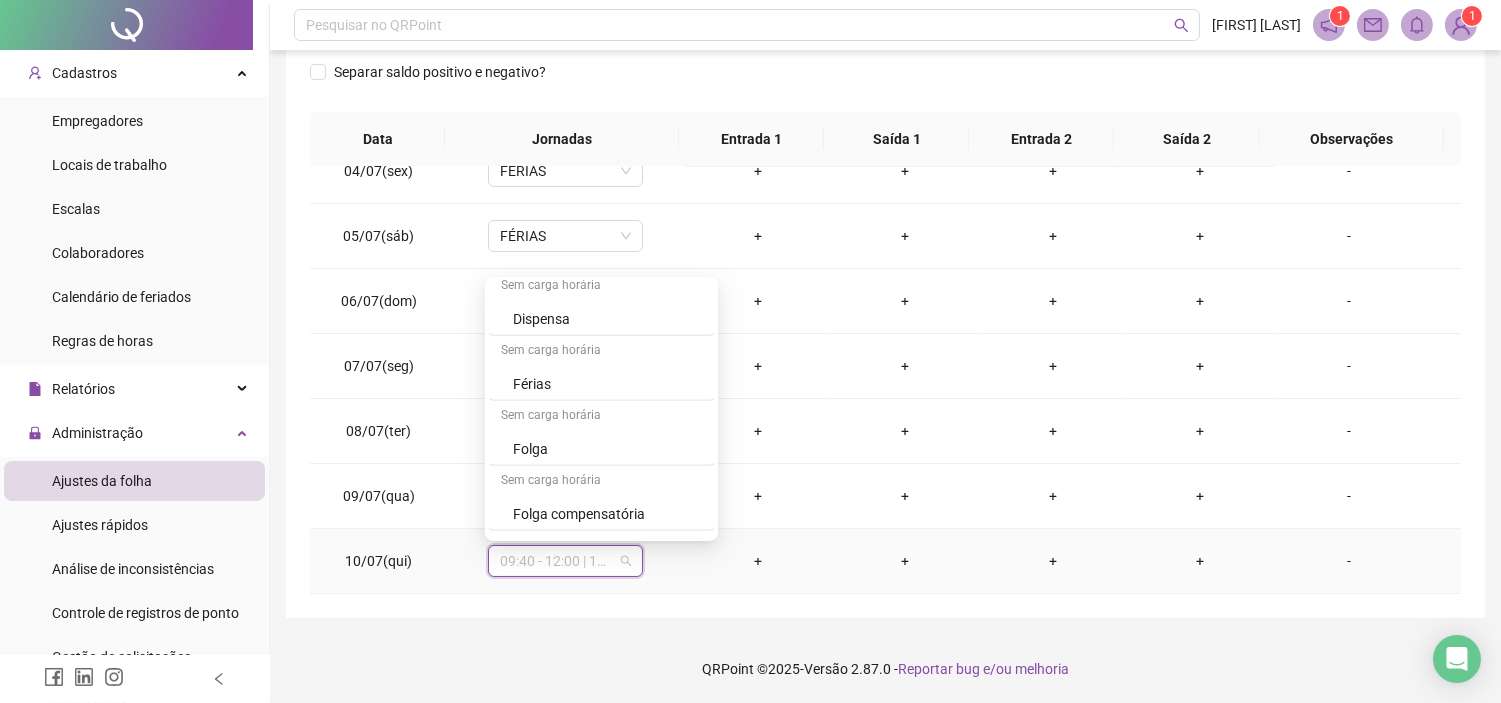 scroll, scrollTop: 3323, scrollLeft: 0, axis: vertical 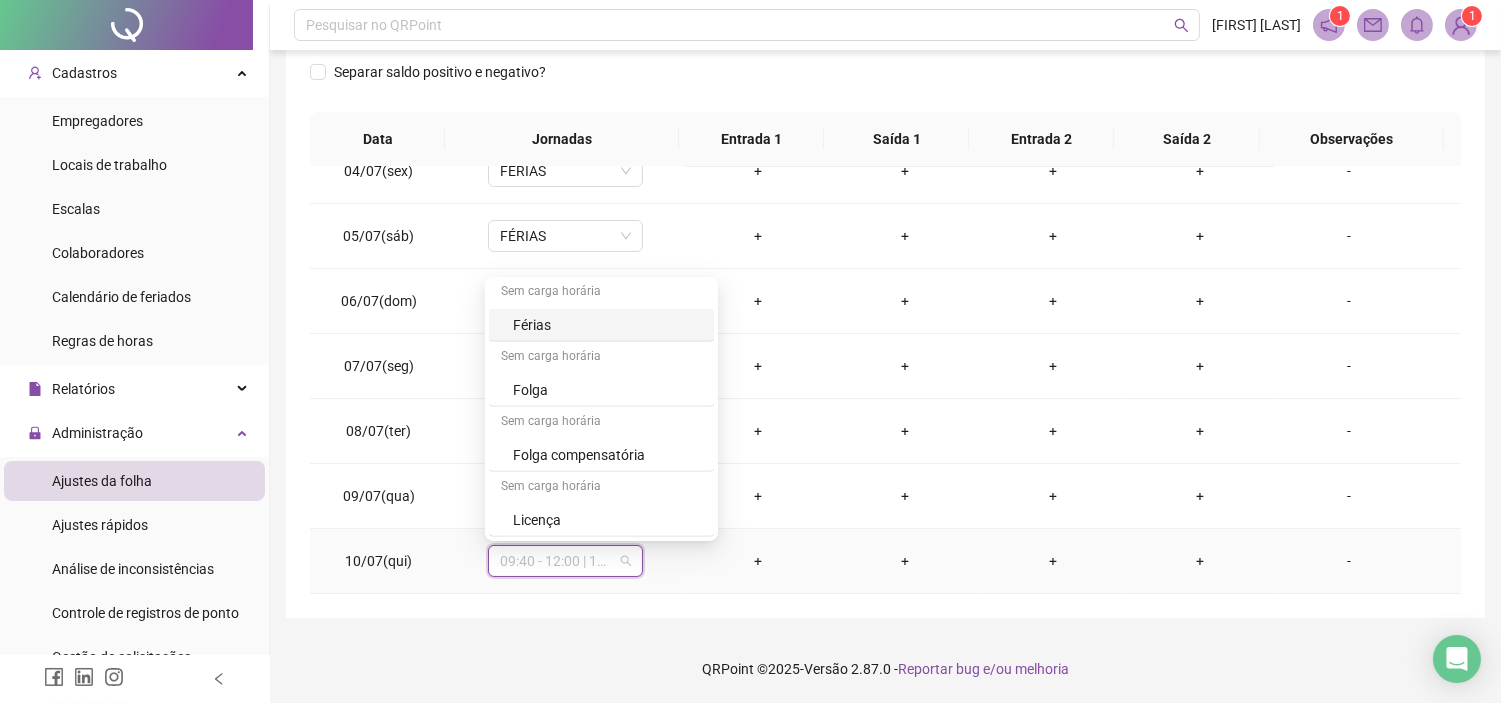 click on "Férias" at bounding box center [607, 325] 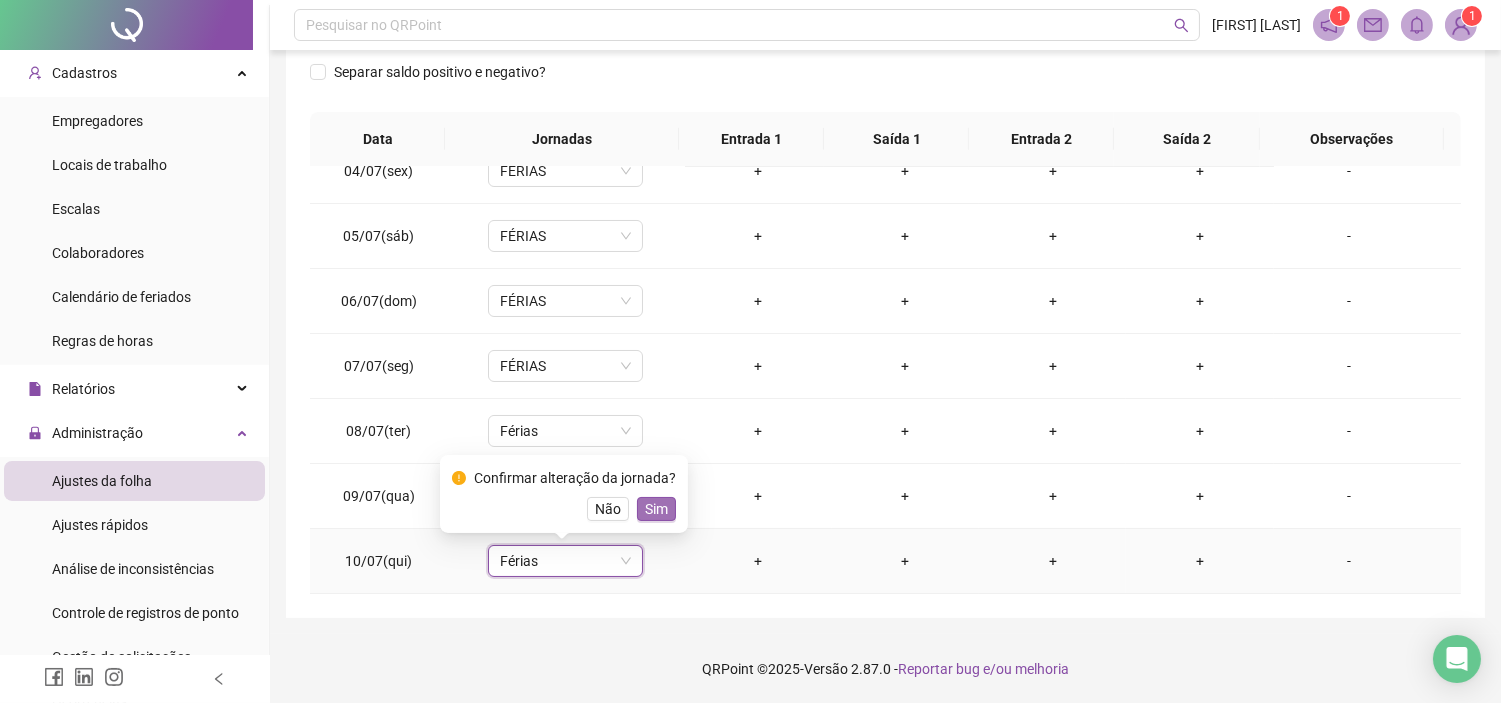 click on "Sim" at bounding box center [656, 509] 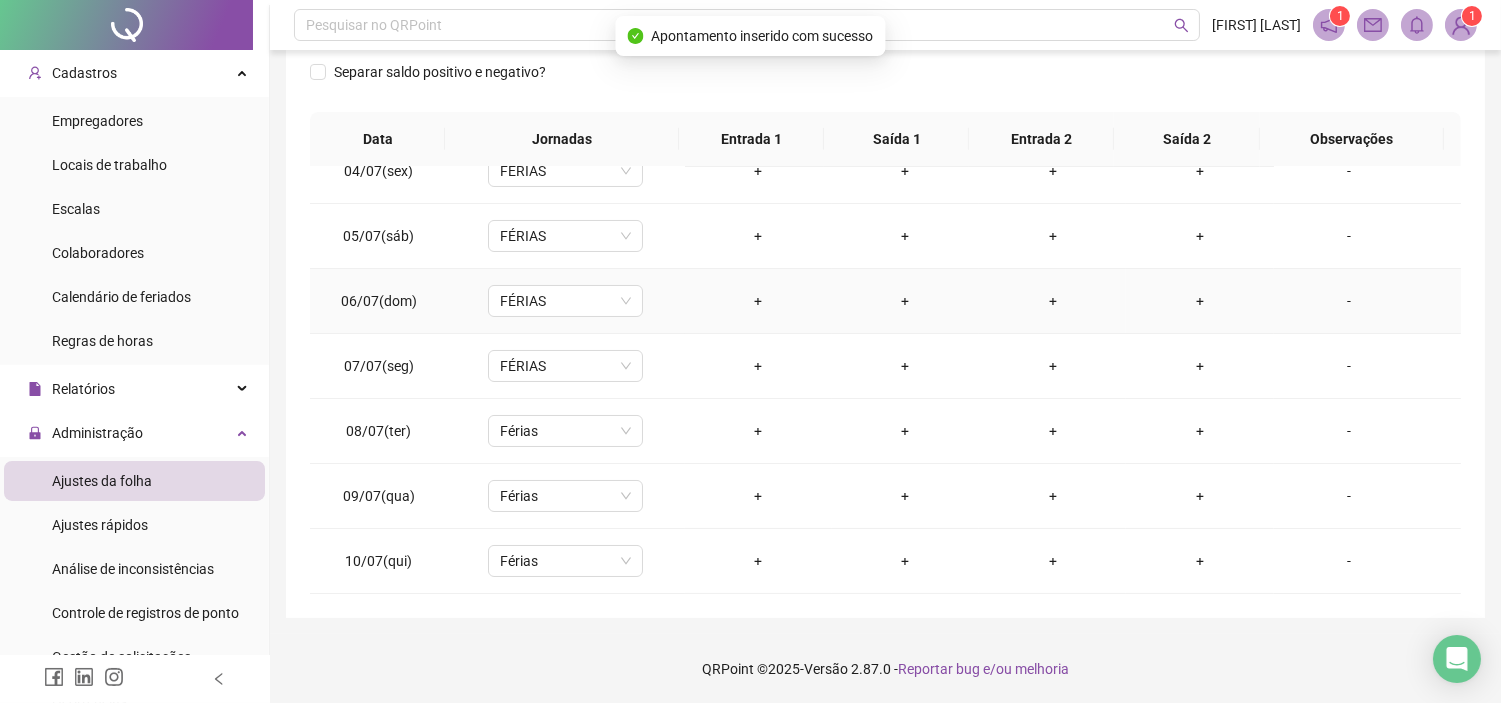 scroll, scrollTop: 0, scrollLeft: 0, axis: both 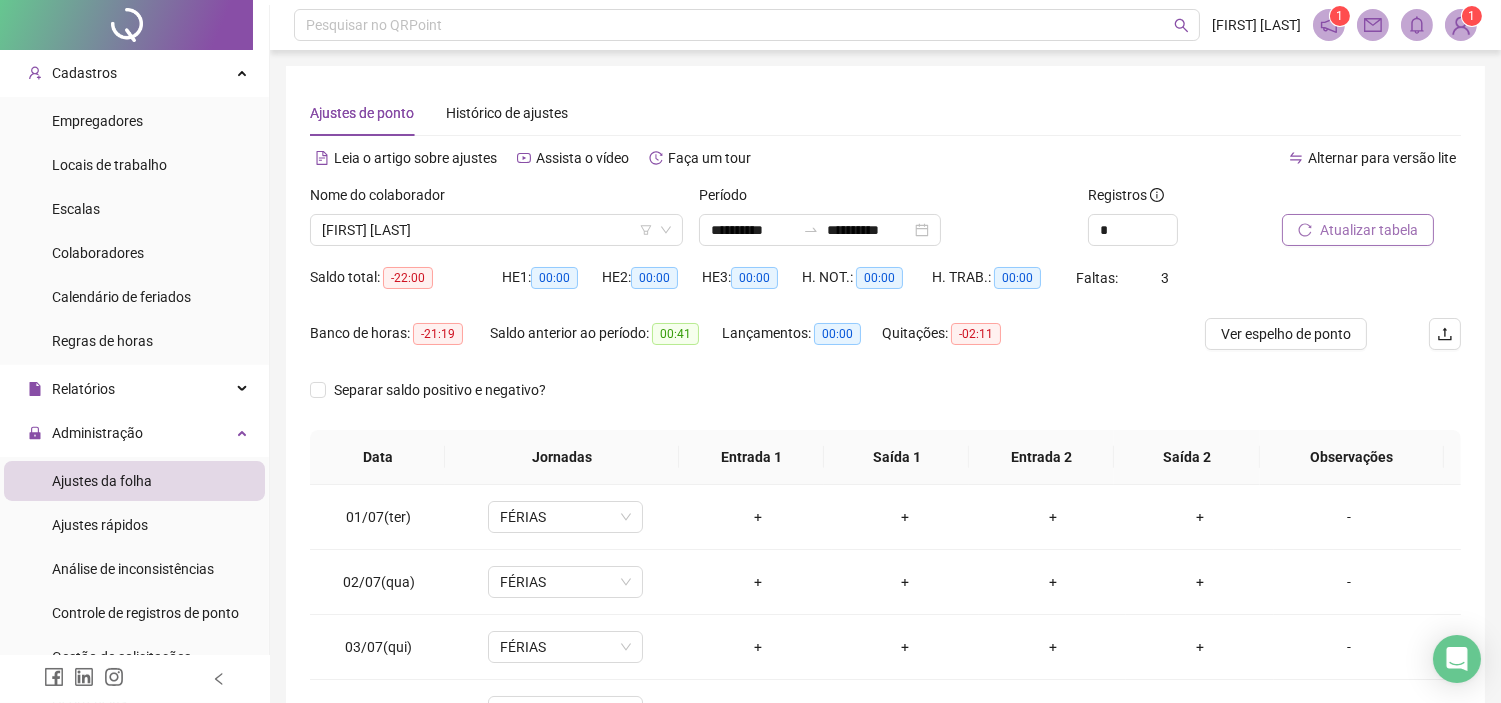 click on "Atualizar tabela" at bounding box center [1369, 230] 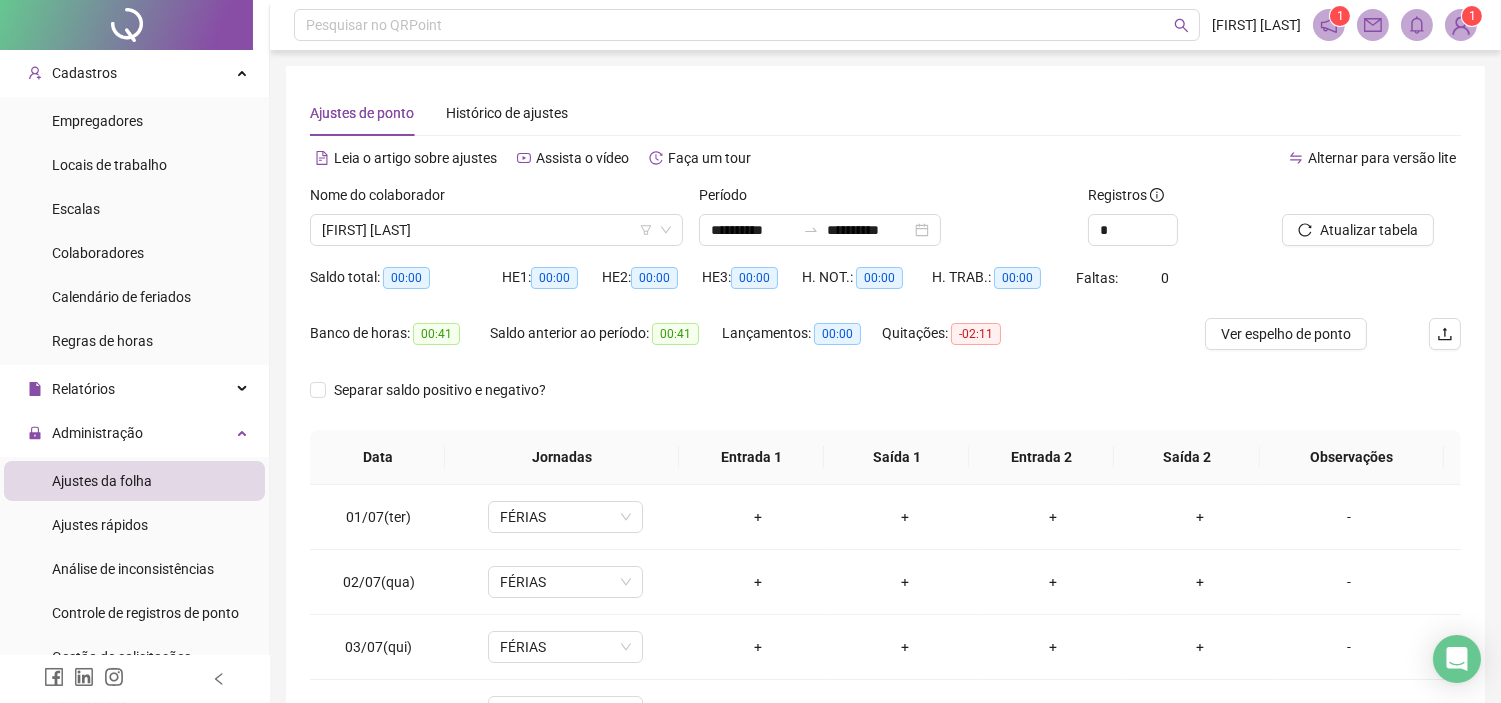 scroll, scrollTop: 222, scrollLeft: 0, axis: vertical 